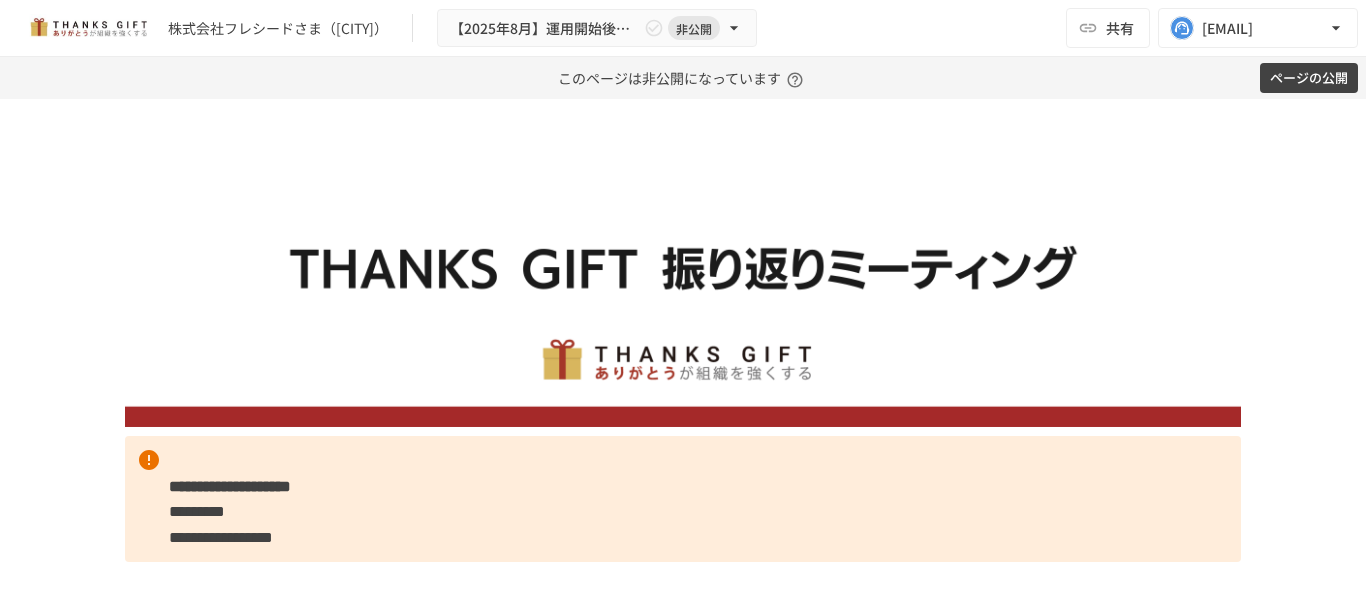 scroll, scrollTop: 0, scrollLeft: 0, axis: both 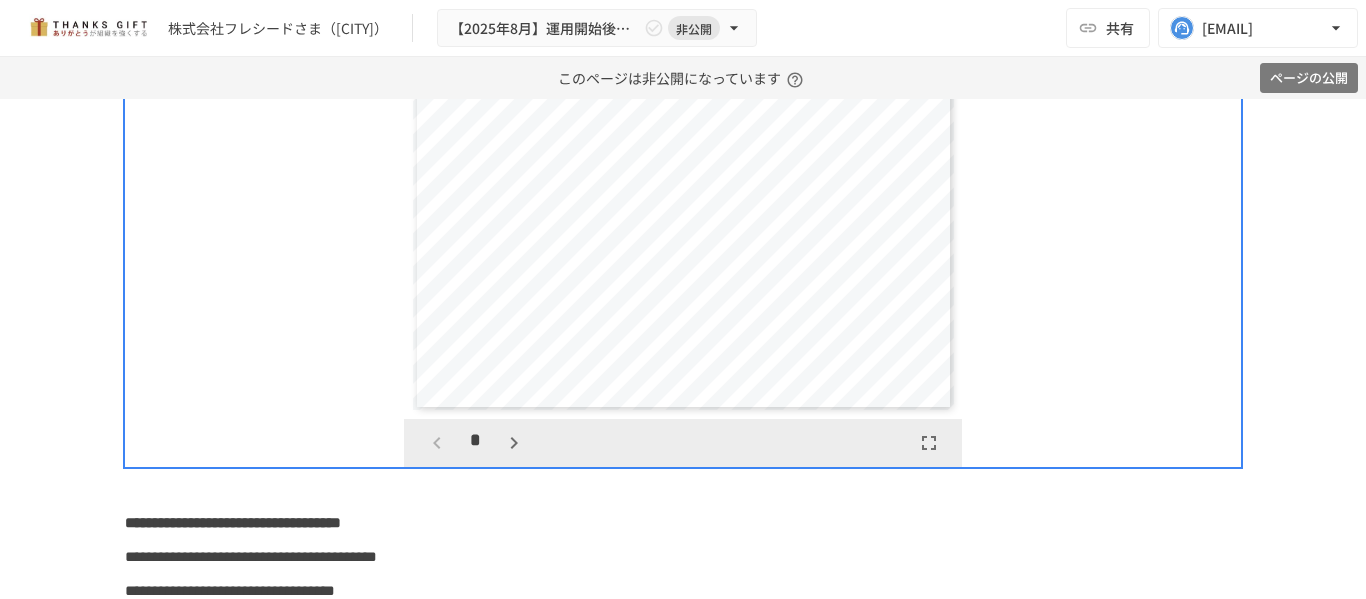 click on "ページの公開" at bounding box center (1309, 78) 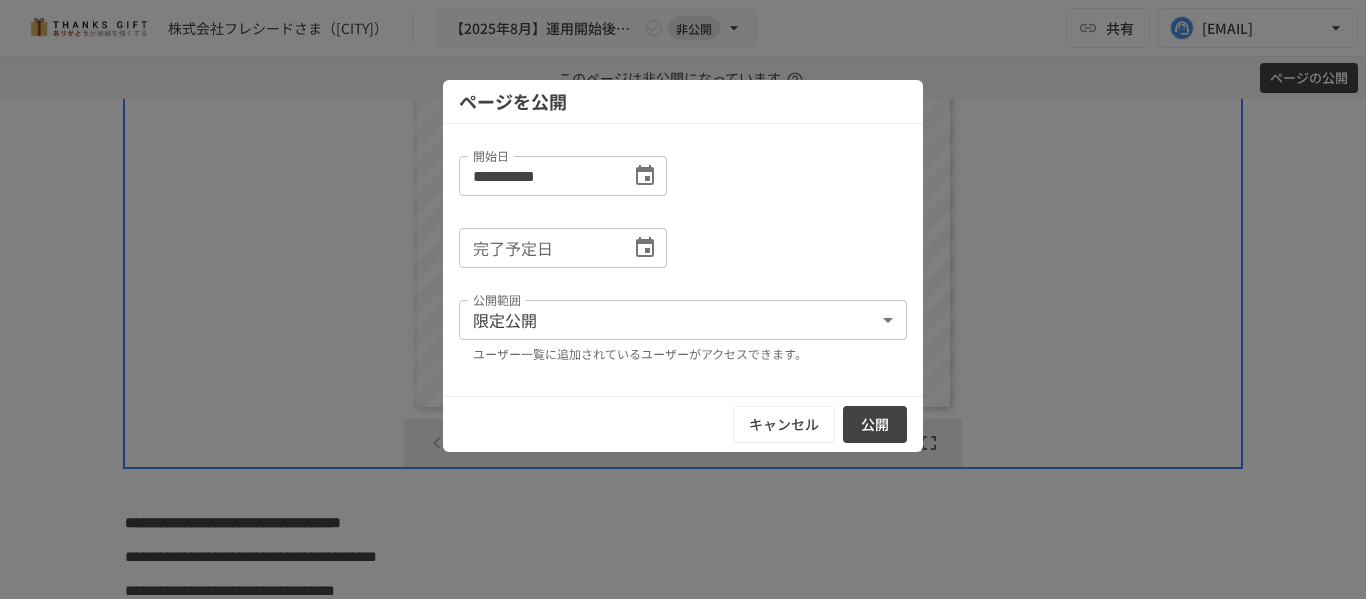 click on "キャンセル 公開" at bounding box center (683, 424) 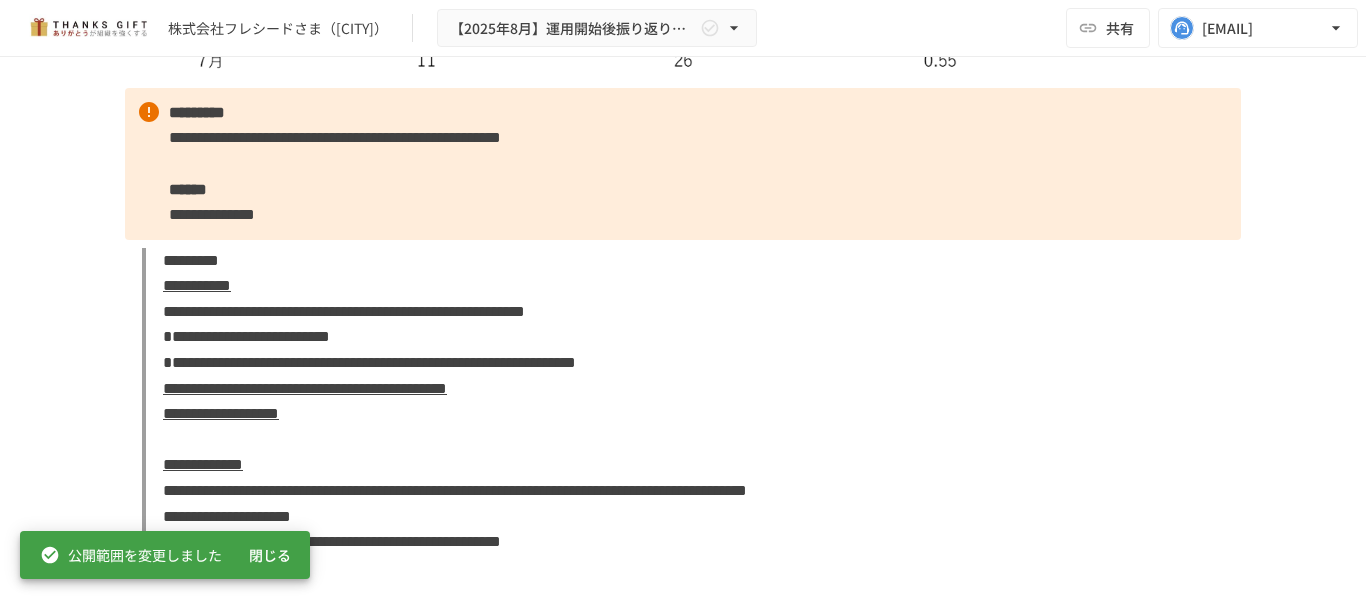 scroll, scrollTop: 0, scrollLeft: 0, axis: both 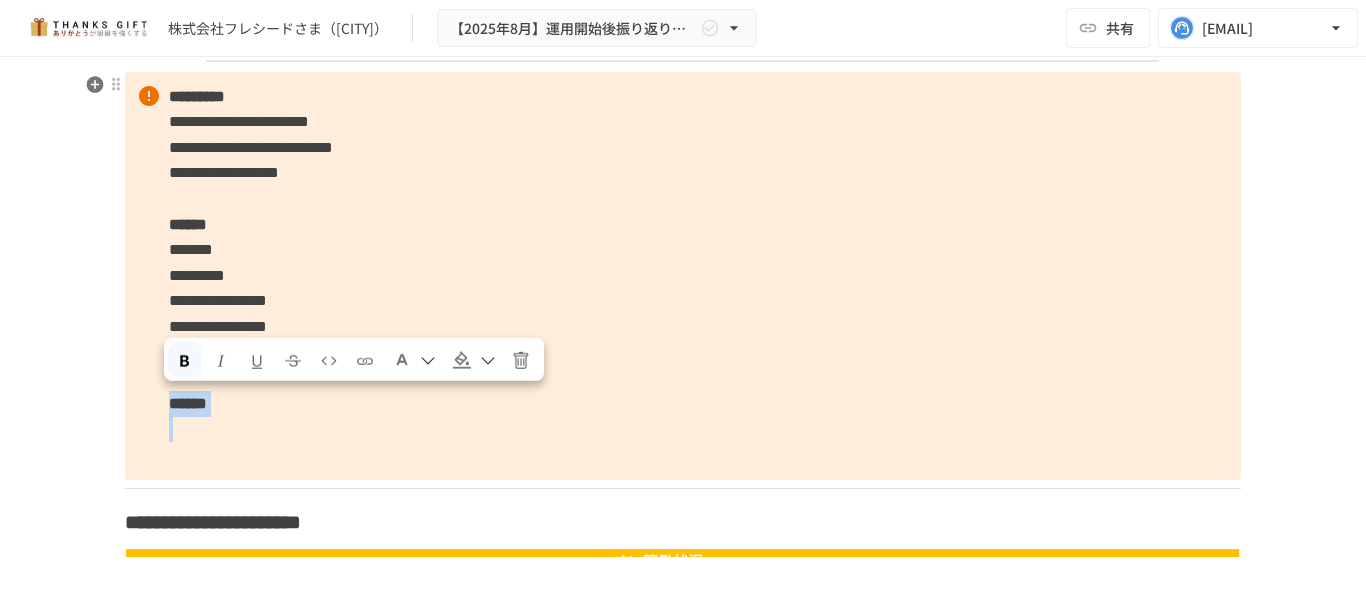 drag, startPoint x: 146, startPoint y: 476, endPoint x: 152, endPoint y: 392, distance: 84.21401 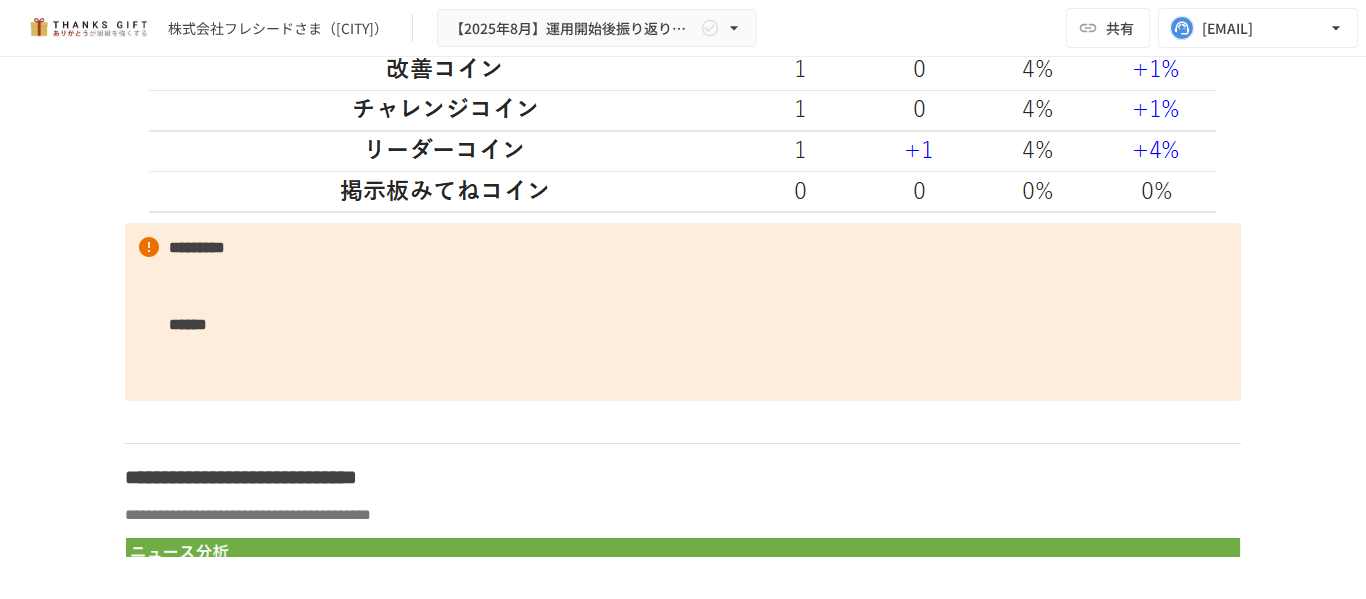 scroll, scrollTop: 5200, scrollLeft: 0, axis: vertical 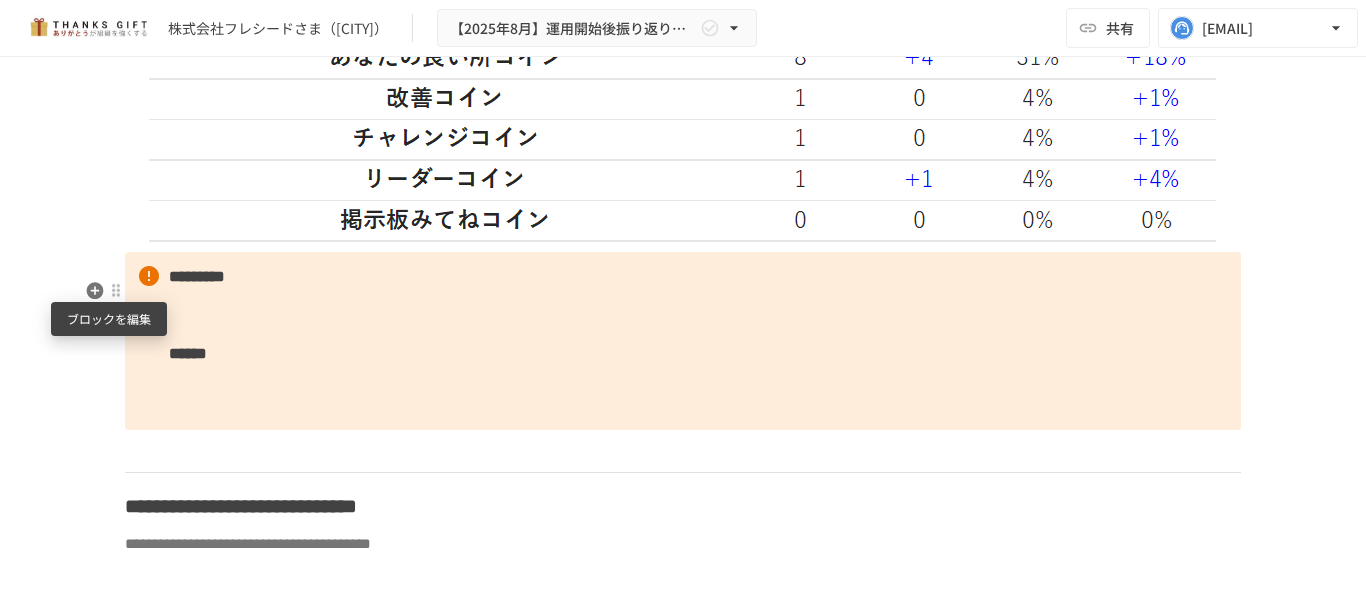 click on "********* ******" at bounding box center [683, 341] 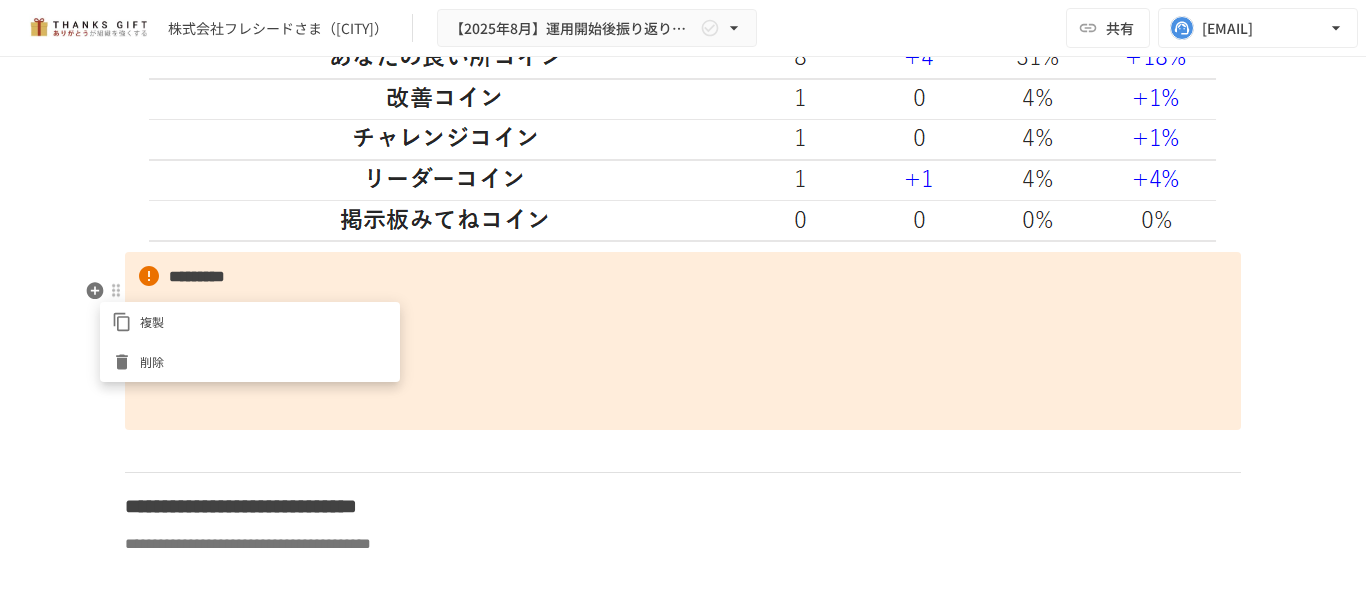 click on "削除" at bounding box center [264, 361] 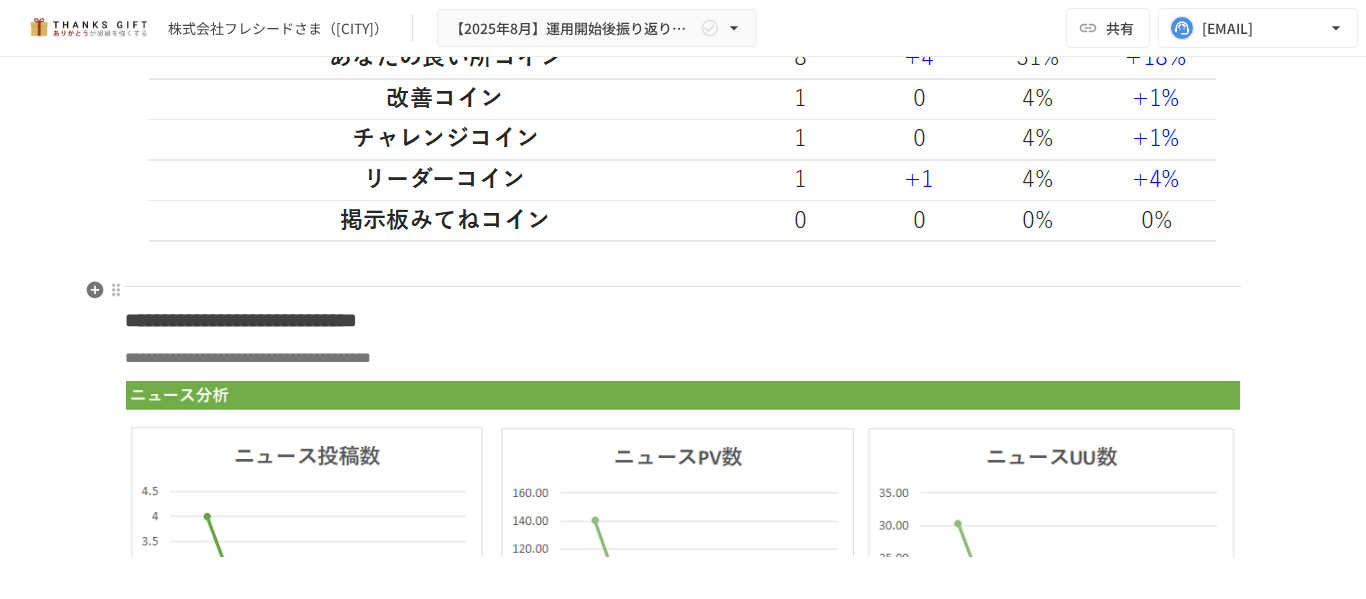 click at bounding box center (683, 265) 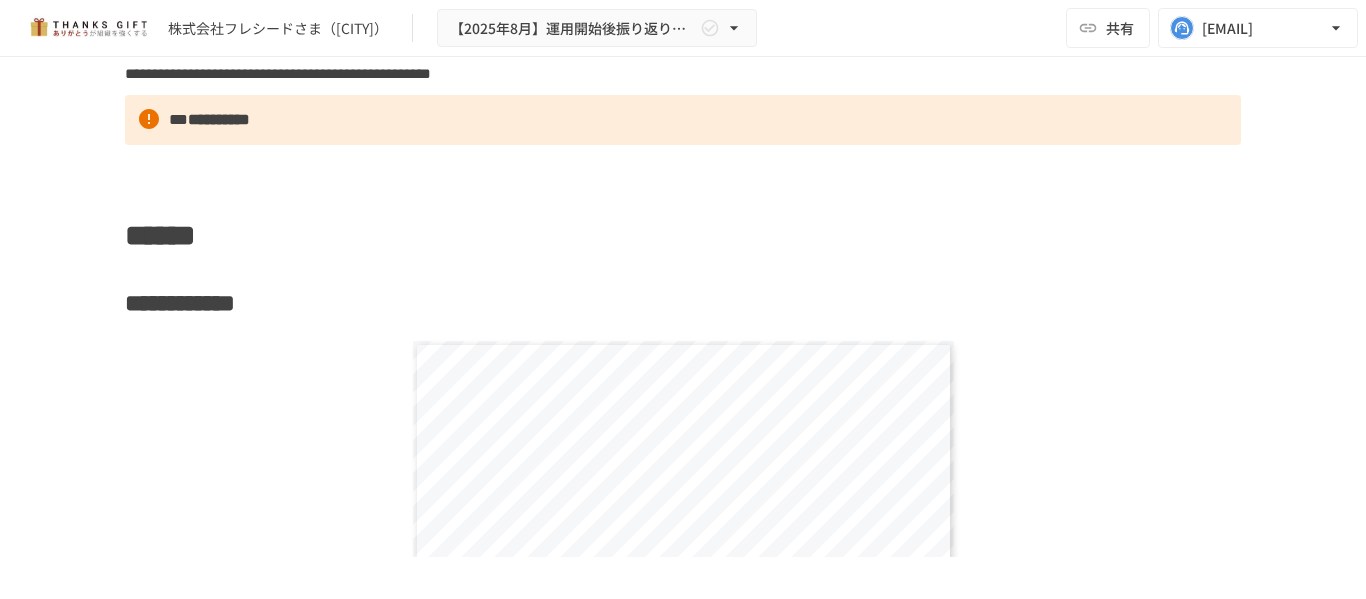 scroll, scrollTop: 7500, scrollLeft: 0, axis: vertical 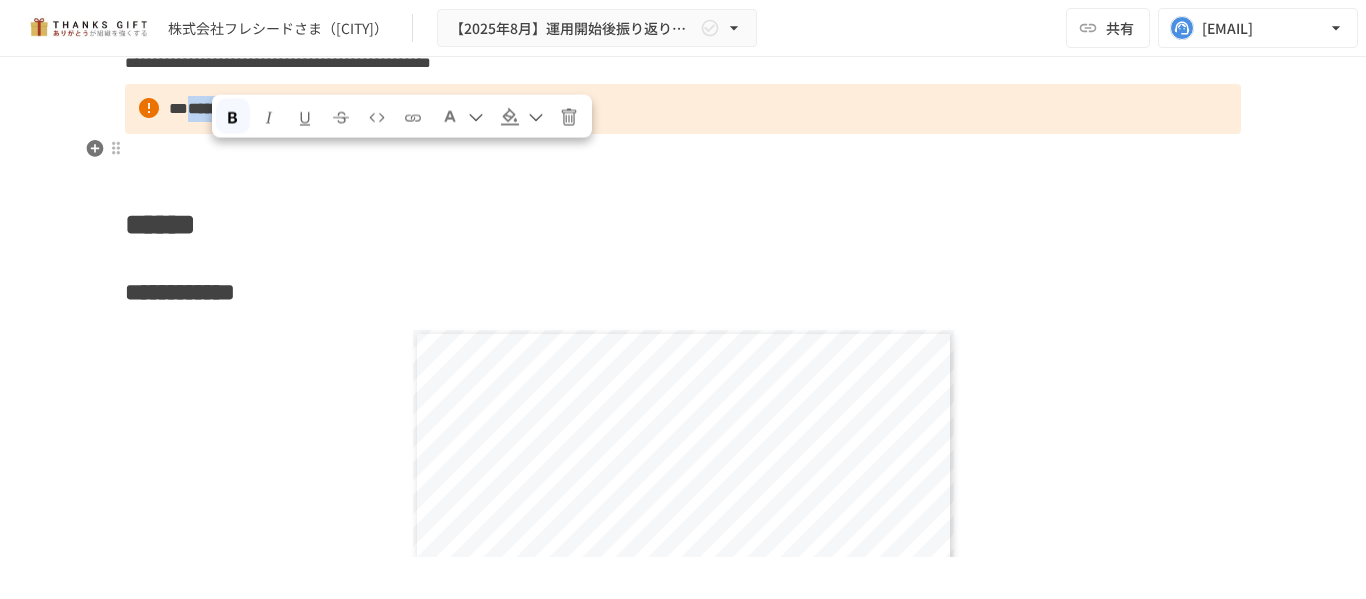 drag, startPoint x: 340, startPoint y: 174, endPoint x: 217, endPoint y: 158, distance: 124.036285 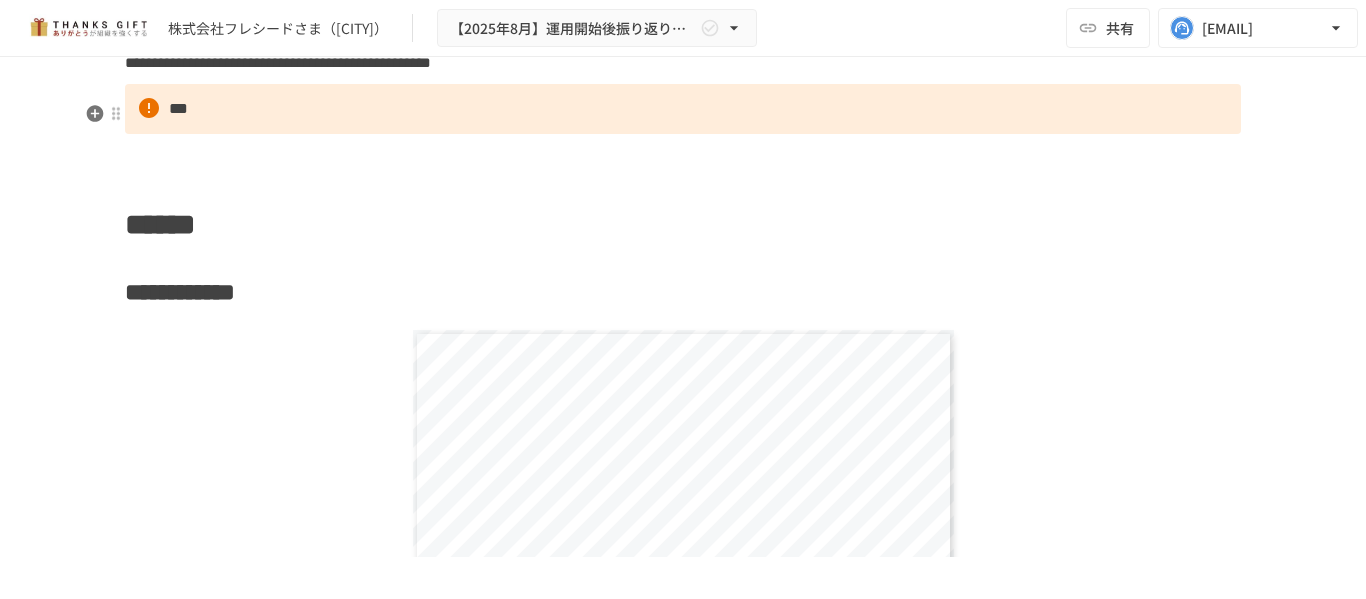 type 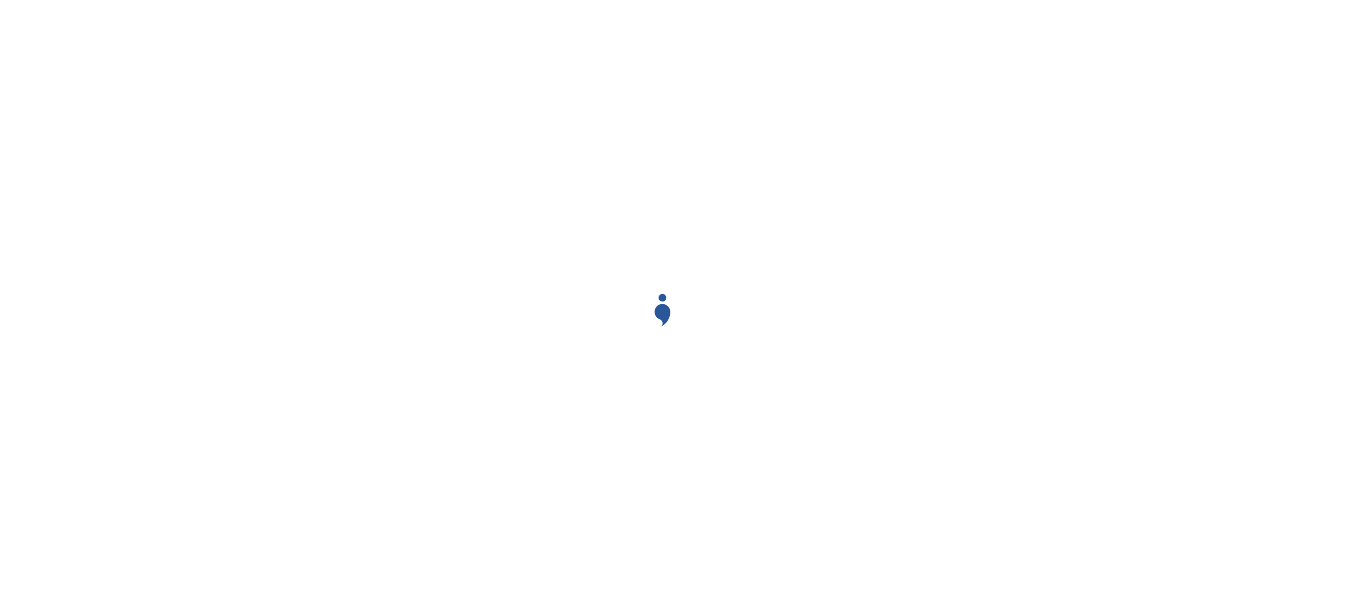 scroll, scrollTop: 0, scrollLeft: 0, axis: both 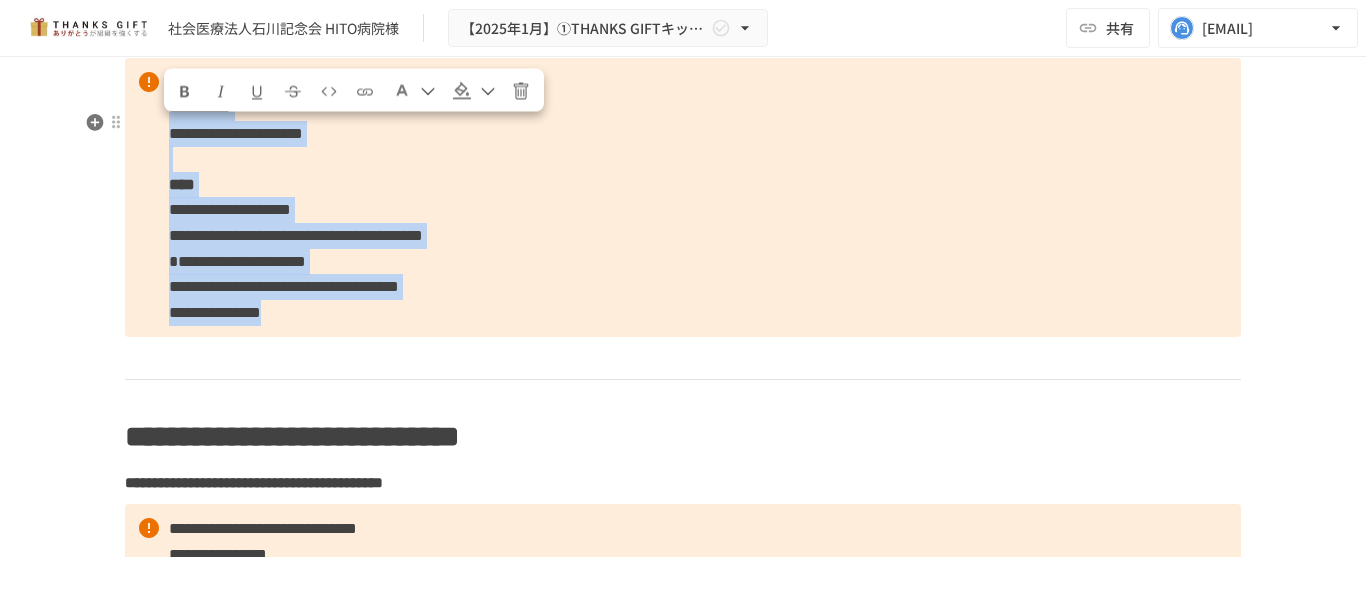drag, startPoint x: 162, startPoint y: 135, endPoint x: 384, endPoint y: 377, distance: 328.4022 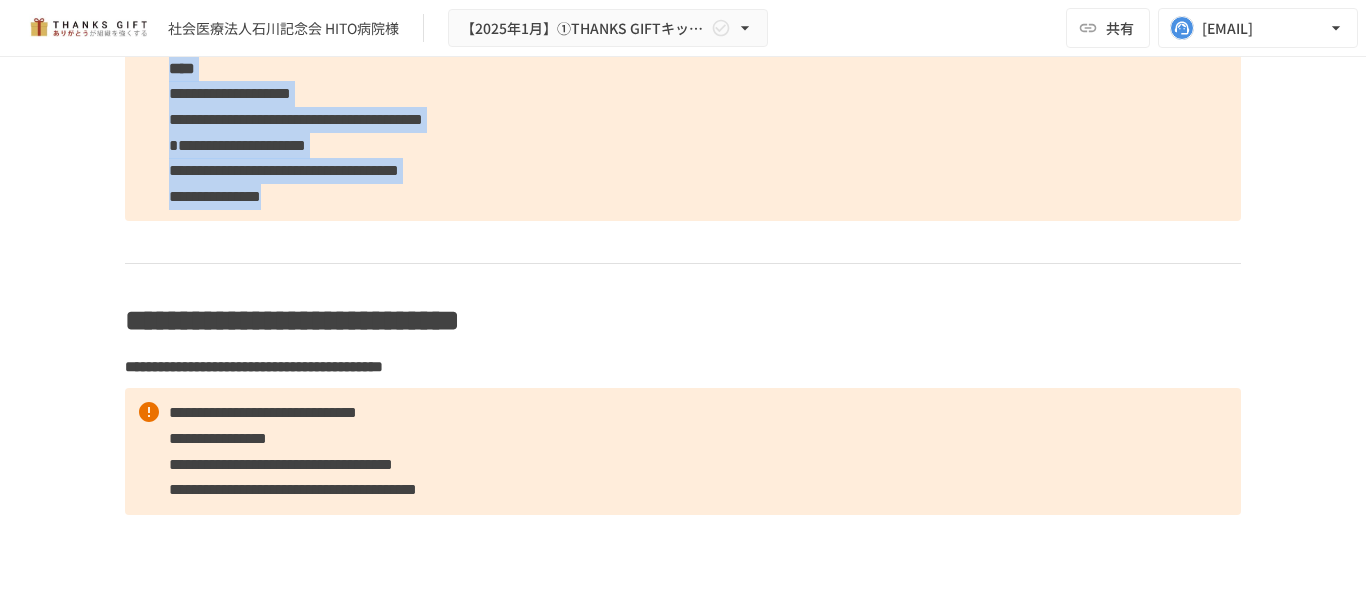 scroll, scrollTop: 4506, scrollLeft: 0, axis: vertical 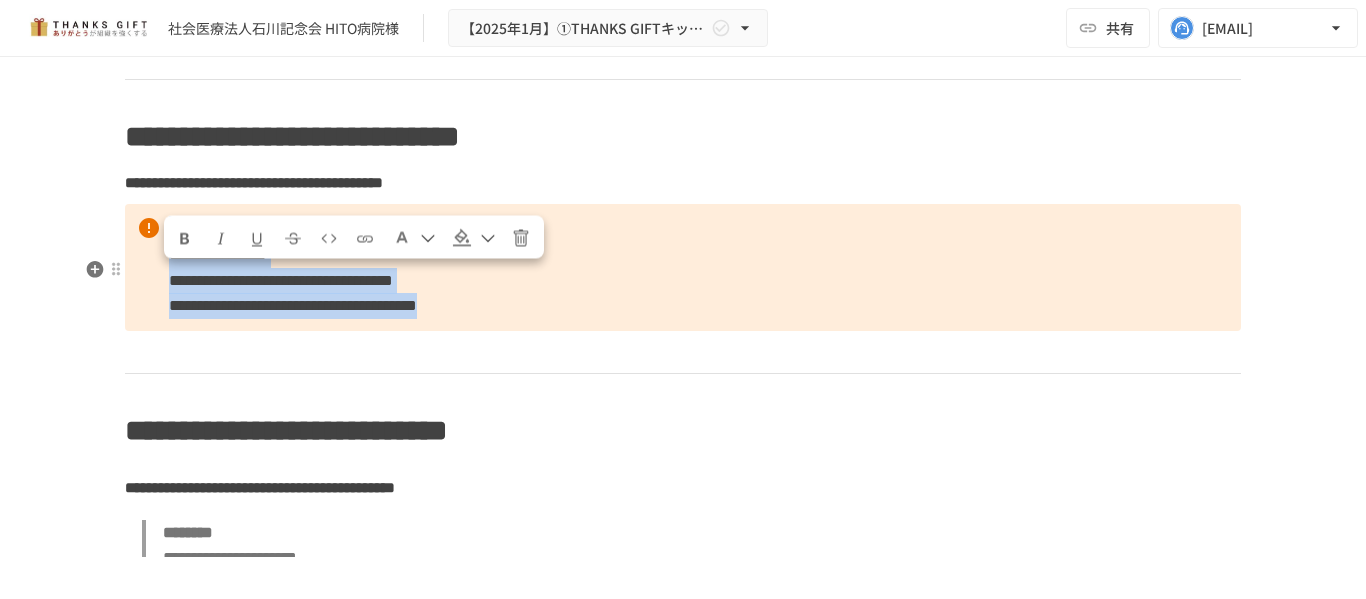 drag, startPoint x: 166, startPoint y: 277, endPoint x: 884, endPoint y: 357, distance: 722.44305 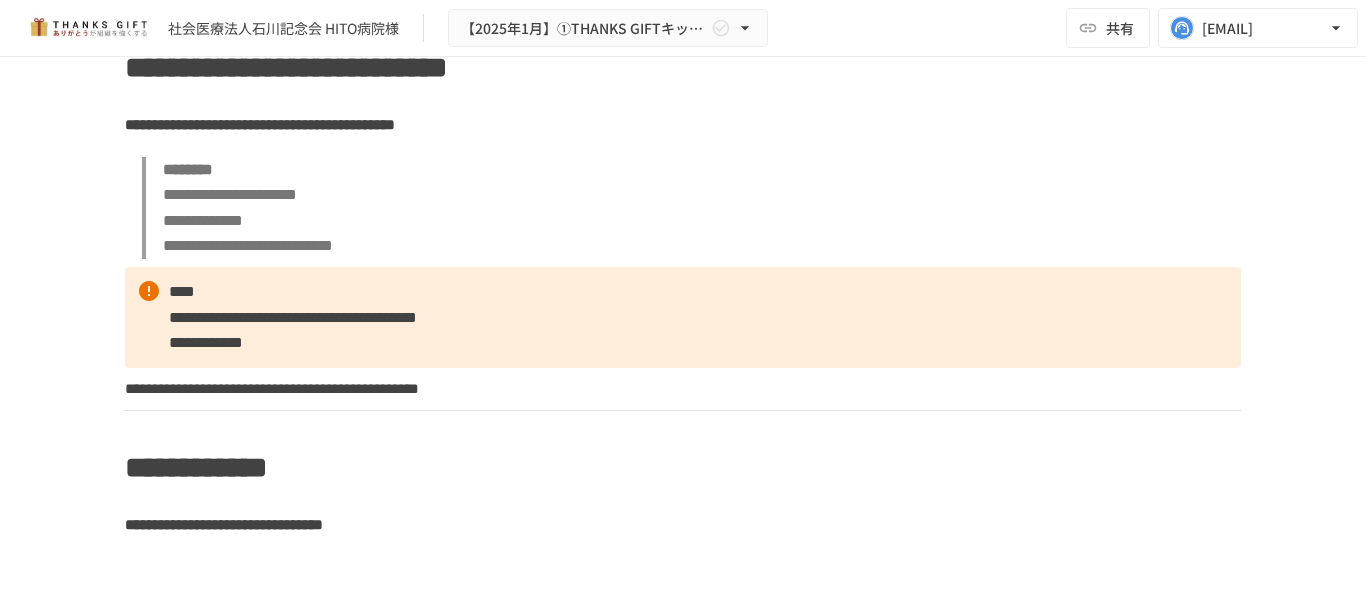 scroll, scrollTop: 4906, scrollLeft: 0, axis: vertical 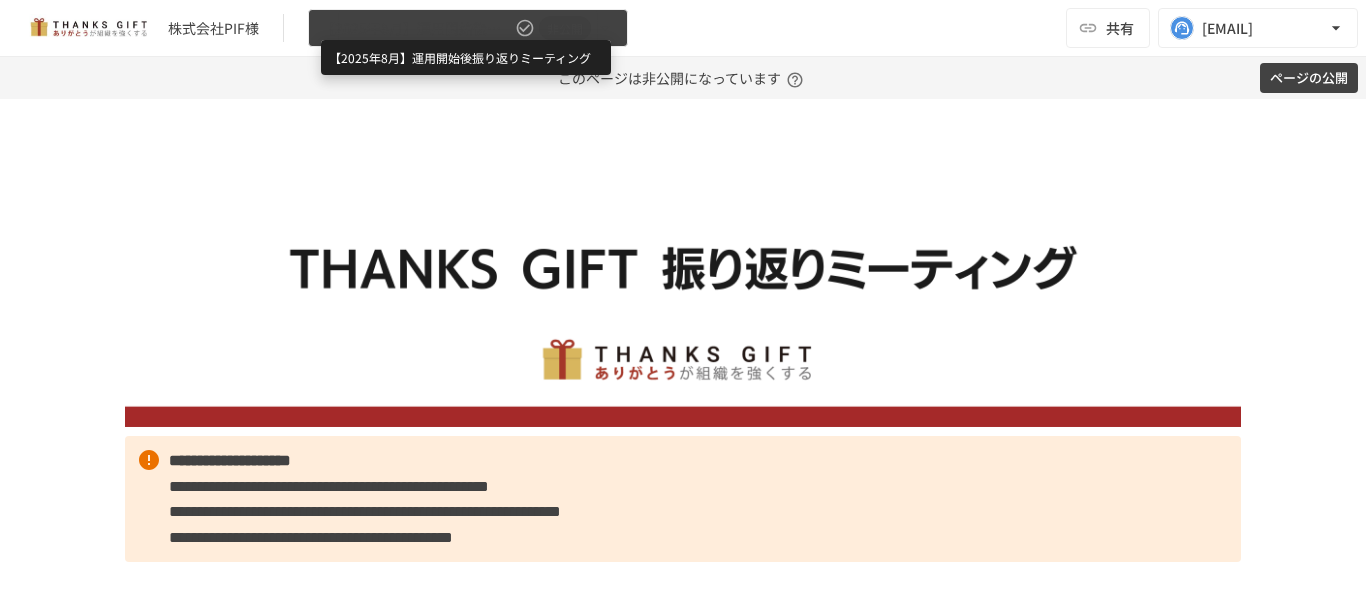 click on "【2025年8月】運用開始後振り返りミーティング" at bounding box center [416, 28] 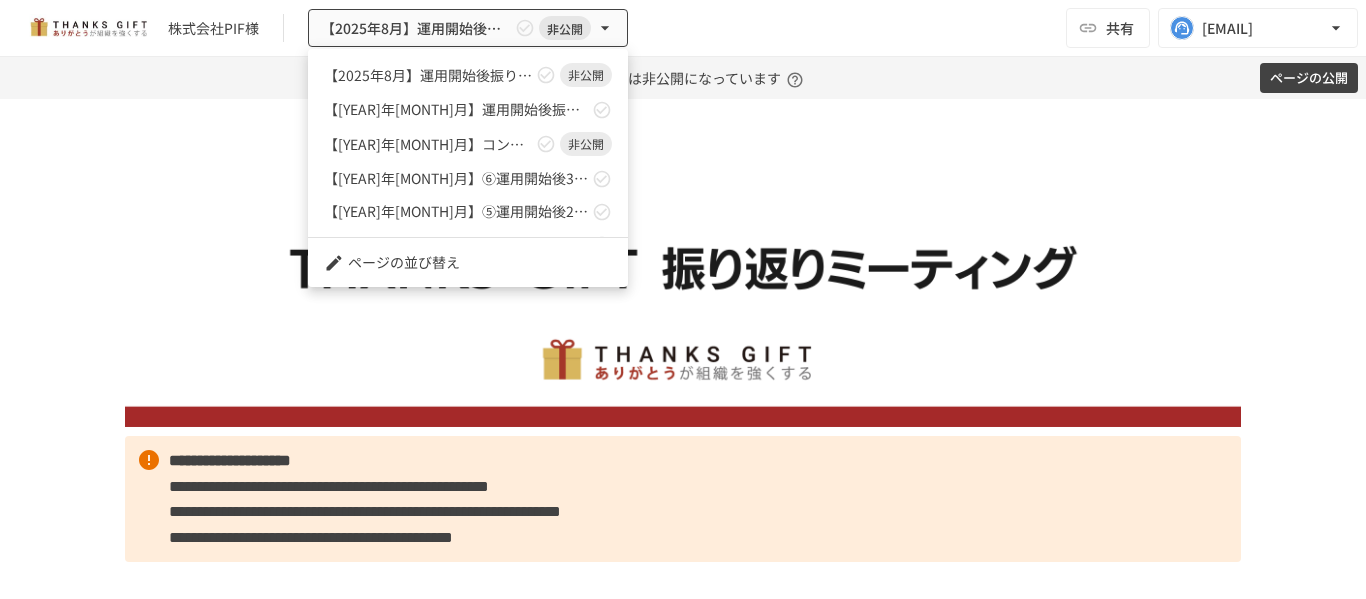 click at bounding box center [683, 299] 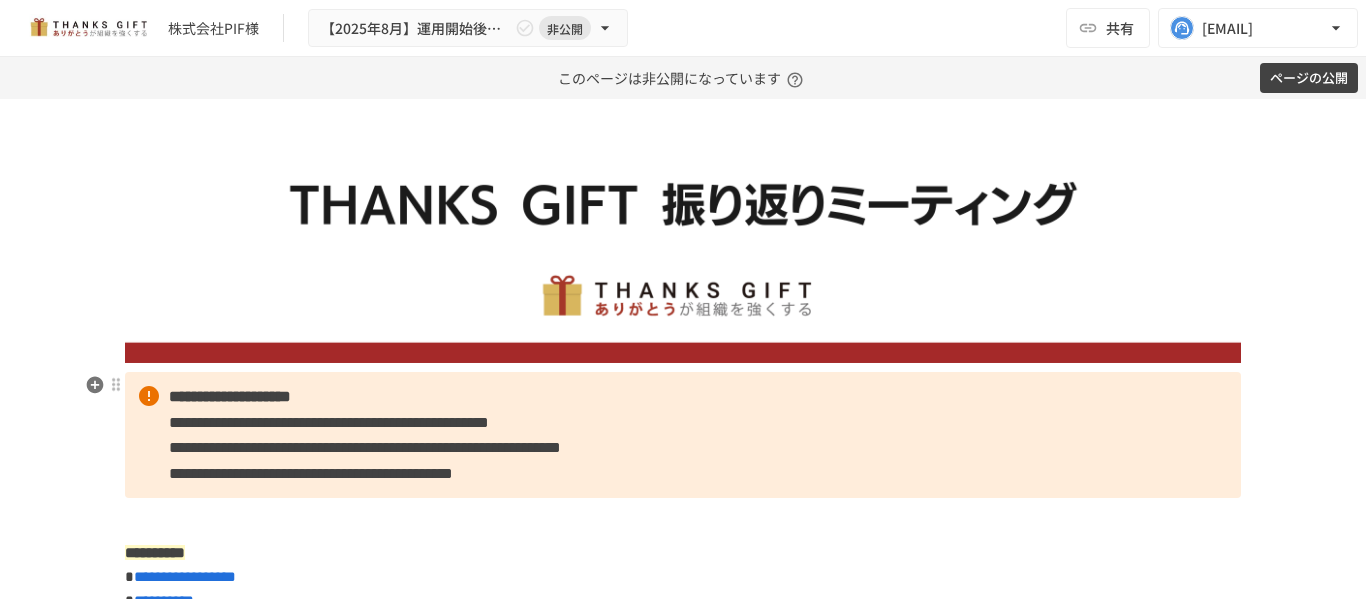 scroll, scrollTop: 100, scrollLeft: 0, axis: vertical 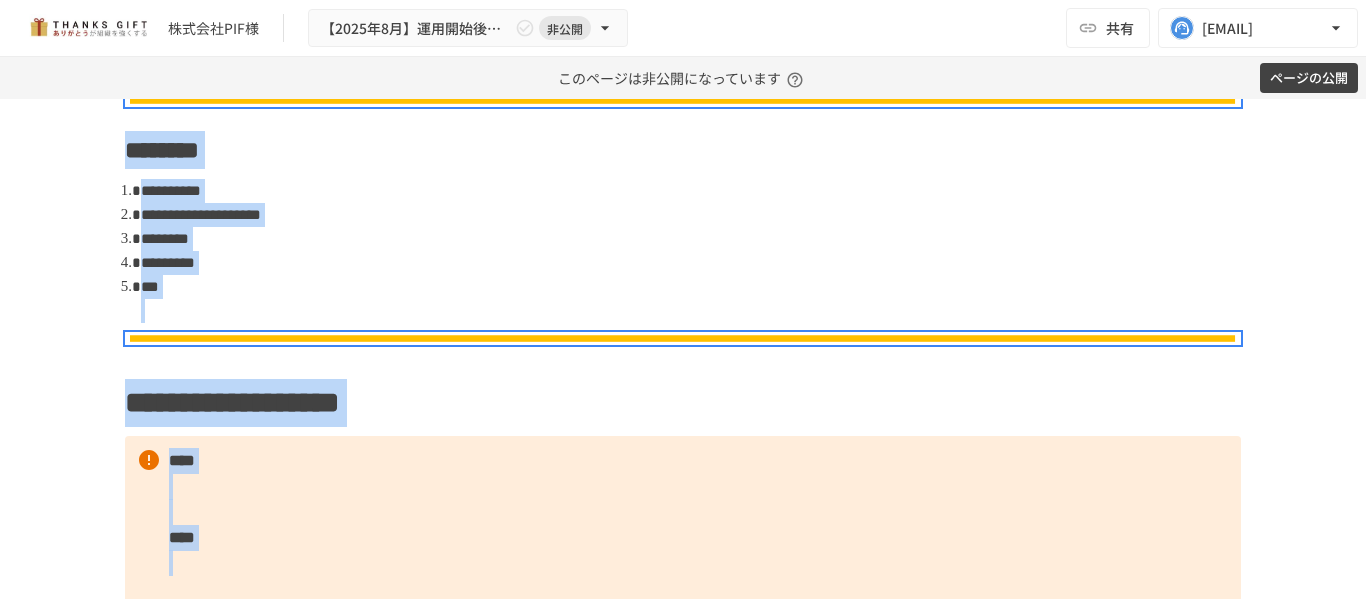 drag, startPoint x: 159, startPoint y: 356, endPoint x: 1283, endPoint y: 554, distance: 1141.3063 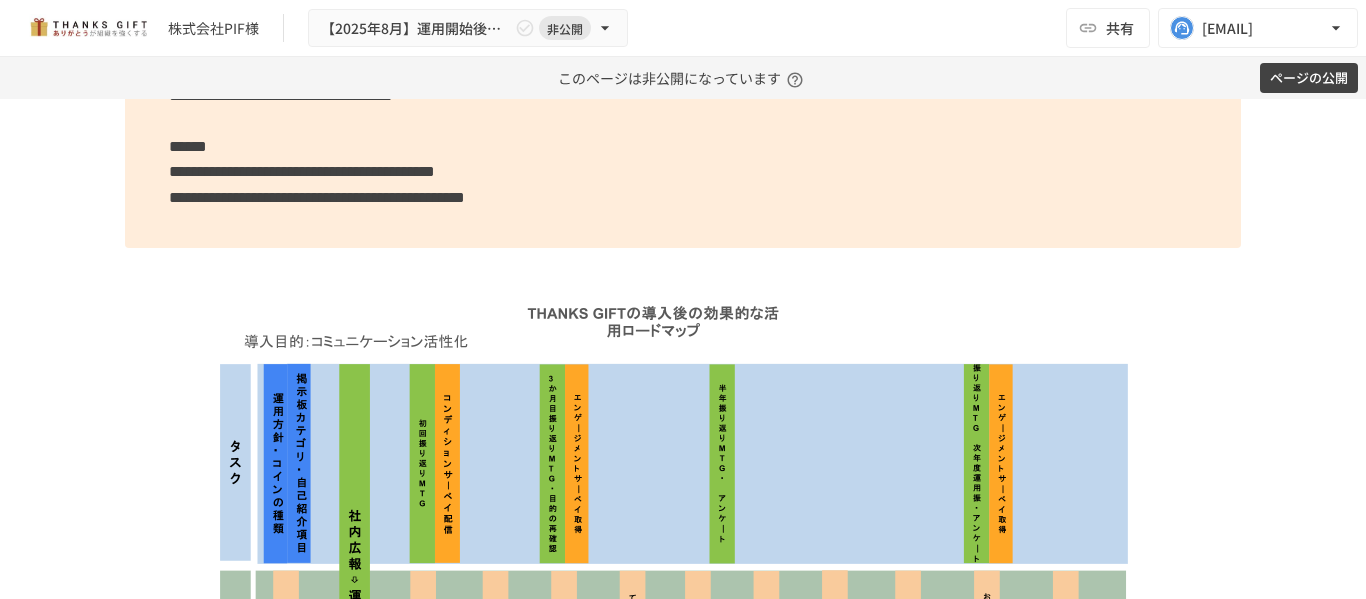 scroll, scrollTop: 2361, scrollLeft: 0, axis: vertical 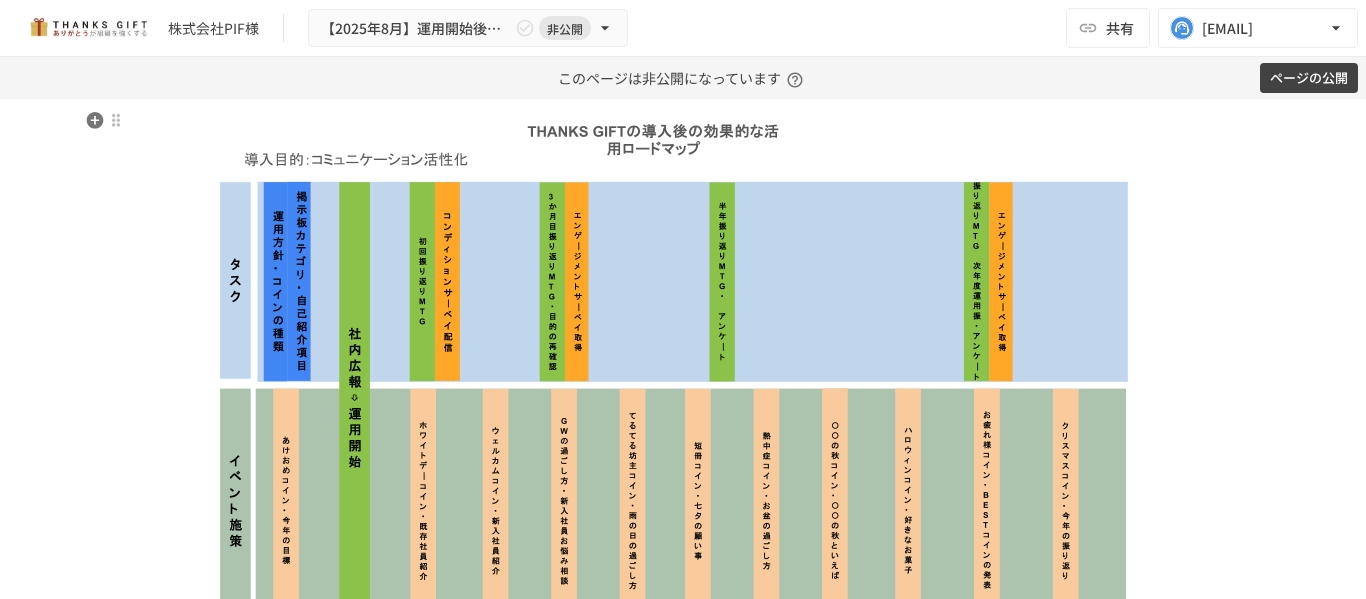 click at bounding box center (683, 379) 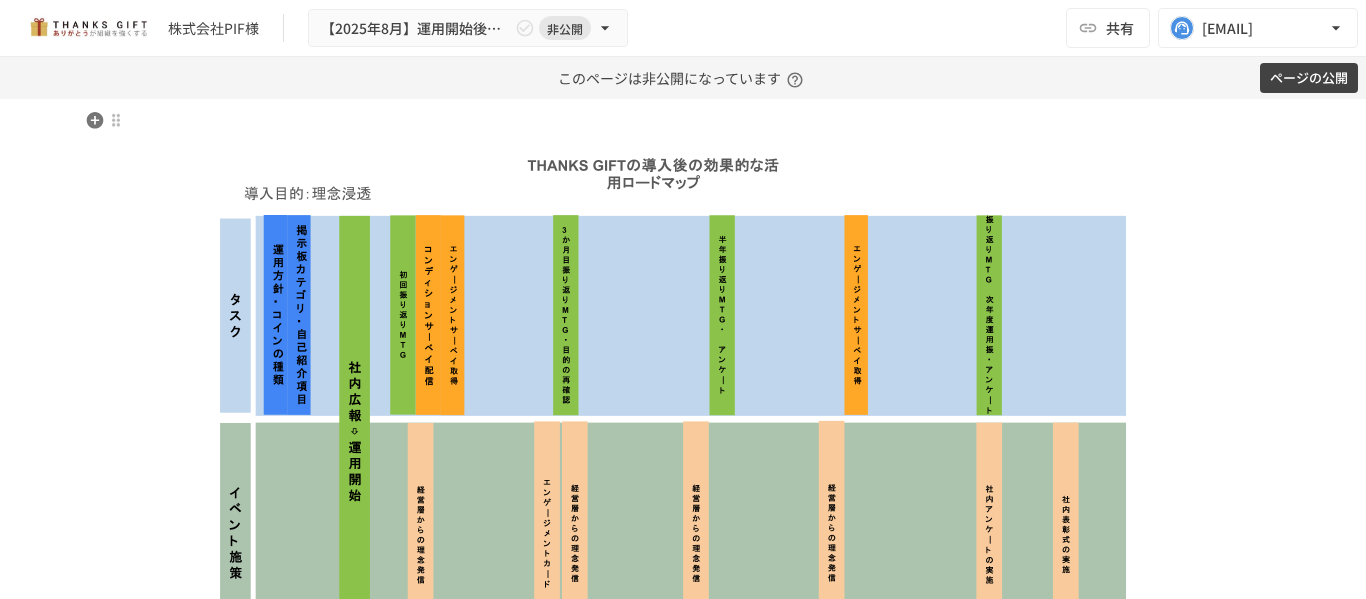click at bounding box center [683, 413] 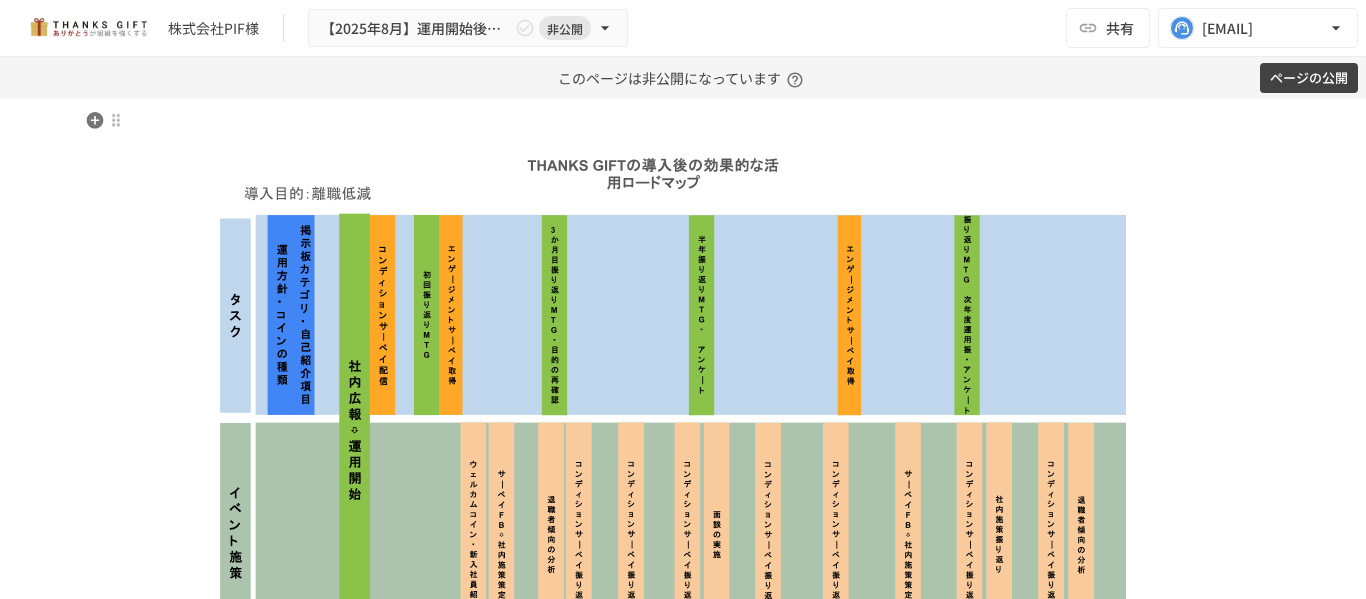click at bounding box center (683, 413) 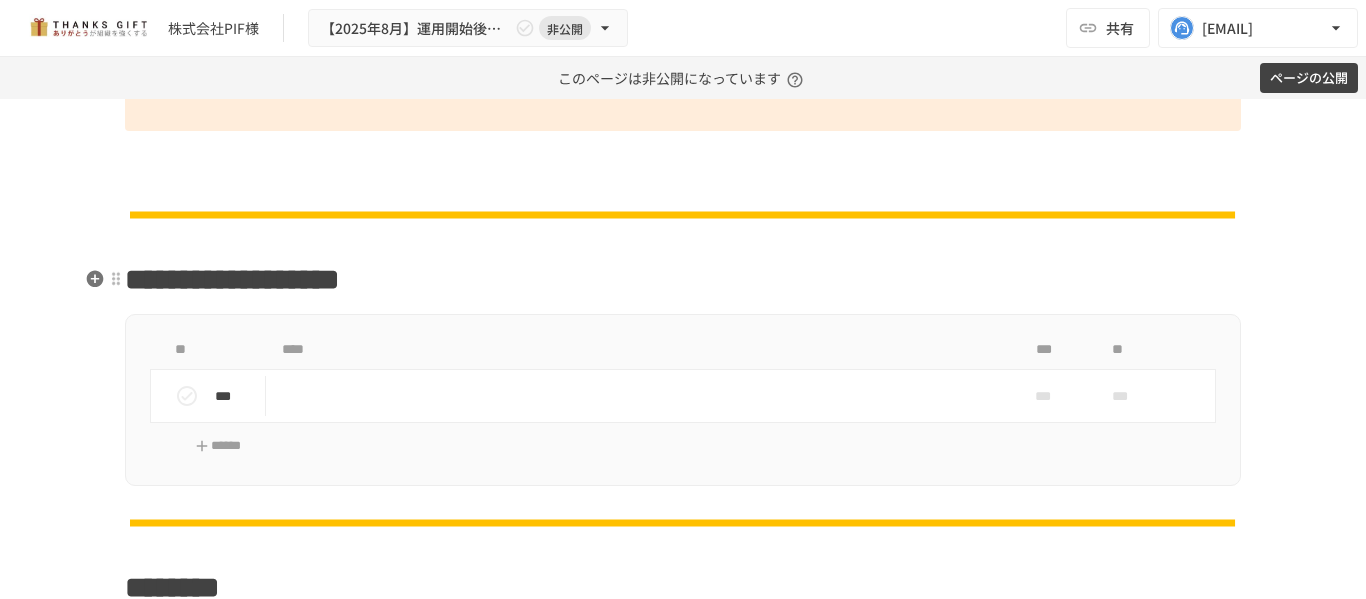 scroll, scrollTop: 2261, scrollLeft: 0, axis: vertical 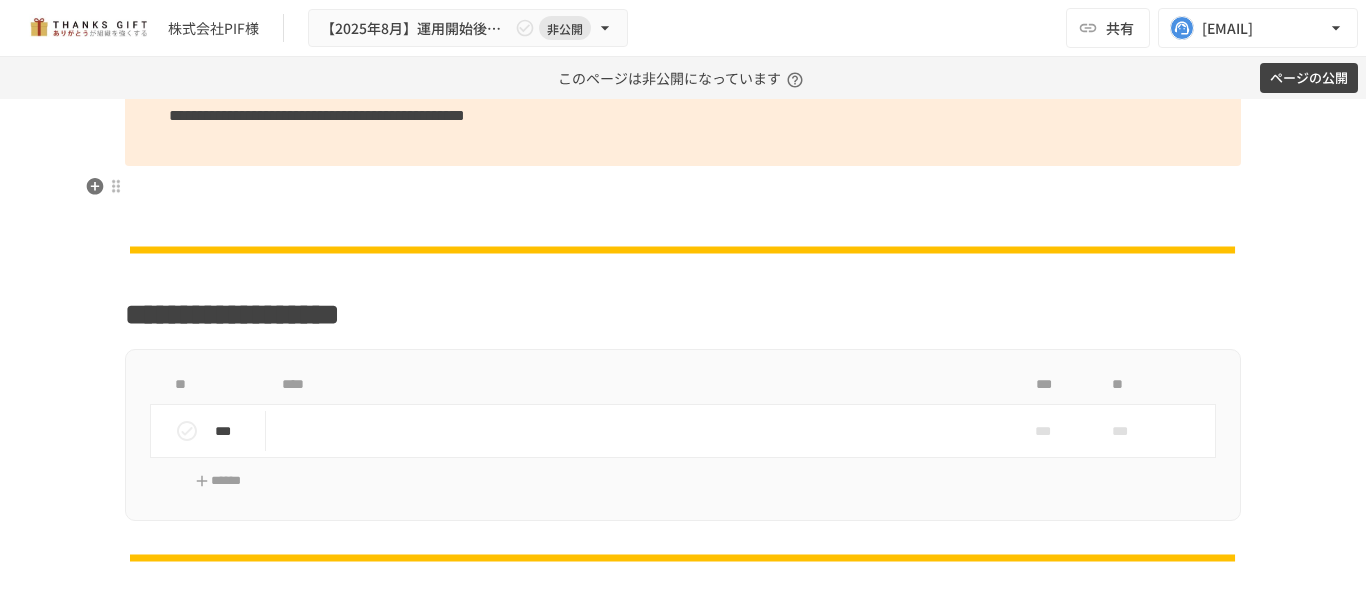 click on "**********" at bounding box center (683, 2398) 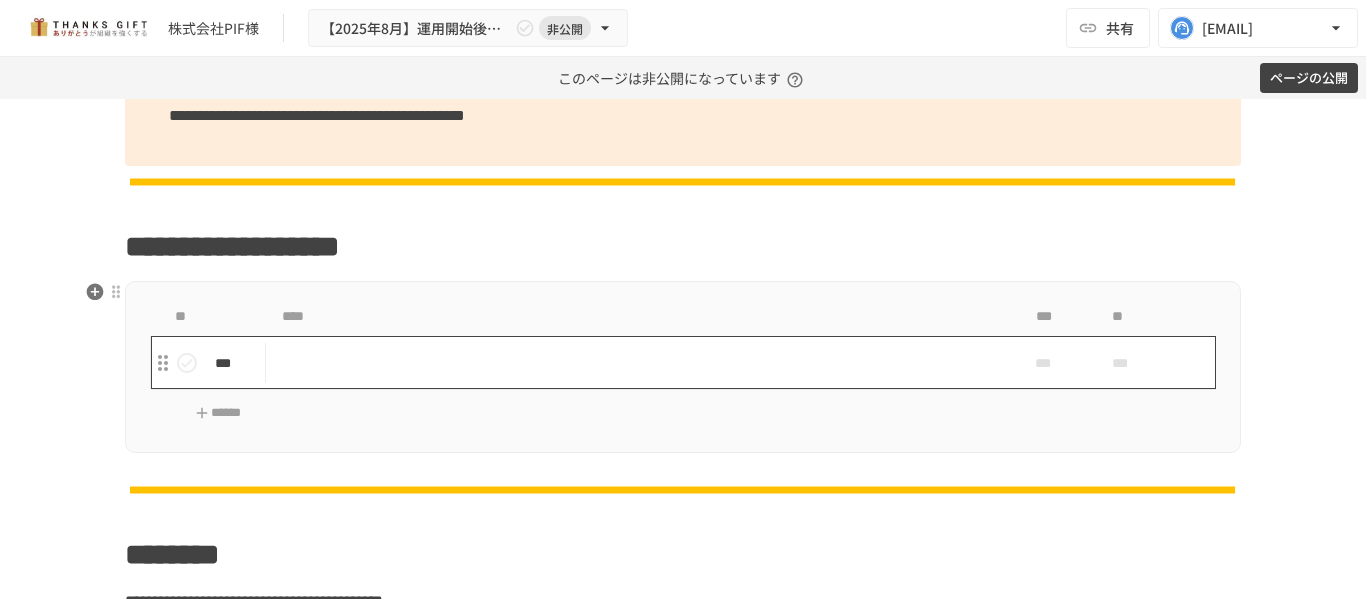 click at bounding box center (641, 362) 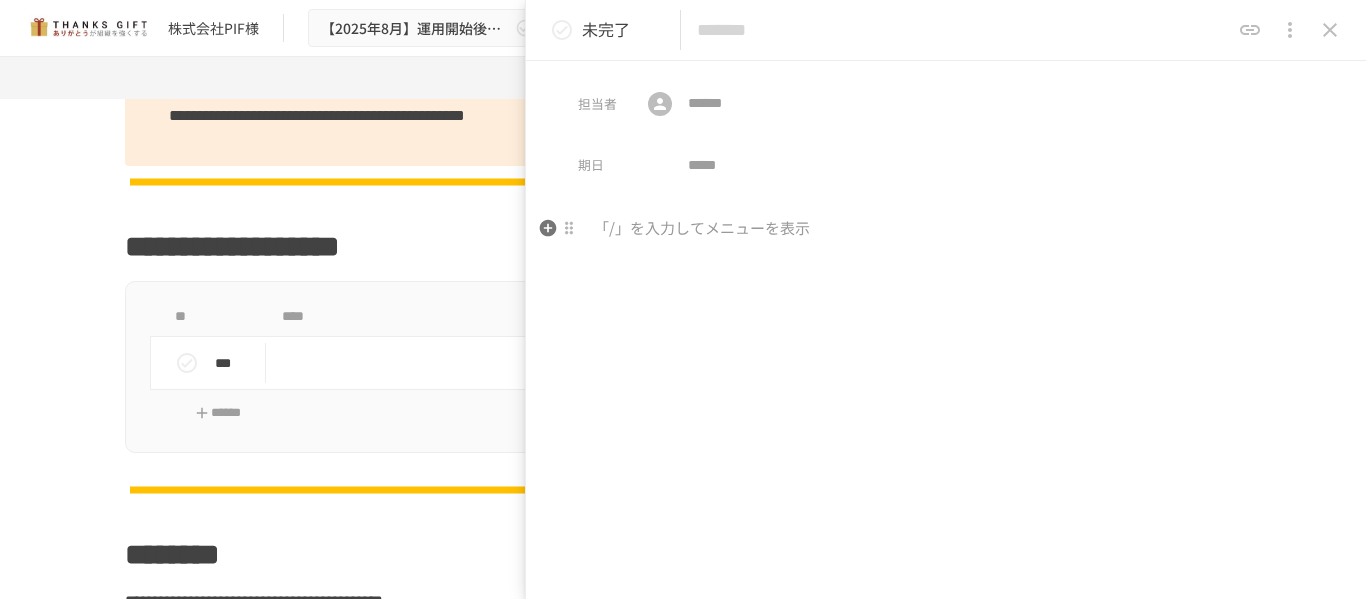click at bounding box center [946, 229] 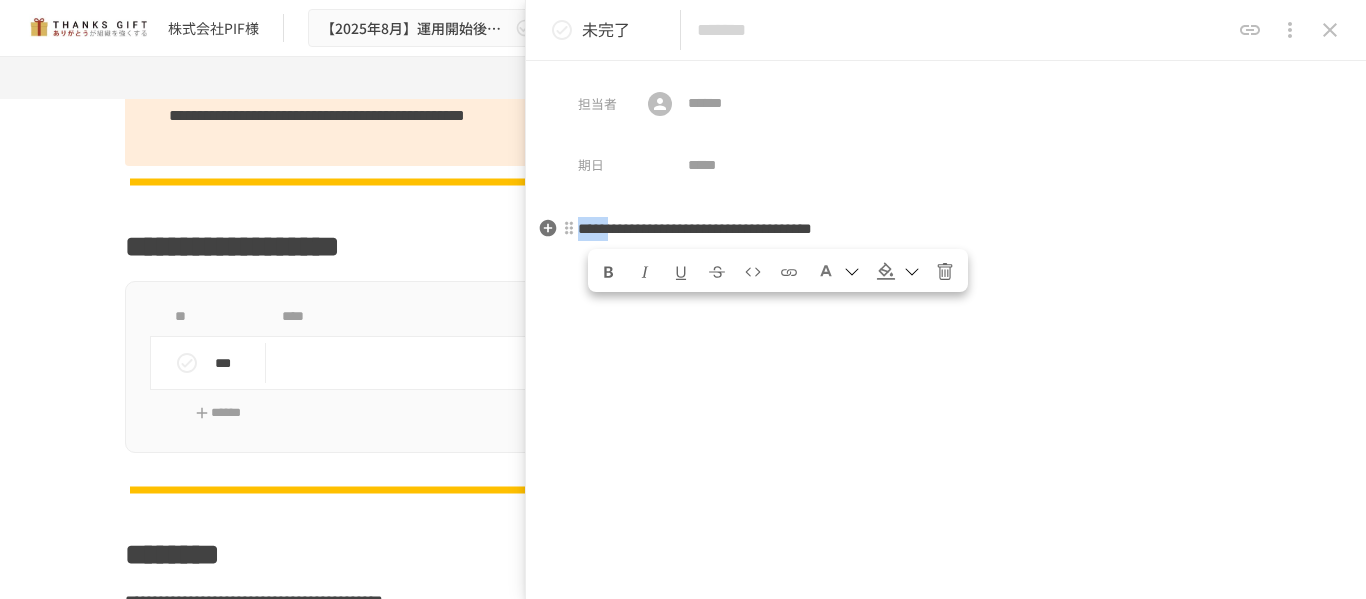 drag, startPoint x: 650, startPoint y: 228, endPoint x: 552, endPoint y: 216, distance: 98.731964 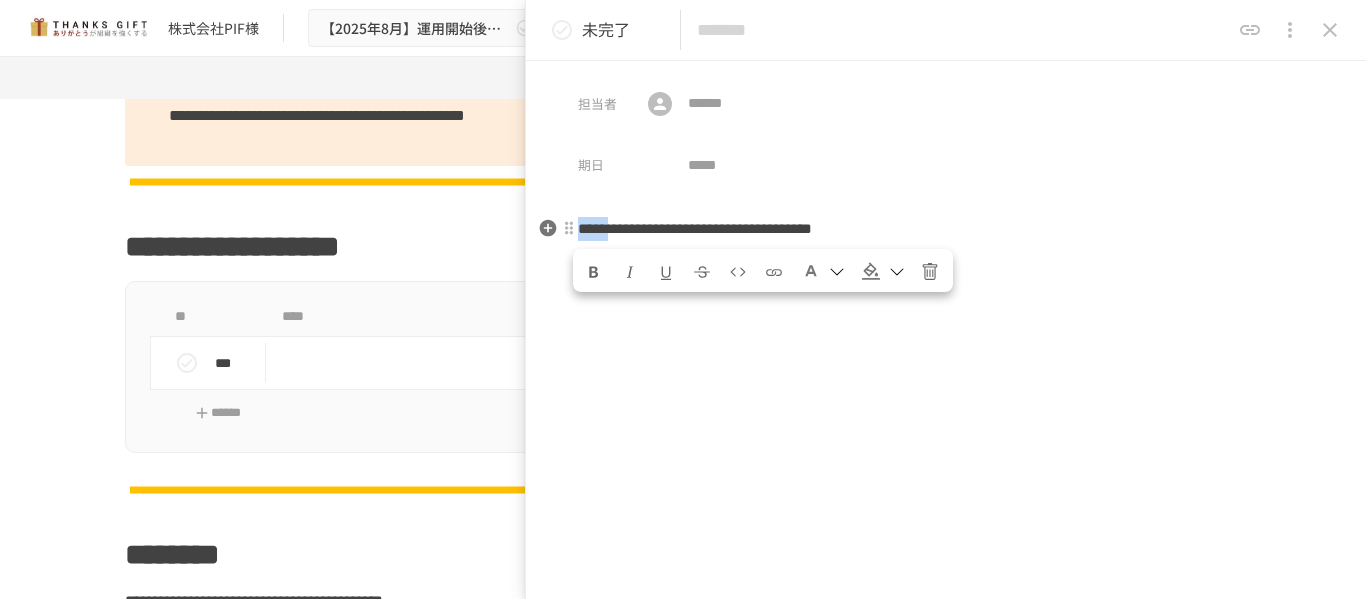 copy on "*****" 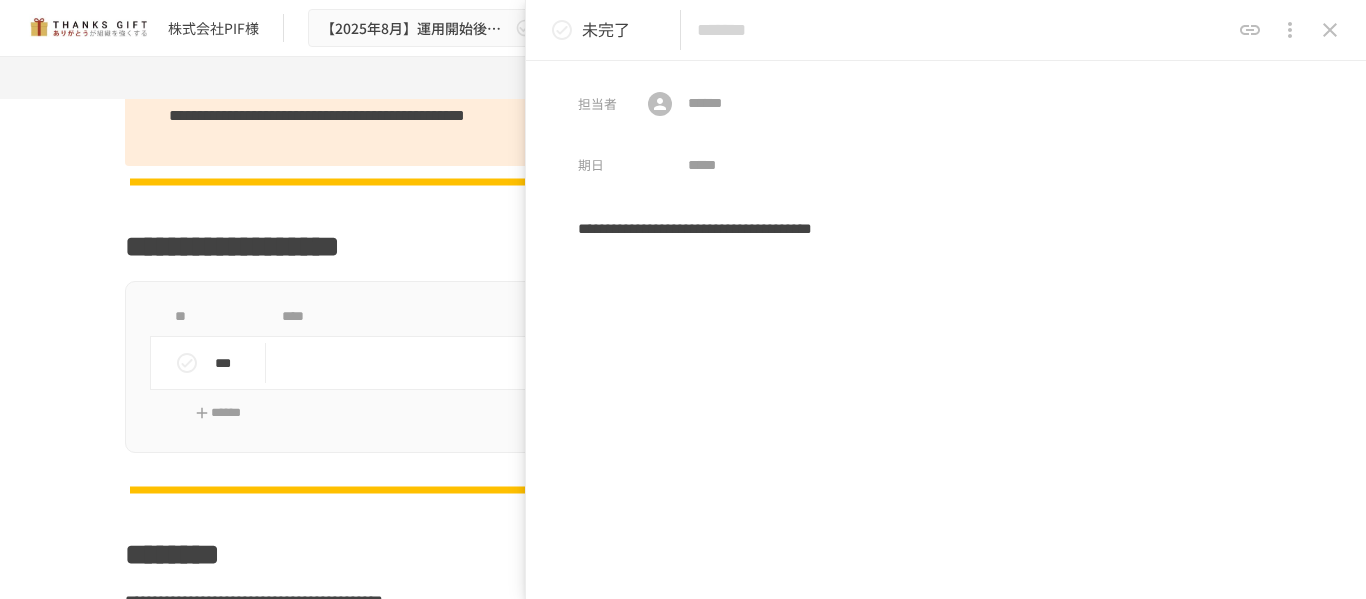 click at bounding box center [963, 30] 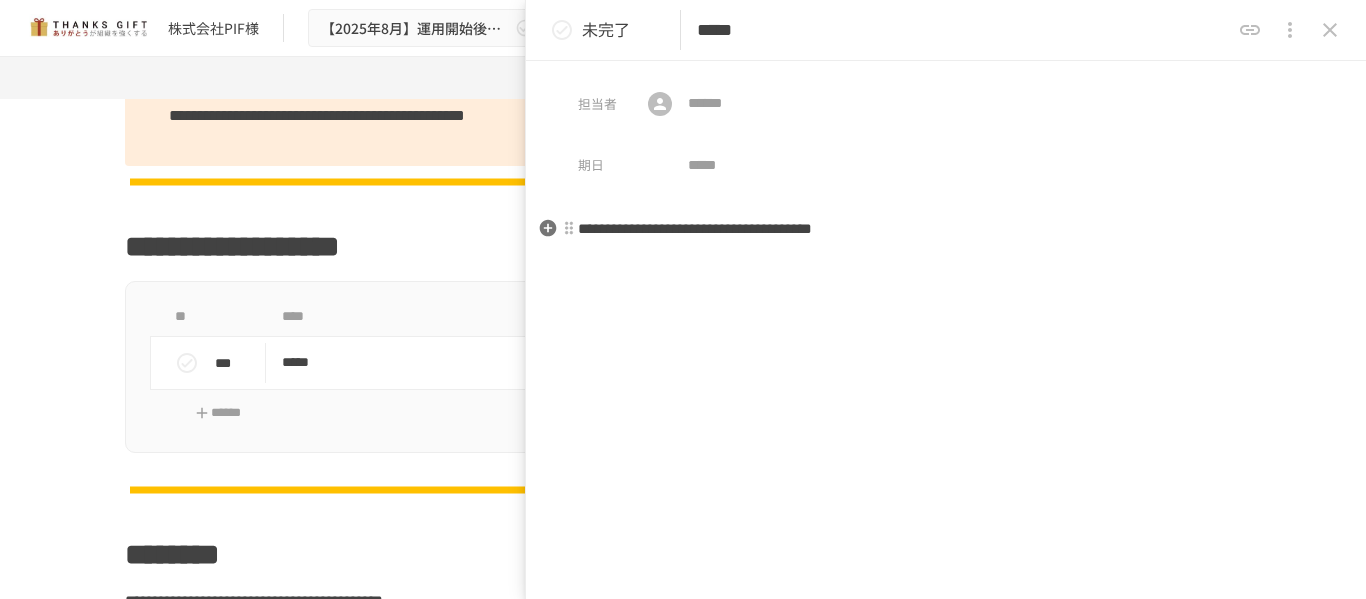 type on "*****" 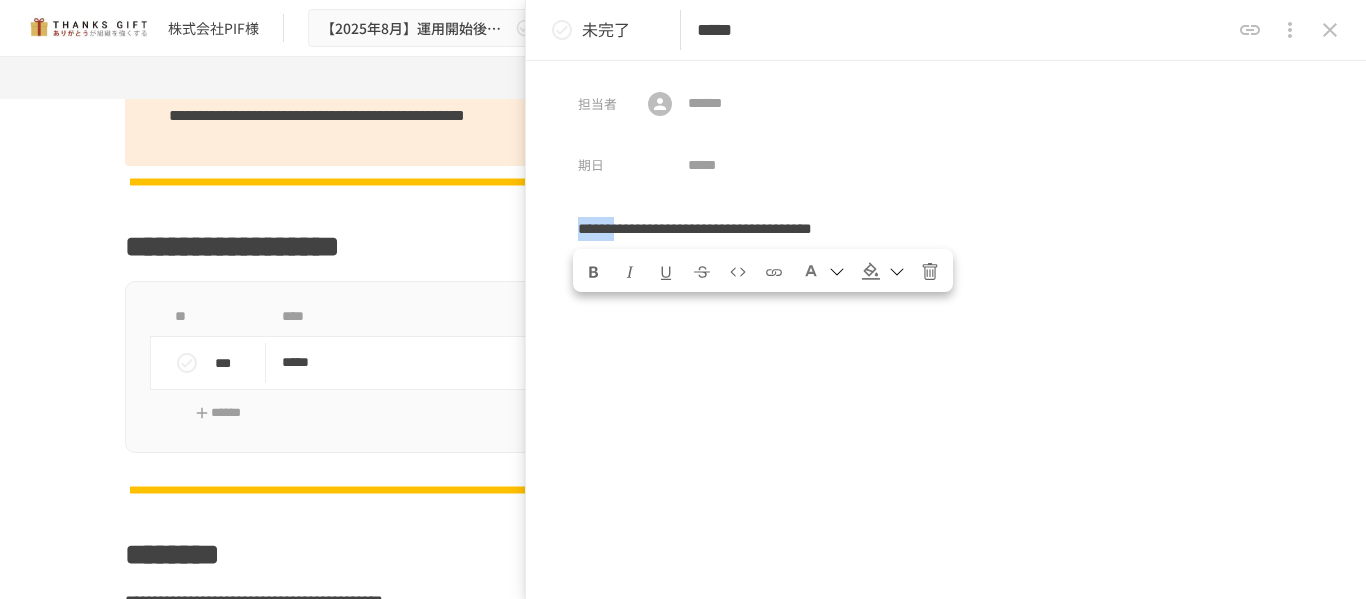 drag, startPoint x: 662, startPoint y: 222, endPoint x: 571, endPoint y: 213, distance: 91.44397 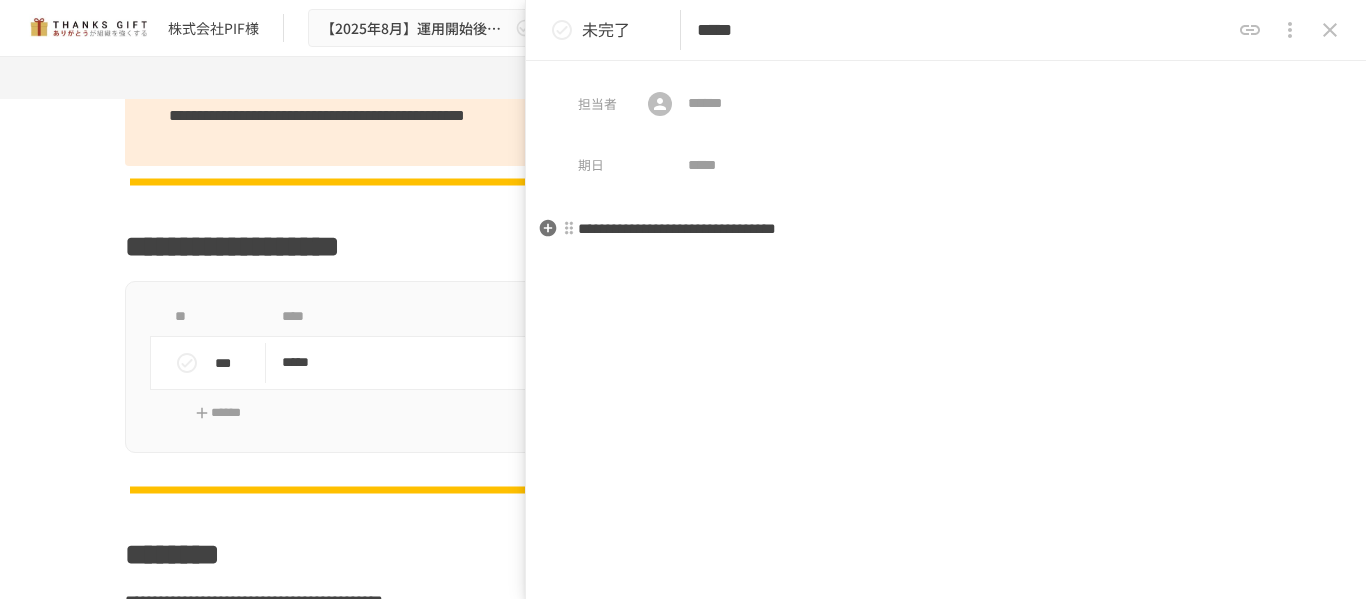 click on "**********" at bounding box center (677, 228) 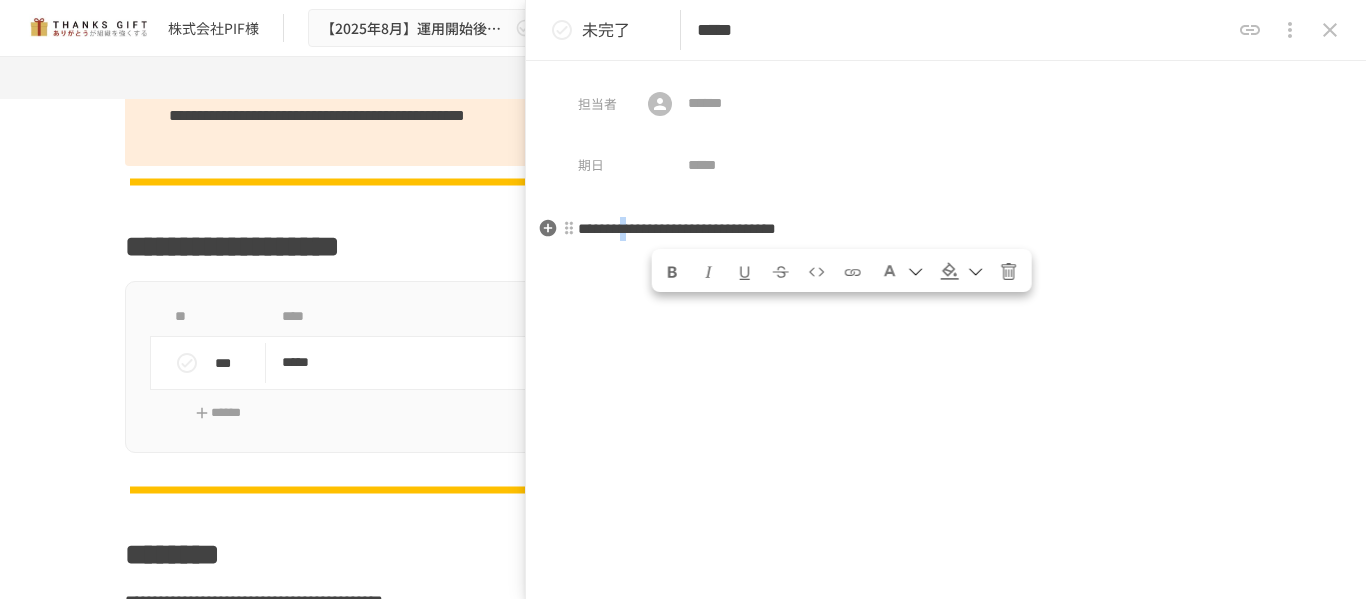 click on "**********" at bounding box center (677, 228) 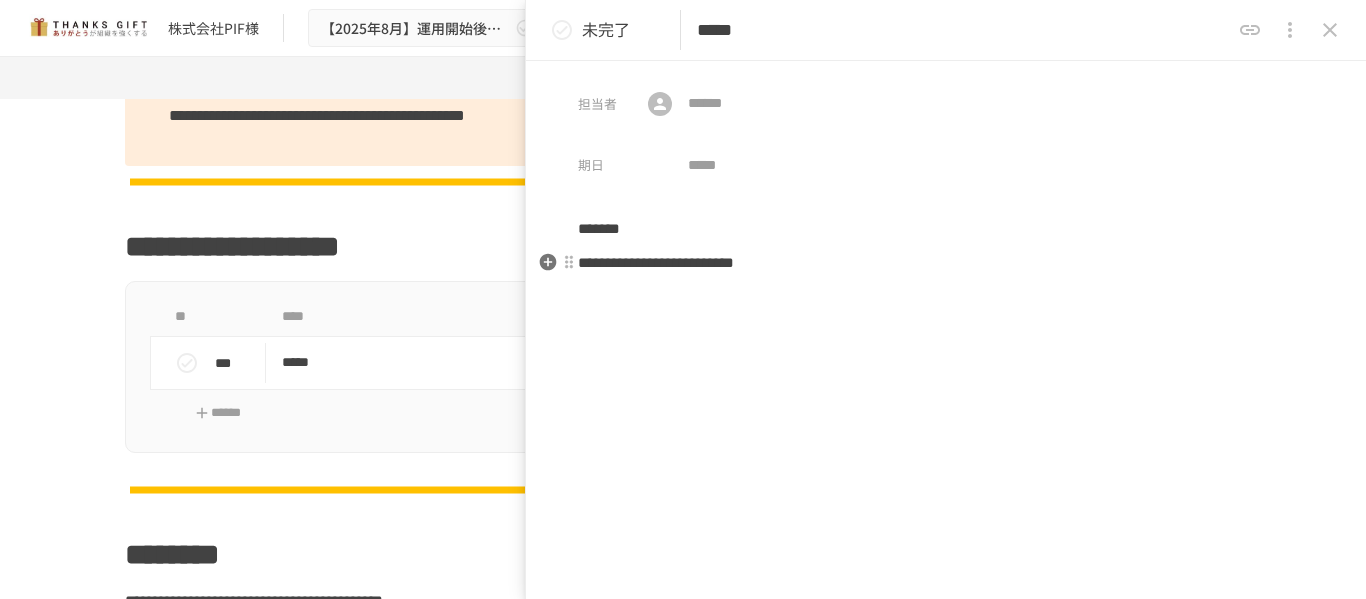 click on "**********" at bounding box center [656, 262] 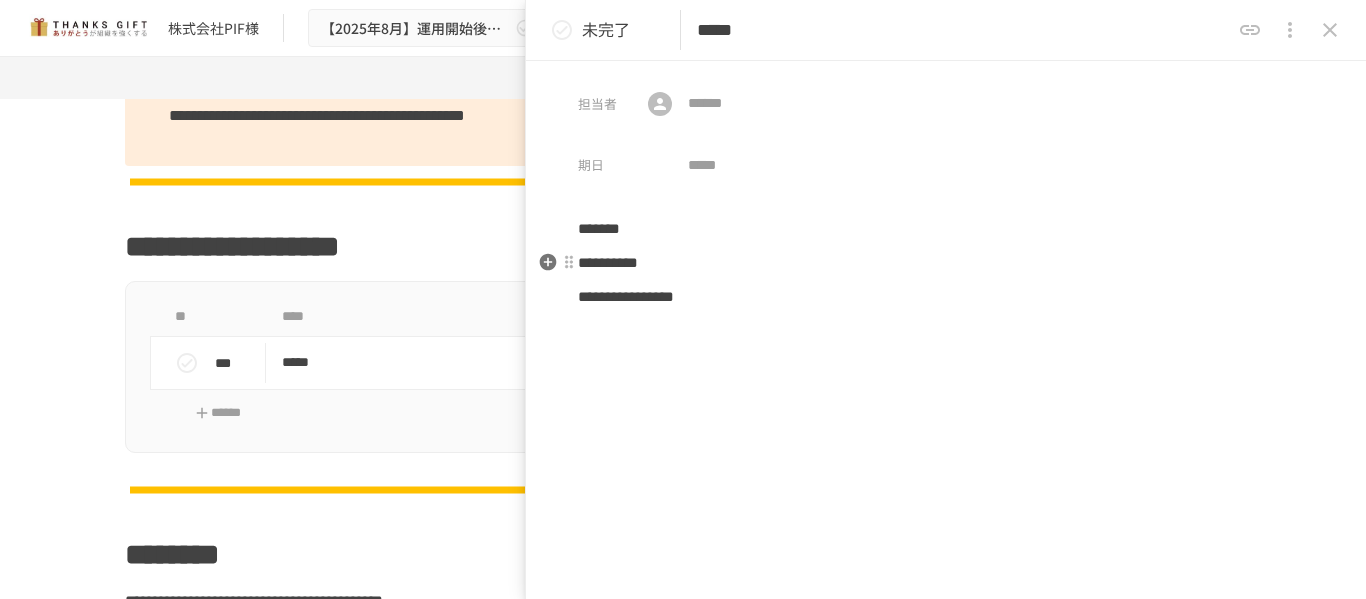 click on "**********" at bounding box center (946, 297) 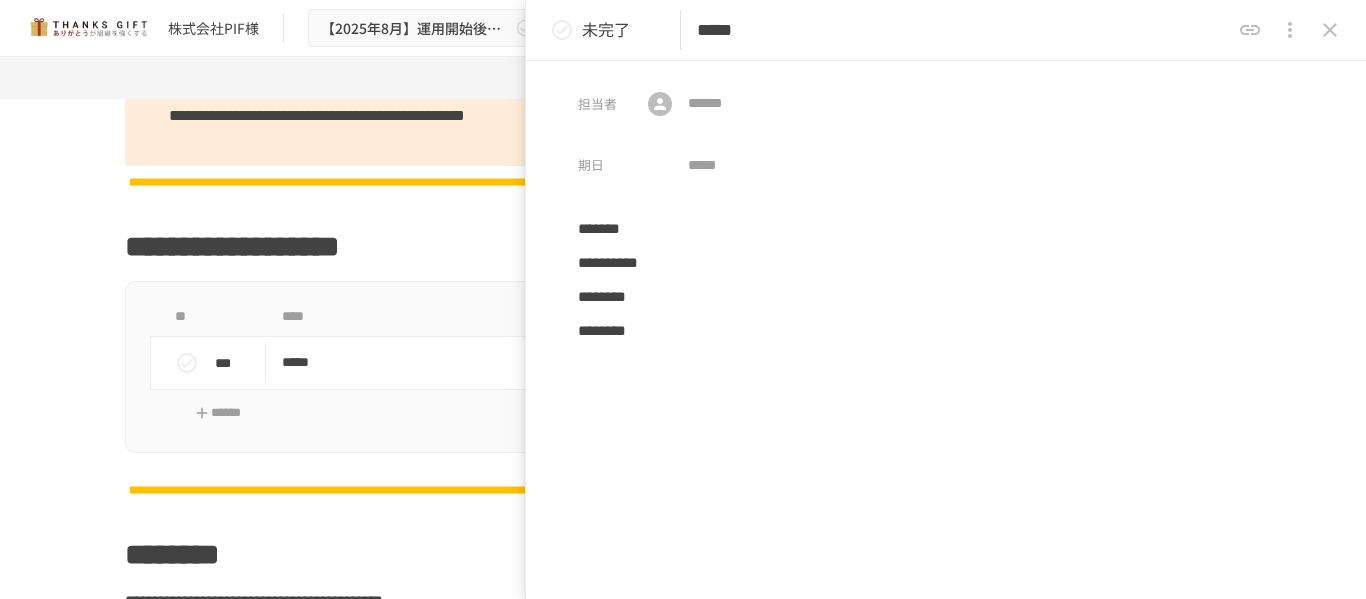 click 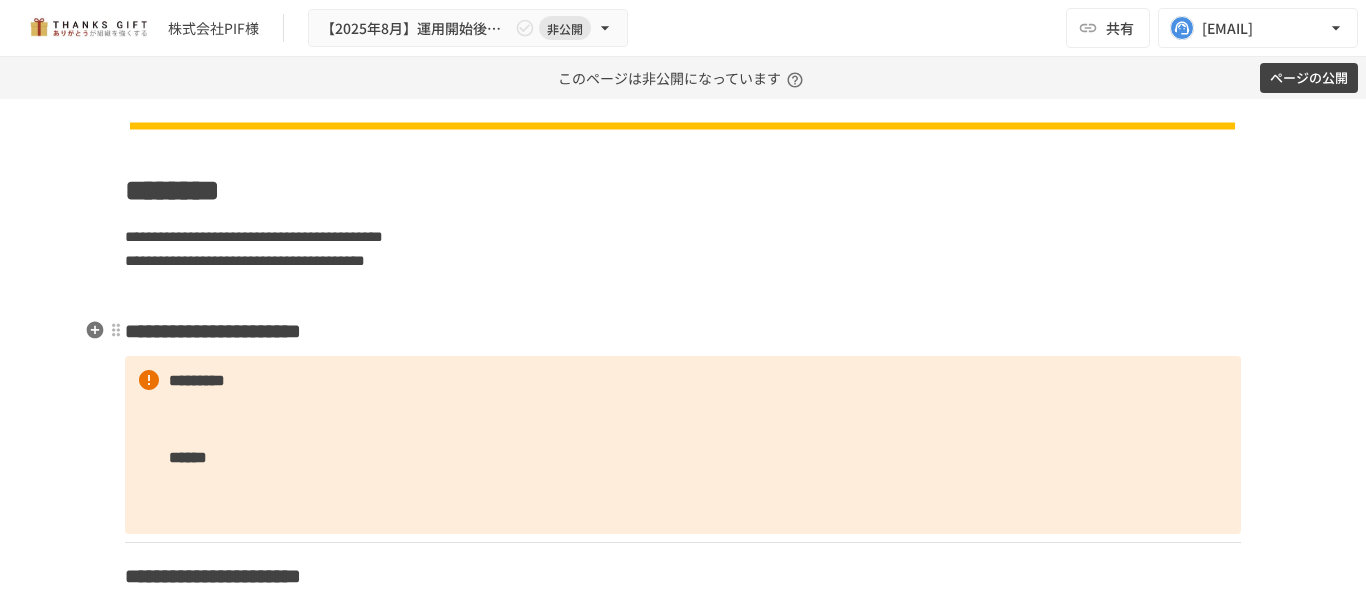 scroll, scrollTop: 2661, scrollLeft: 0, axis: vertical 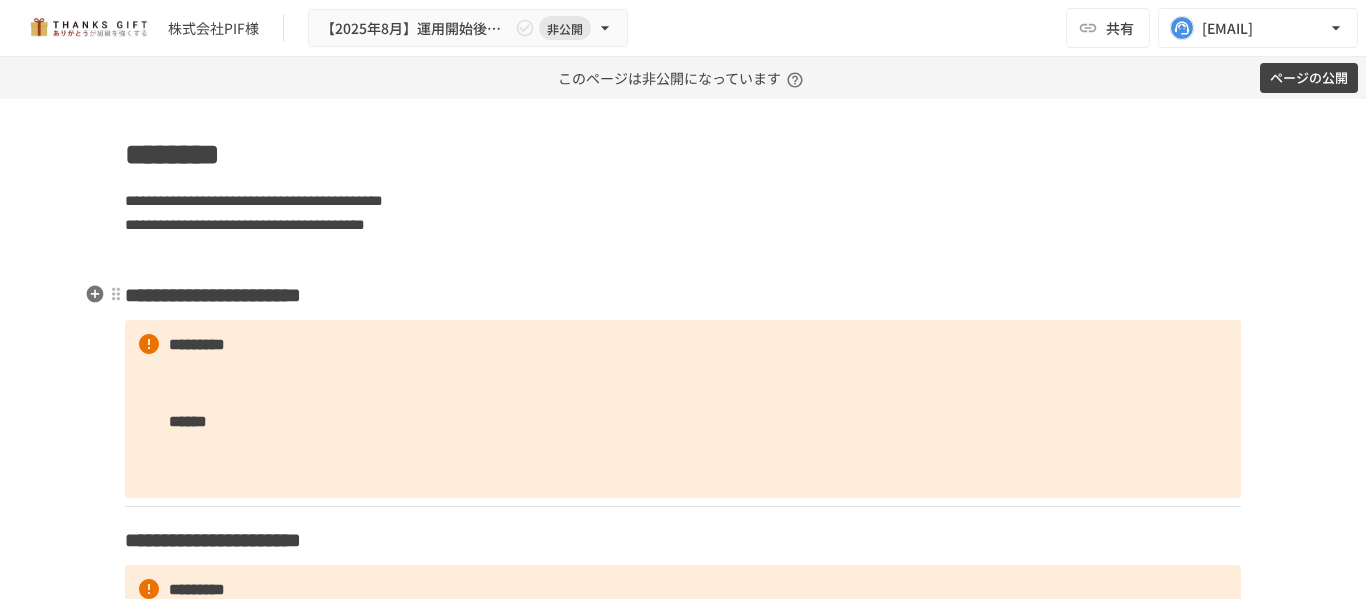 click on "**********" at bounding box center (683, 295) 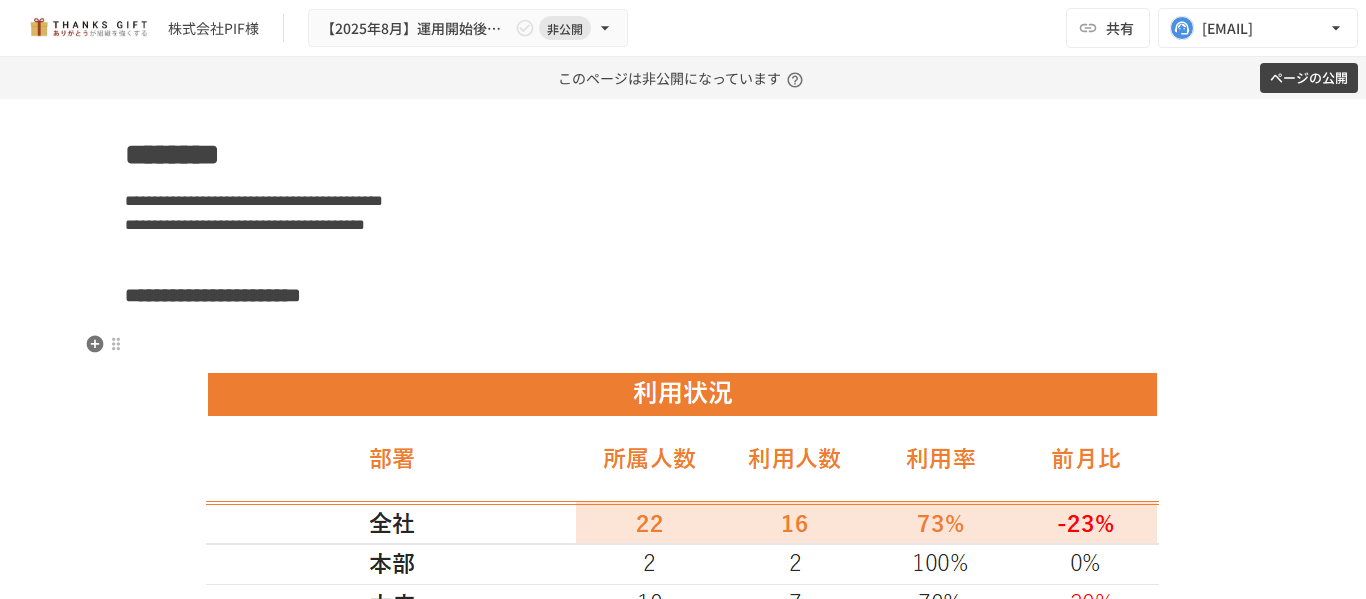 click at bounding box center [683, 345] 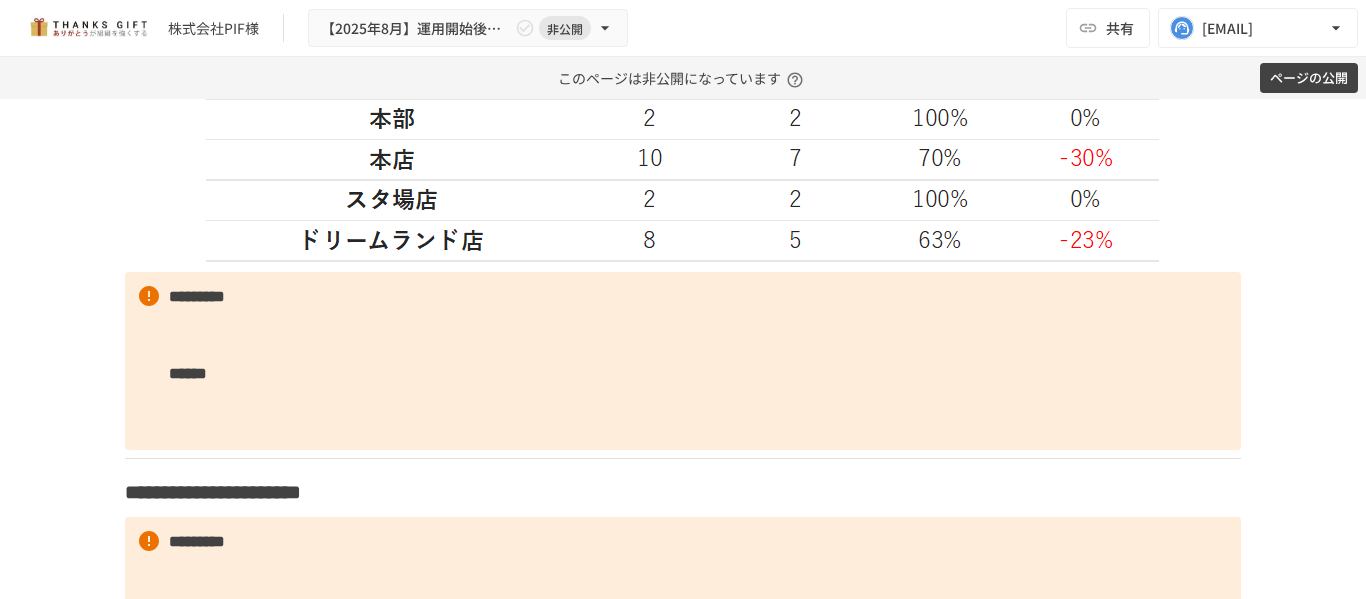scroll, scrollTop: 3161, scrollLeft: 0, axis: vertical 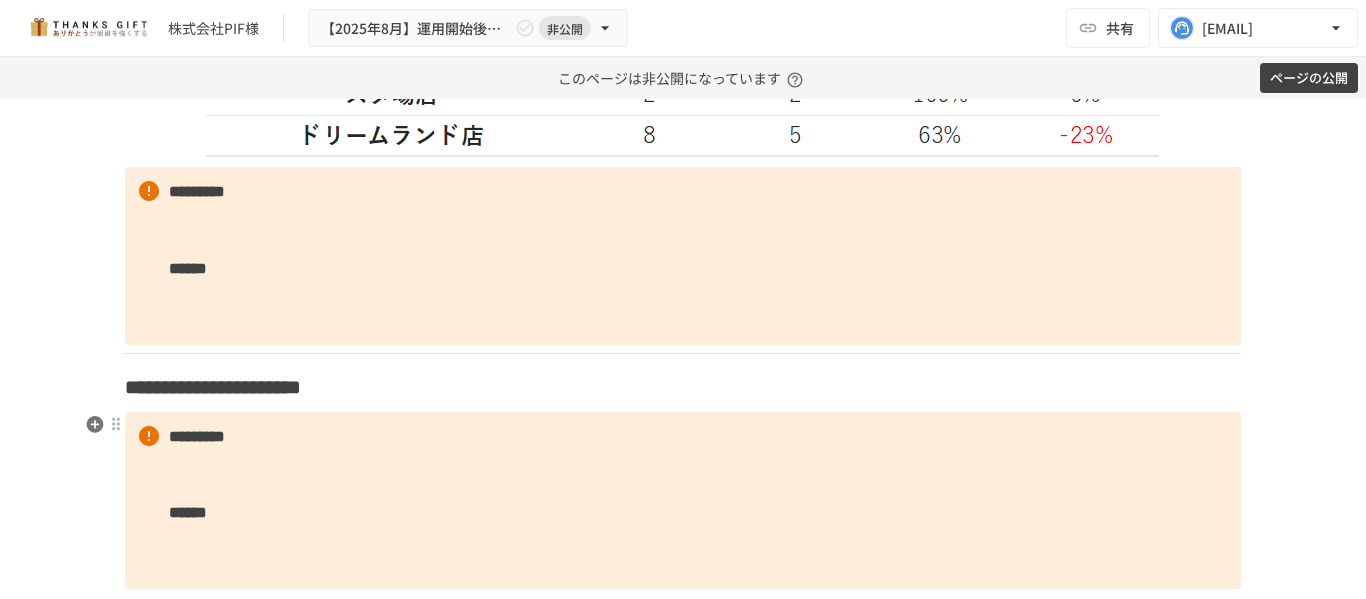 click on "********* ******" at bounding box center [683, 501] 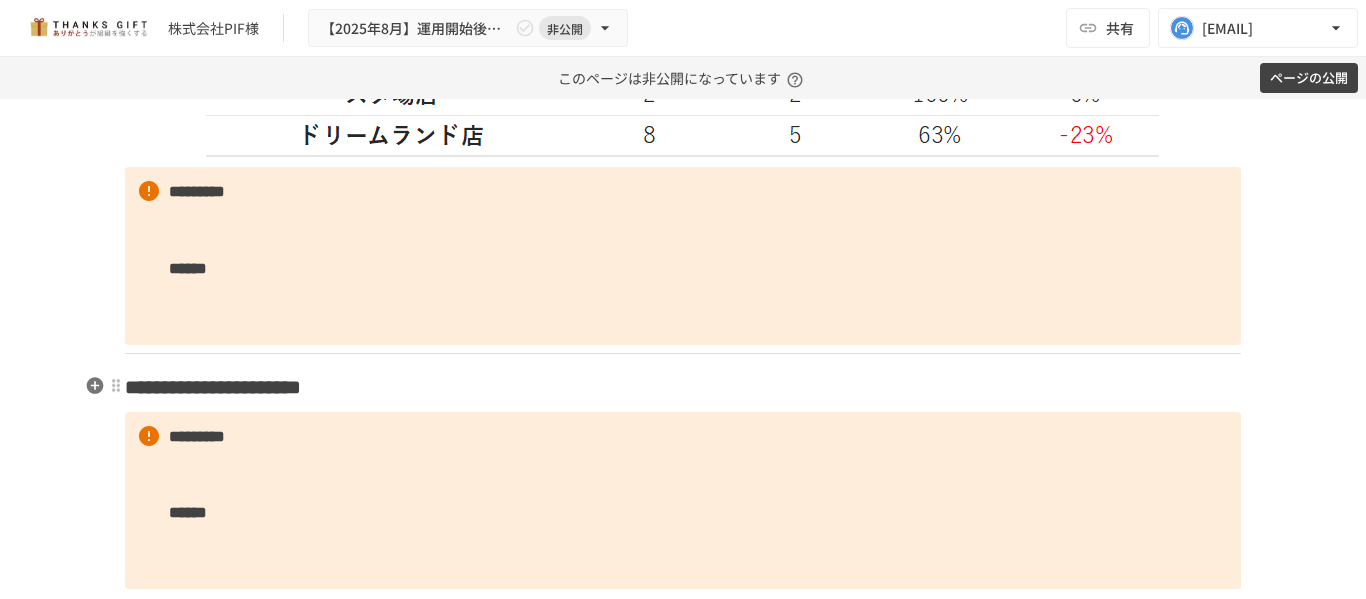 click on "**********" at bounding box center [683, 387] 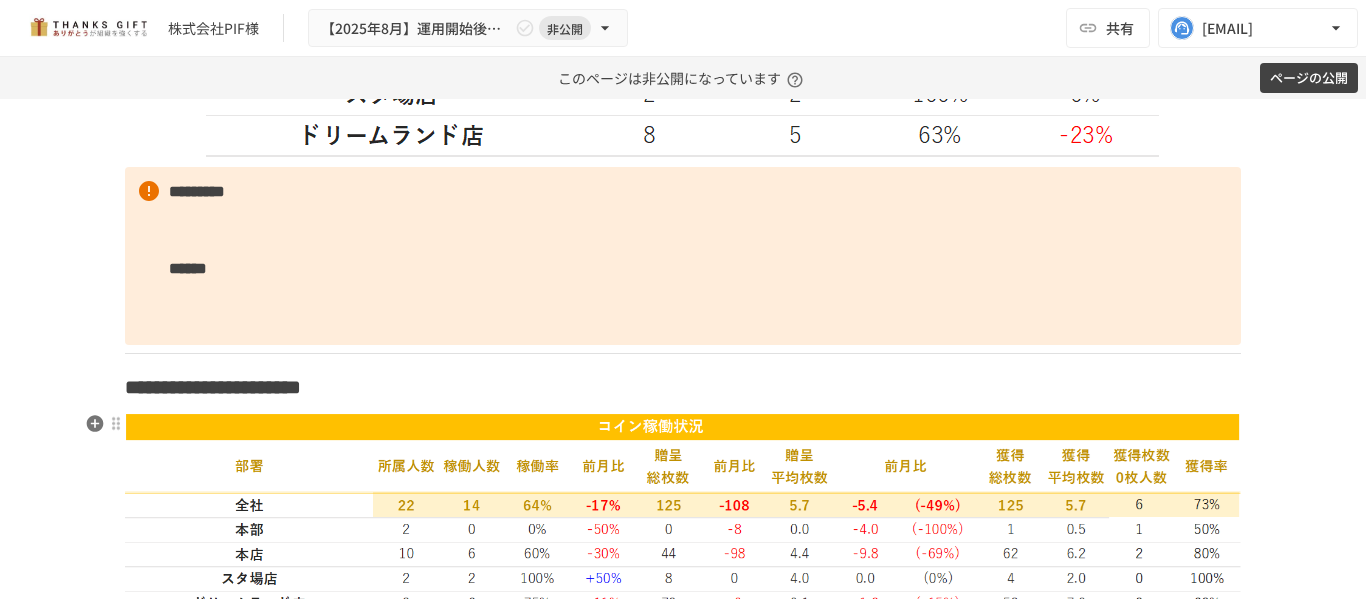 scroll, scrollTop: 3461, scrollLeft: 0, axis: vertical 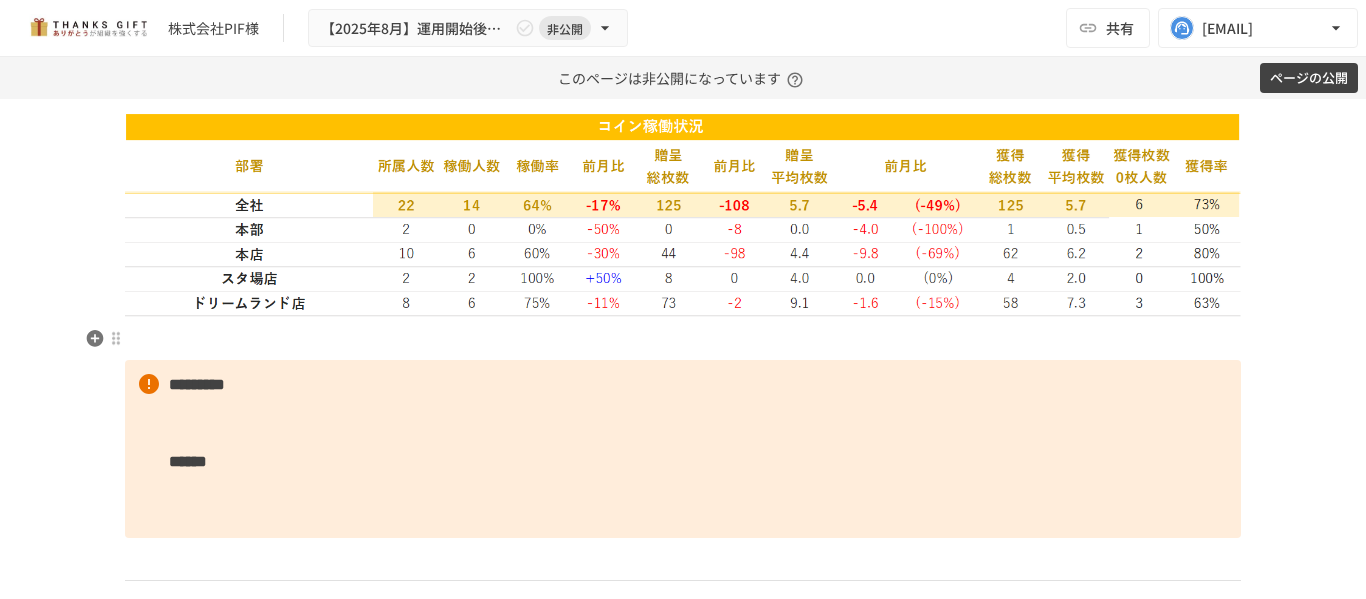 click at bounding box center [683, 339] 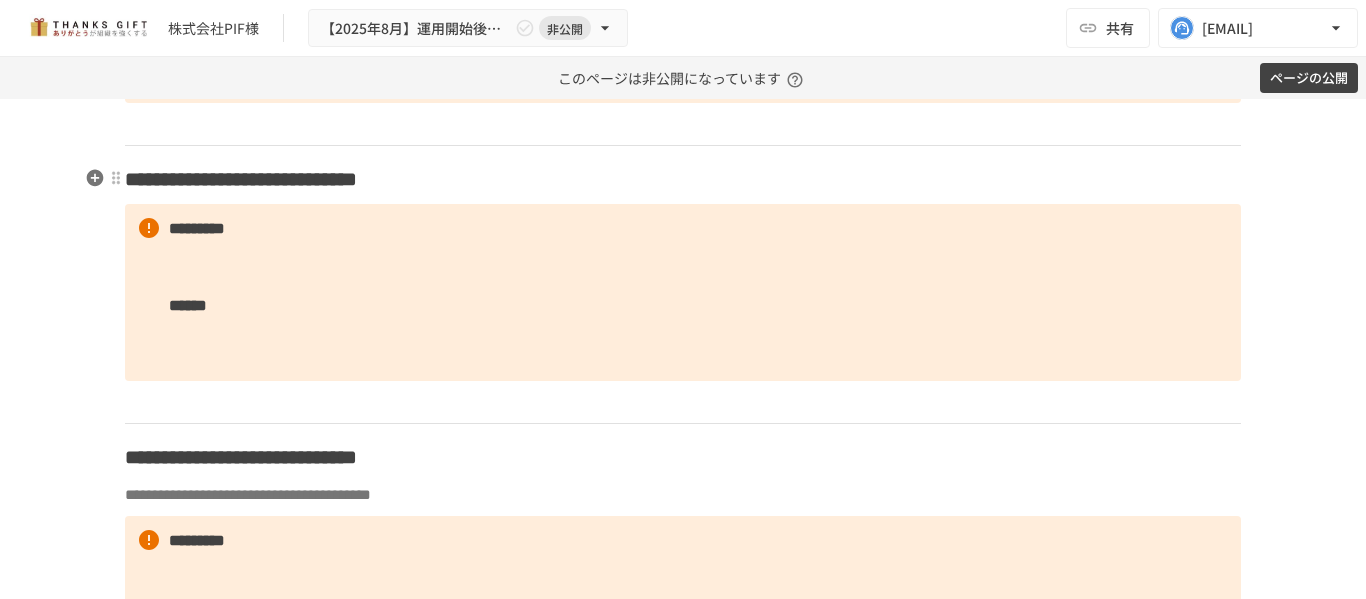 scroll, scrollTop: 4461, scrollLeft: 0, axis: vertical 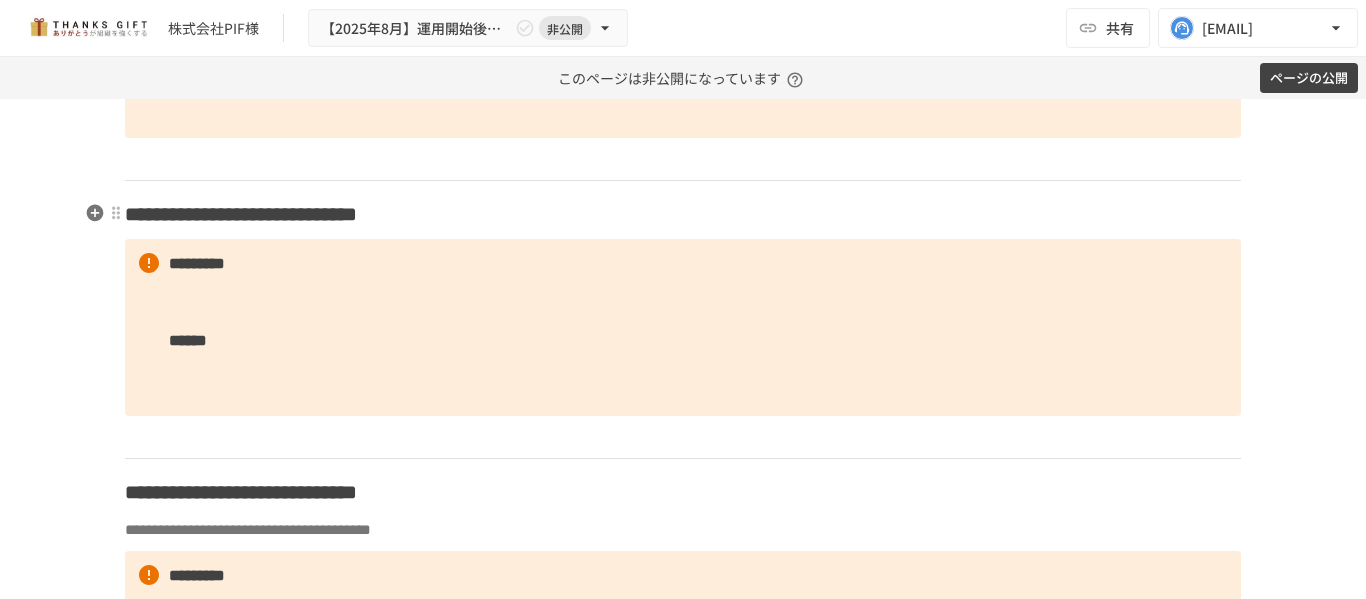 click on "**********" at bounding box center [683, 214] 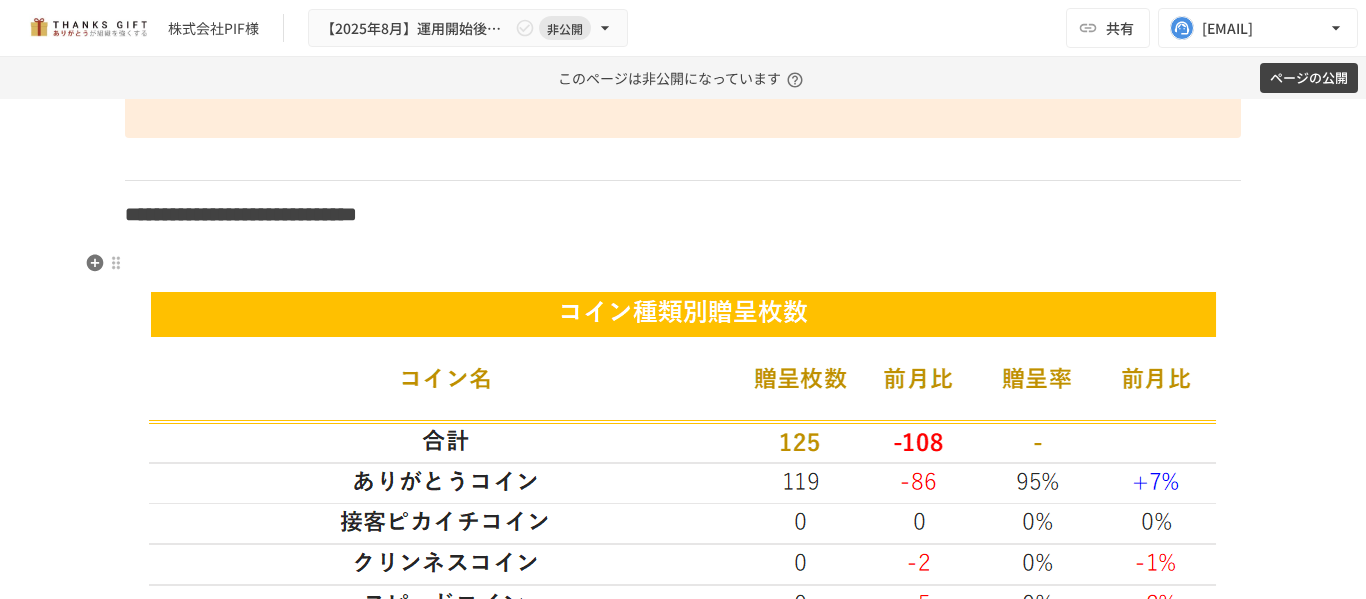 click at bounding box center (683, 264) 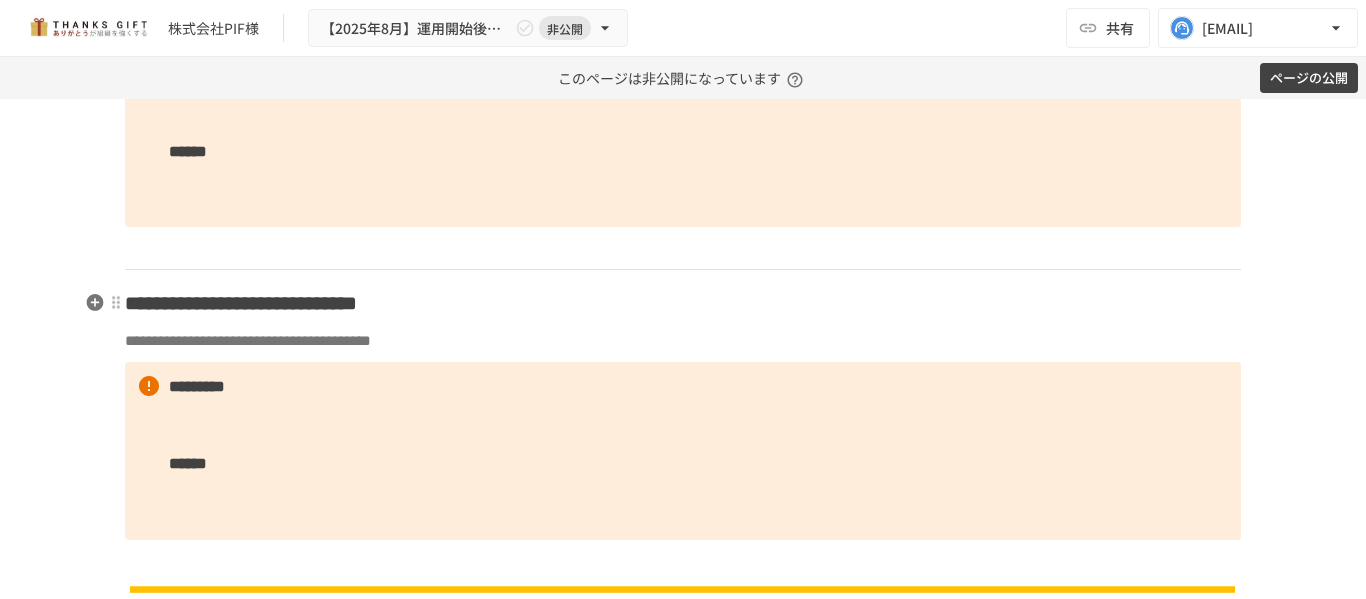 scroll, scrollTop: 5461, scrollLeft: 0, axis: vertical 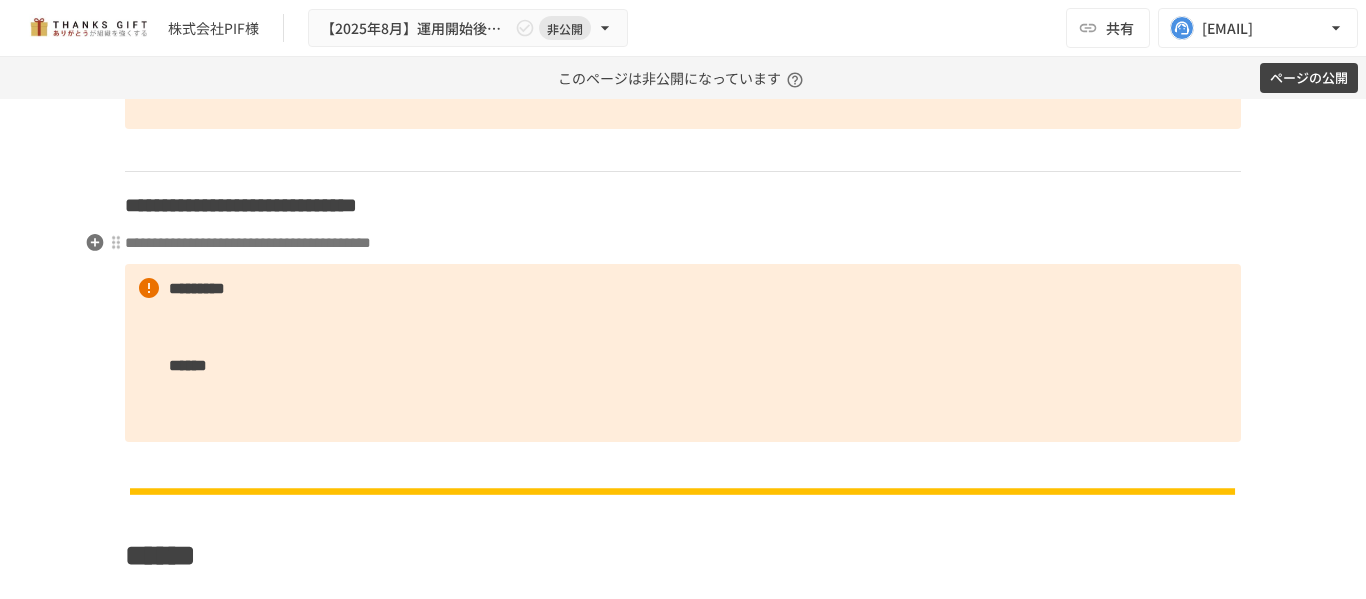 click on "**********" at bounding box center [683, 243] 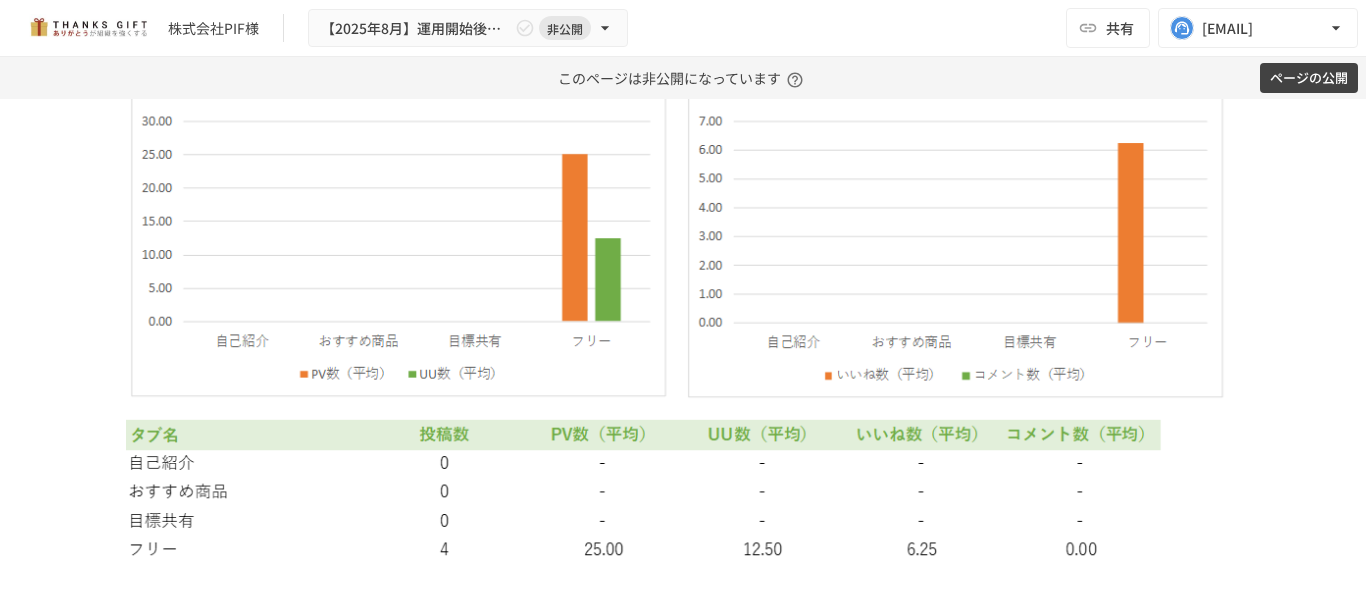 scroll, scrollTop: 6361, scrollLeft: 0, axis: vertical 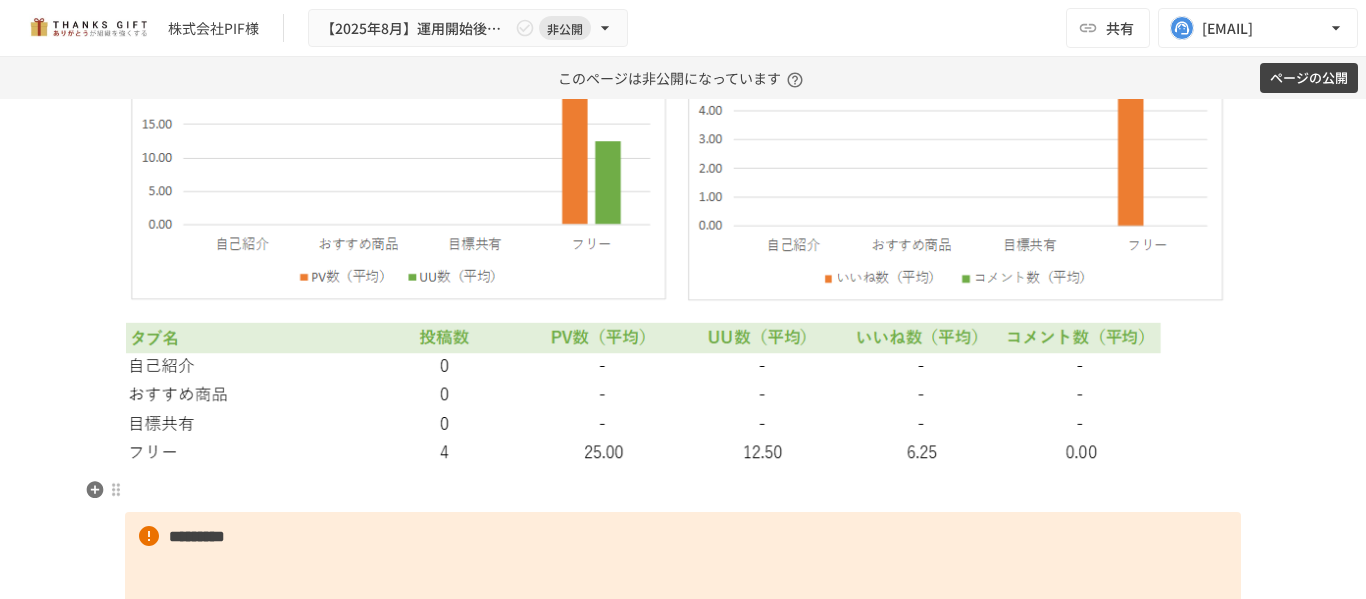click at bounding box center (683, 491) 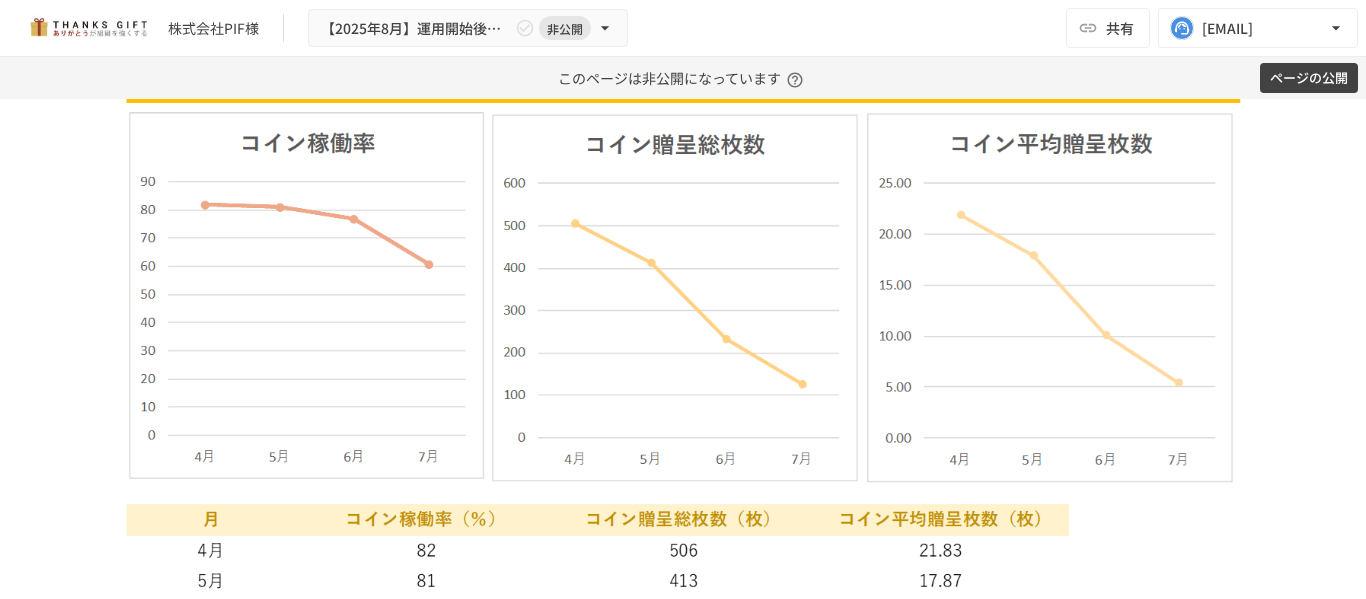 scroll, scrollTop: 3861, scrollLeft: 0, axis: vertical 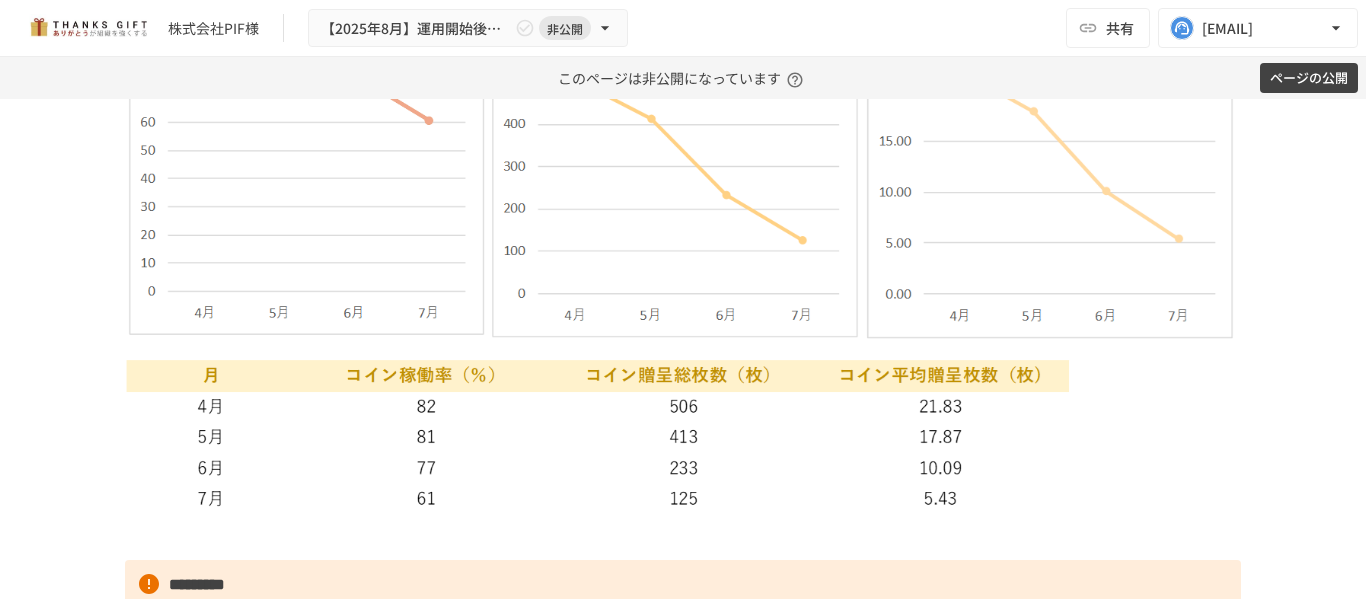 click at bounding box center [683, 539] 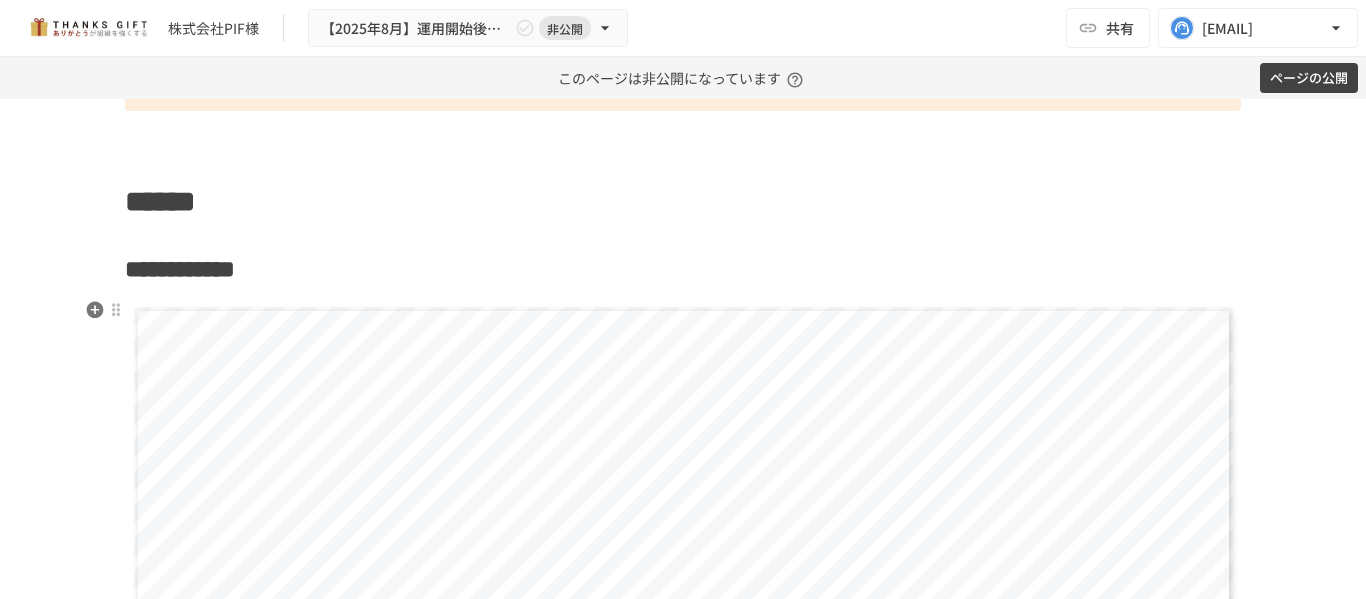 scroll, scrollTop: 7561, scrollLeft: 0, axis: vertical 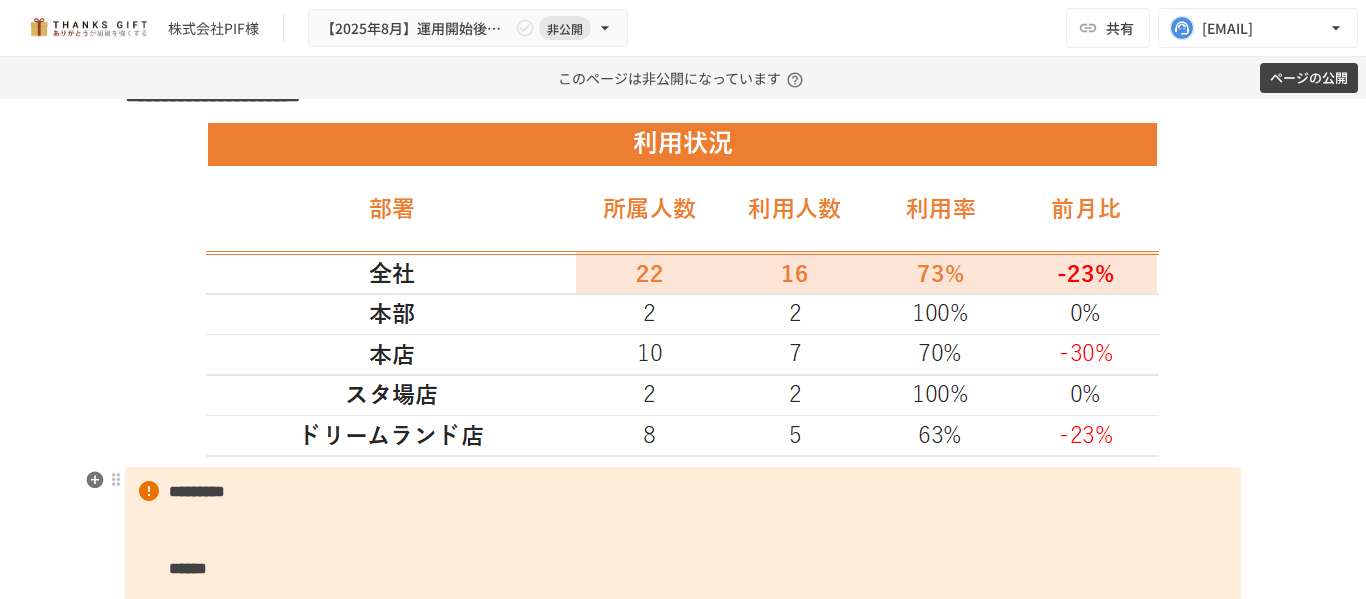 click on "********* ******" at bounding box center (683, 556) 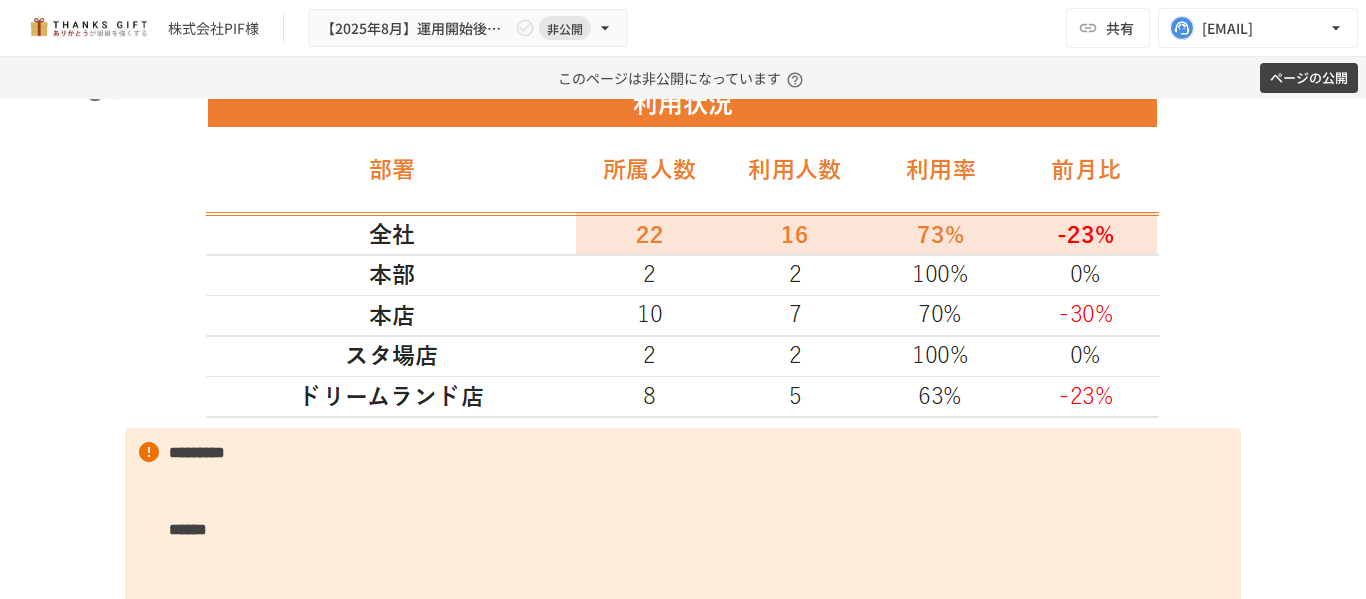 scroll, scrollTop: 2961, scrollLeft: 0, axis: vertical 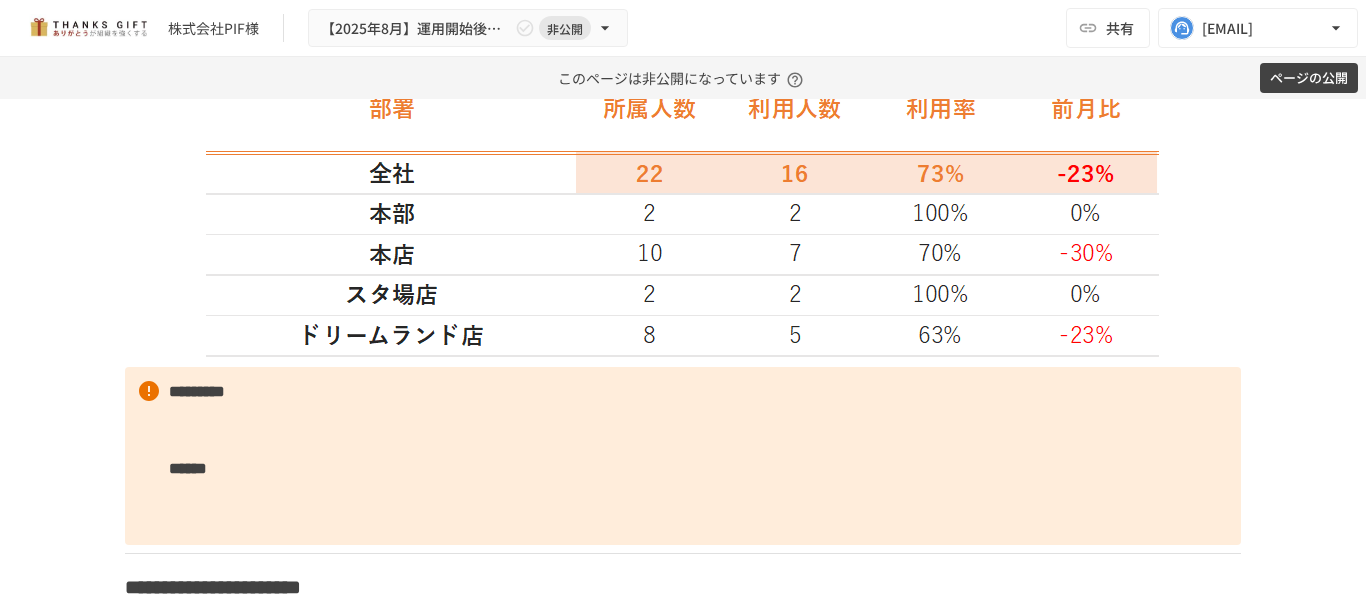type 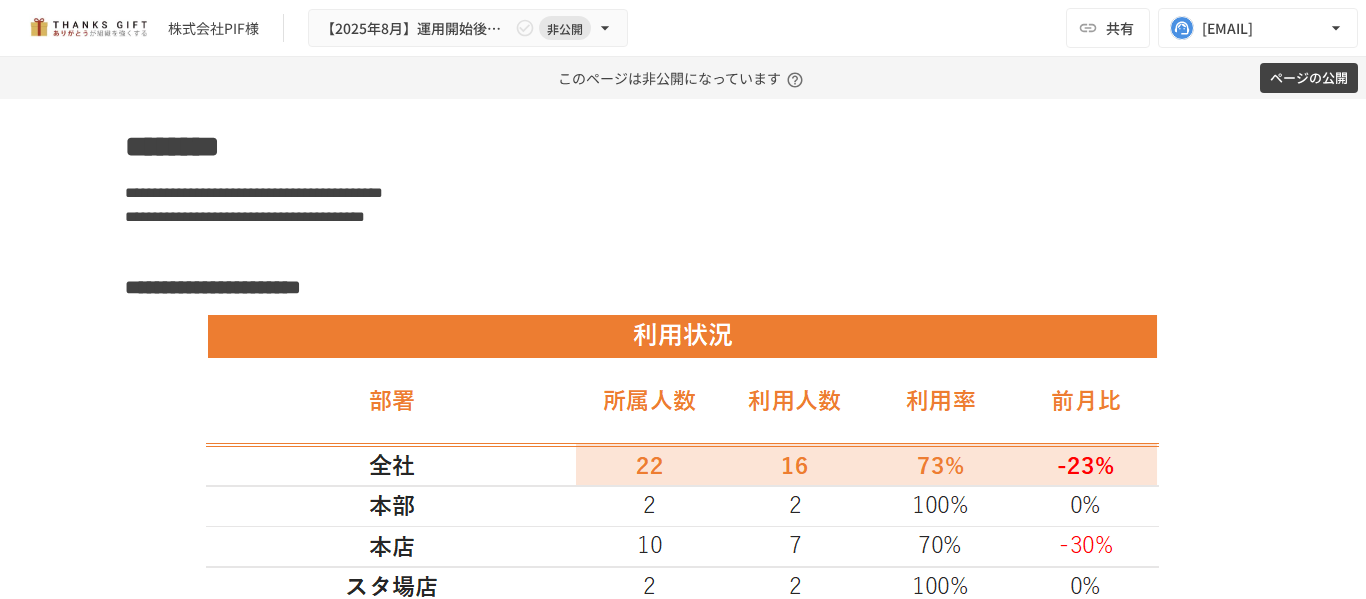 scroll, scrollTop: 2761, scrollLeft: 0, axis: vertical 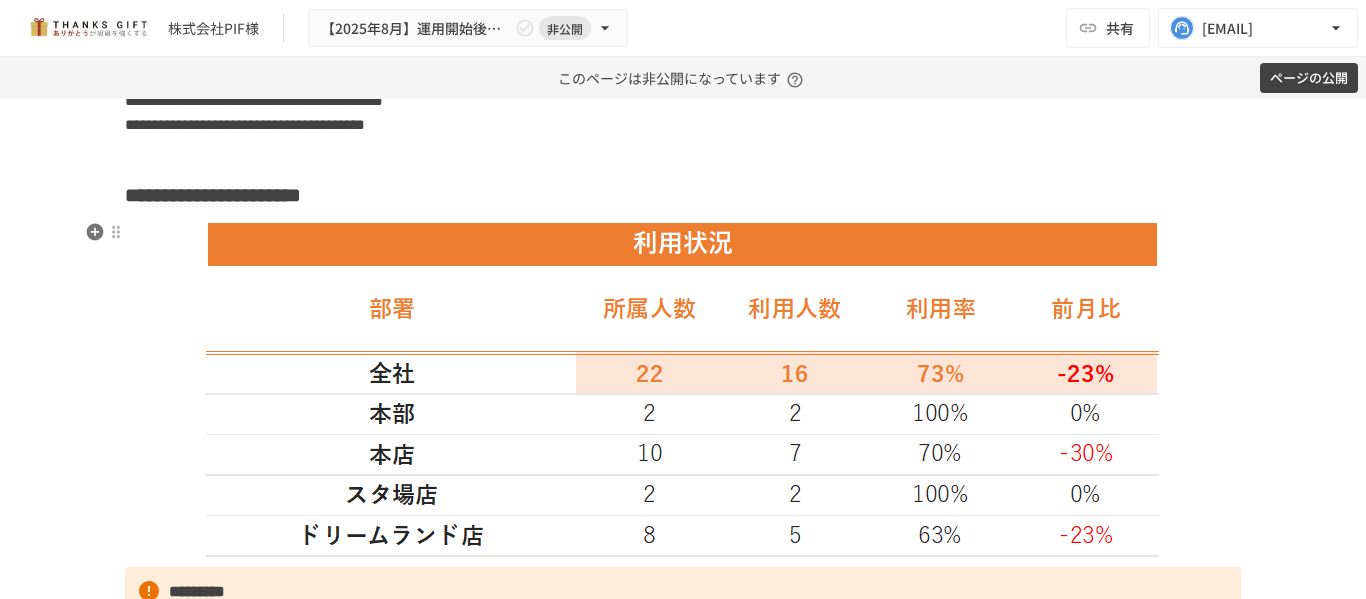 click at bounding box center (683, 389) 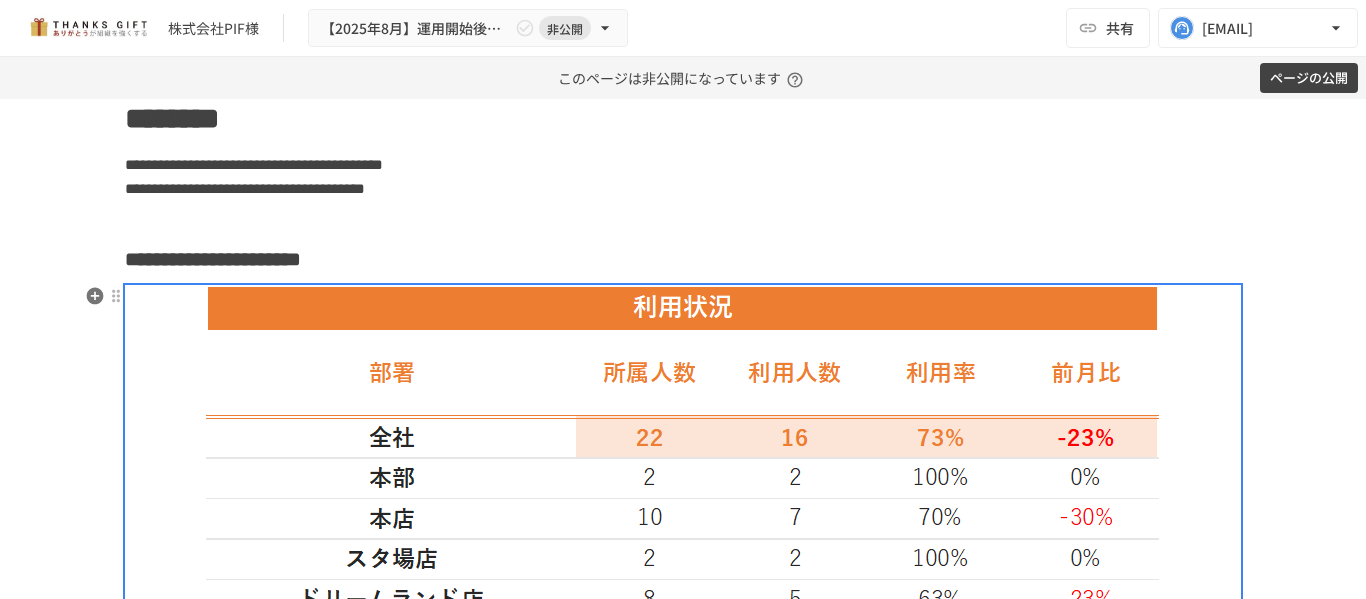 scroll, scrollTop: 2661, scrollLeft: 0, axis: vertical 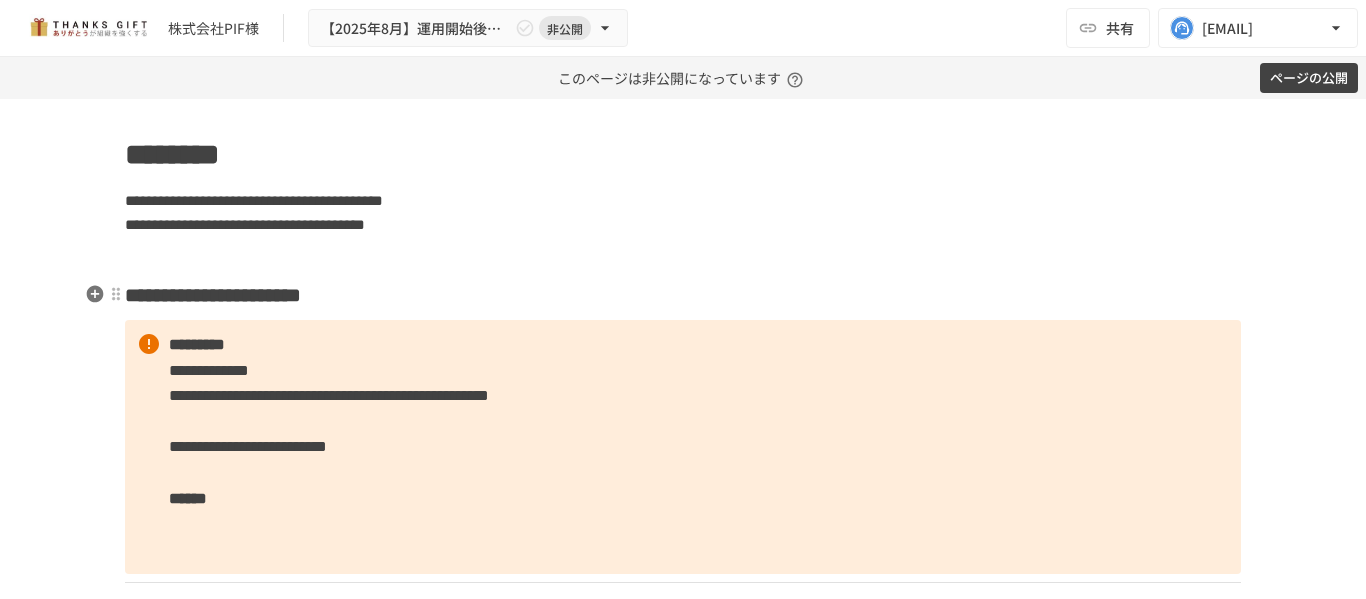 click on "**********" at bounding box center [683, 295] 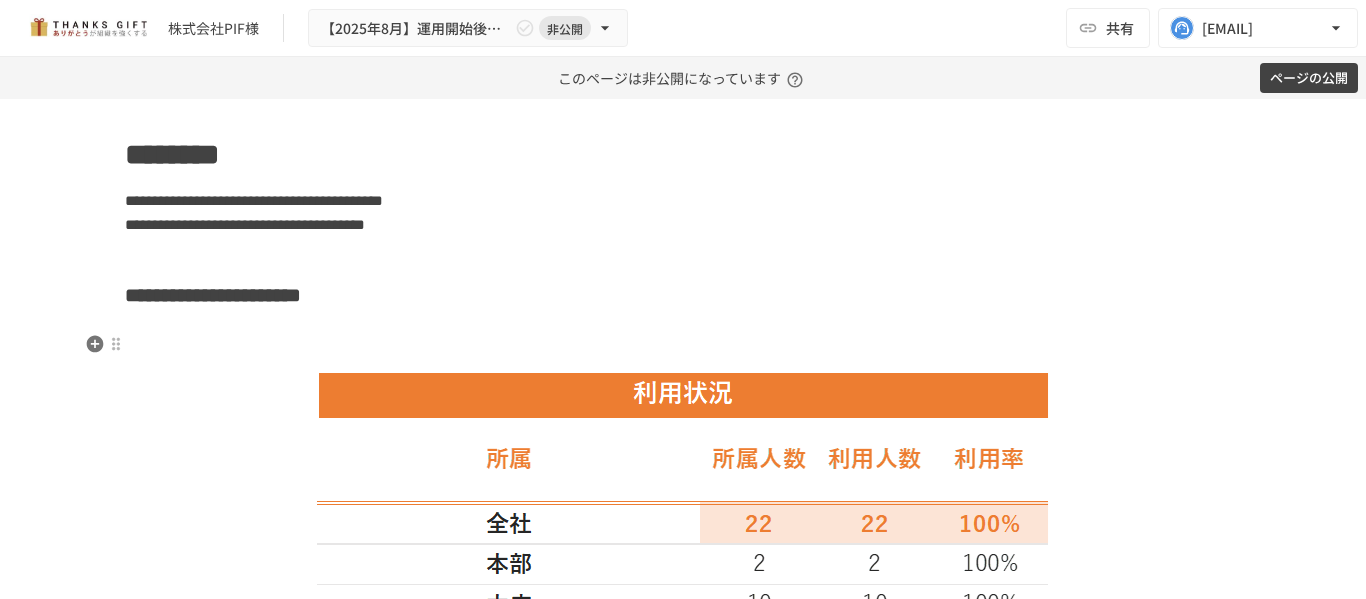 click at bounding box center (683, 345) 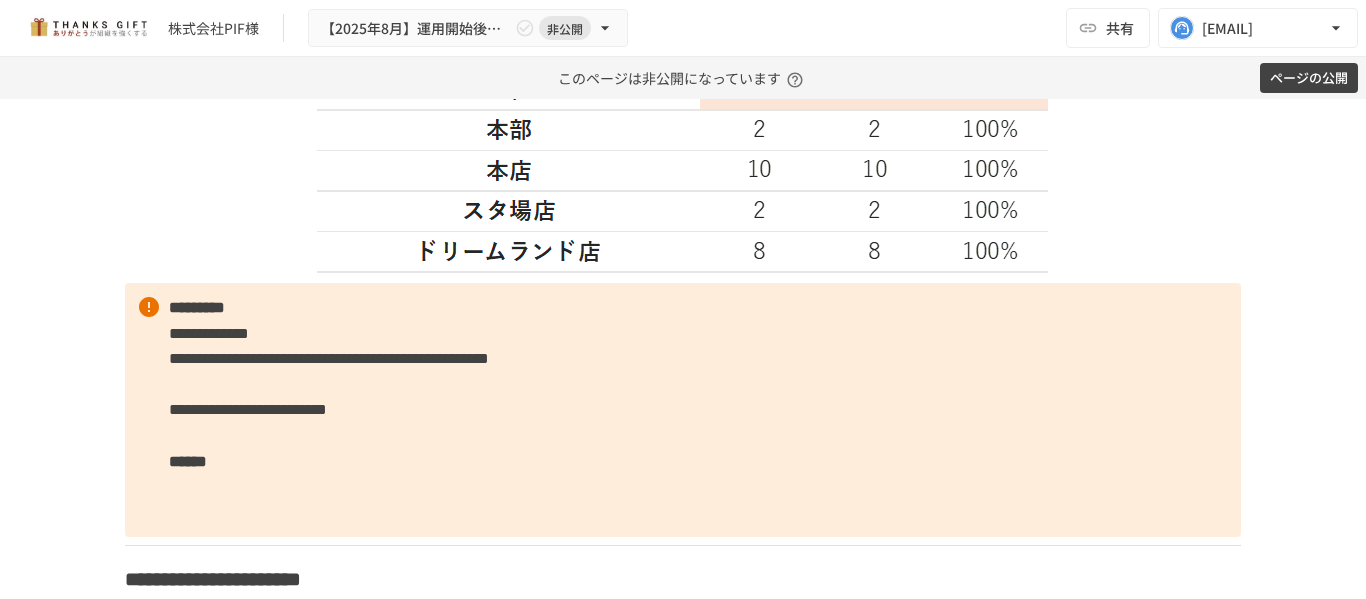 scroll, scrollTop: 3161, scrollLeft: 0, axis: vertical 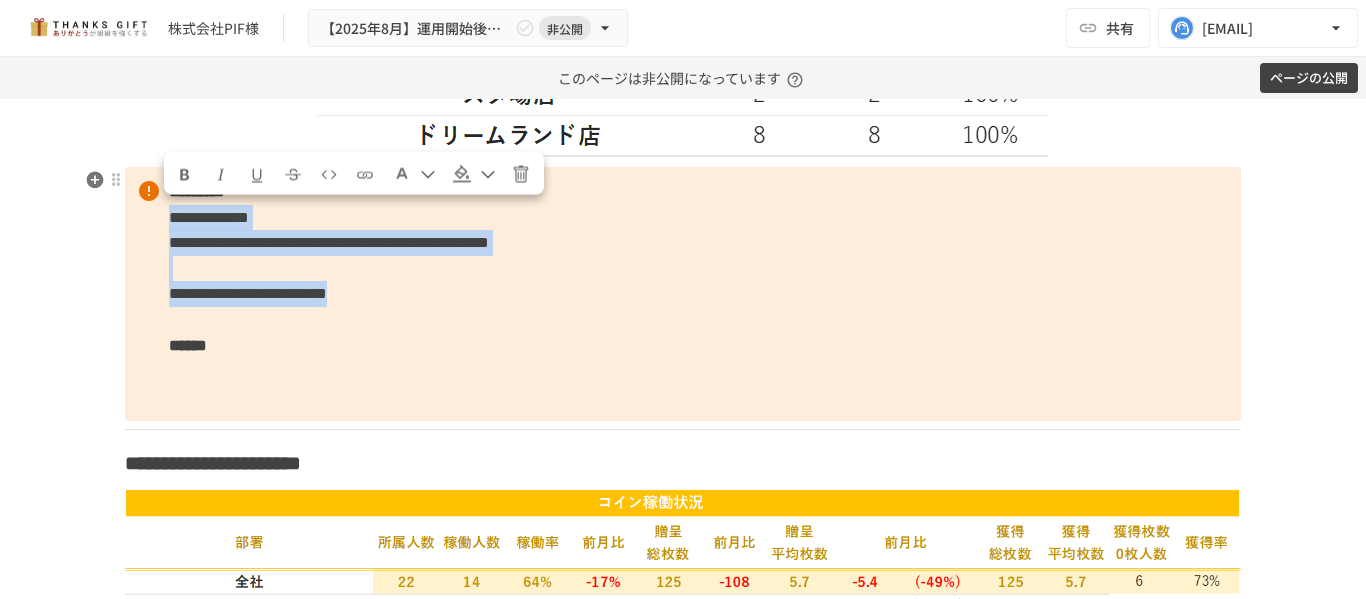 drag, startPoint x: 590, startPoint y: 294, endPoint x: 122, endPoint y: 218, distance: 474.1308 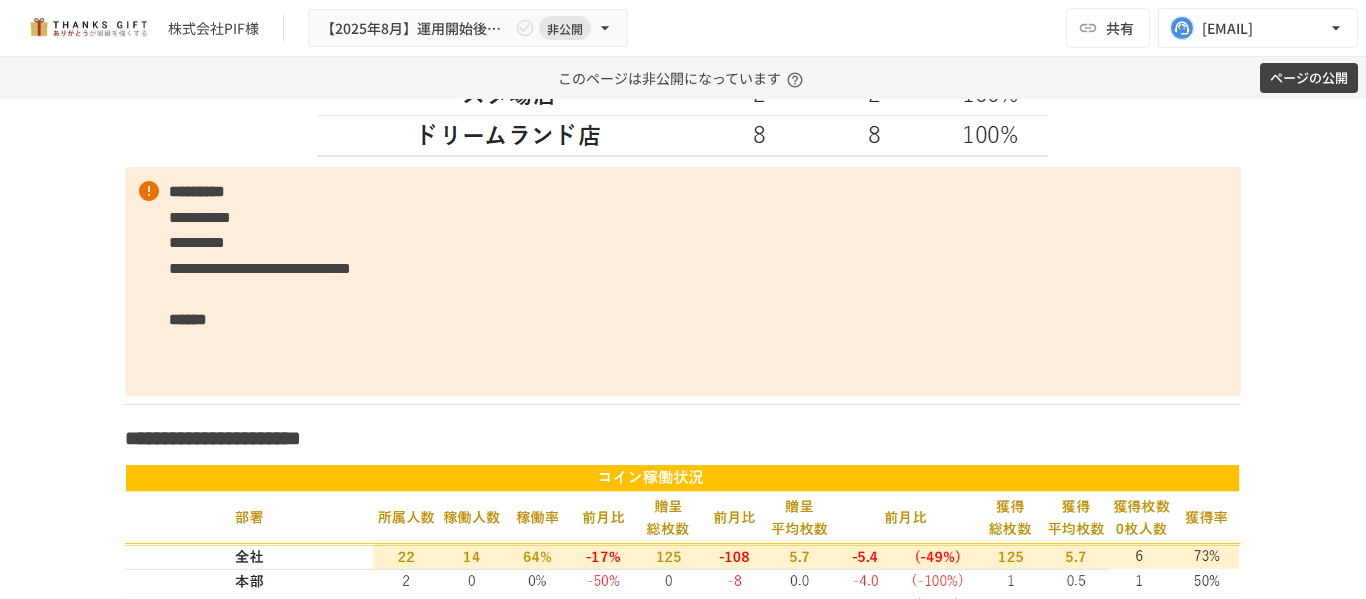 click on "**********" at bounding box center (260, 268) 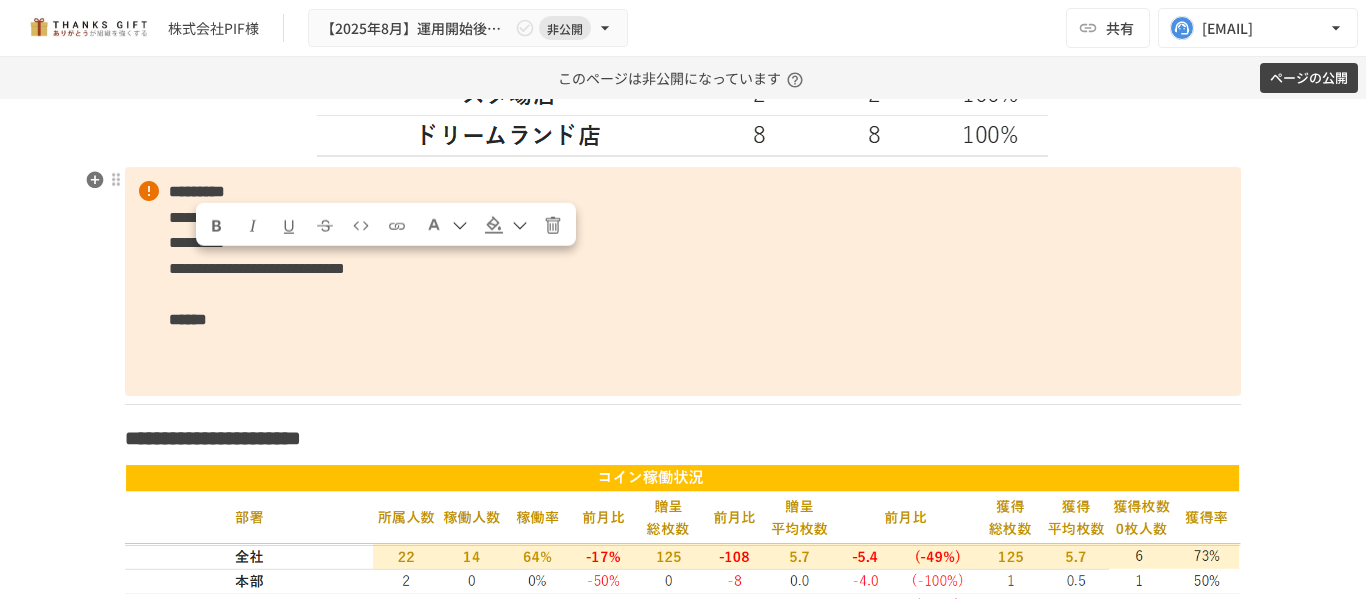 click on "**********" at bounding box center (683, 281) 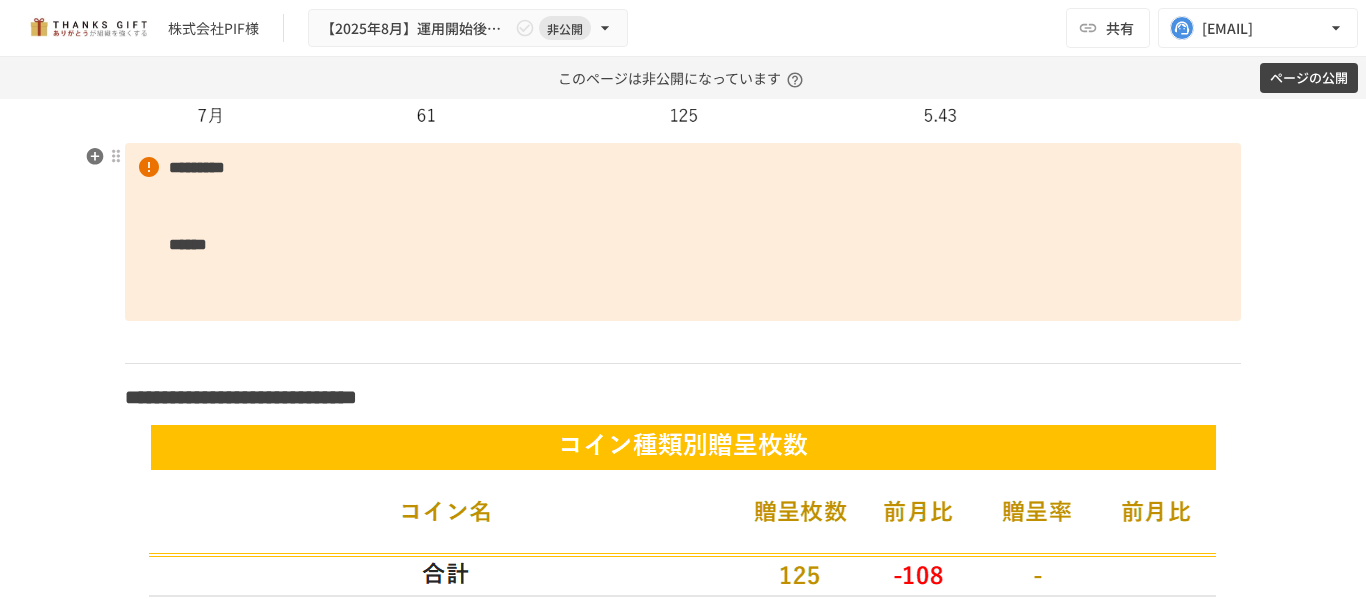 scroll, scrollTop: 4261, scrollLeft: 0, axis: vertical 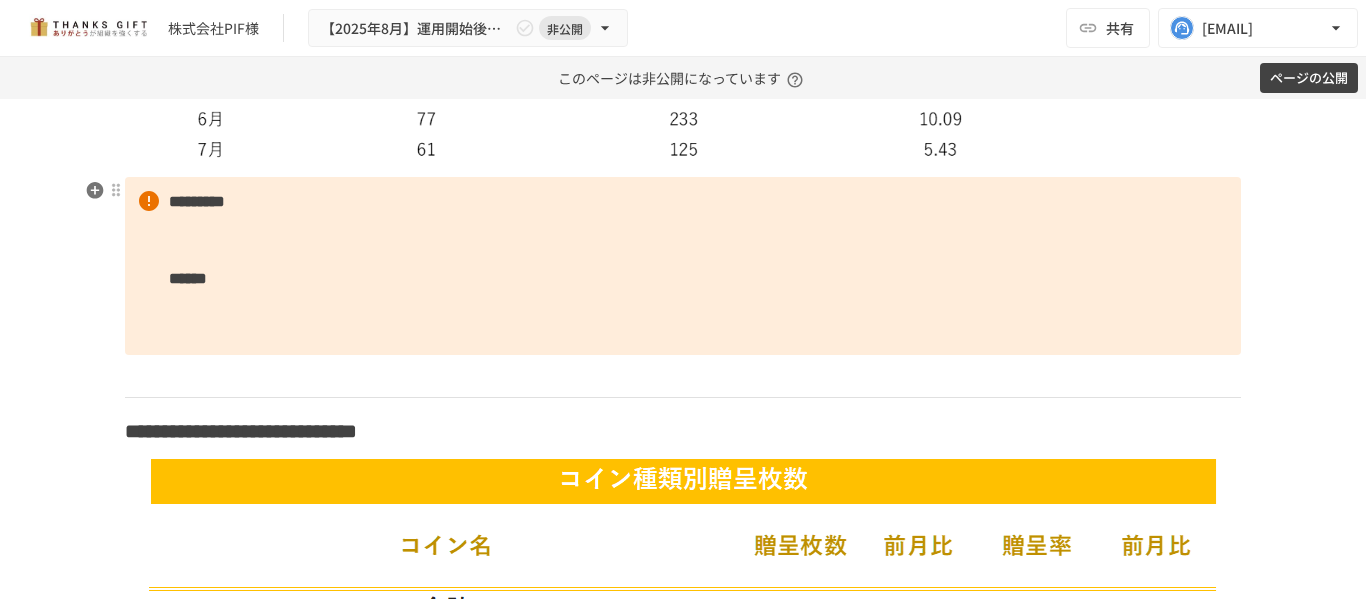 click on "********* ******" at bounding box center [683, 266] 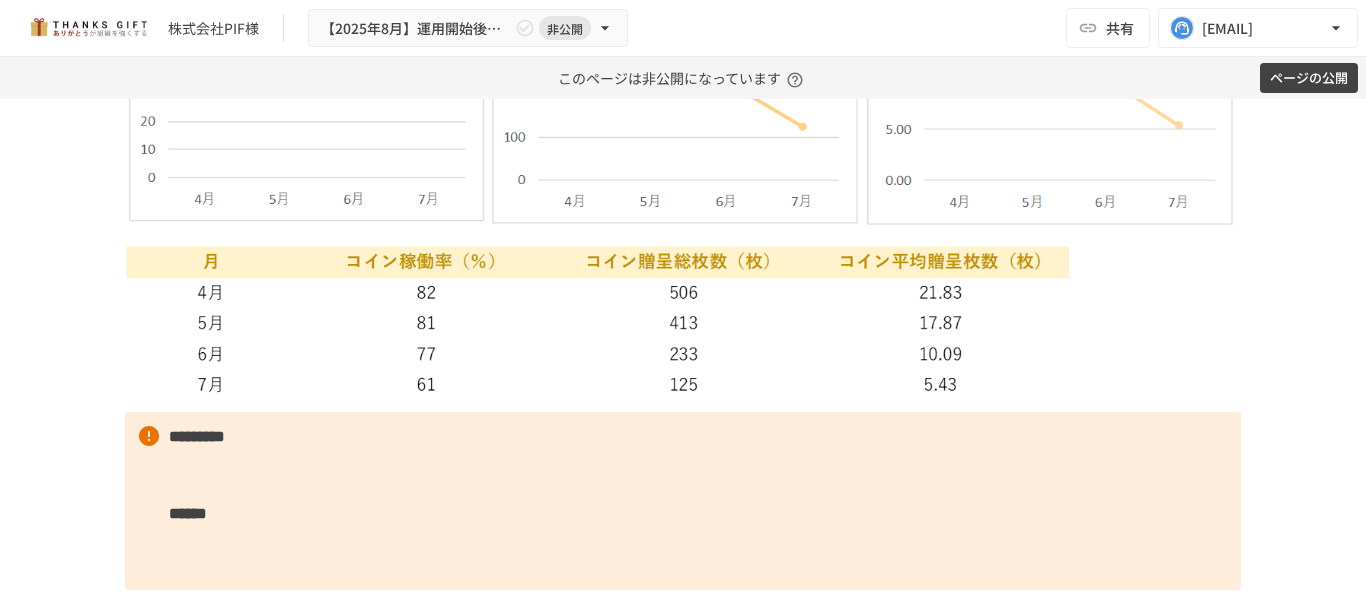 scroll, scrollTop: 4061, scrollLeft: 0, axis: vertical 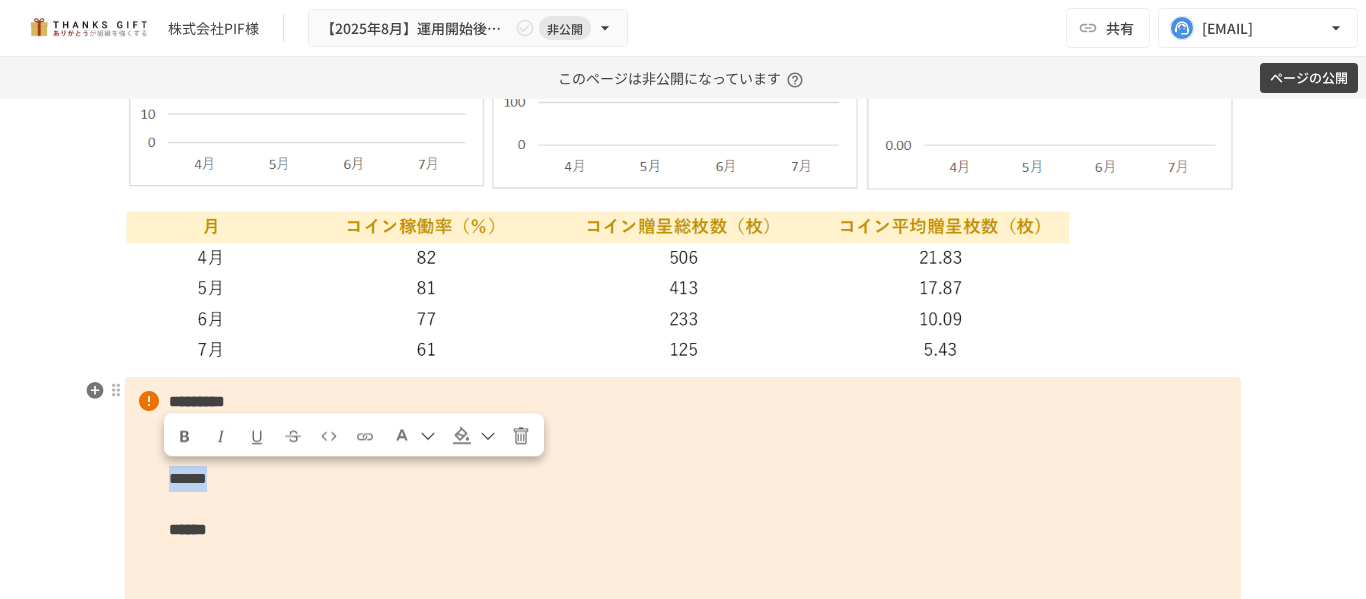 drag, startPoint x: 290, startPoint y: 480, endPoint x: 130, endPoint y: 478, distance: 160.0125 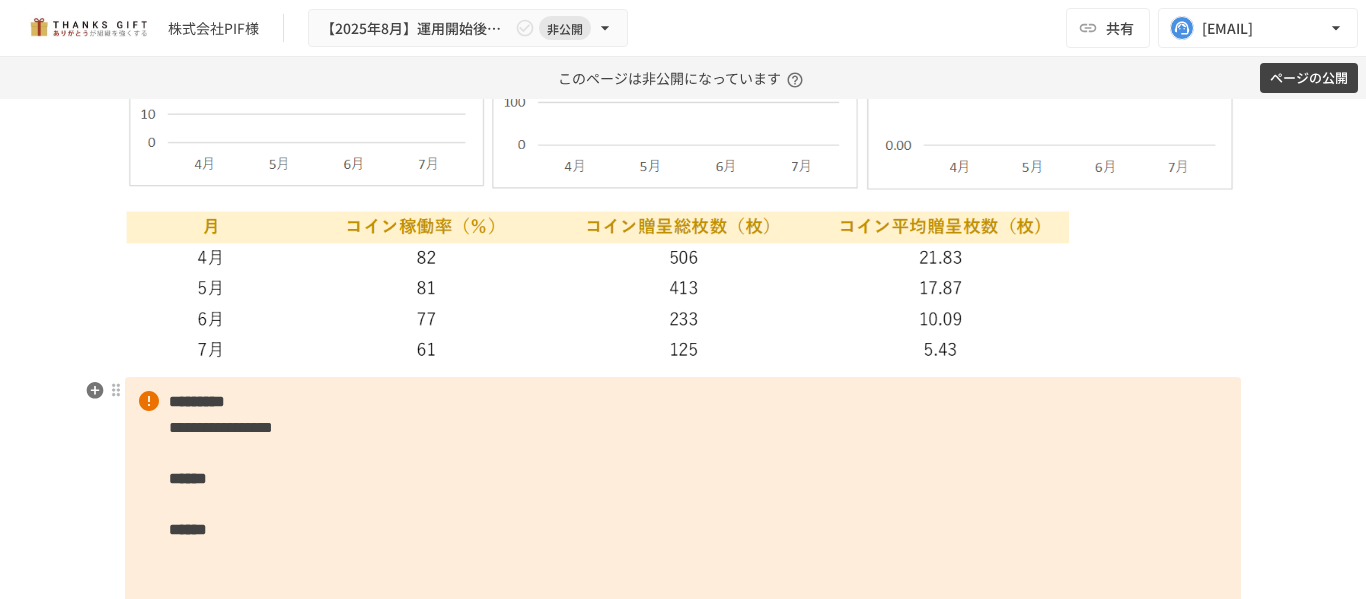 click on "**********" at bounding box center [683, 491] 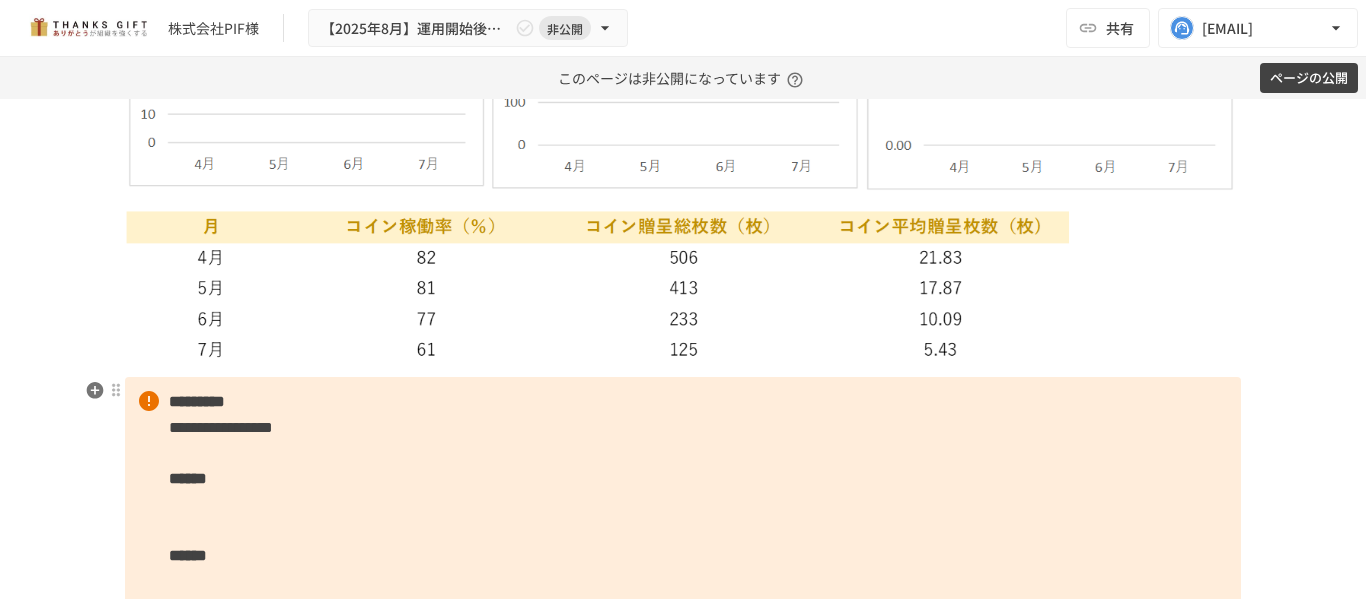 click on "**********" at bounding box center [683, 504] 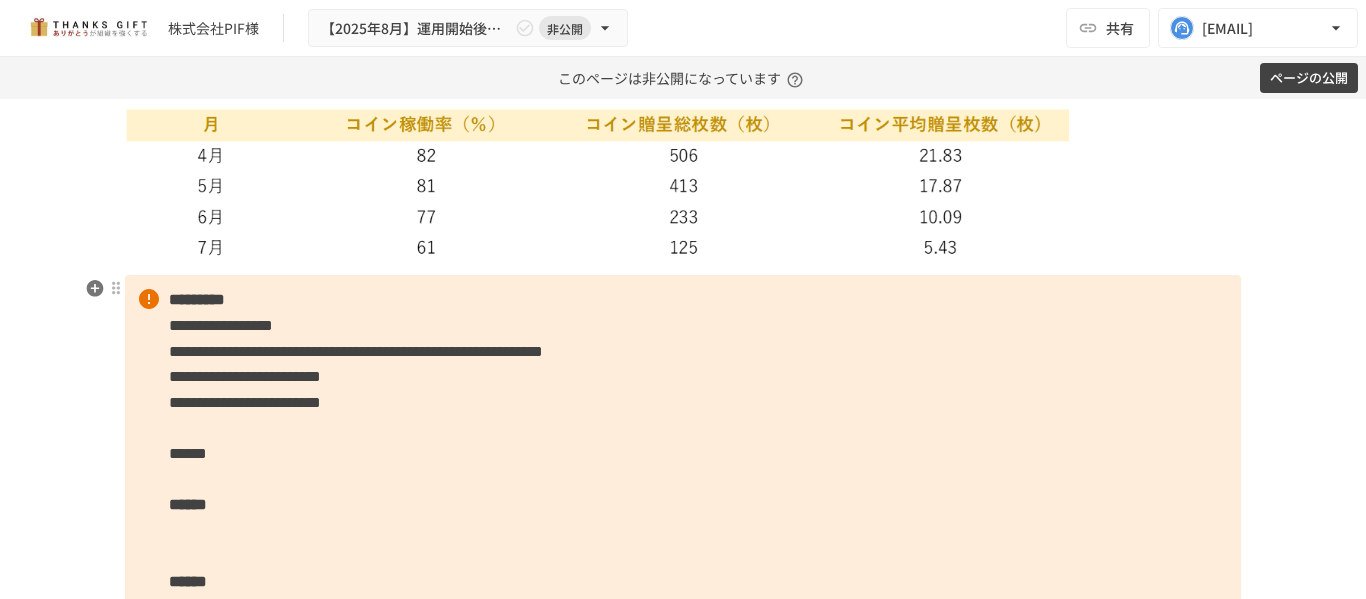 scroll, scrollTop: 4261, scrollLeft: 0, axis: vertical 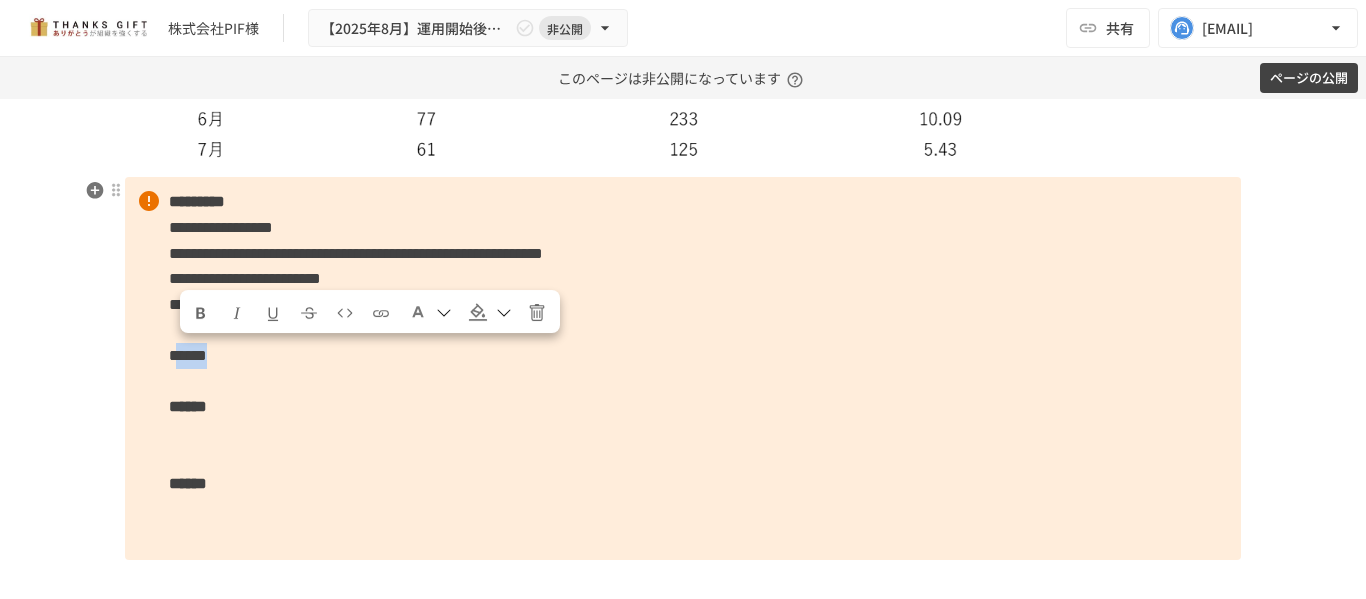 drag, startPoint x: 298, startPoint y: 350, endPoint x: 172, endPoint y: 354, distance: 126.06348 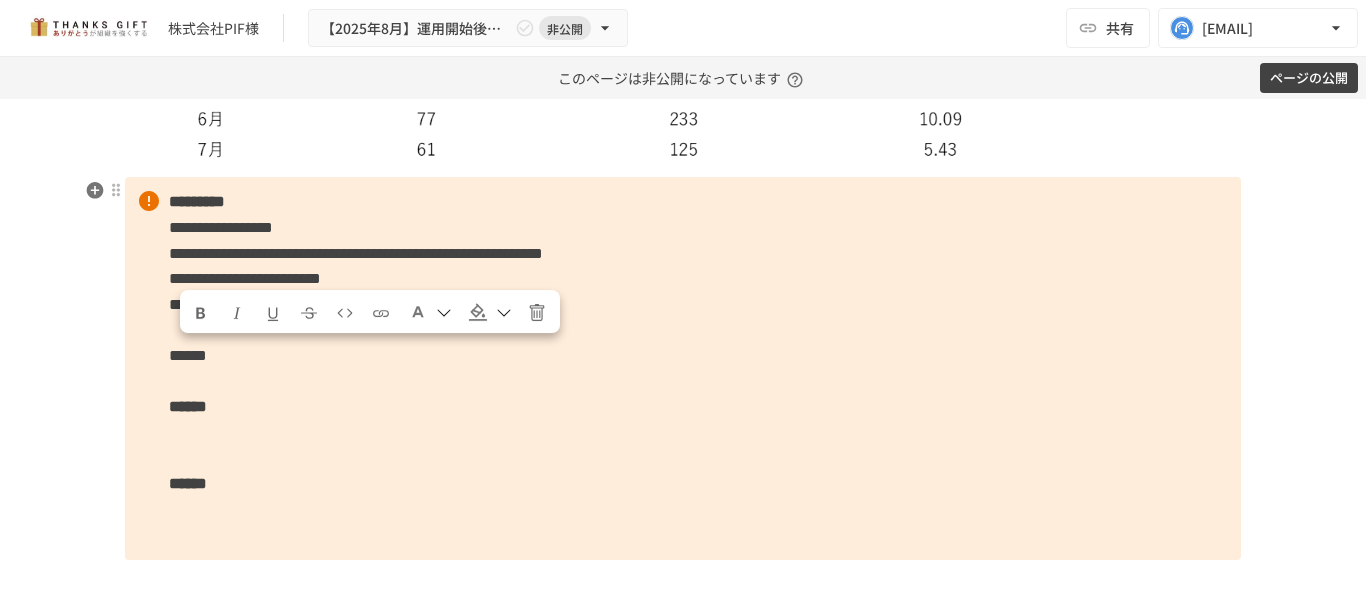 click on "**********" at bounding box center [683, 368] 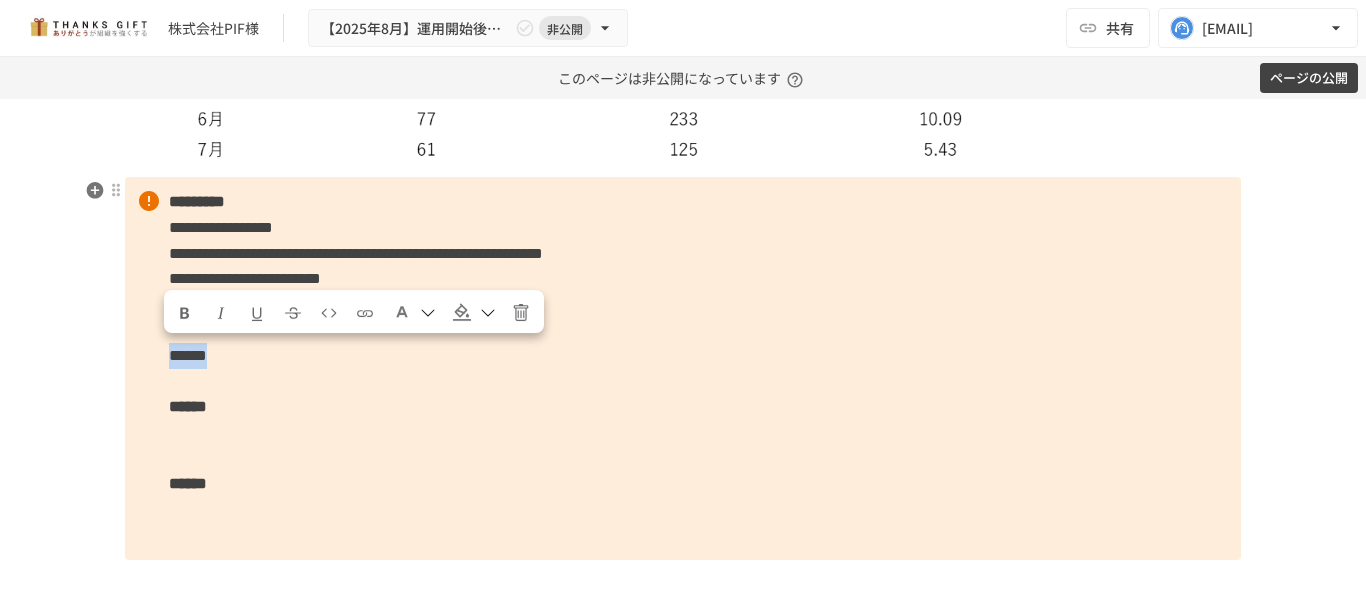 drag, startPoint x: 281, startPoint y: 364, endPoint x: 143, endPoint y: 344, distance: 139.44174 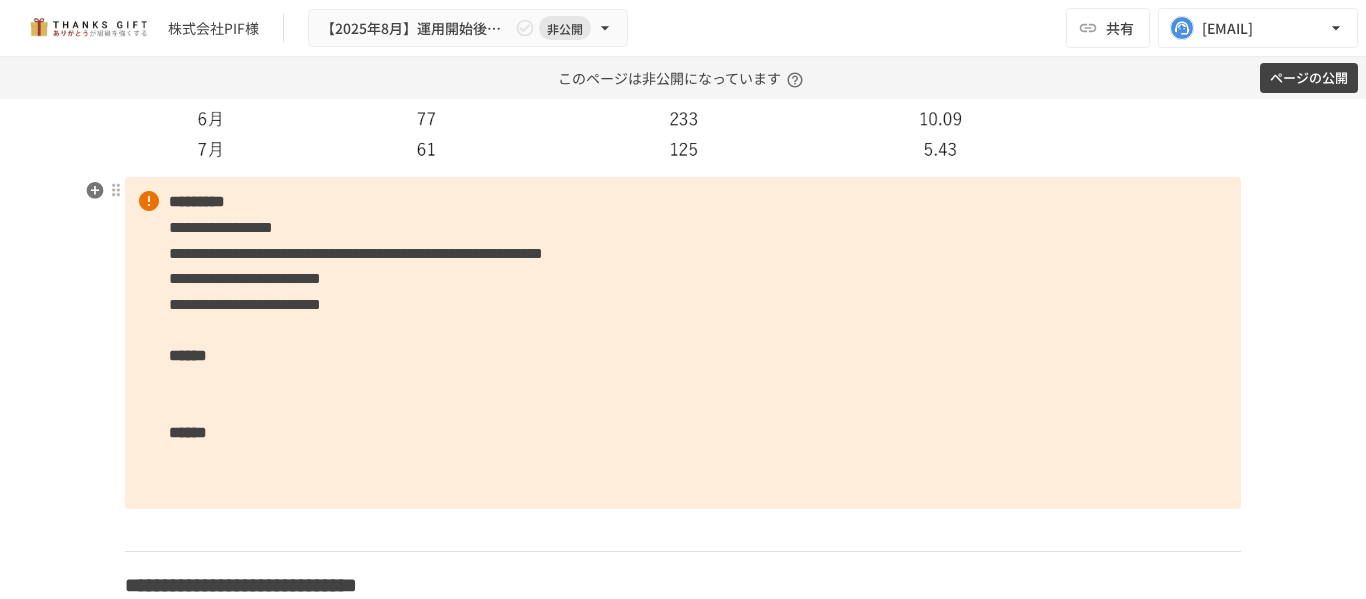 click on "**********" at bounding box center [683, 342] 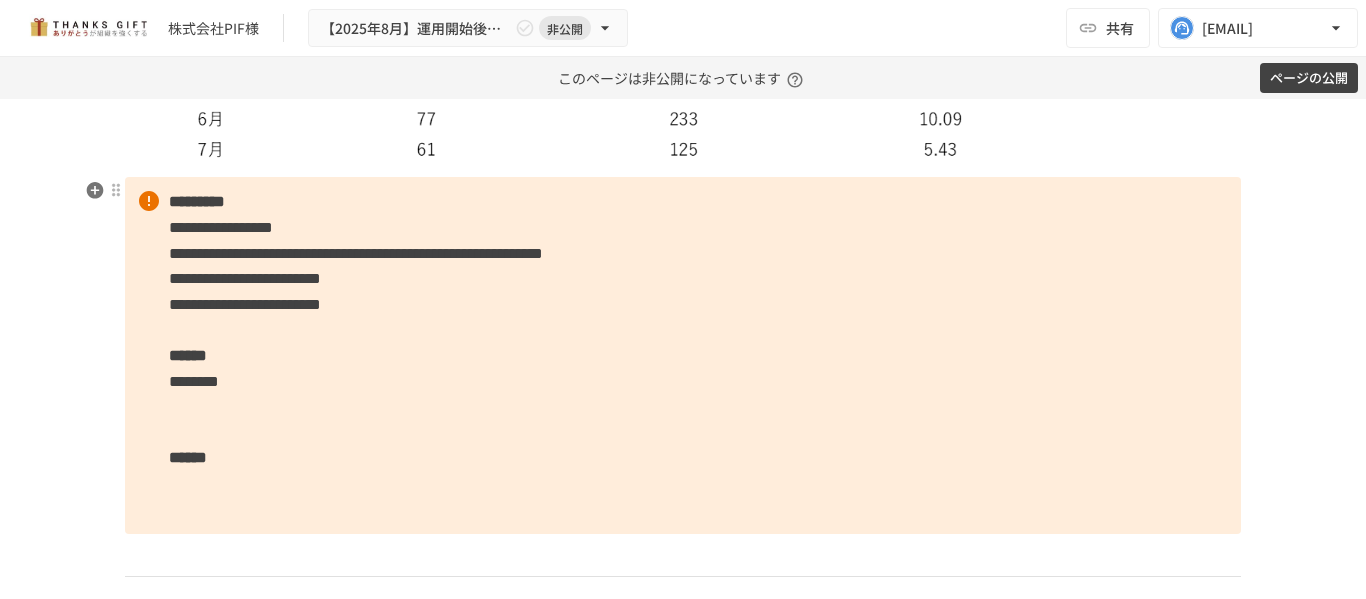 scroll, scrollTop: 4363, scrollLeft: 0, axis: vertical 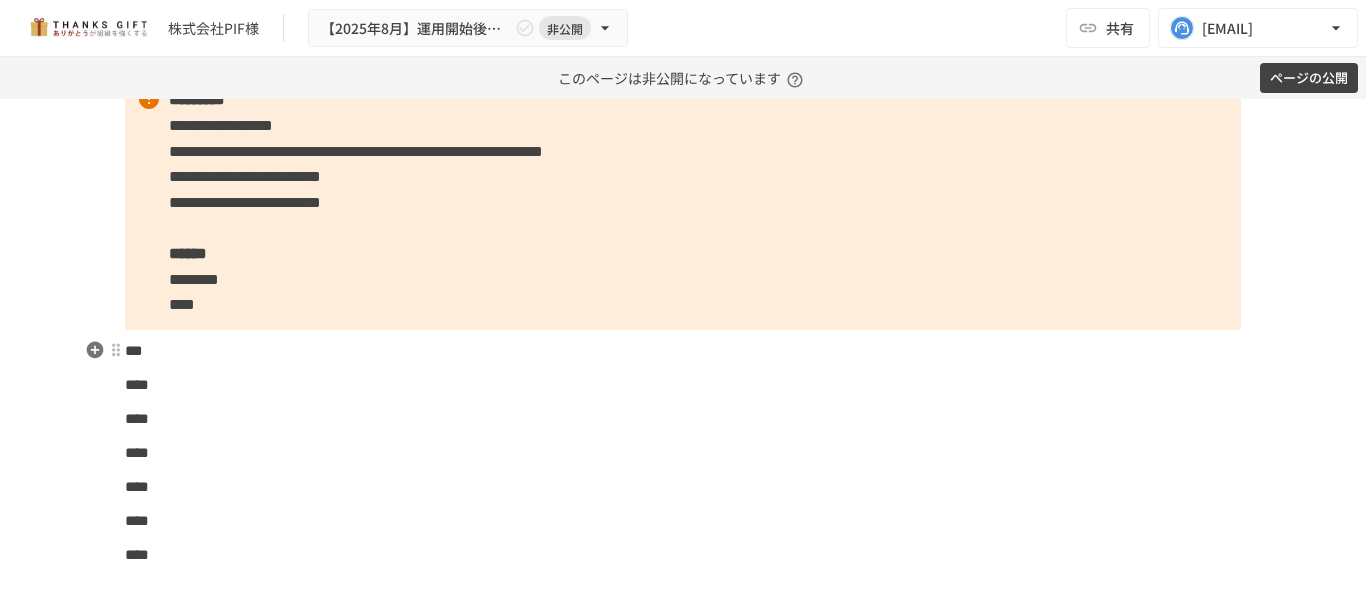 click on "***" at bounding box center [134, 350] 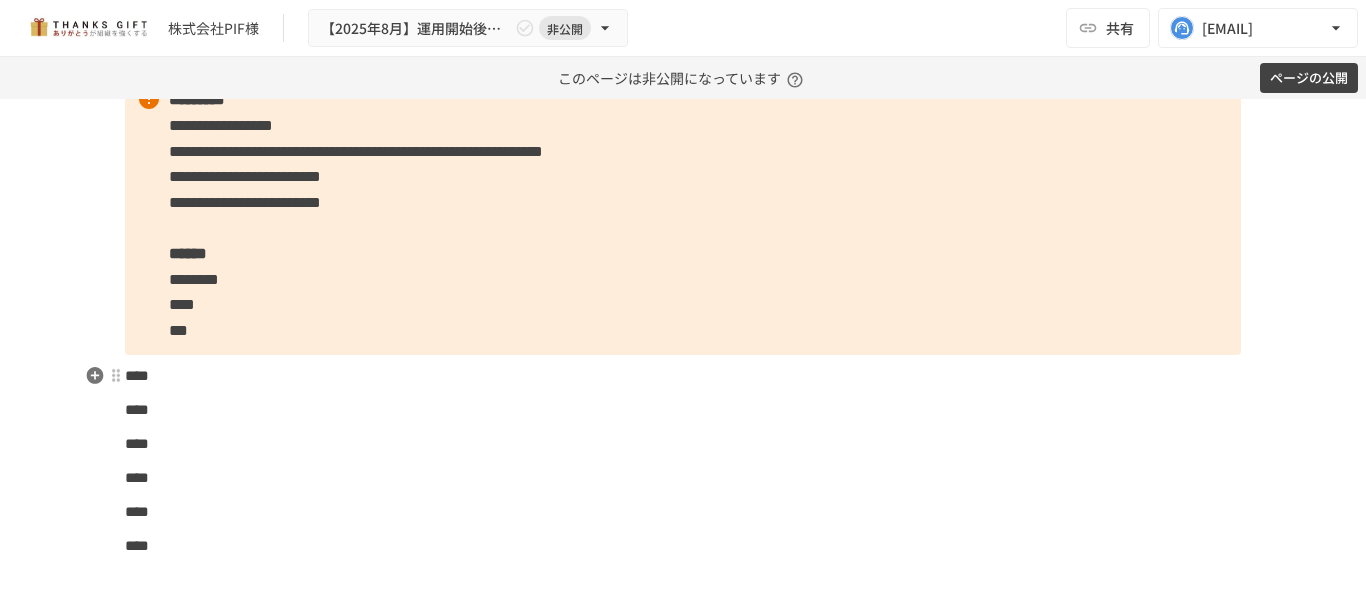 click on "****" at bounding box center [137, 375] 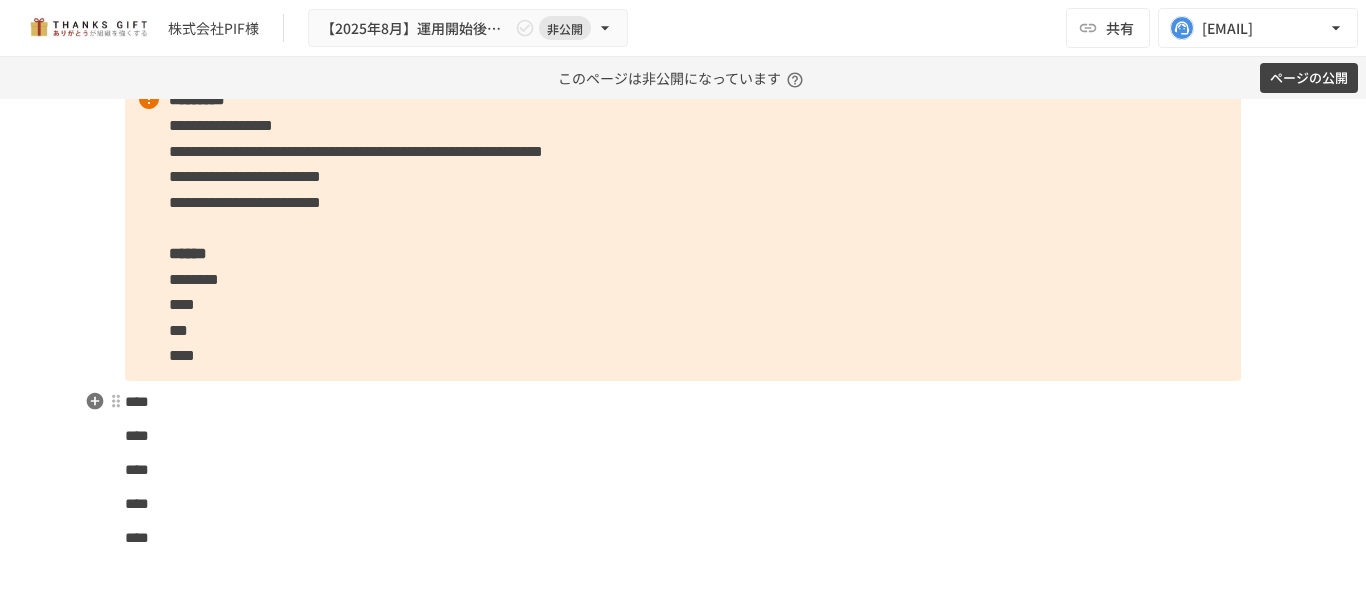 click on "****" at bounding box center (137, 401) 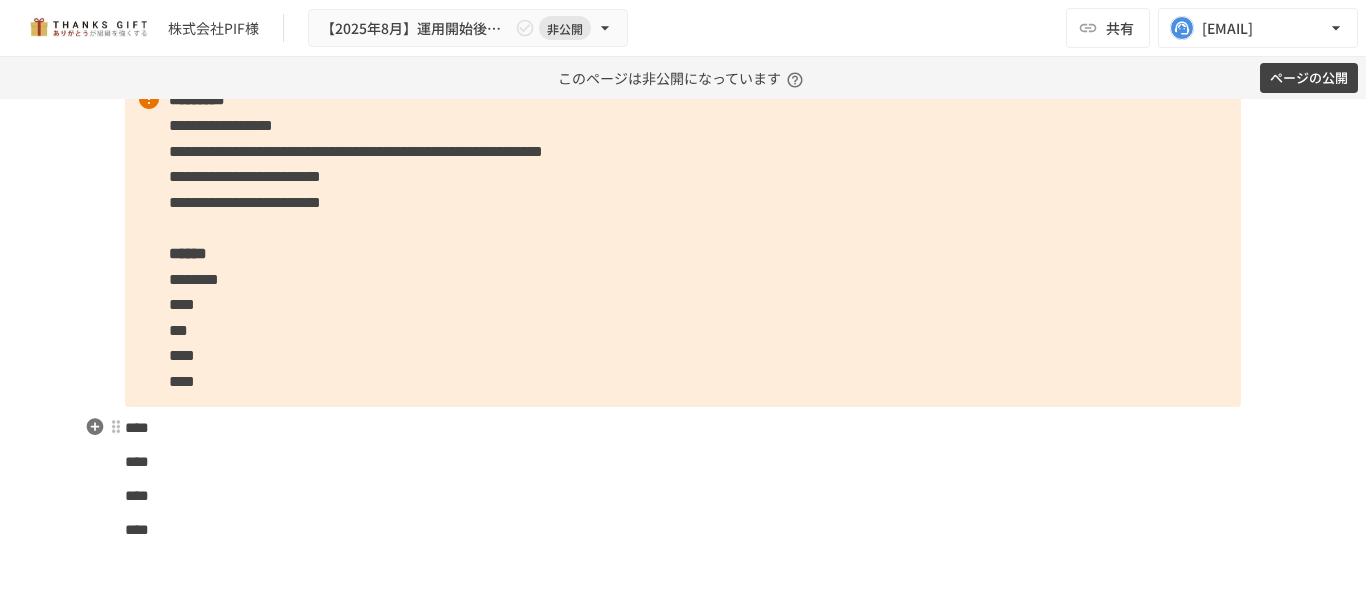 click on "****" at bounding box center [137, 427] 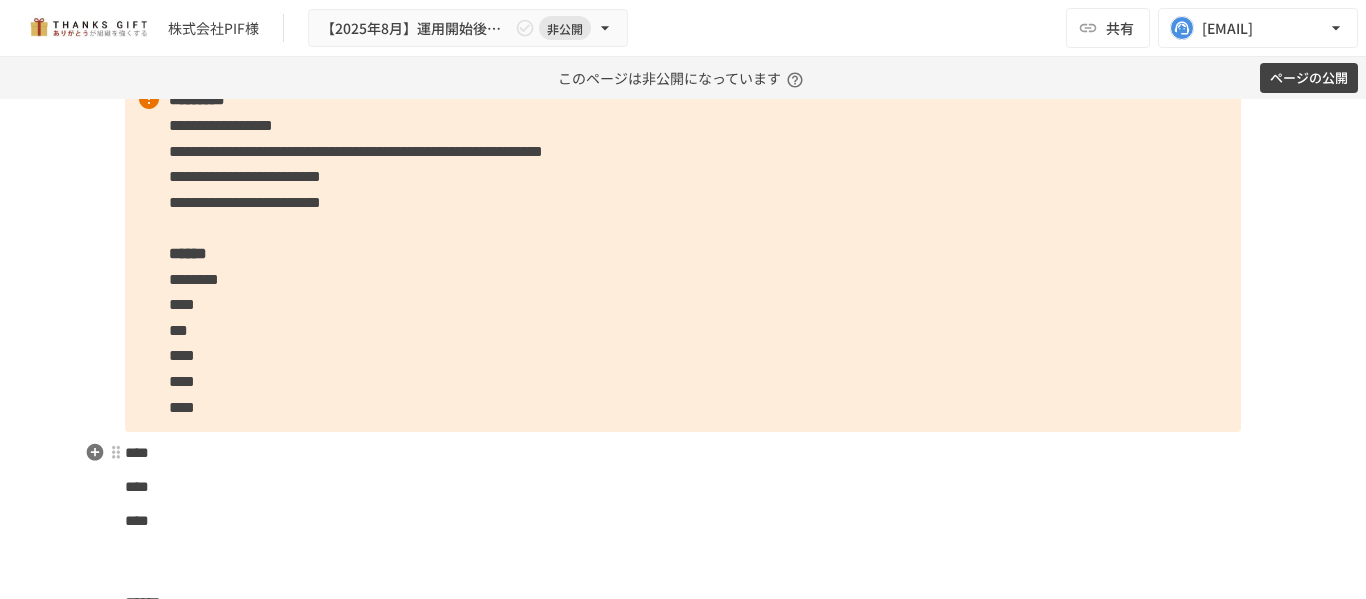 click on "****" at bounding box center [137, 452] 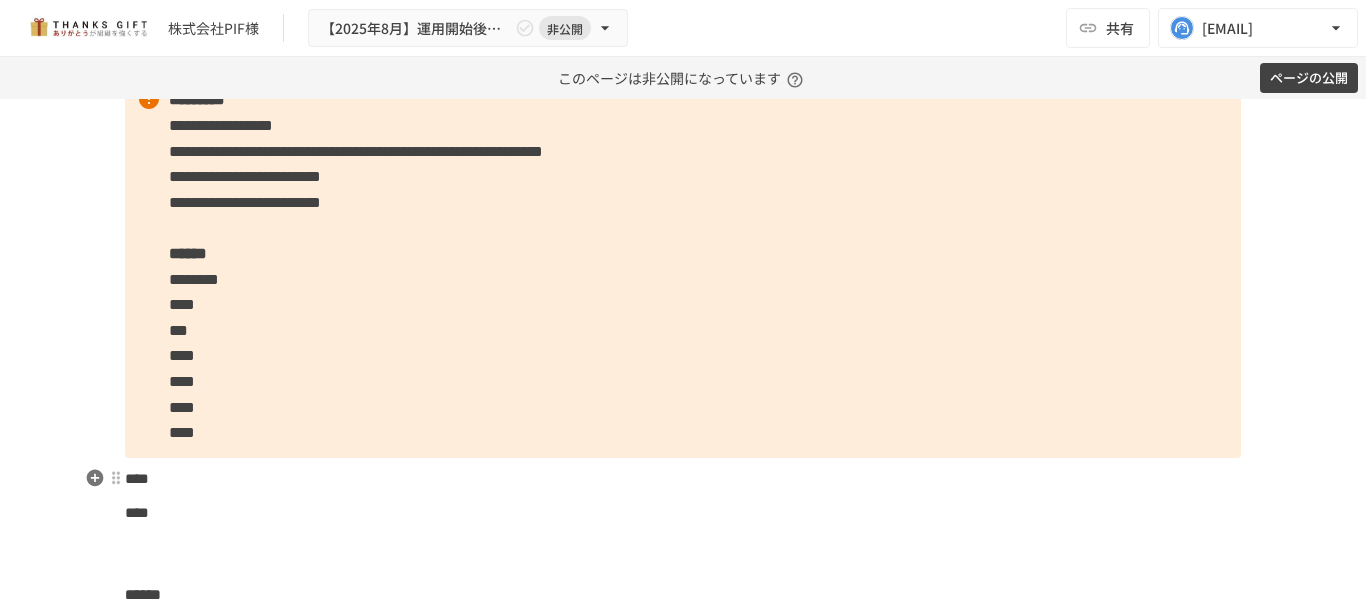 click on "****" at bounding box center (137, 478) 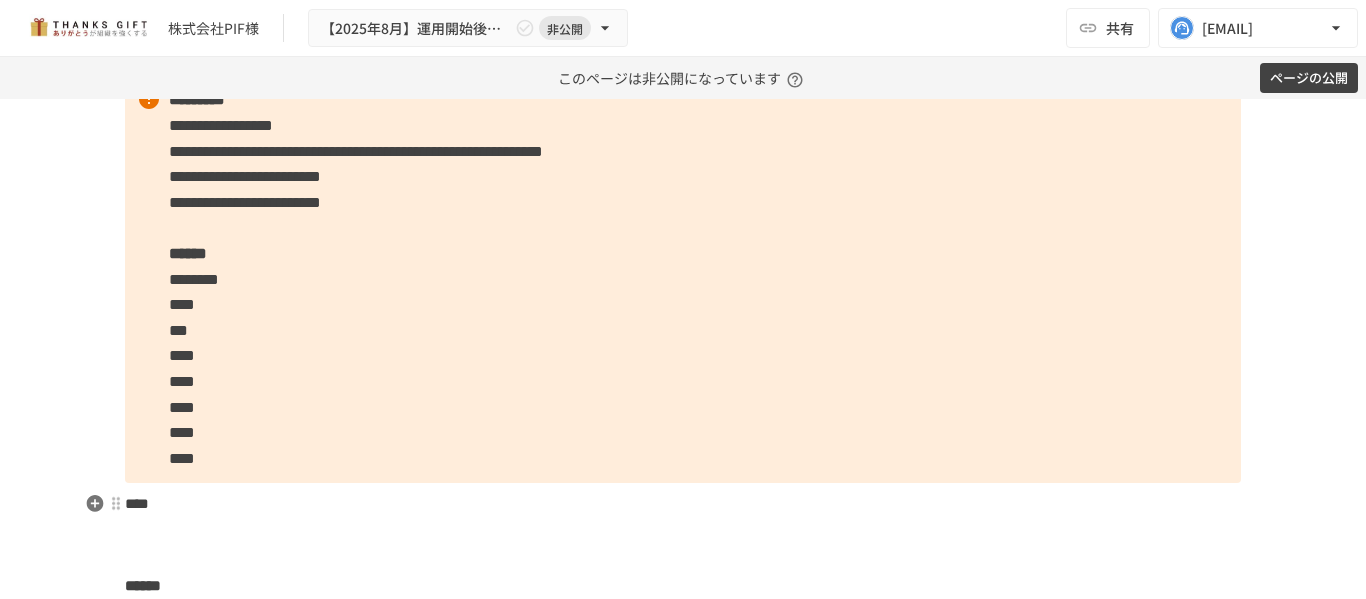 click on "****" at bounding box center (137, 503) 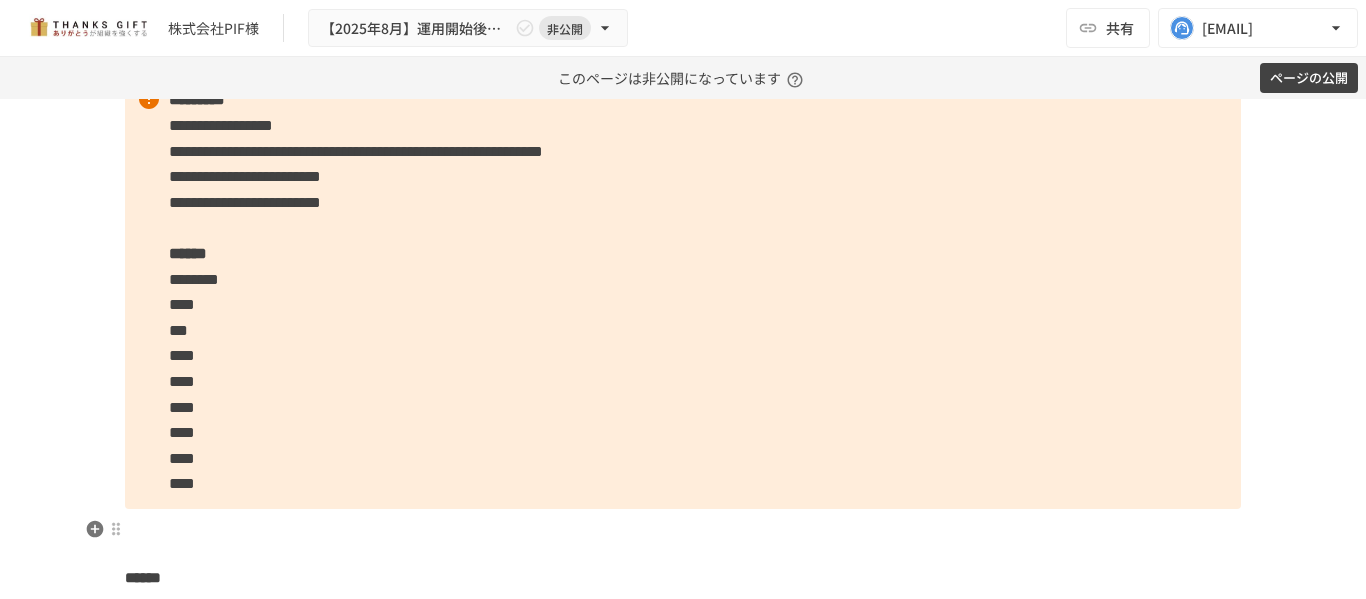 click on "**********" at bounding box center (683, 2220) 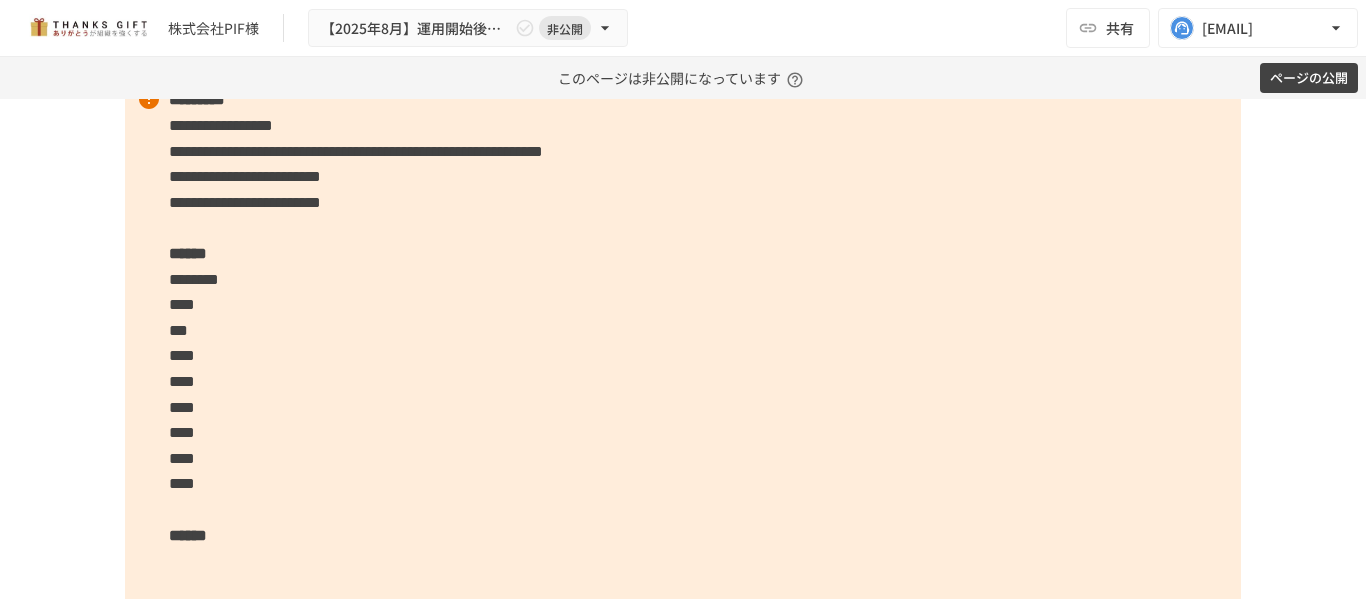 click on "**********" at bounding box center (683, 343) 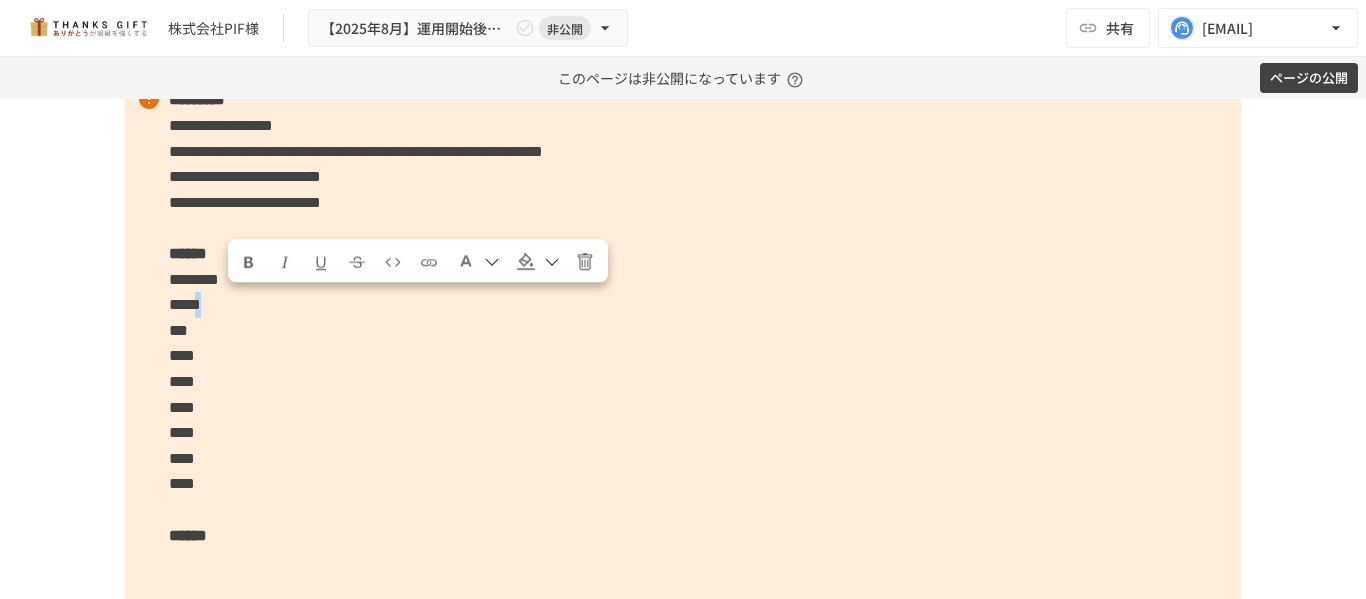 drag, startPoint x: 239, startPoint y: 301, endPoint x: 228, endPoint y: 297, distance: 11.7046995 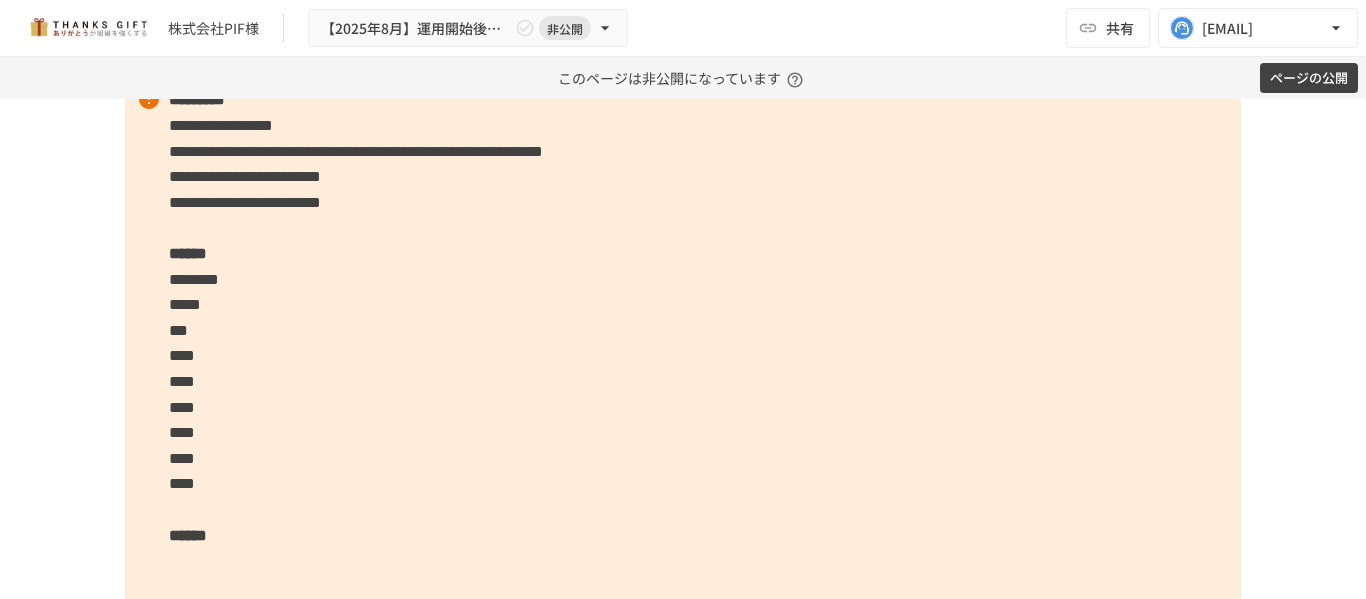 click on "**********" at bounding box center [683, 343] 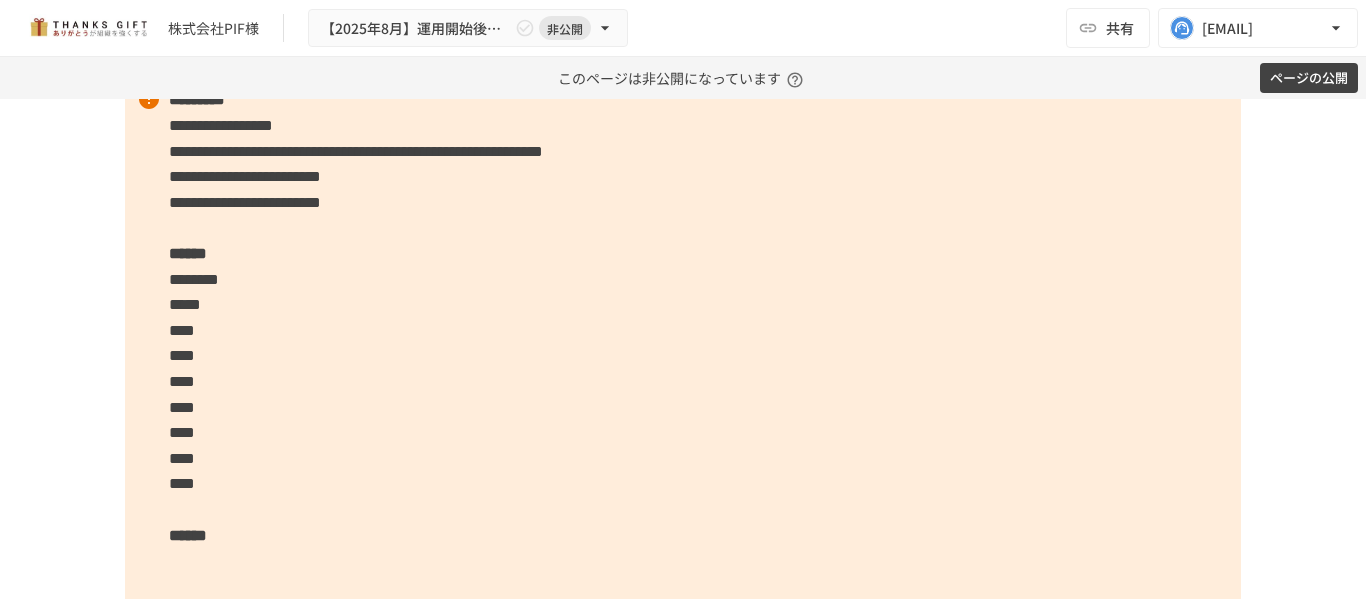 click on "**********" at bounding box center [683, 343] 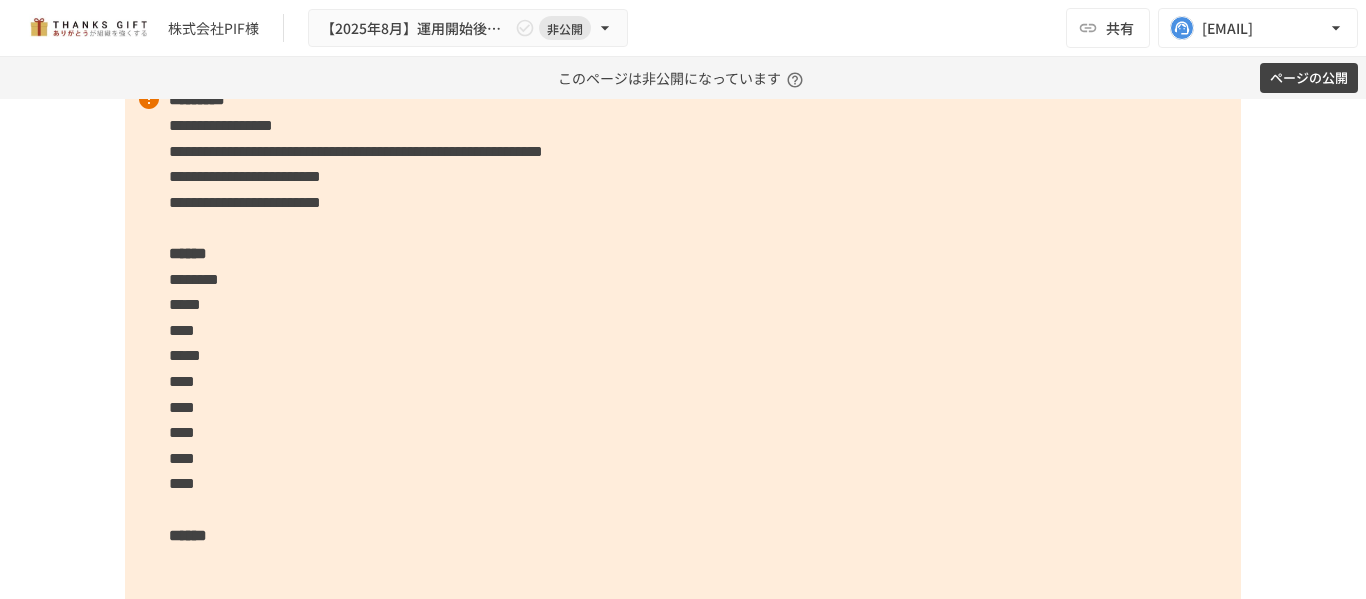 click on "**********" at bounding box center (683, 343) 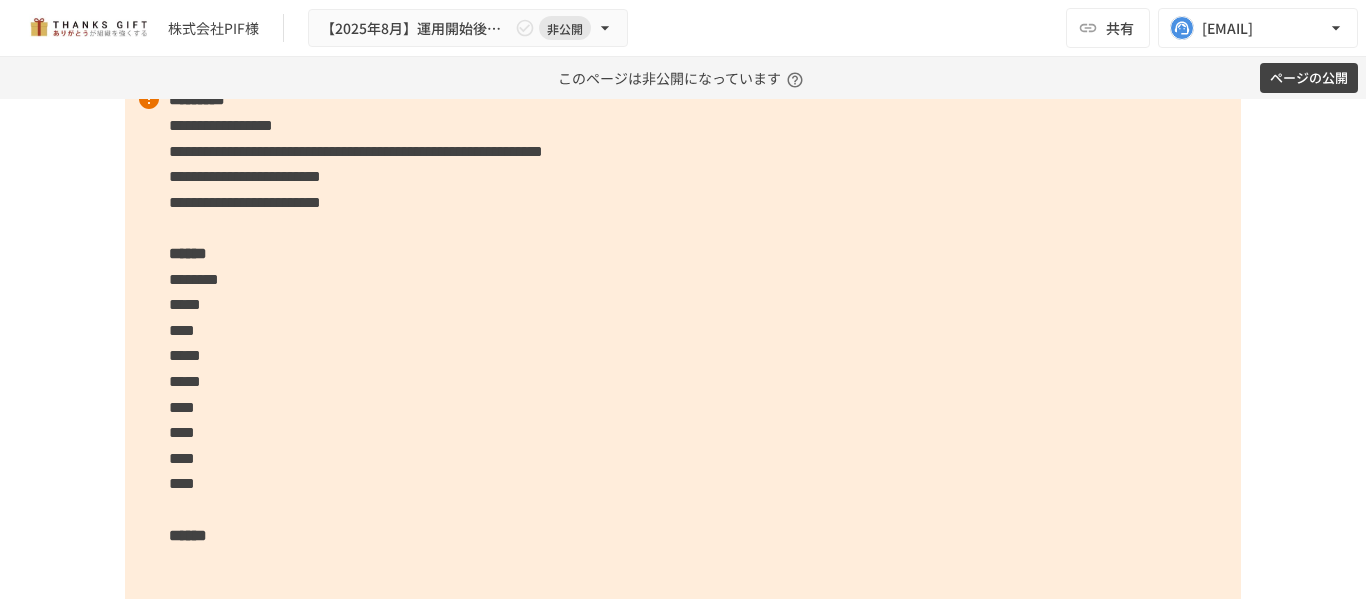 click on "**********" at bounding box center [683, 343] 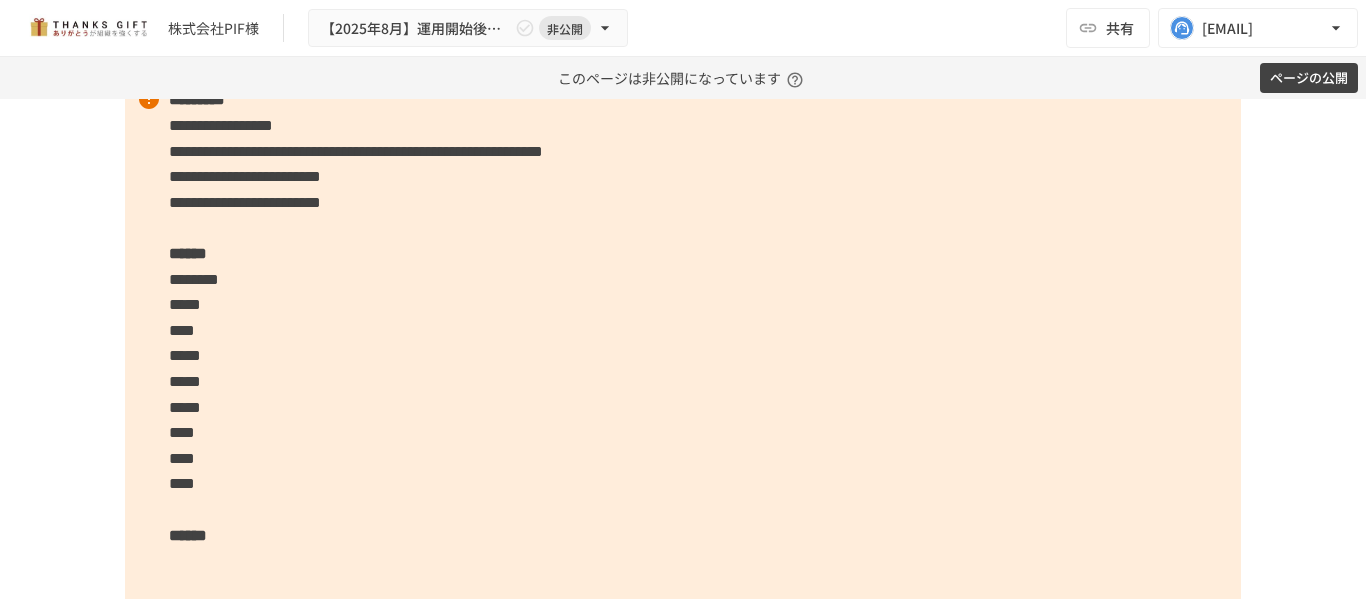 click on "**********" at bounding box center [683, 343] 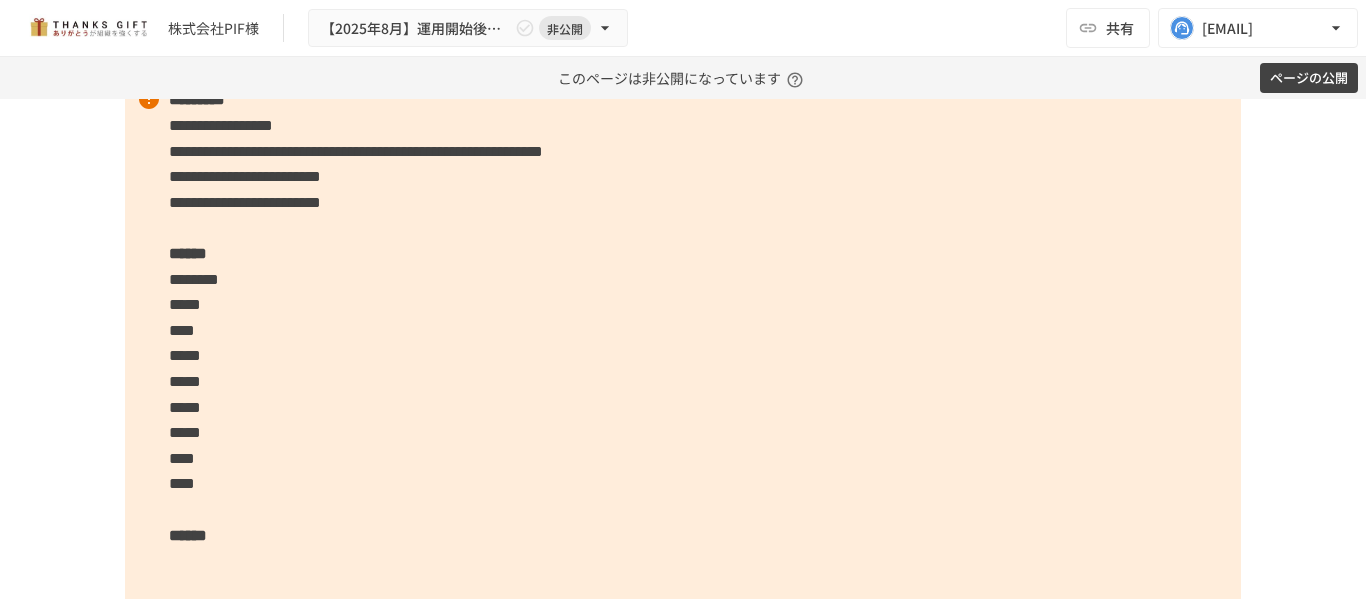 click on "**********" at bounding box center [683, 343] 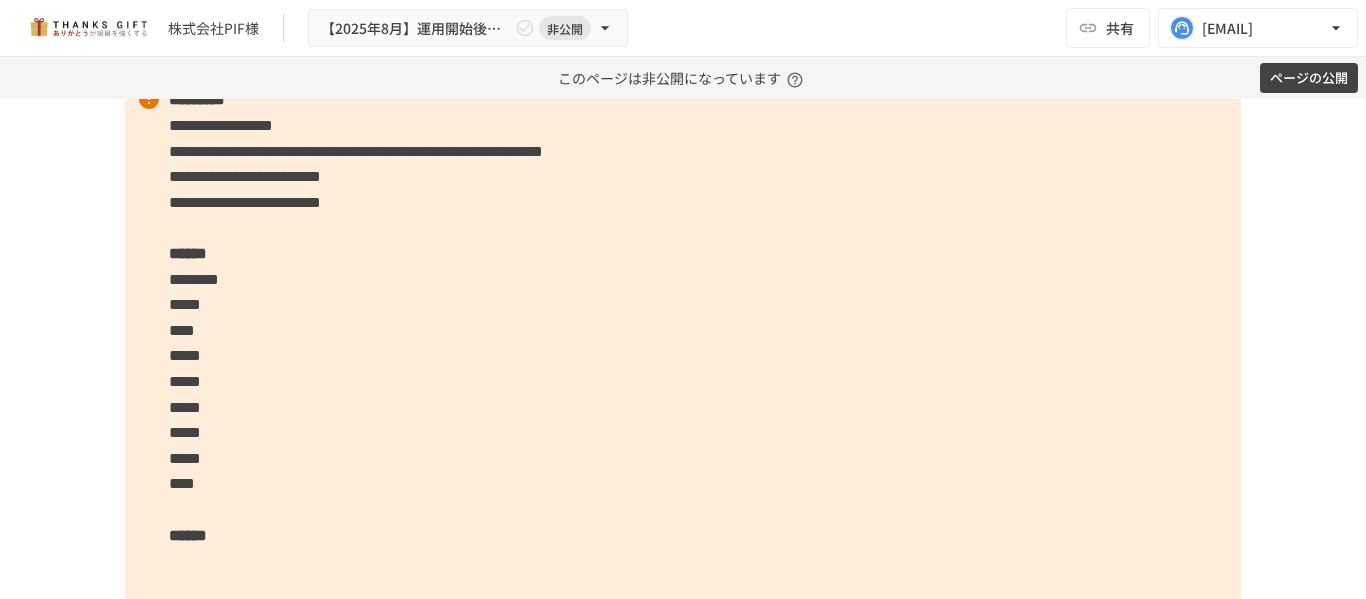 click on "**********" at bounding box center [683, 343] 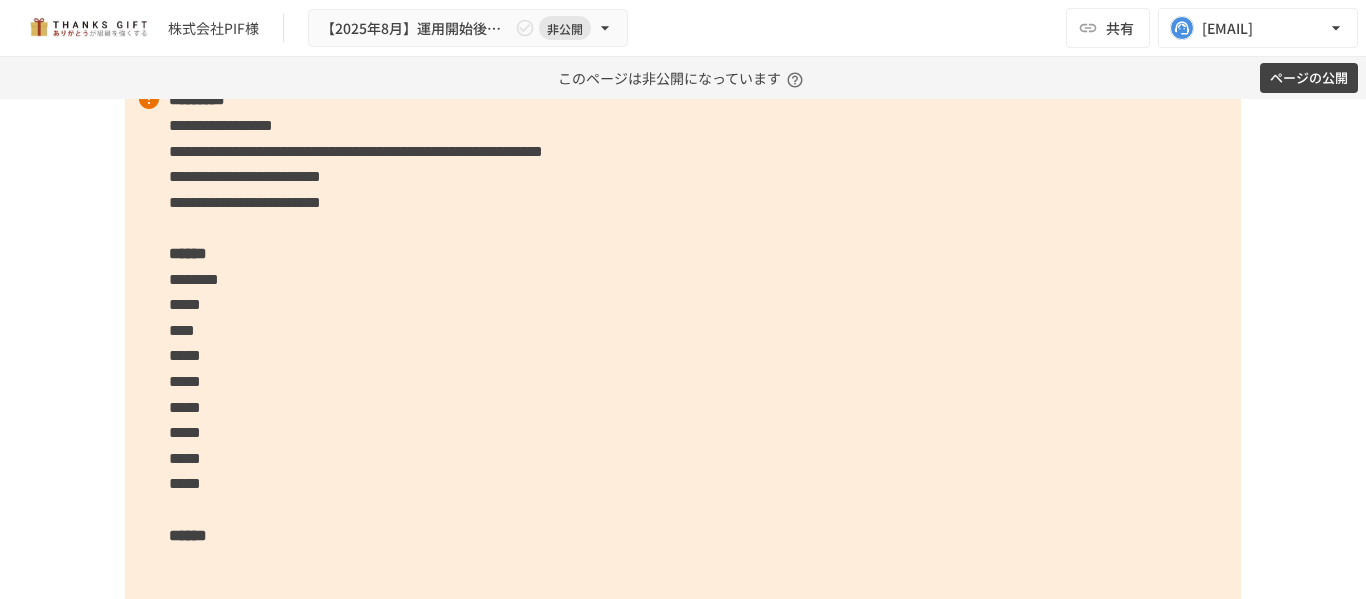 click on "**********" at bounding box center (683, 343) 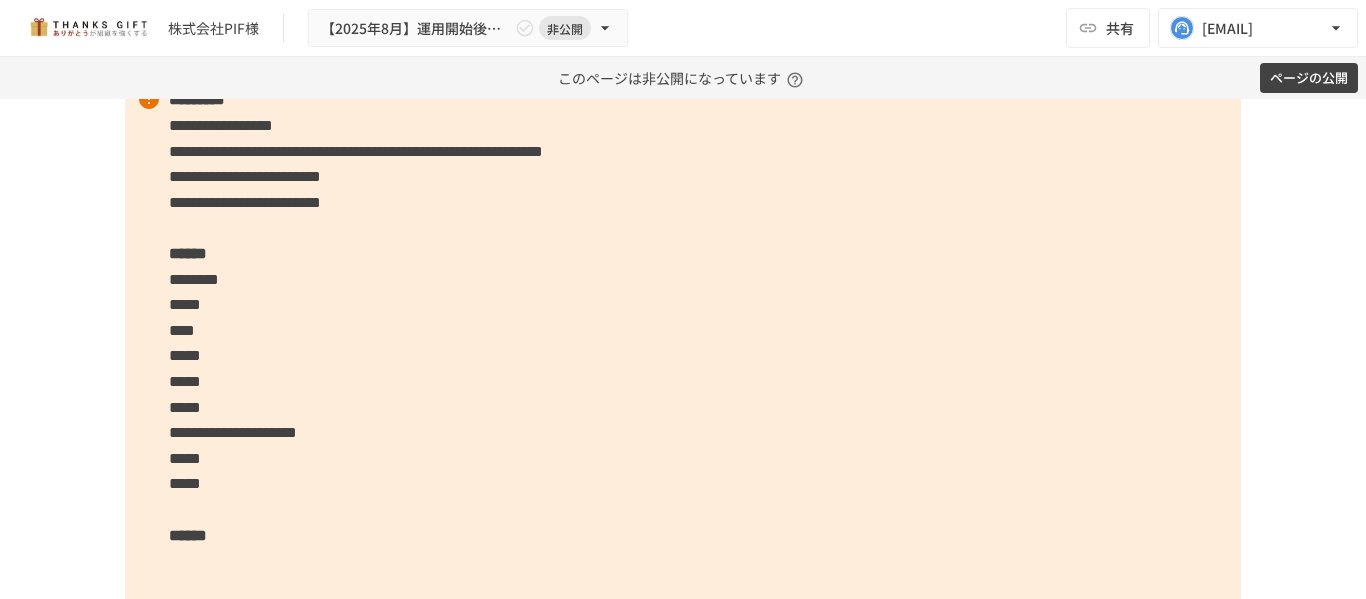 click on "**********" at bounding box center [683, 343] 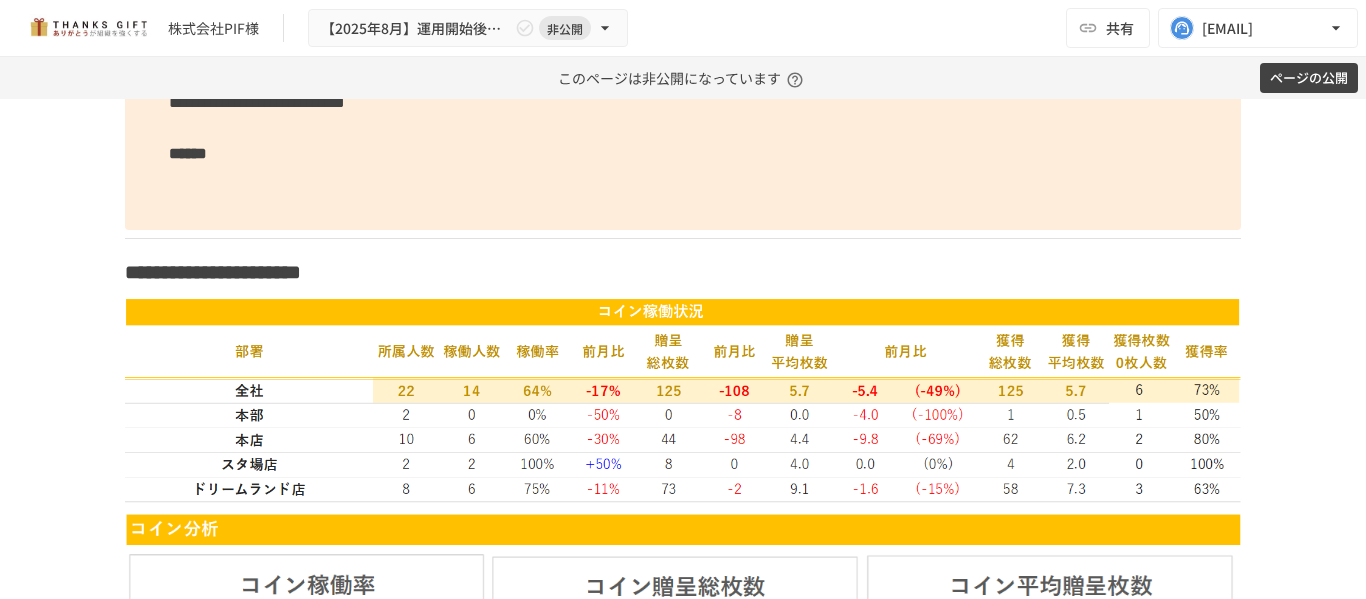 scroll, scrollTop: 3363, scrollLeft: 0, axis: vertical 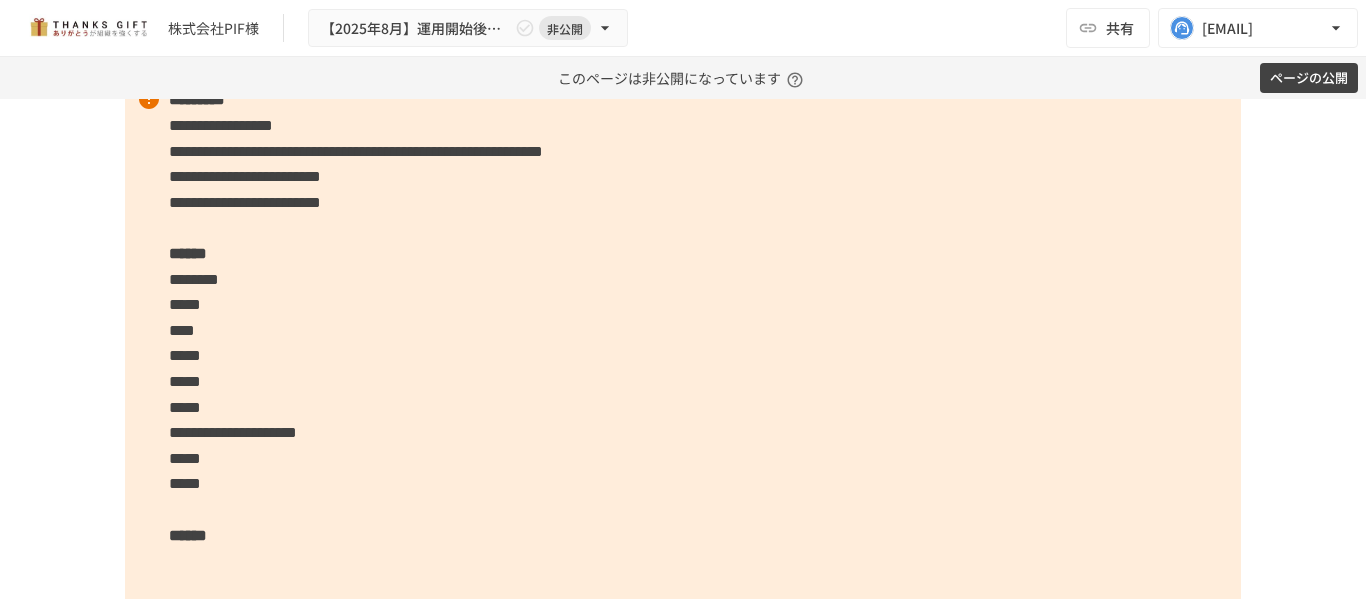 click on "**********" at bounding box center [683, 343] 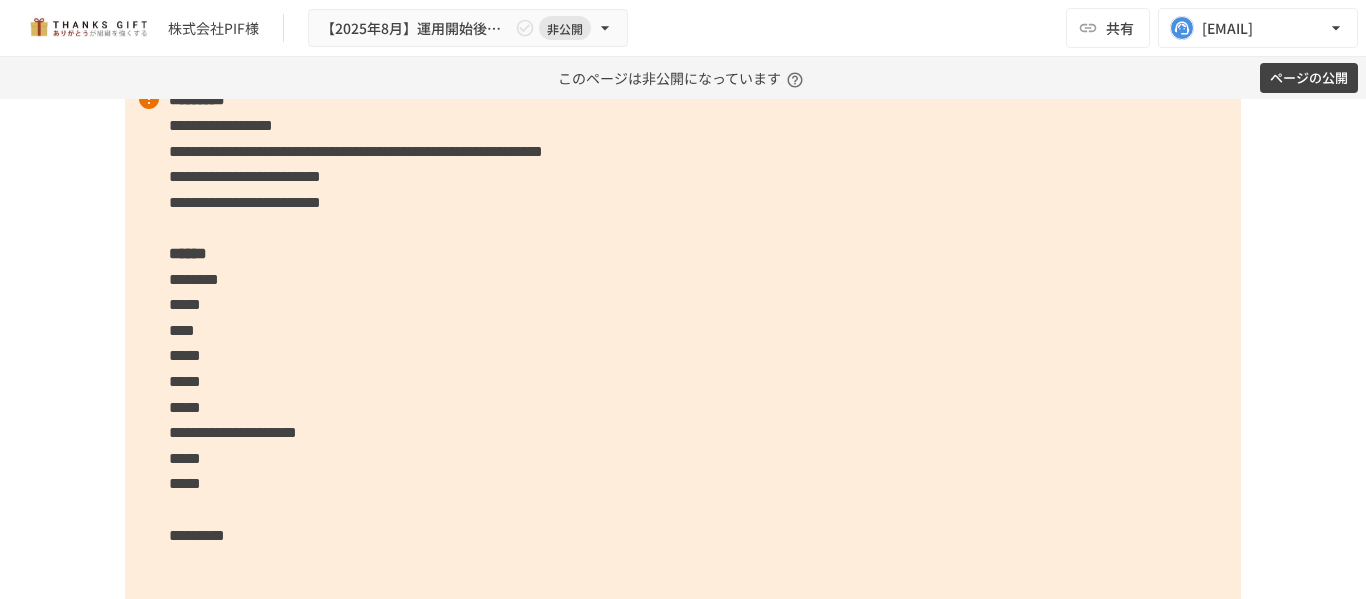 click on "**********" at bounding box center [683, 381] 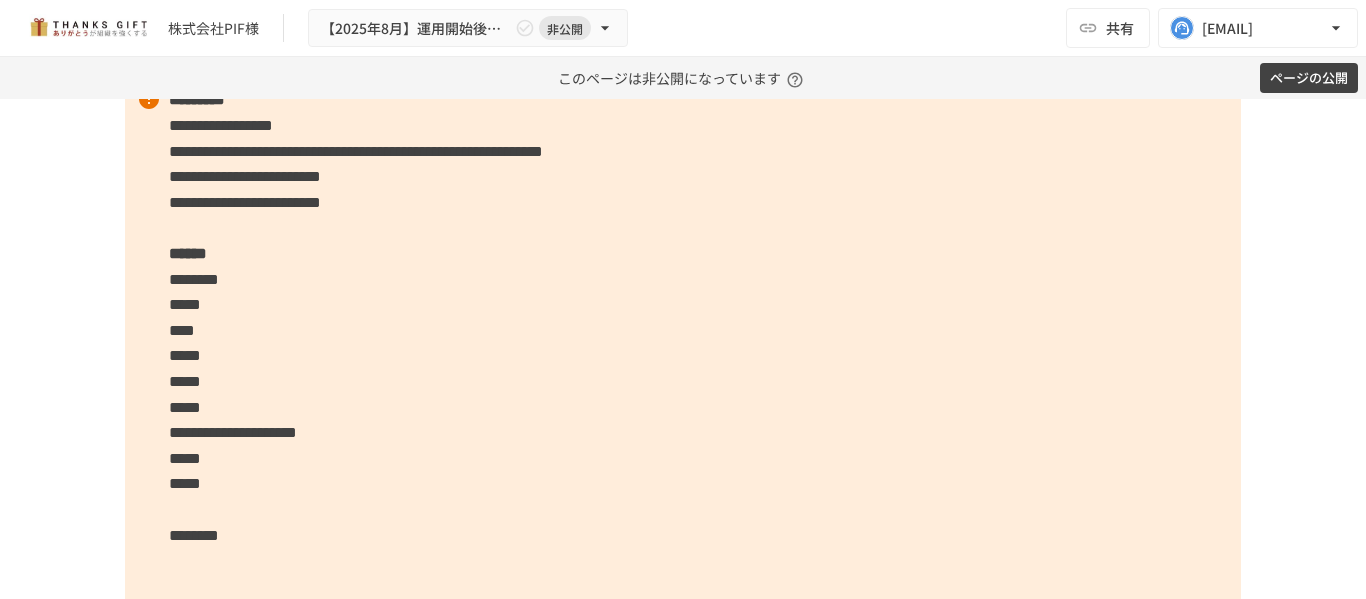 click on "********" at bounding box center (194, 535) 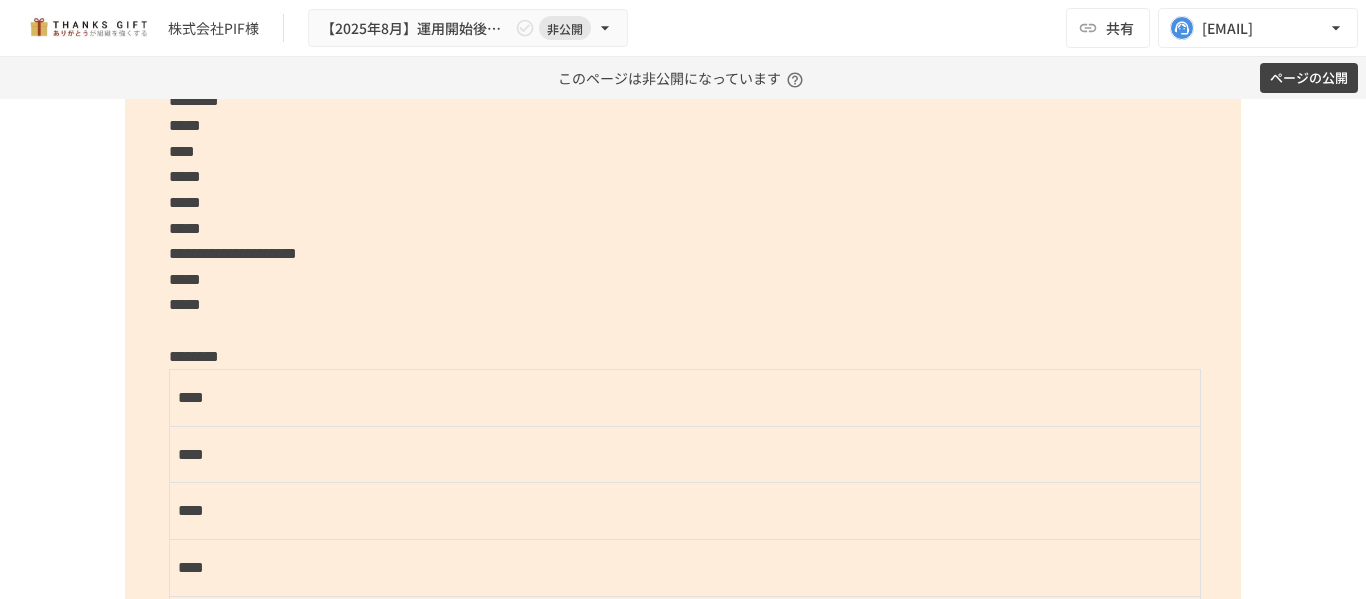 scroll, scrollTop: 4663, scrollLeft: 0, axis: vertical 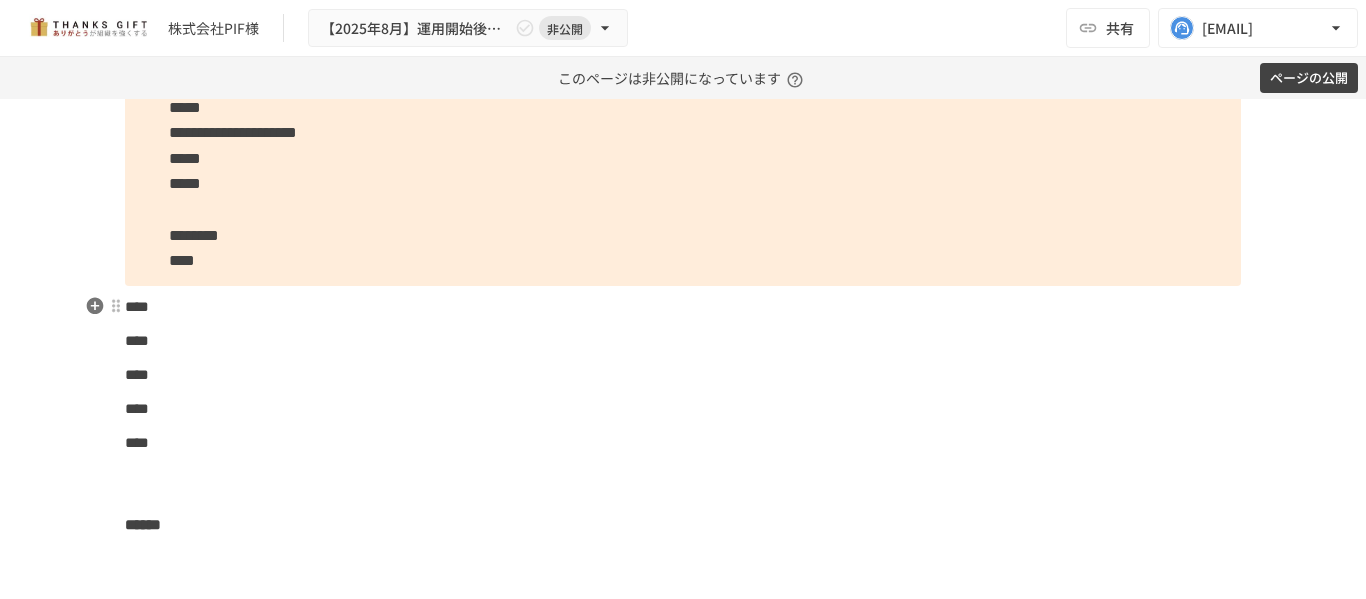 click on "****" at bounding box center (137, 306) 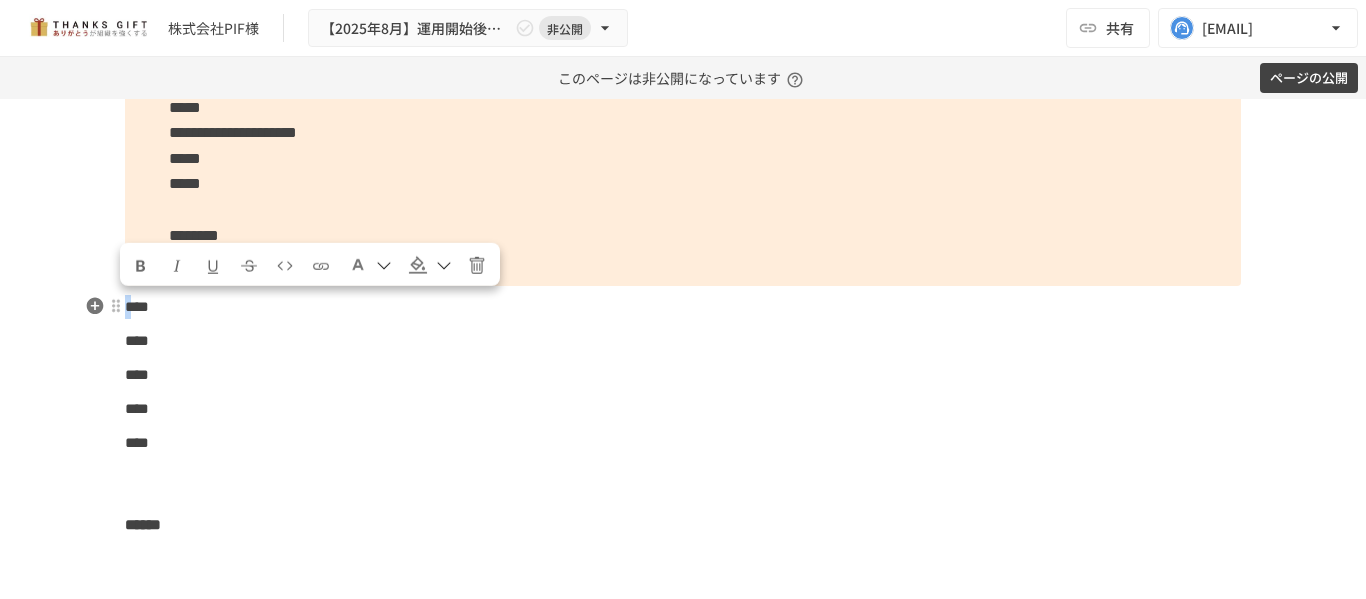 click on "****" at bounding box center (137, 306) 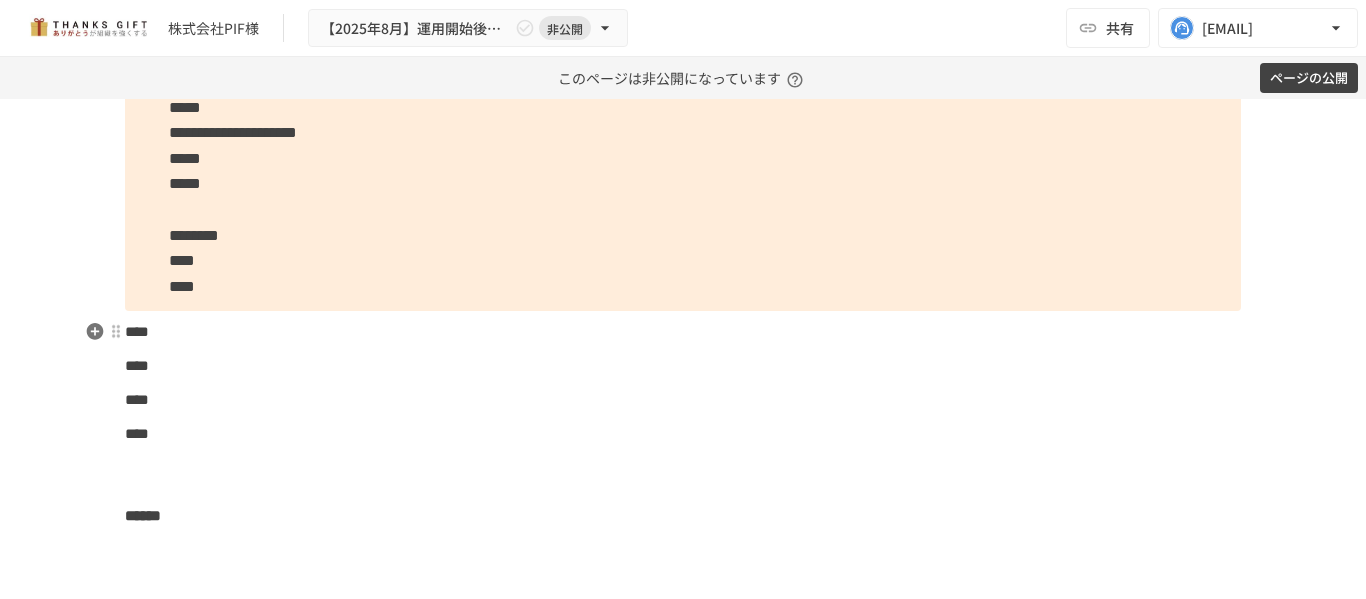 click on "****" at bounding box center (137, 331) 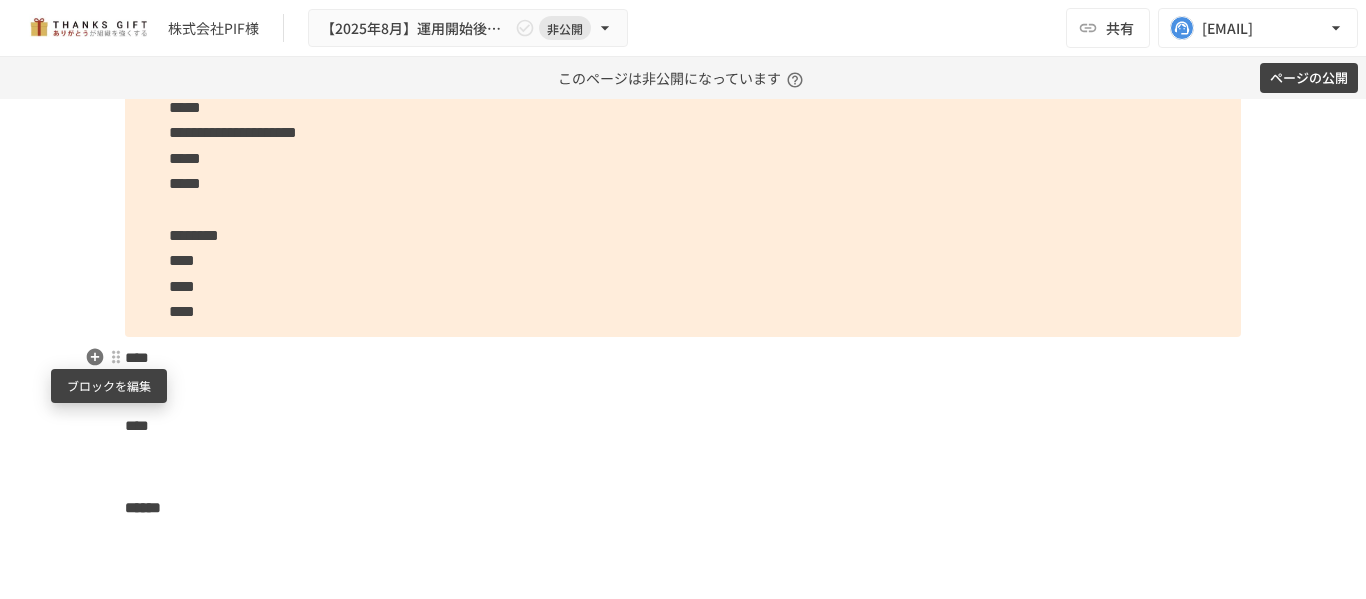 click at bounding box center [116, 357] 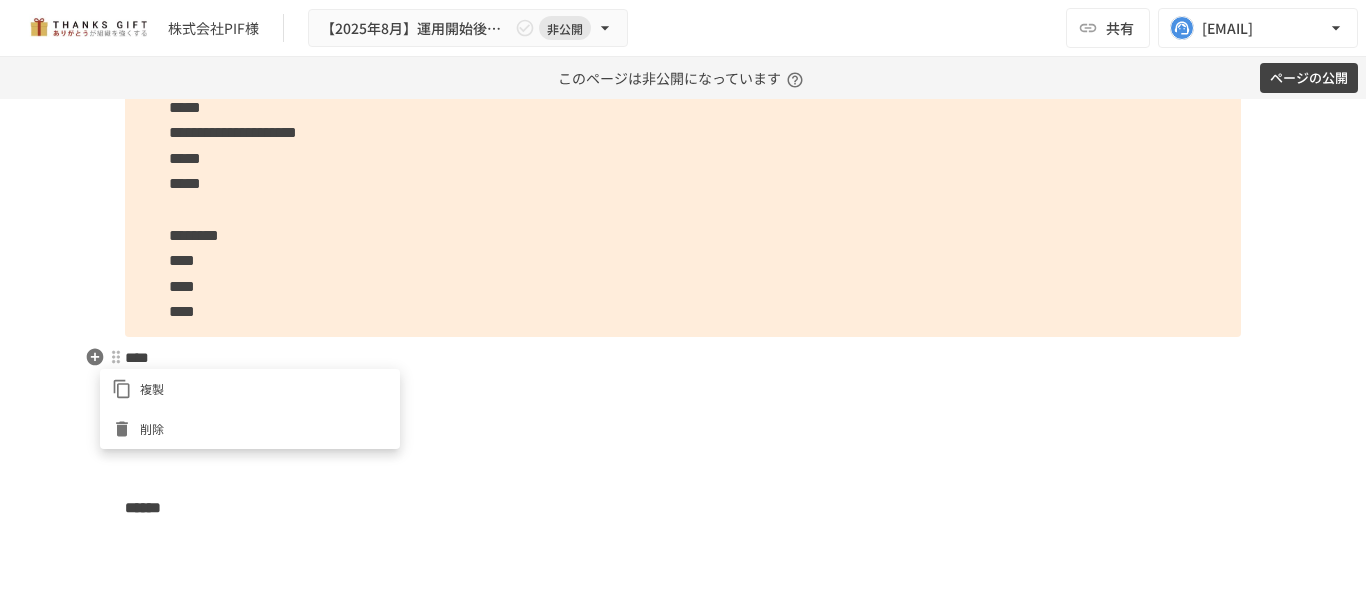click at bounding box center (683, 299) 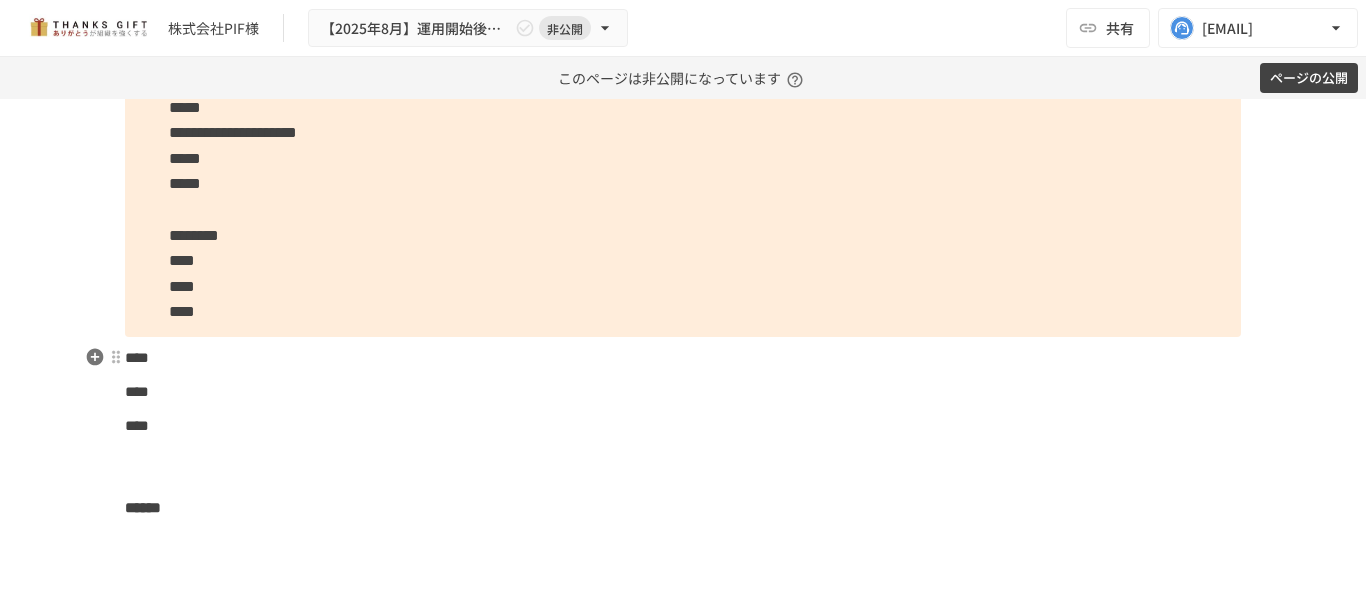 click on "****" at bounding box center (137, 357) 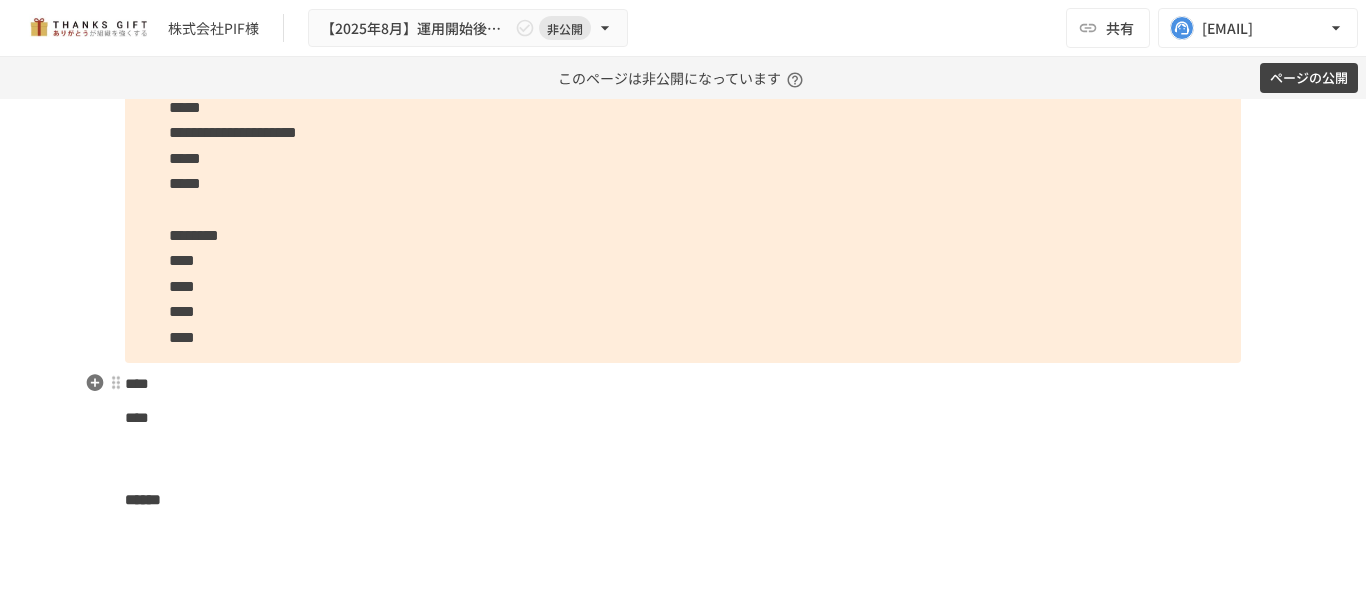 click on "****" at bounding box center [137, 383] 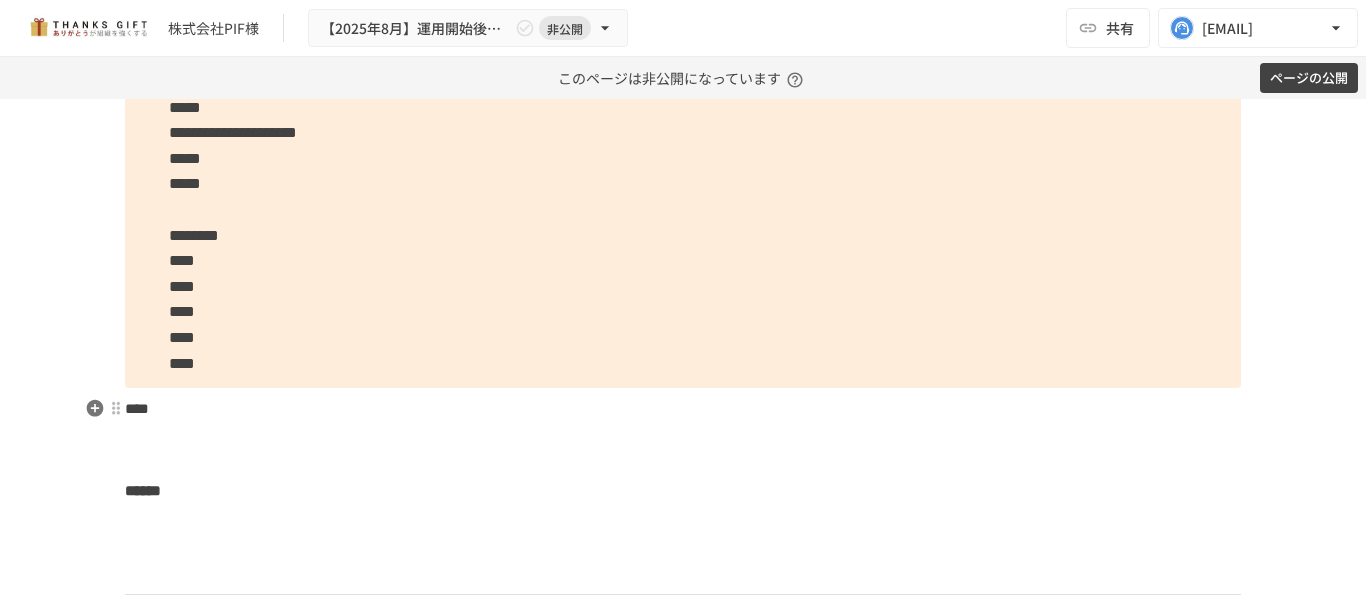 click on "****" at bounding box center [137, 408] 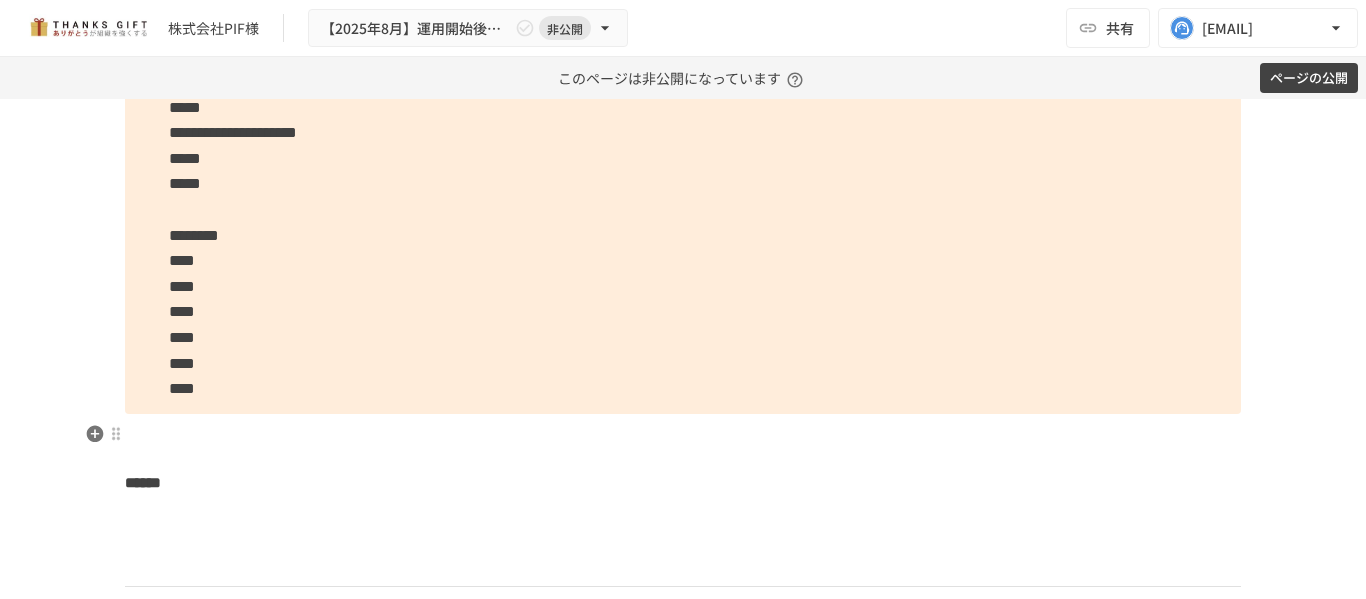 click on "******" at bounding box center (683, 483) 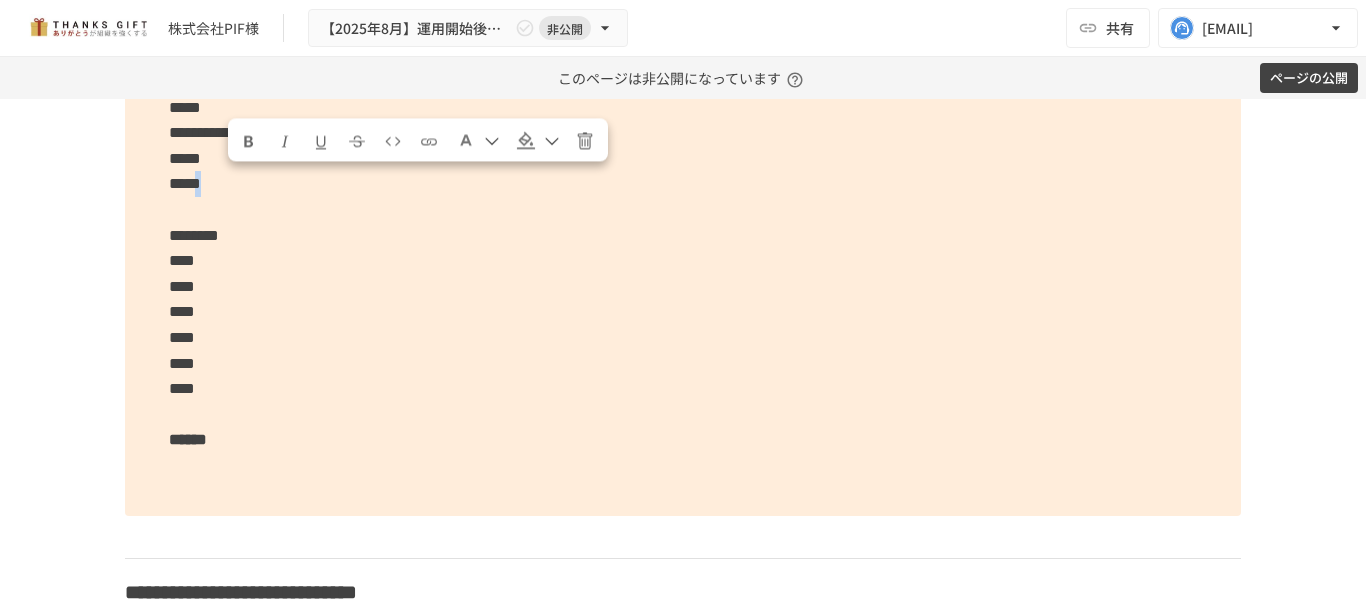 drag, startPoint x: 247, startPoint y: 182, endPoint x: 232, endPoint y: 184, distance: 15.132746 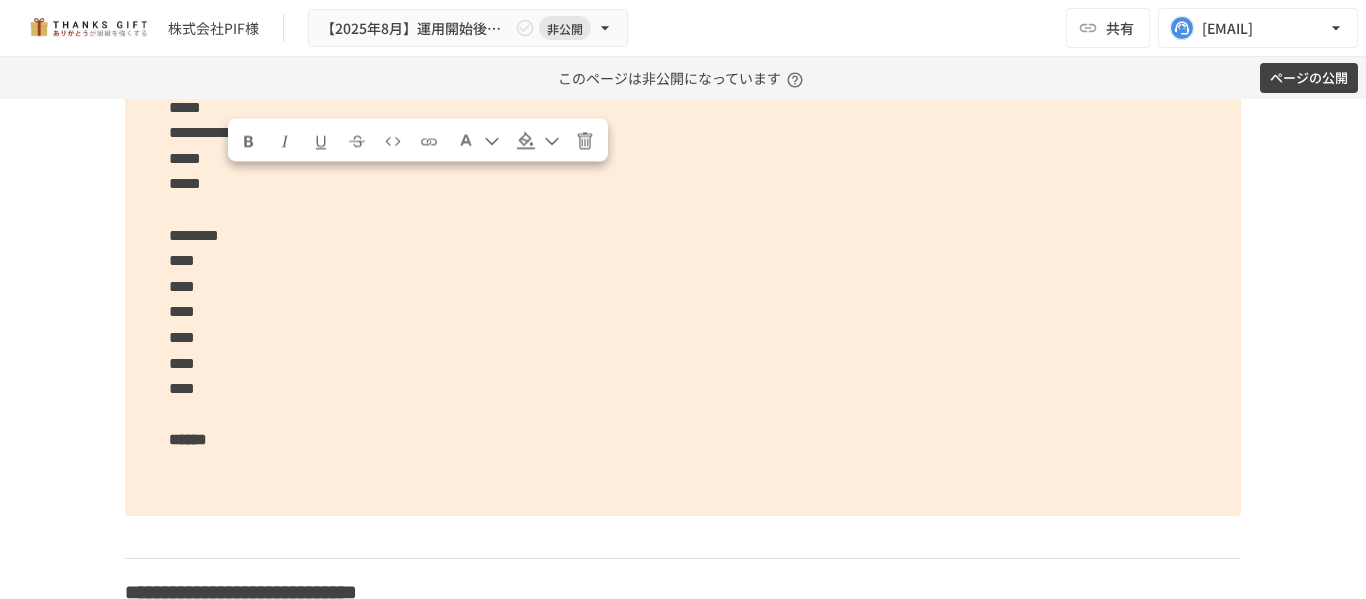 click on "**********" at bounding box center [683, 145] 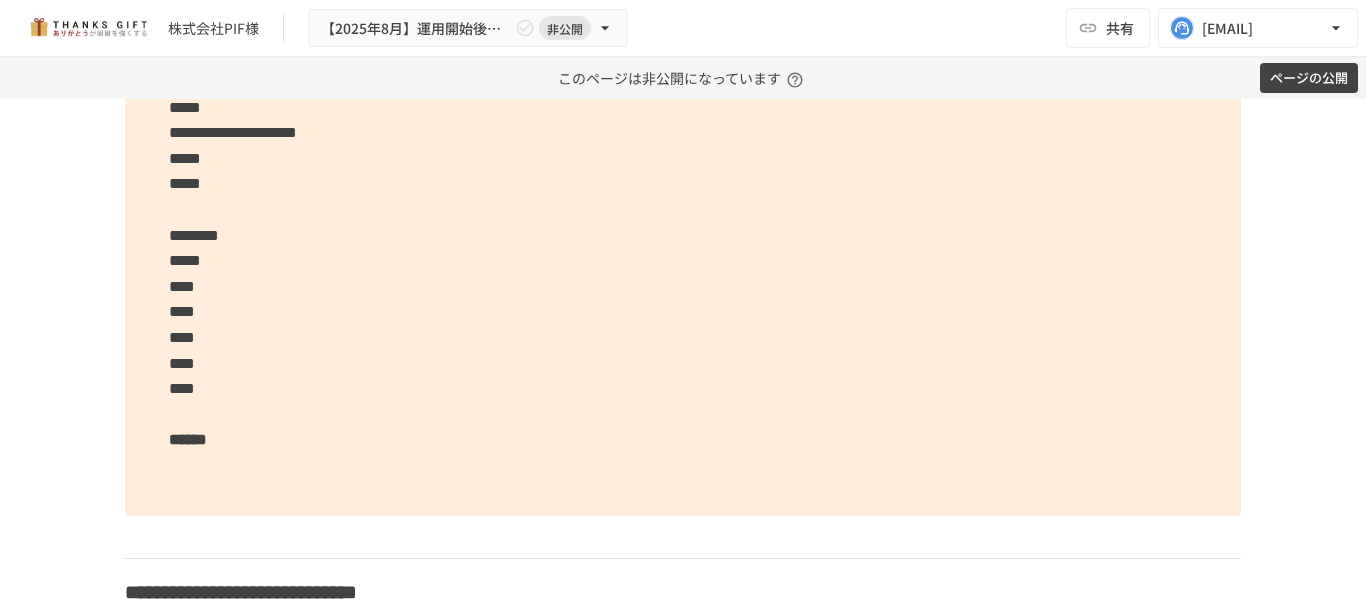 click on "**********" at bounding box center [683, 145] 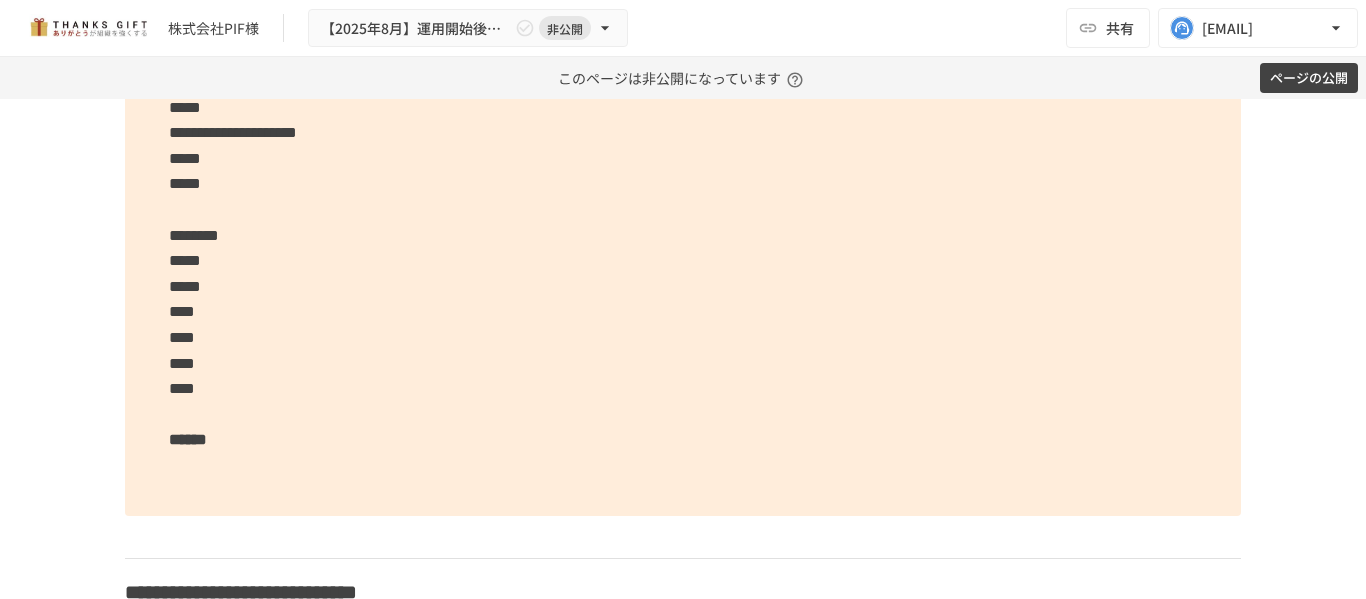 click on "**********" at bounding box center (683, 145) 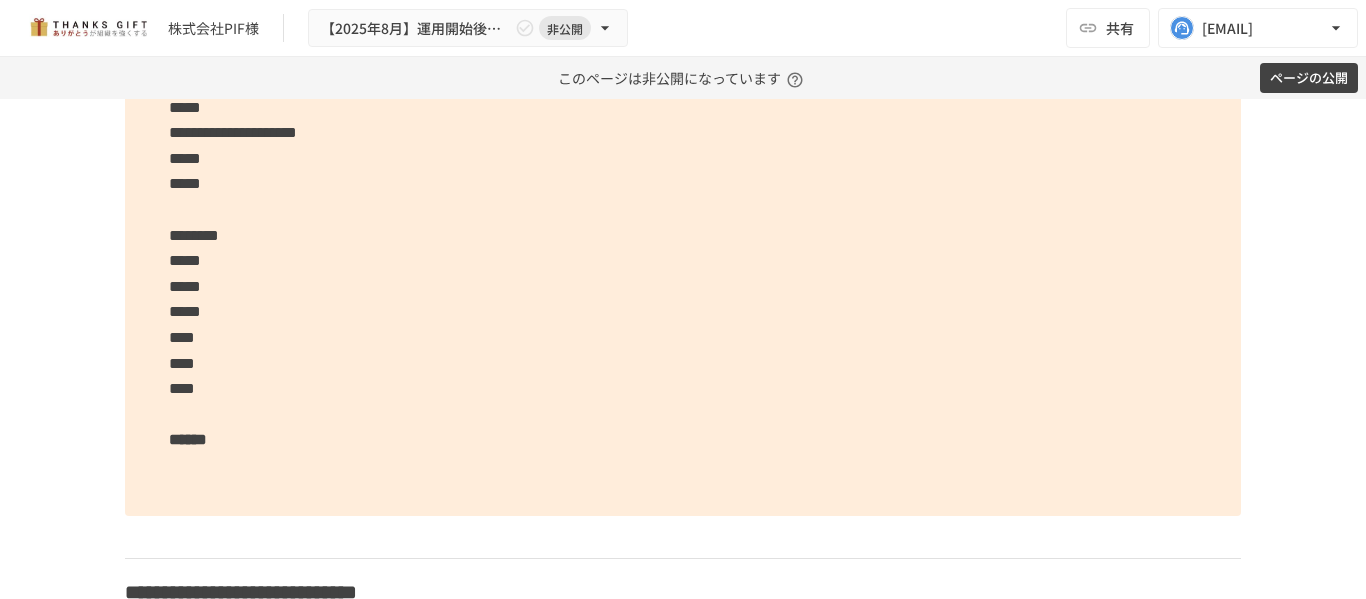 click on "**********" at bounding box center [683, 145] 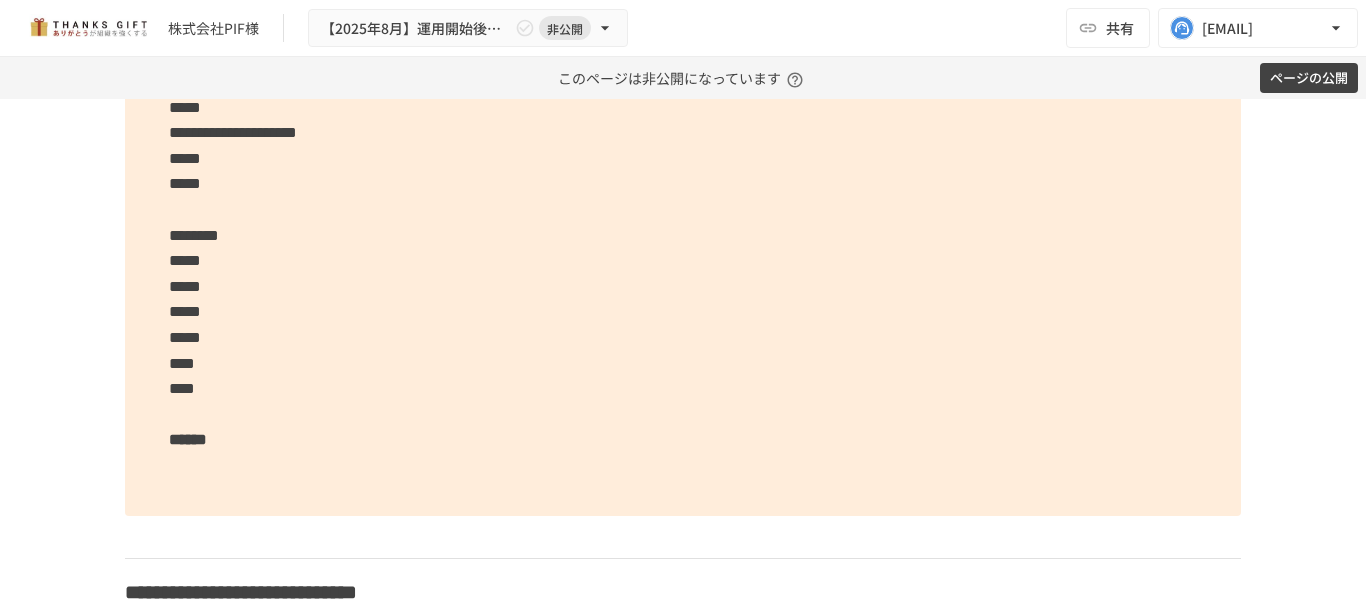 click on "**********" at bounding box center [683, 145] 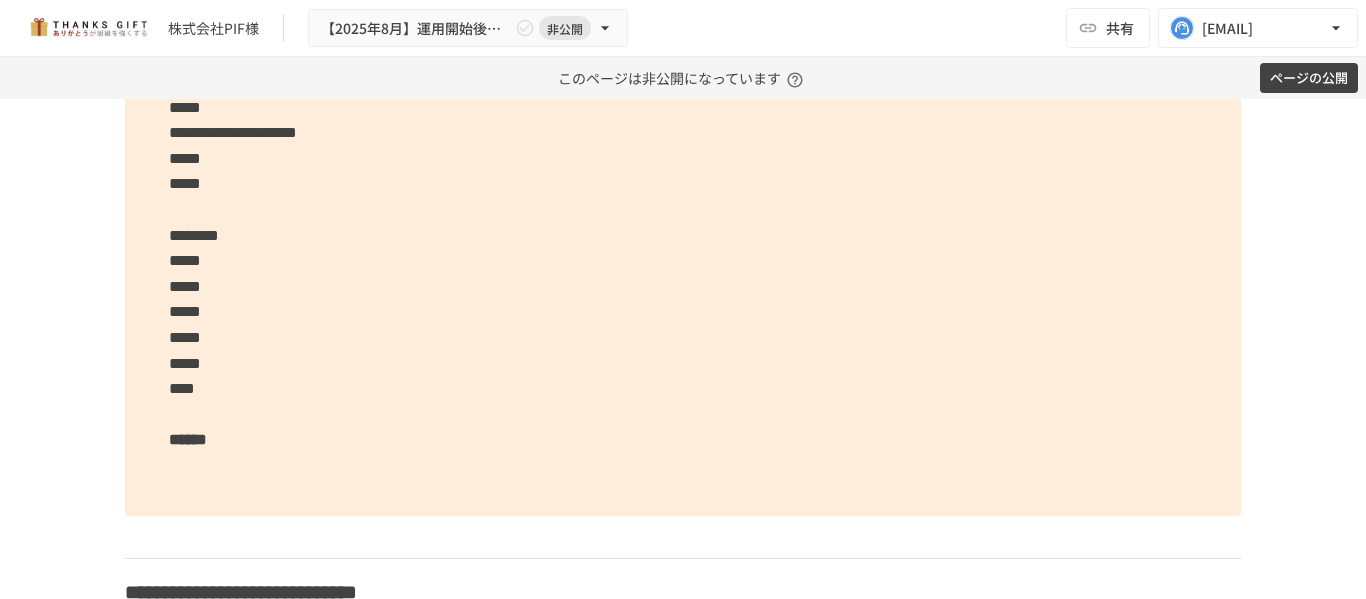 click on "**********" at bounding box center (683, 145) 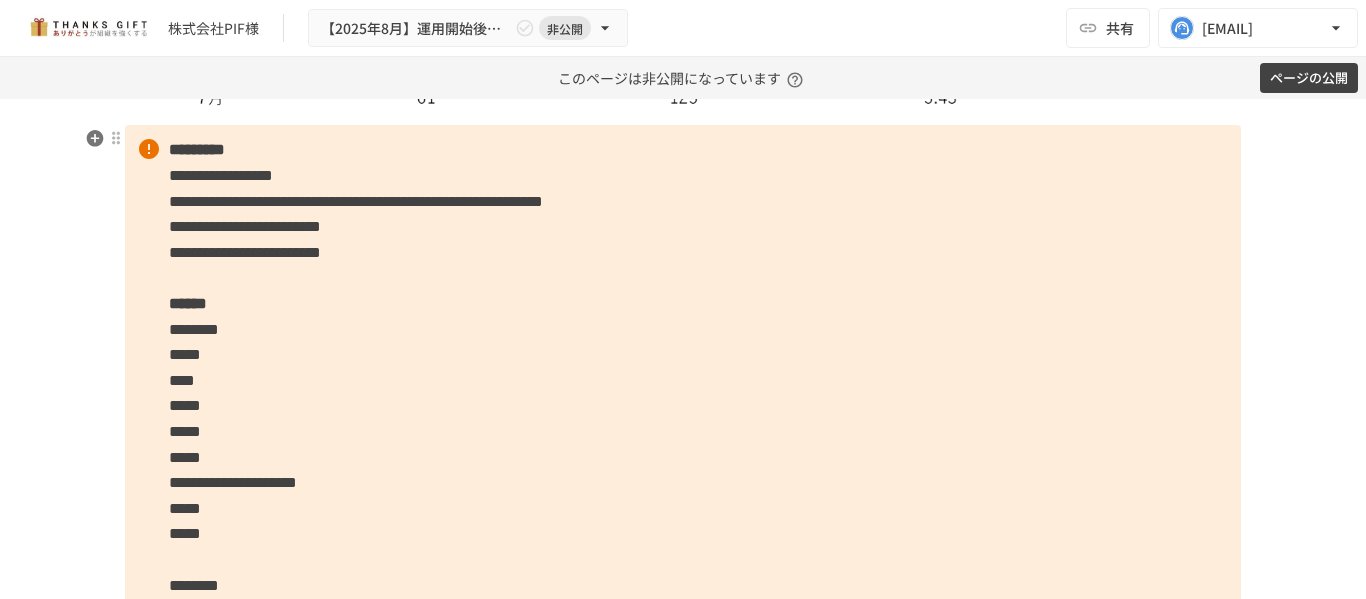 scroll, scrollTop: 4263, scrollLeft: 0, axis: vertical 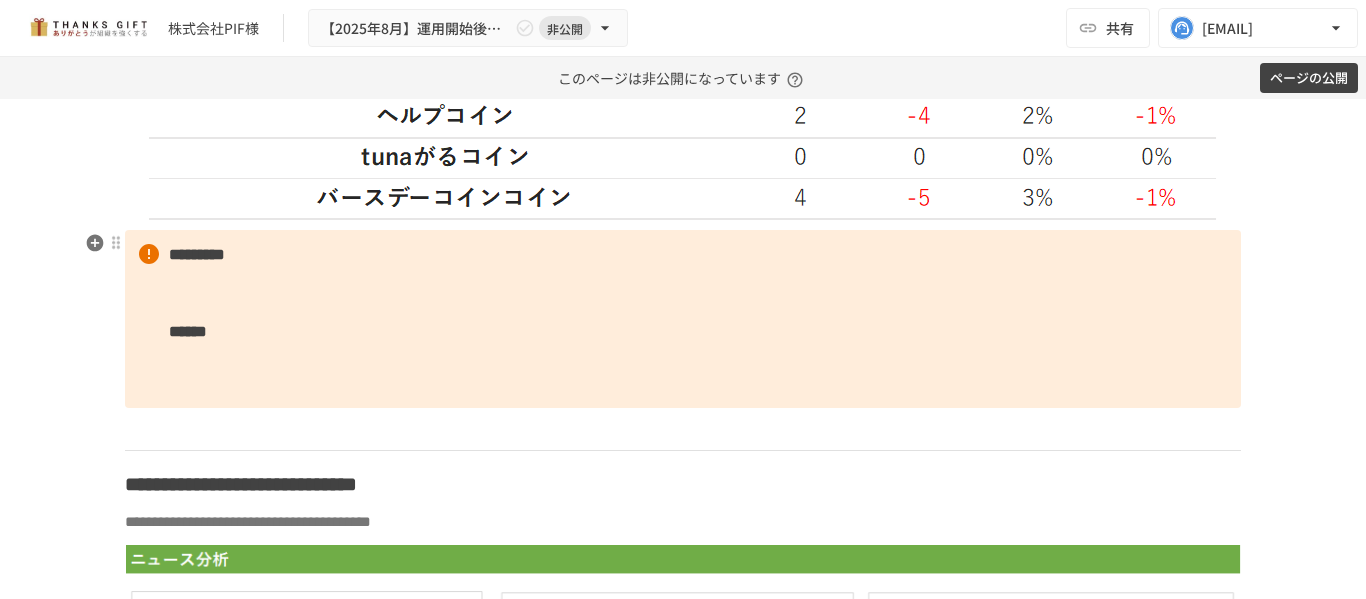 drag, startPoint x: 261, startPoint y: 262, endPoint x: 261, endPoint y: 283, distance: 21 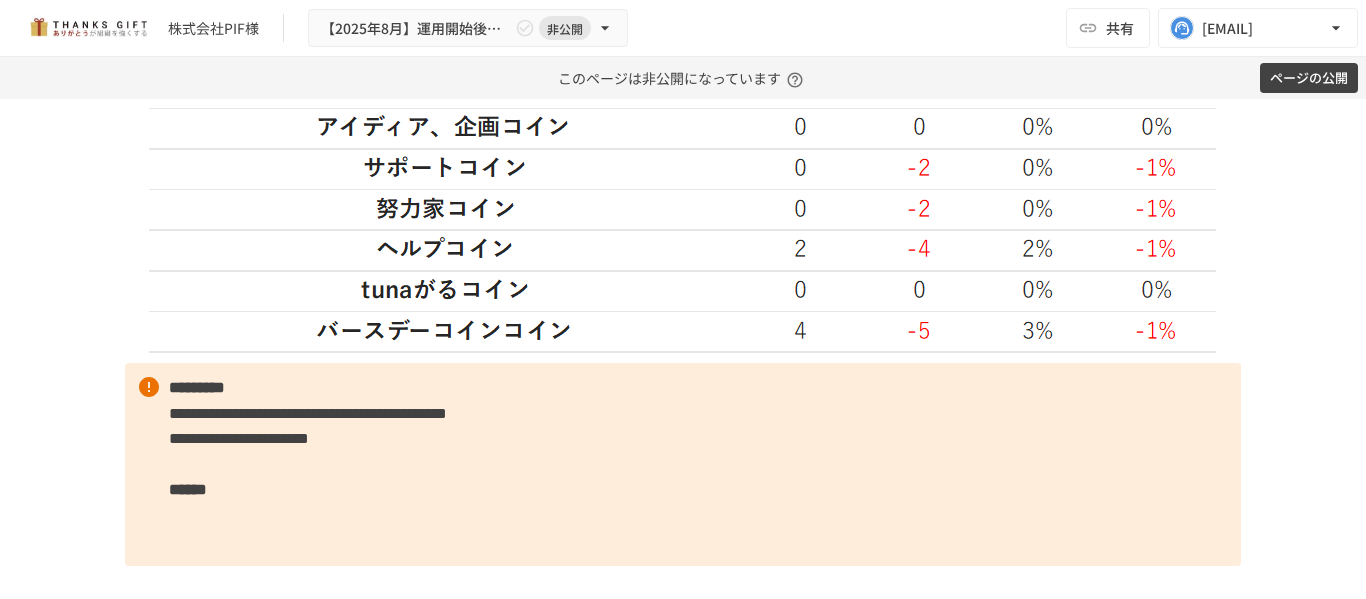 scroll, scrollTop: 5663, scrollLeft: 0, axis: vertical 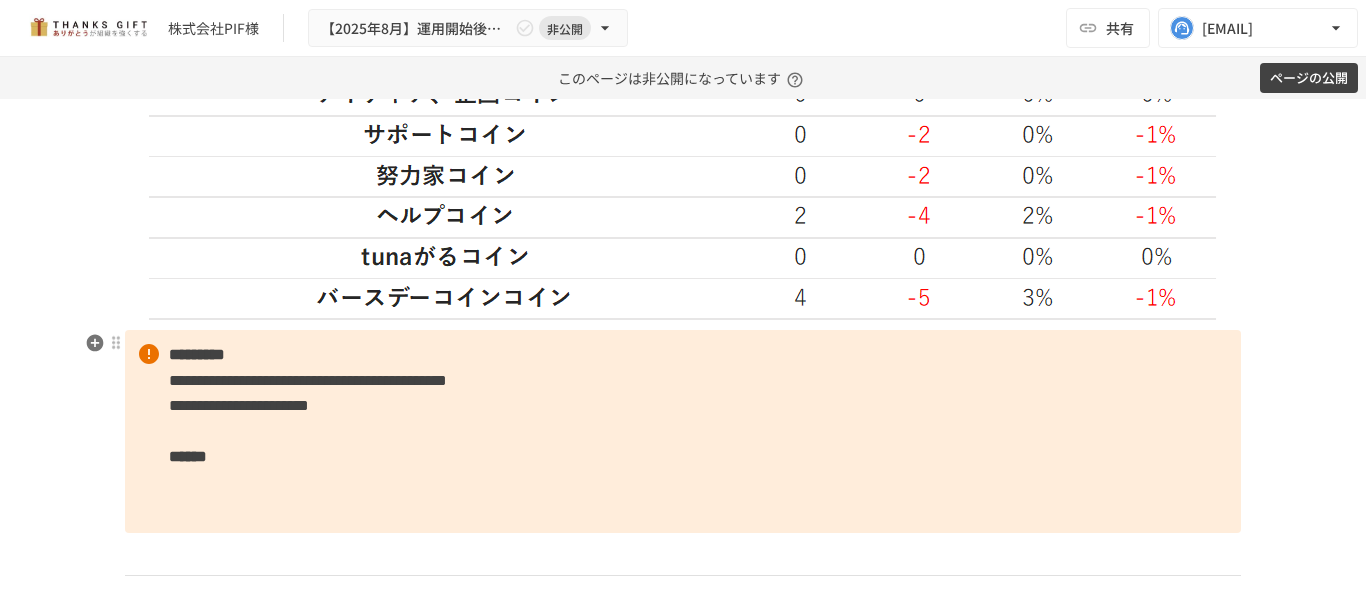 click on "**********" at bounding box center [683, 431] 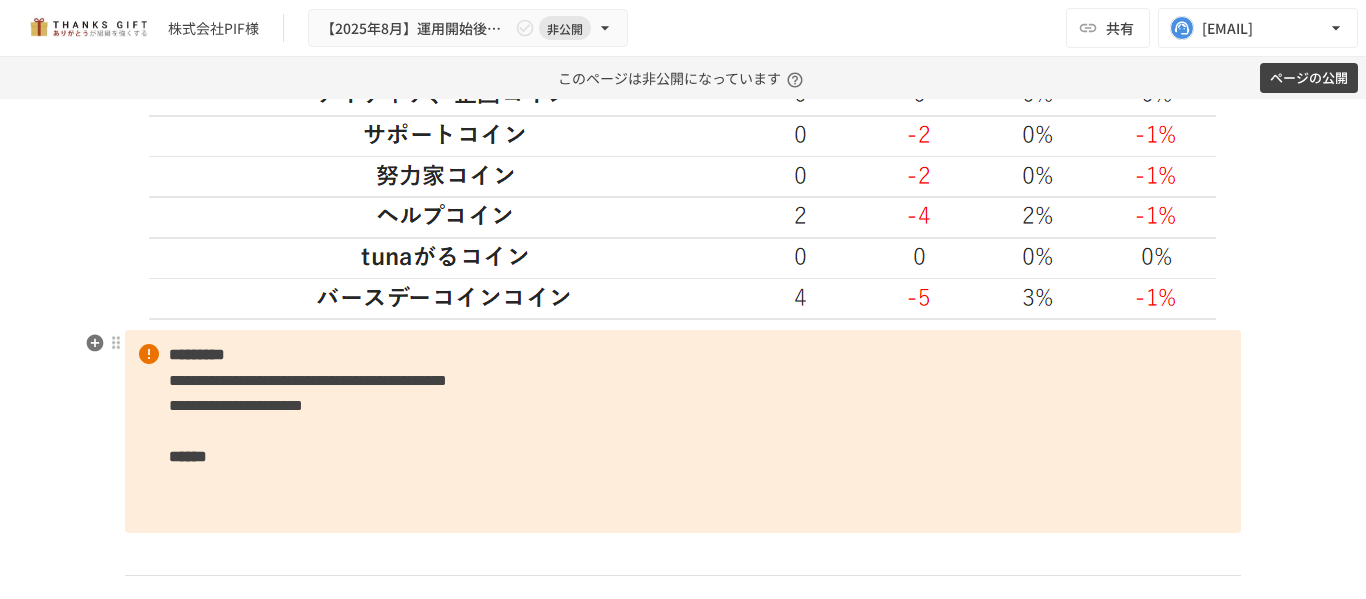 click on "**********" at bounding box center (236, 405) 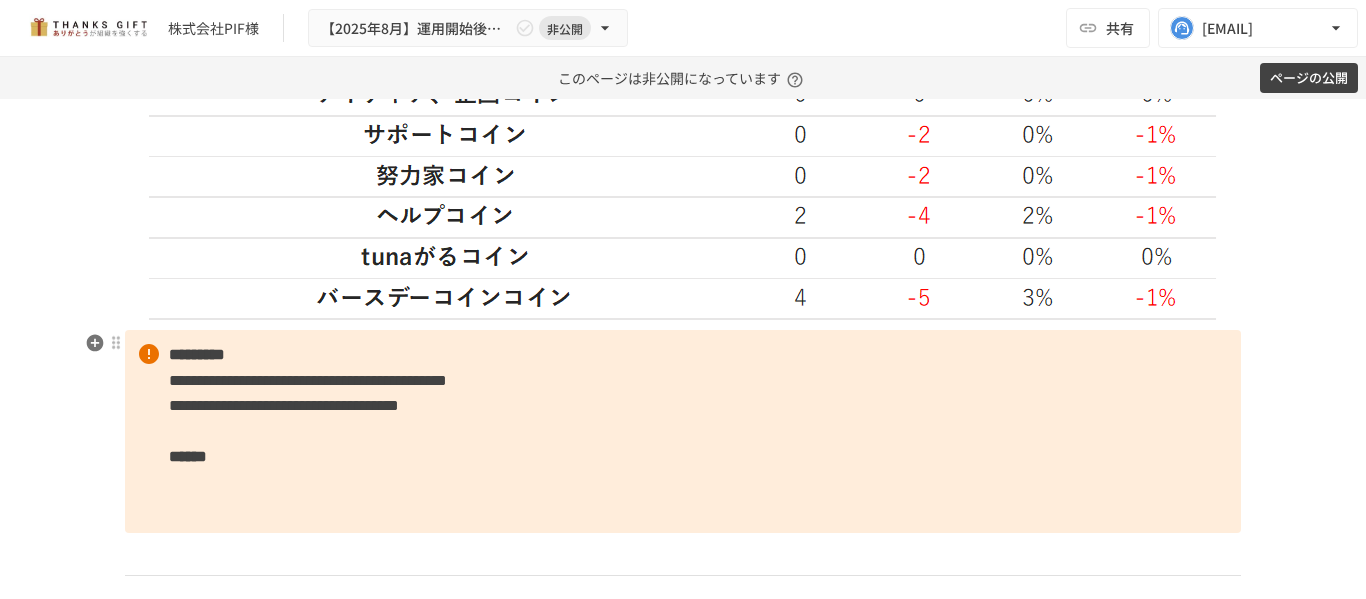 click on "**********" at bounding box center [683, 431] 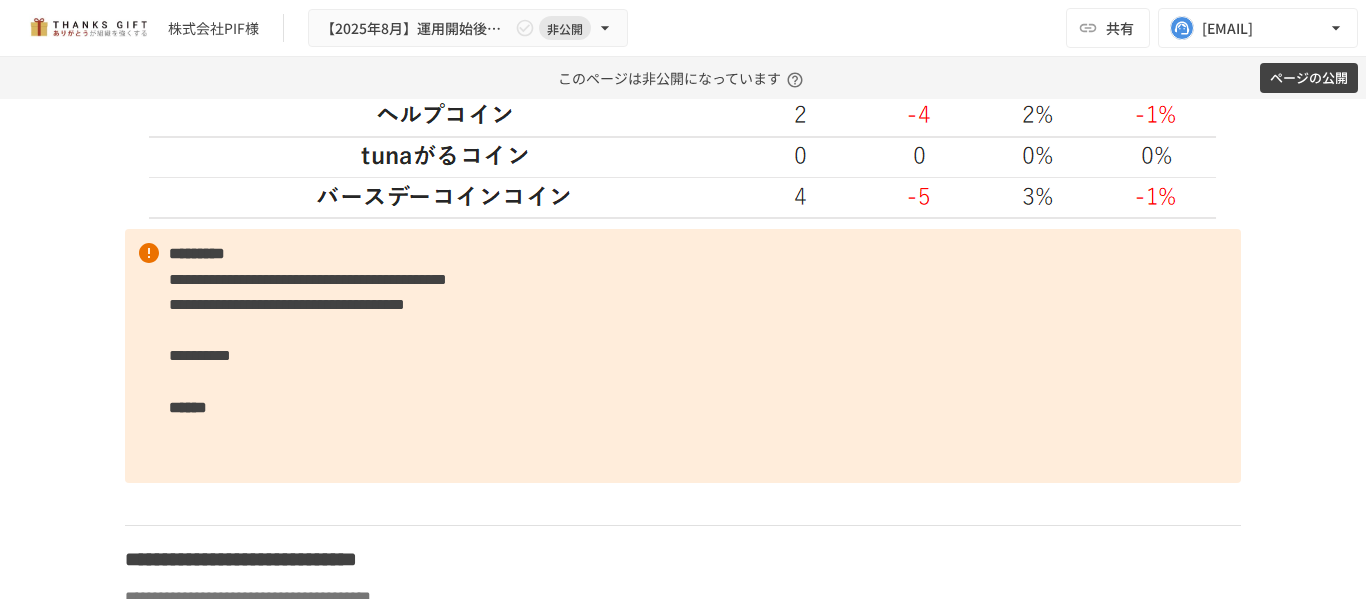 scroll, scrollTop: 5763, scrollLeft: 0, axis: vertical 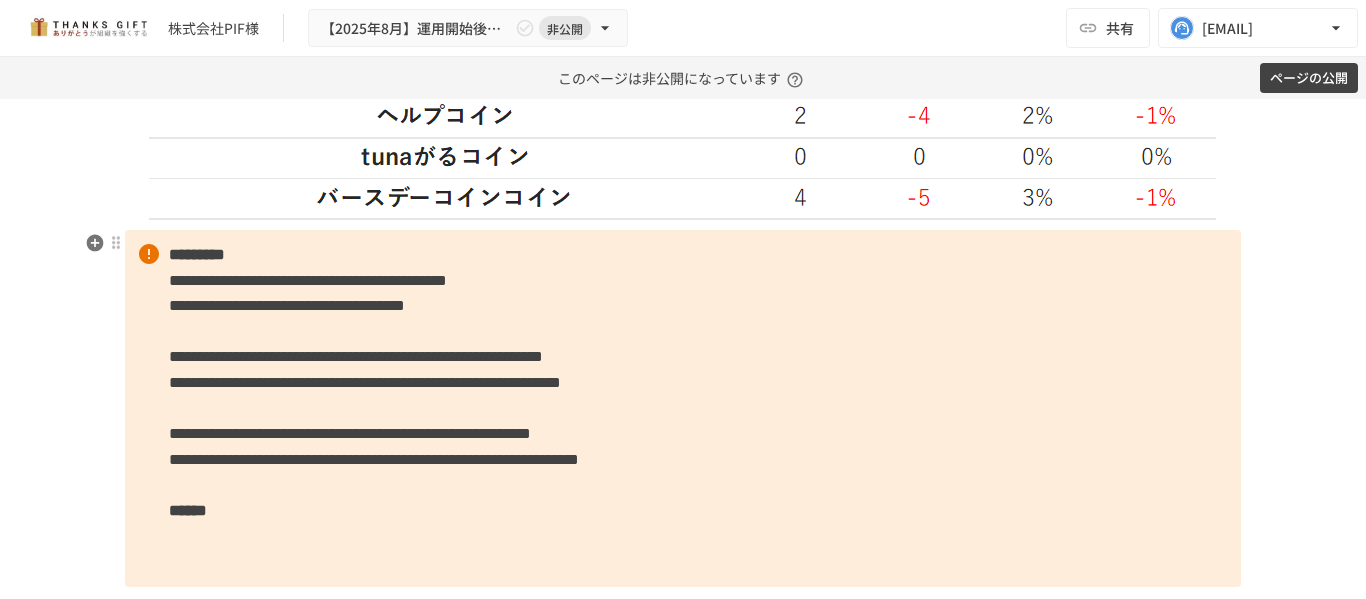 click on "**********" at bounding box center (683, 408) 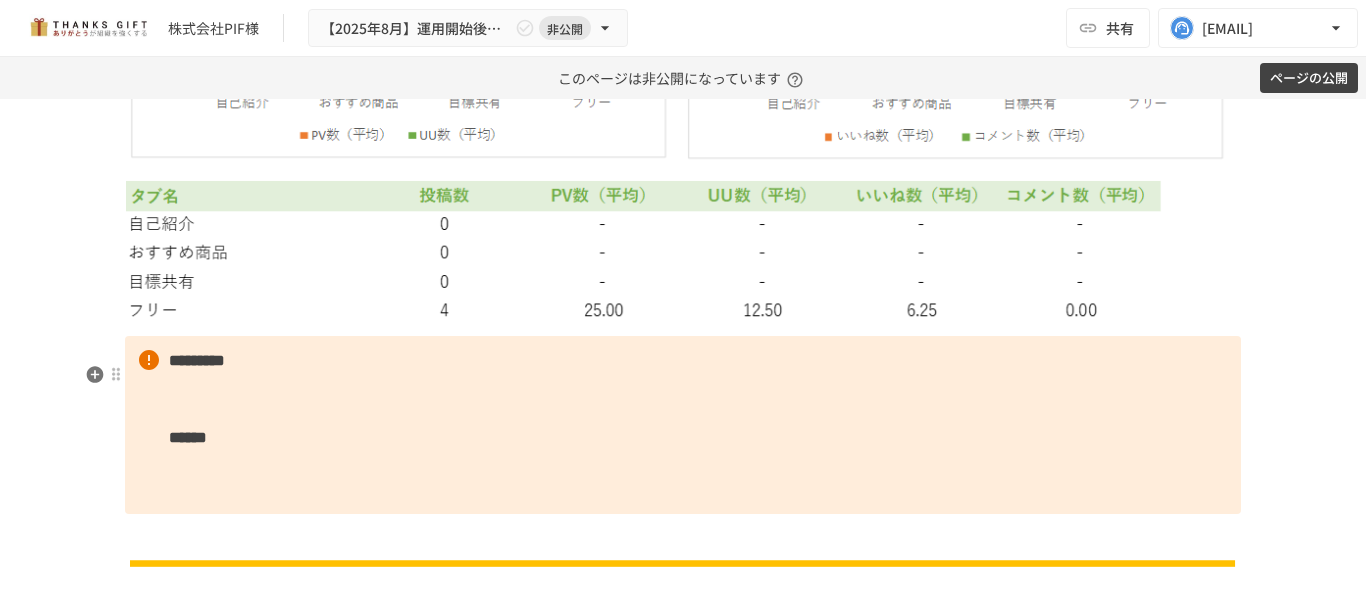 scroll, scrollTop: 7263, scrollLeft: 0, axis: vertical 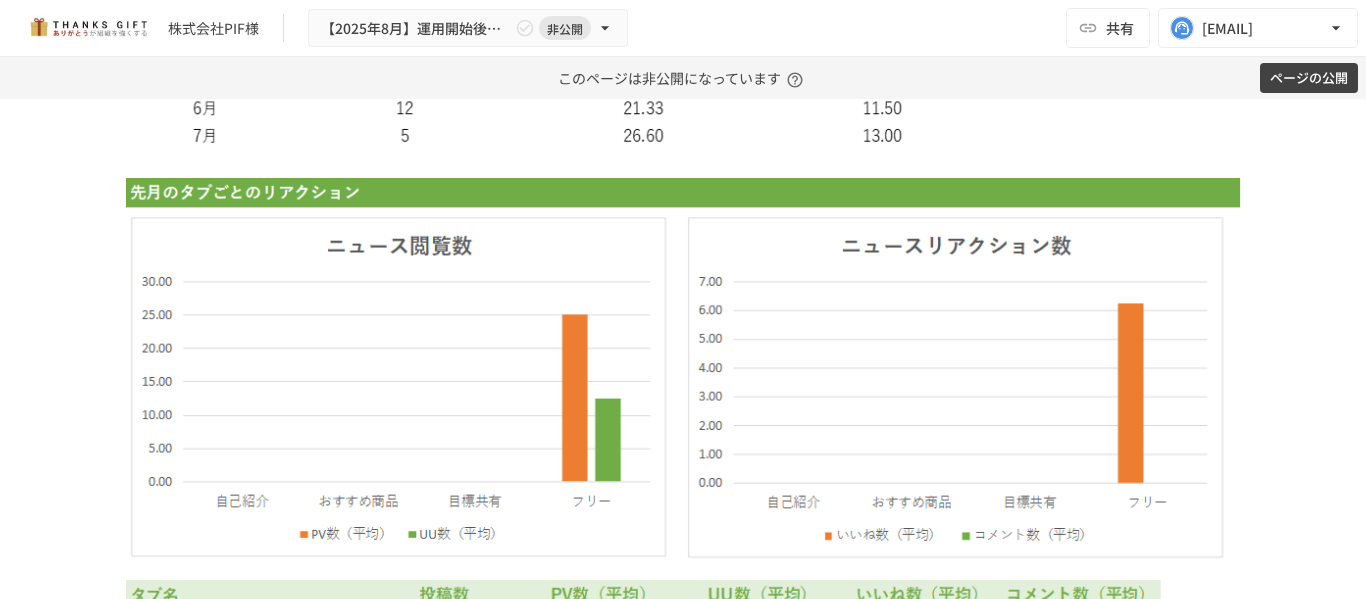 click at bounding box center [683, 174] 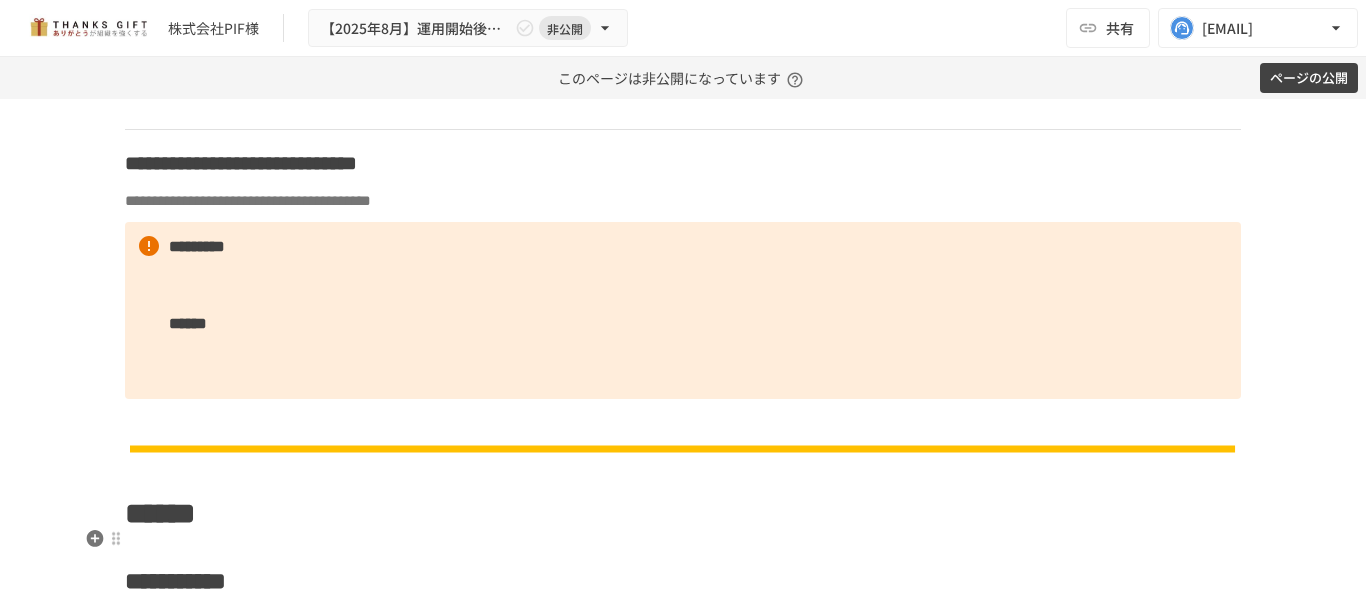scroll, scrollTop: 5963, scrollLeft: 0, axis: vertical 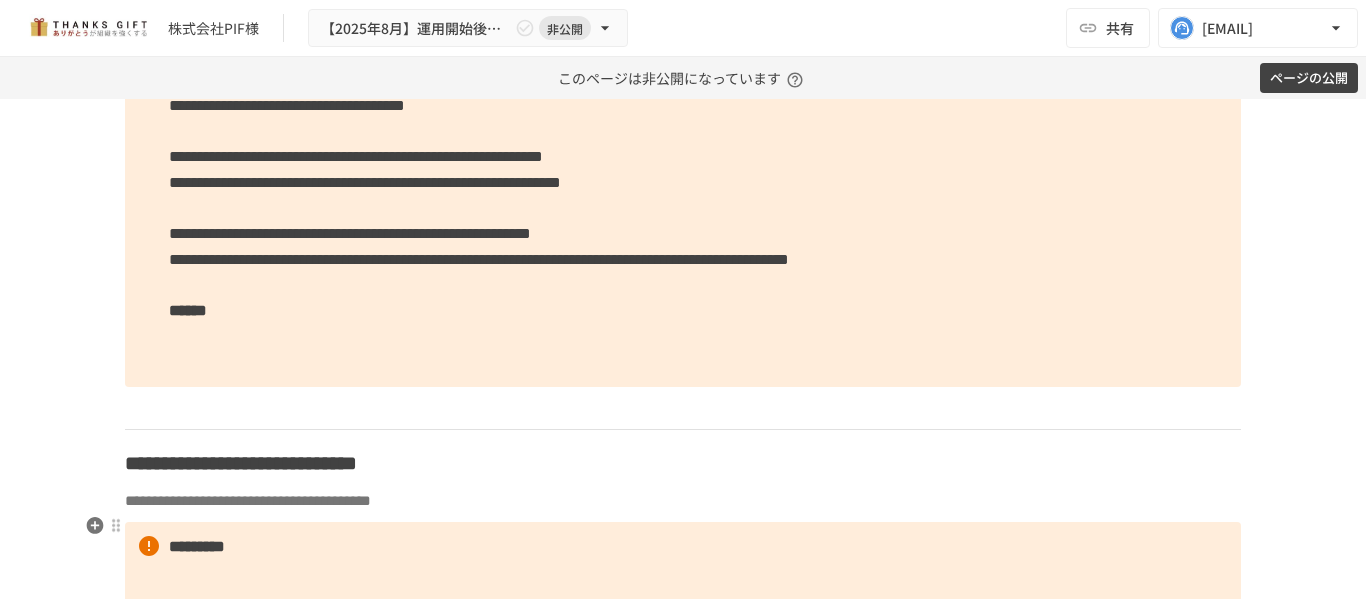 click on "**********" at bounding box center [683, 501] 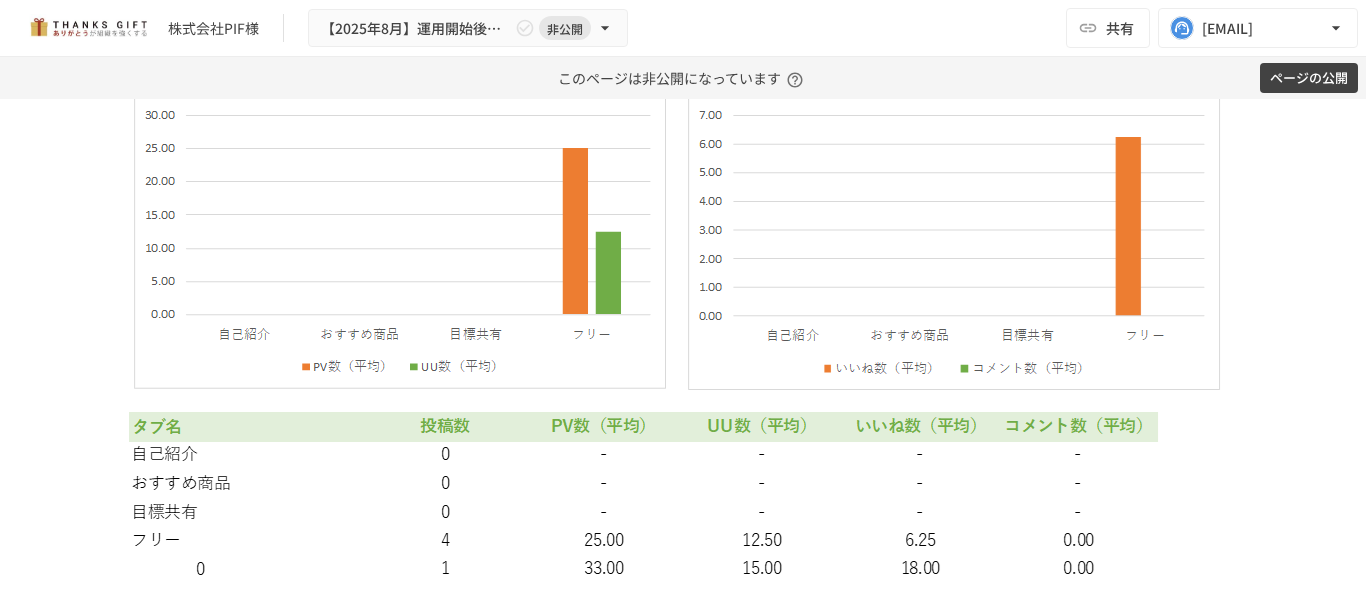 scroll, scrollTop: 7063, scrollLeft: 0, axis: vertical 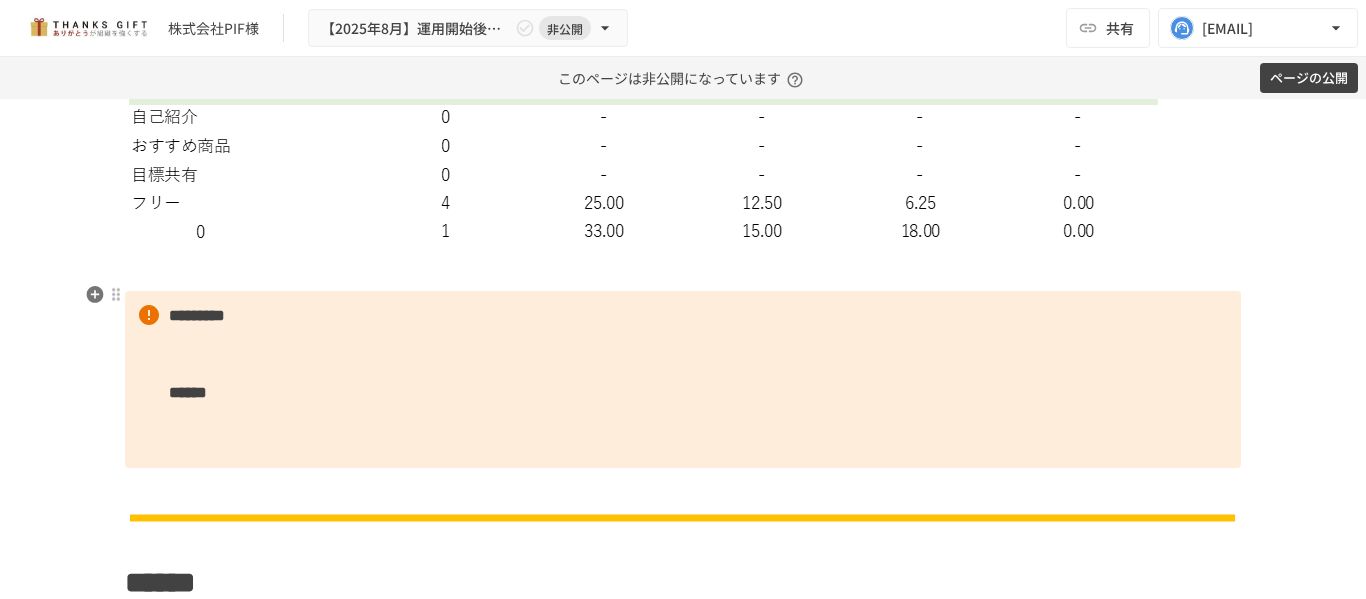 click at bounding box center (683, 270) 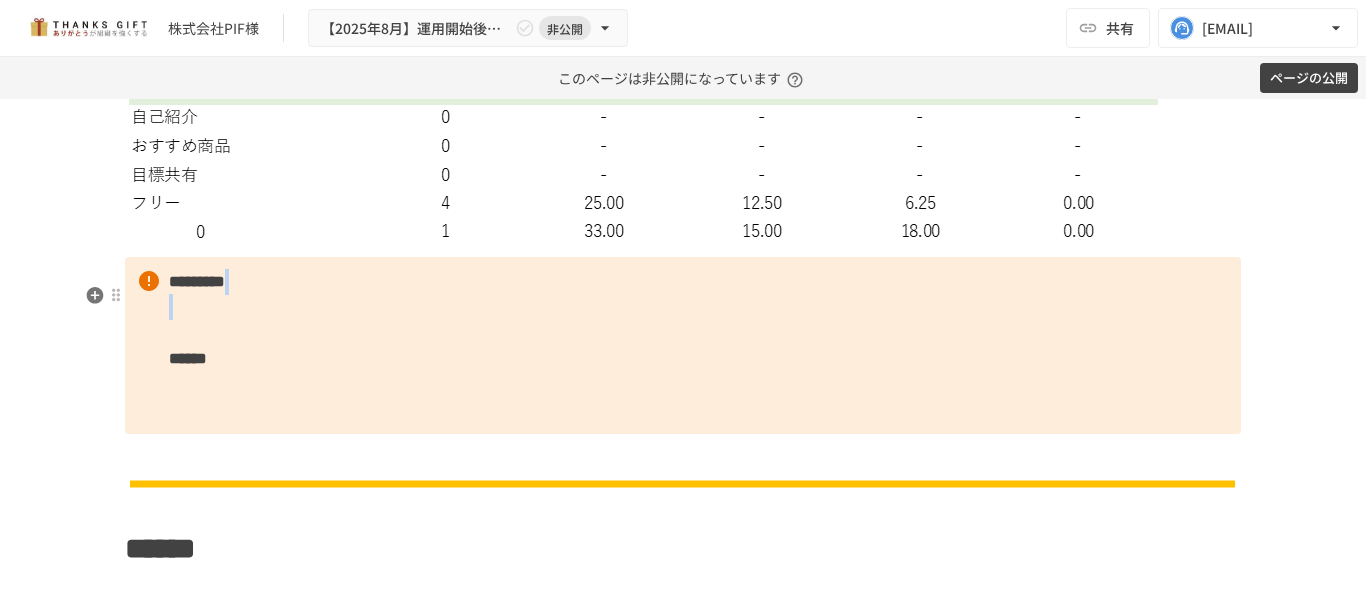 drag, startPoint x: 429, startPoint y: 337, endPoint x: 437, endPoint y: 349, distance: 14.422205 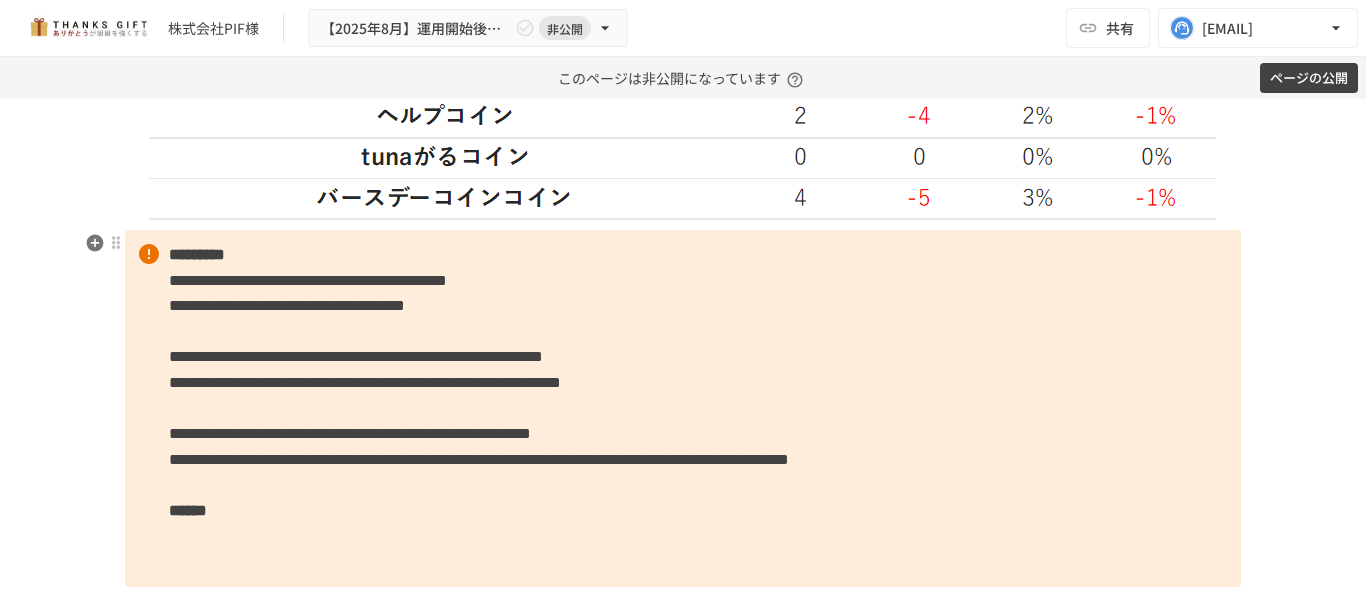 scroll, scrollTop: 5863, scrollLeft: 0, axis: vertical 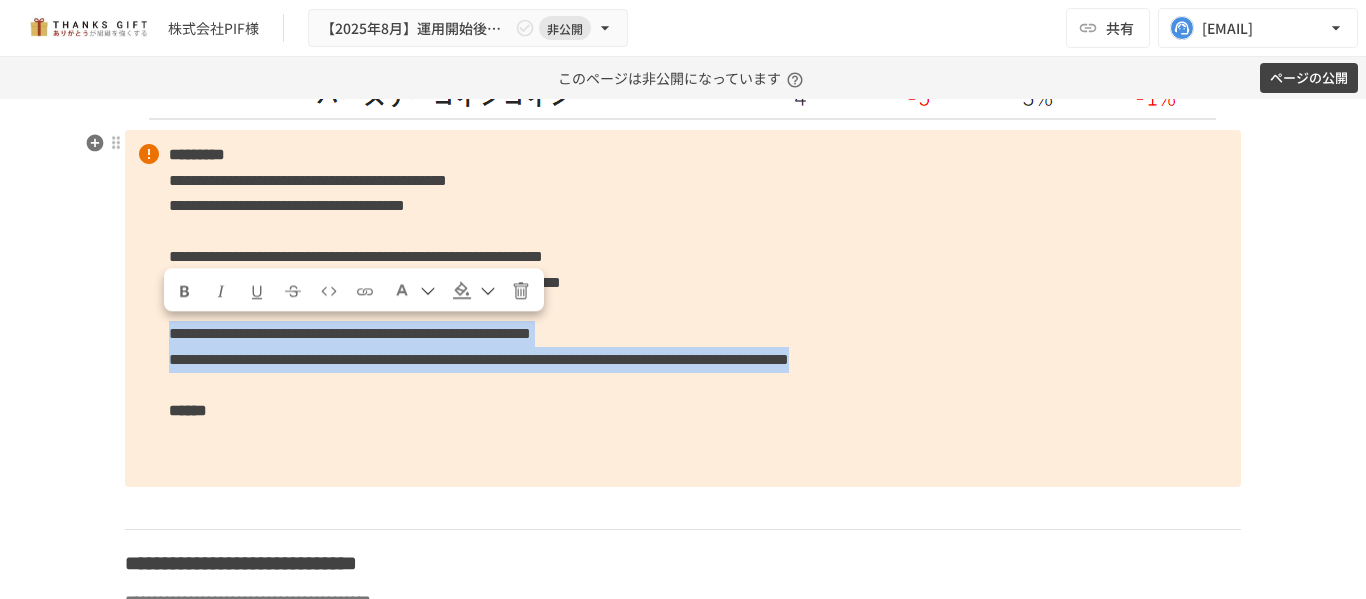 drag, startPoint x: 158, startPoint y: 334, endPoint x: 748, endPoint y: 383, distance: 592.03125 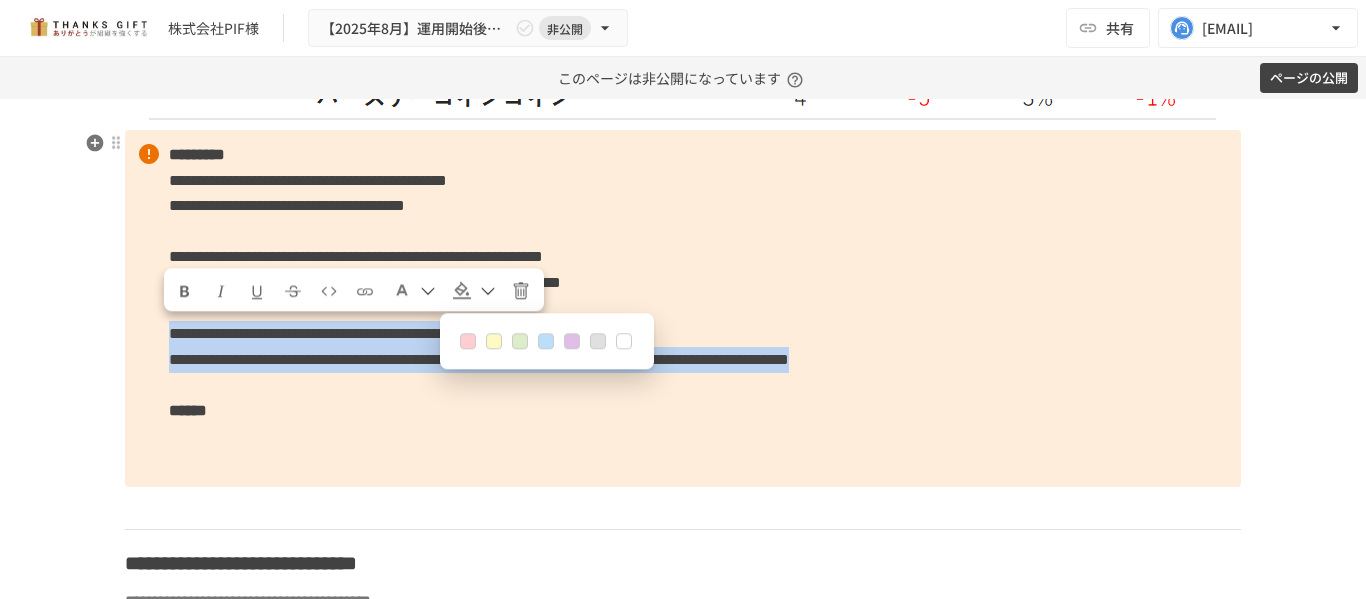 click at bounding box center [546, 341] 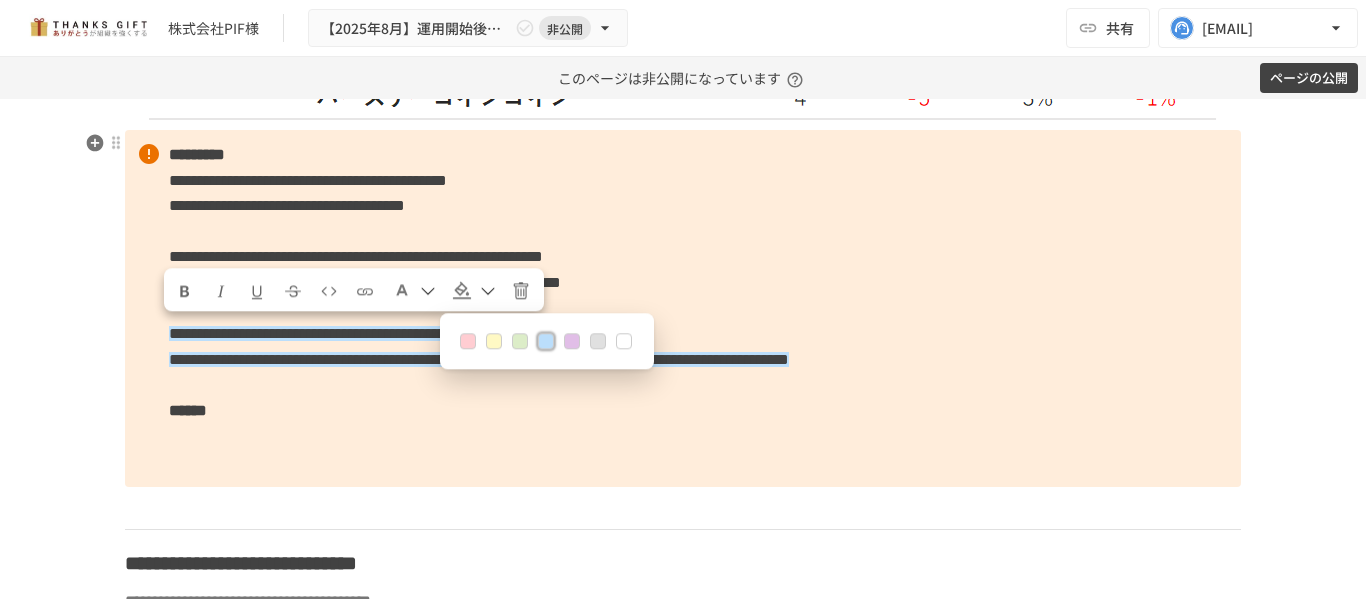 click on "**********" at bounding box center (683, 308) 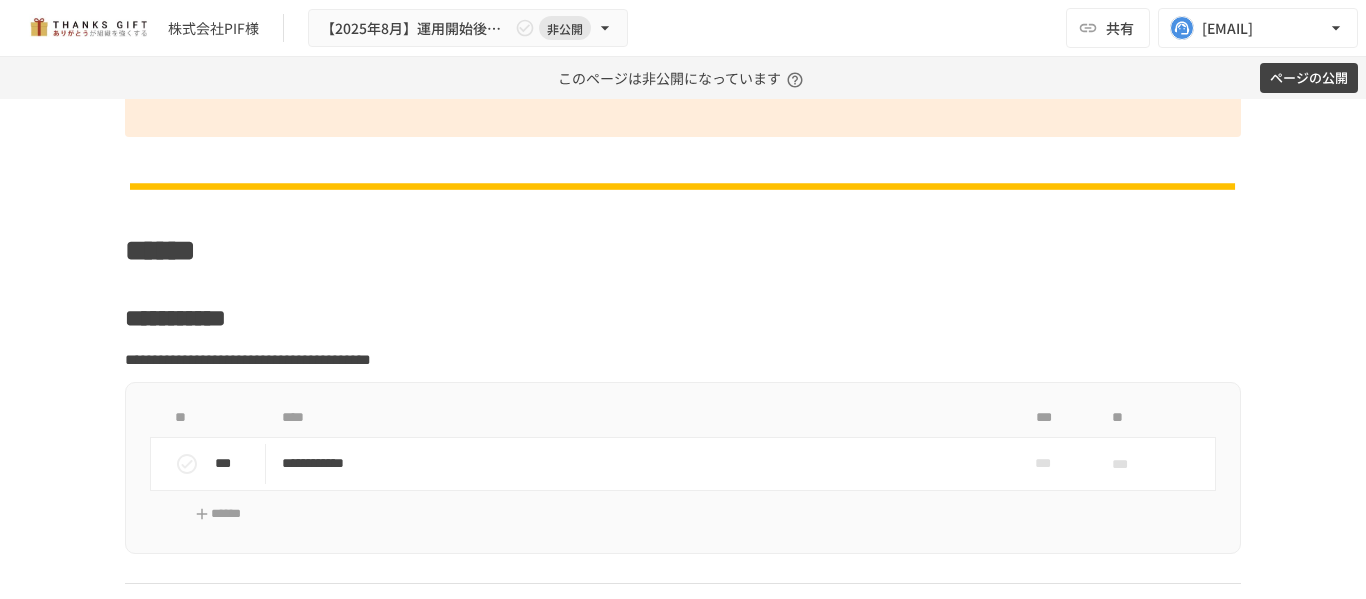 scroll, scrollTop: 7963, scrollLeft: 0, axis: vertical 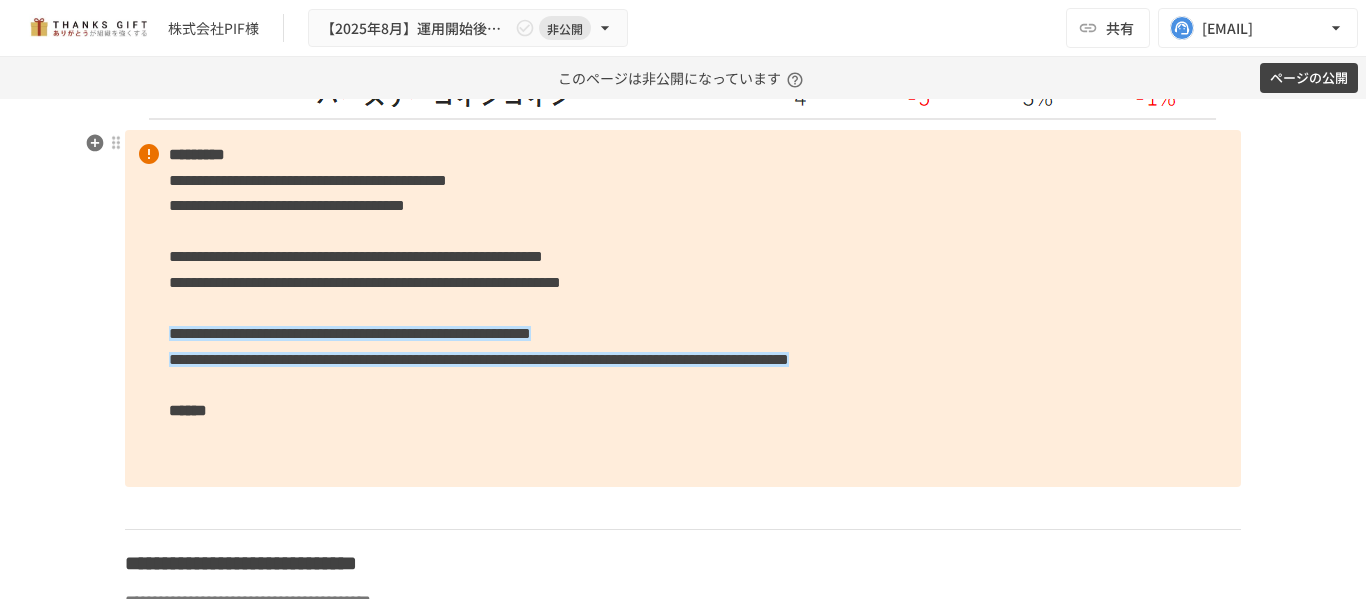 click on "**********" at bounding box center (683, 308) 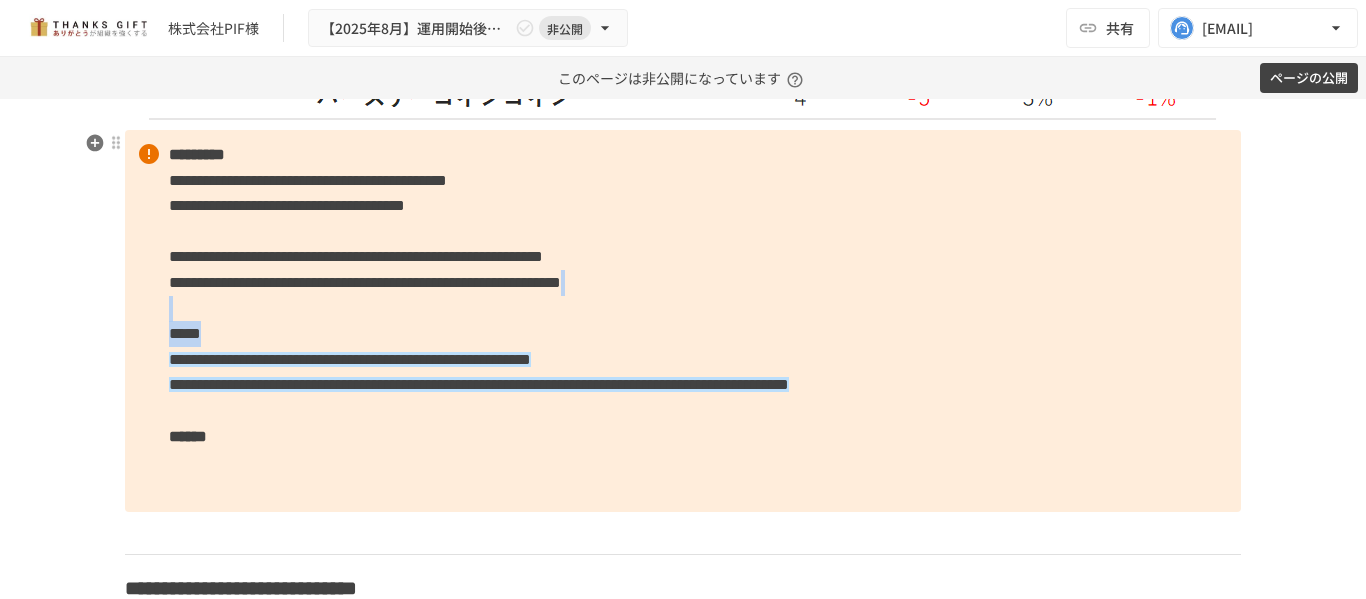 drag, startPoint x: 248, startPoint y: 331, endPoint x: 104, endPoint y: 311, distance: 145.38225 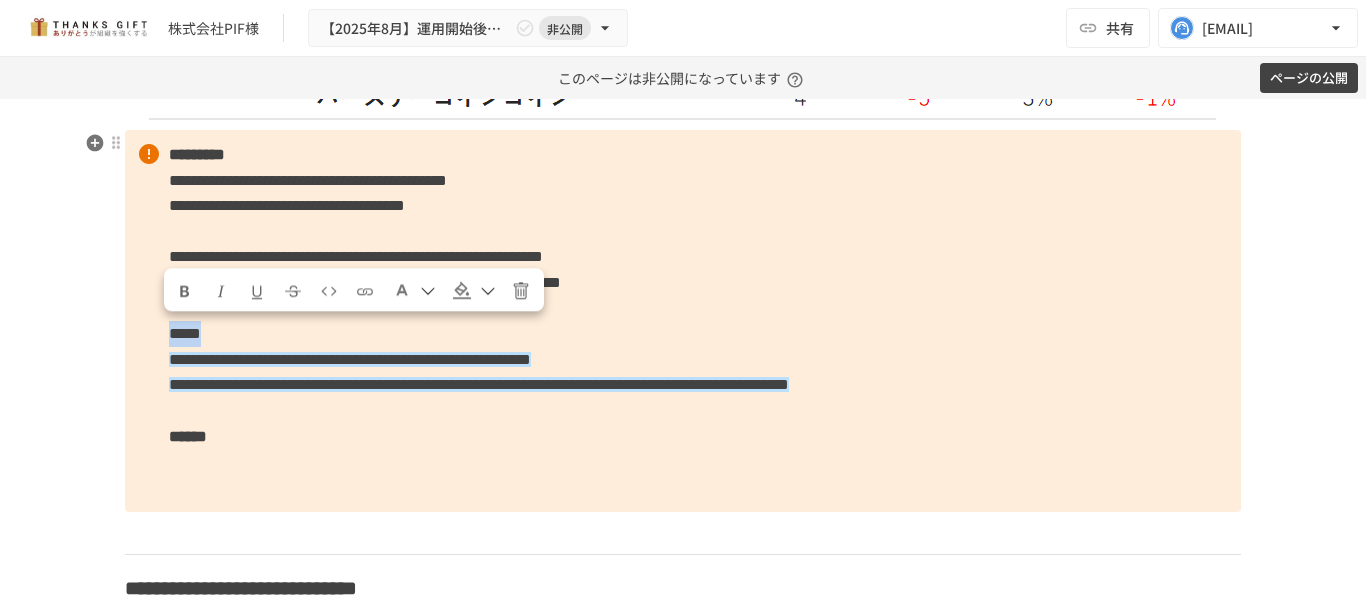 drag, startPoint x: 270, startPoint y: 330, endPoint x: 155, endPoint y: 340, distance: 115.43397 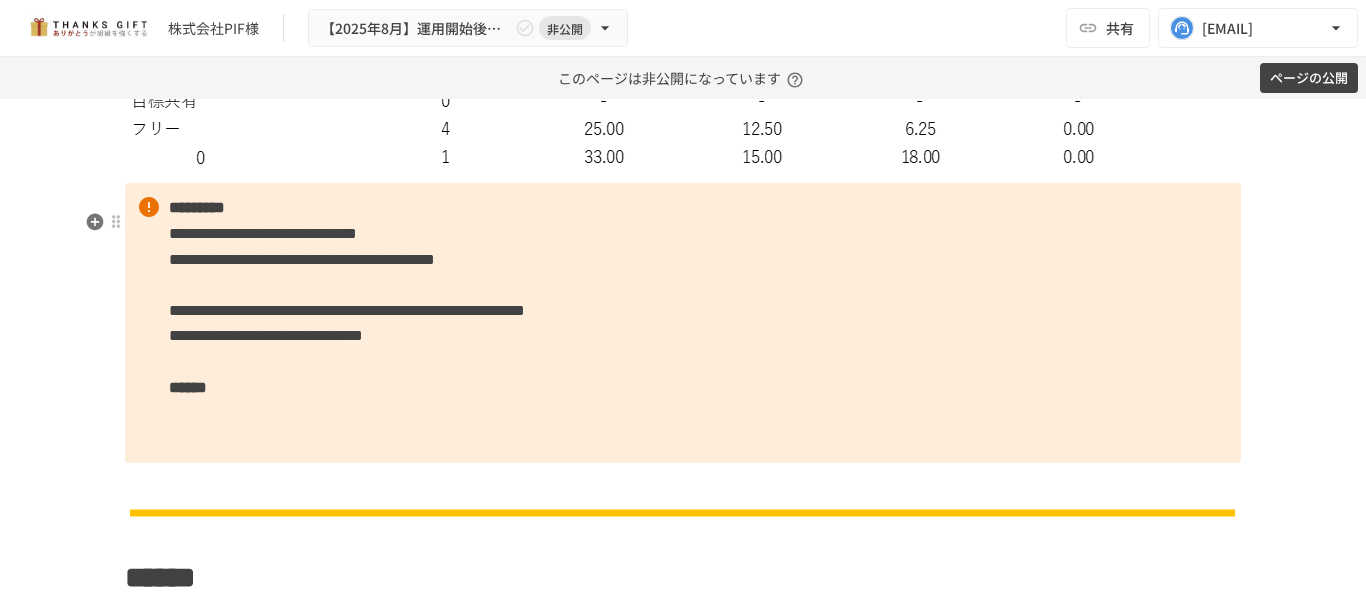 scroll, scrollTop: 7463, scrollLeft: 0, axis: vertical 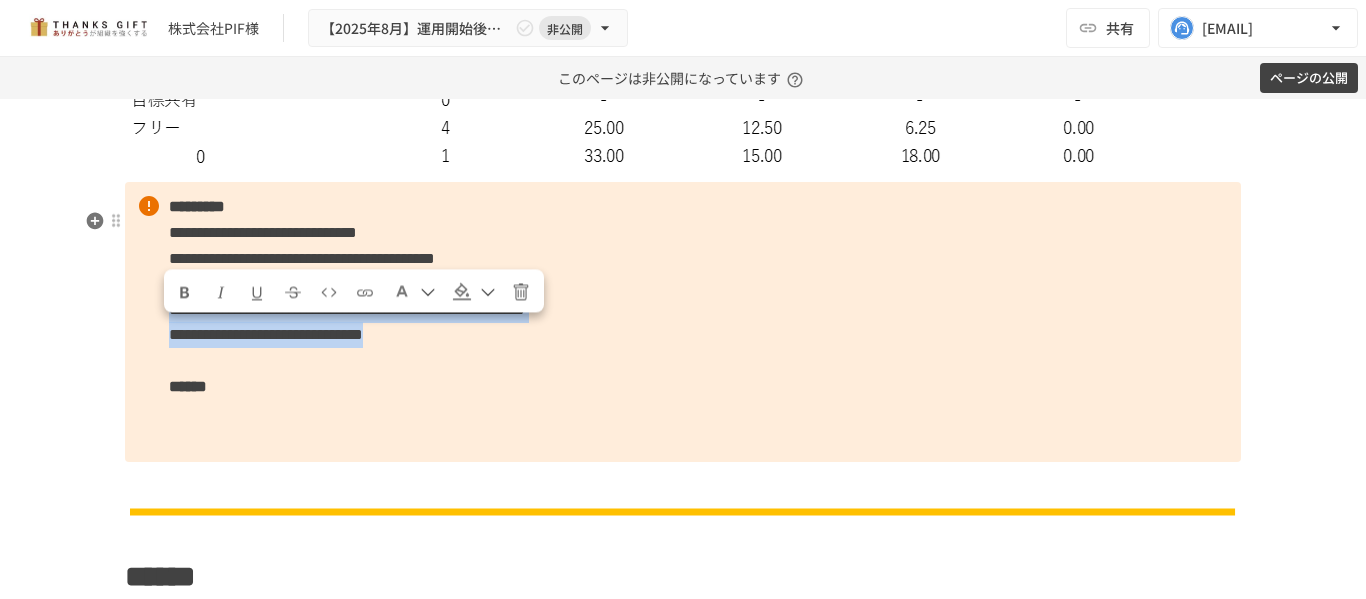 drag, startPoint x: 153, startPoint y: 336, endPoint x: 725, endPoint y: 361, distance: 572.5461 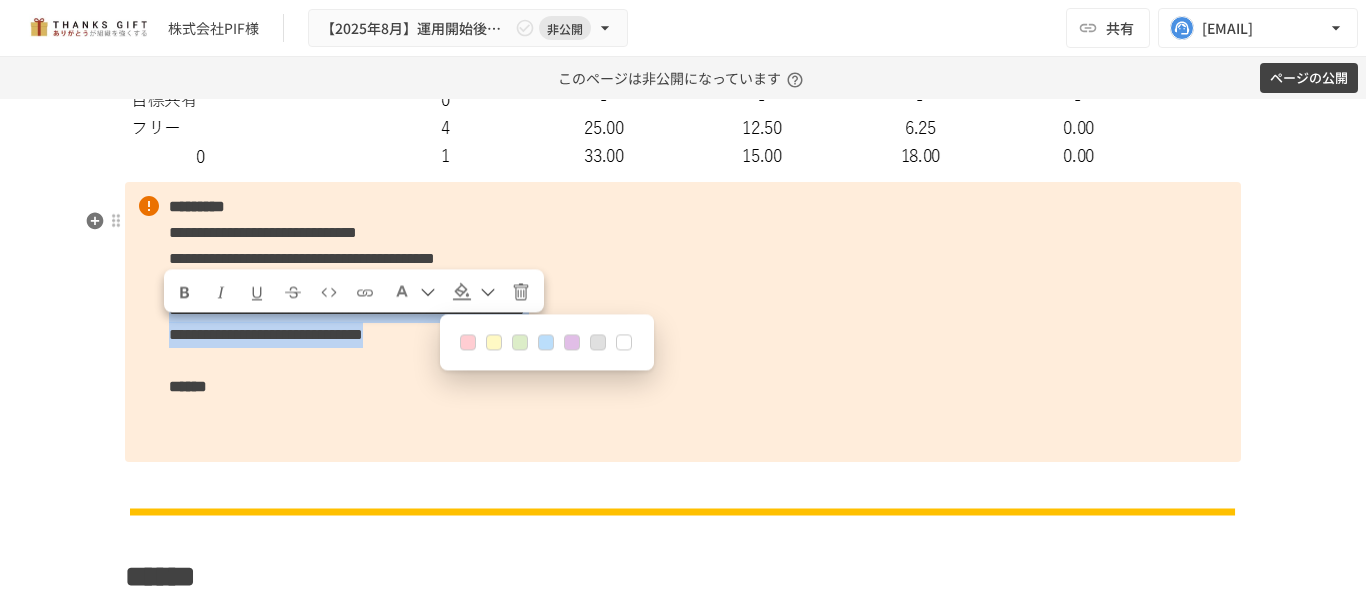 click at bounding box center [546, 342] 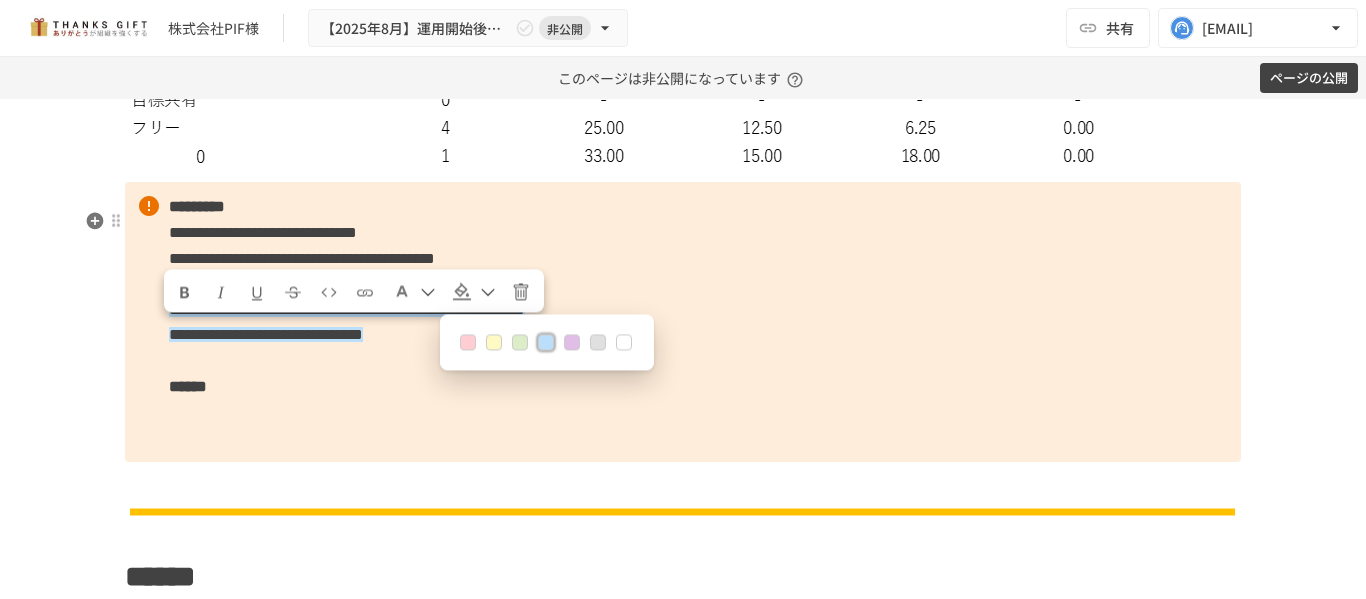 click on "**********" at bounding box center [683, 322] 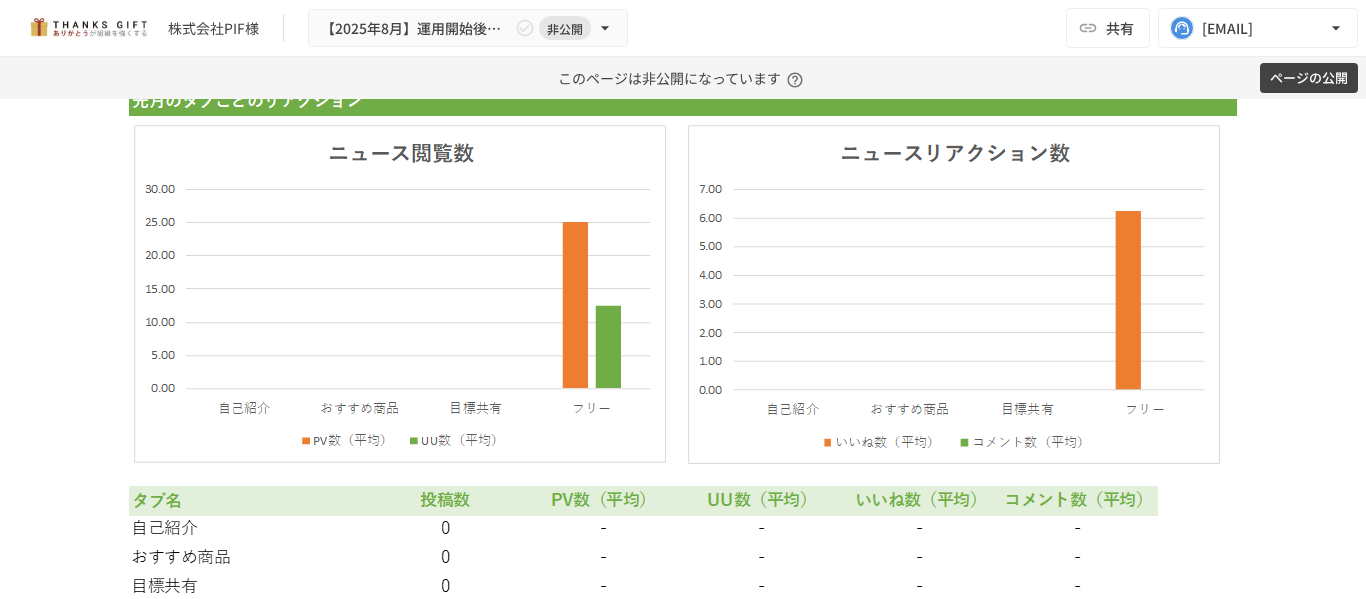 scroll, scrollTop: 6963, scrollLeft: 0, axis: vertical 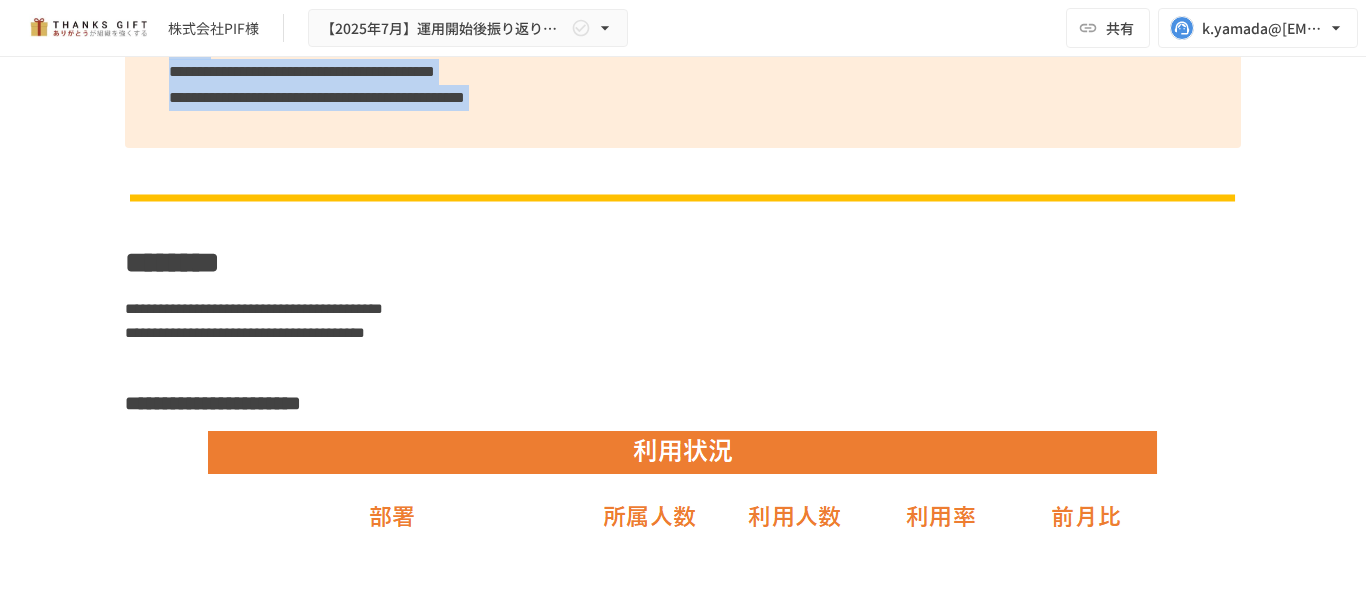drag, startPoint x: 156, startPoint y: 216, endPoint x: 1288, endPoint y: 140, distance: 1134.5483 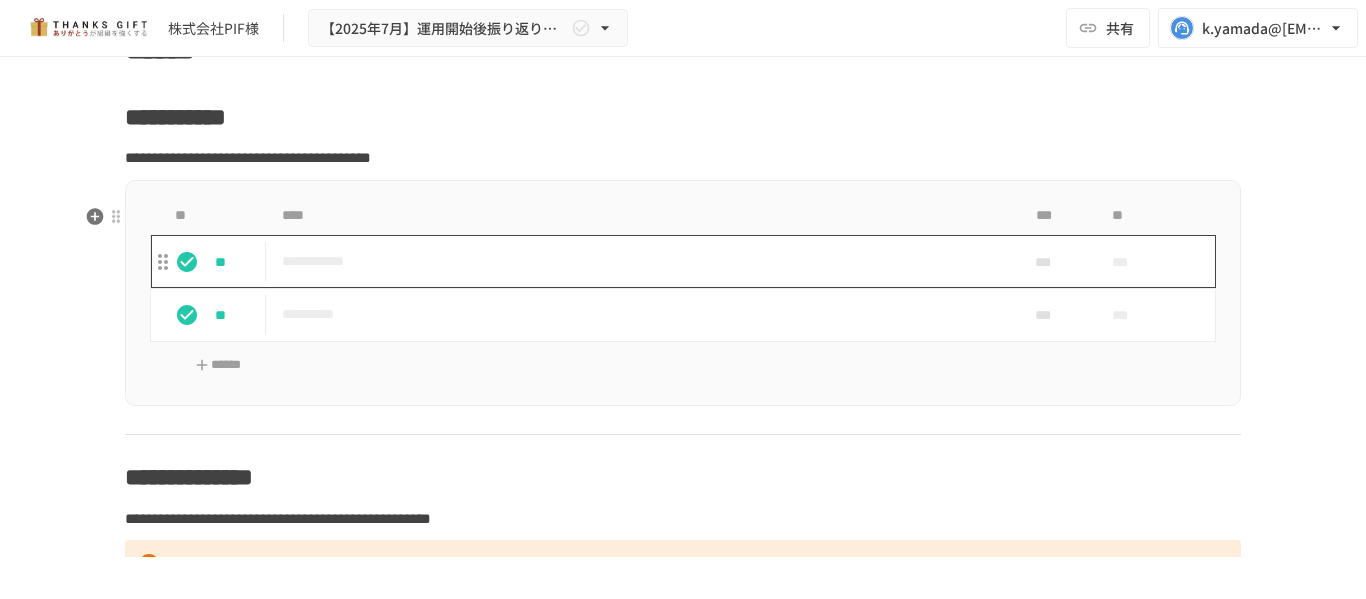 scroll, scrollTop: 9137, scrollLeft: 0, axis: vertical 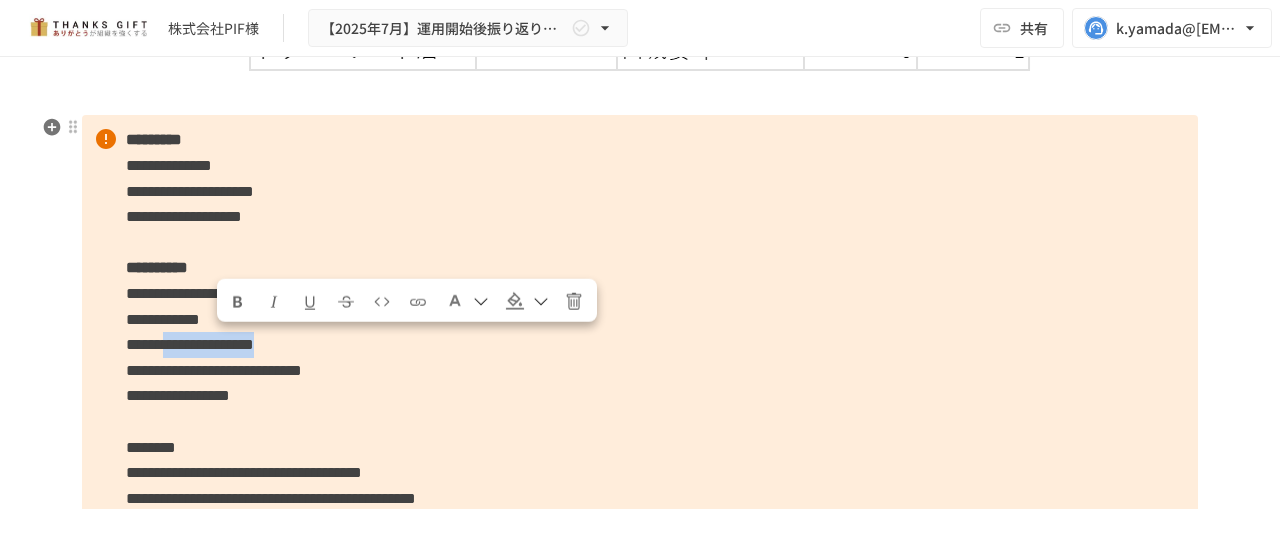 drag, startPoint x: 213, startPoint y: 343, endPoint x: 514, endPoint y: 339, distance: 301.02658 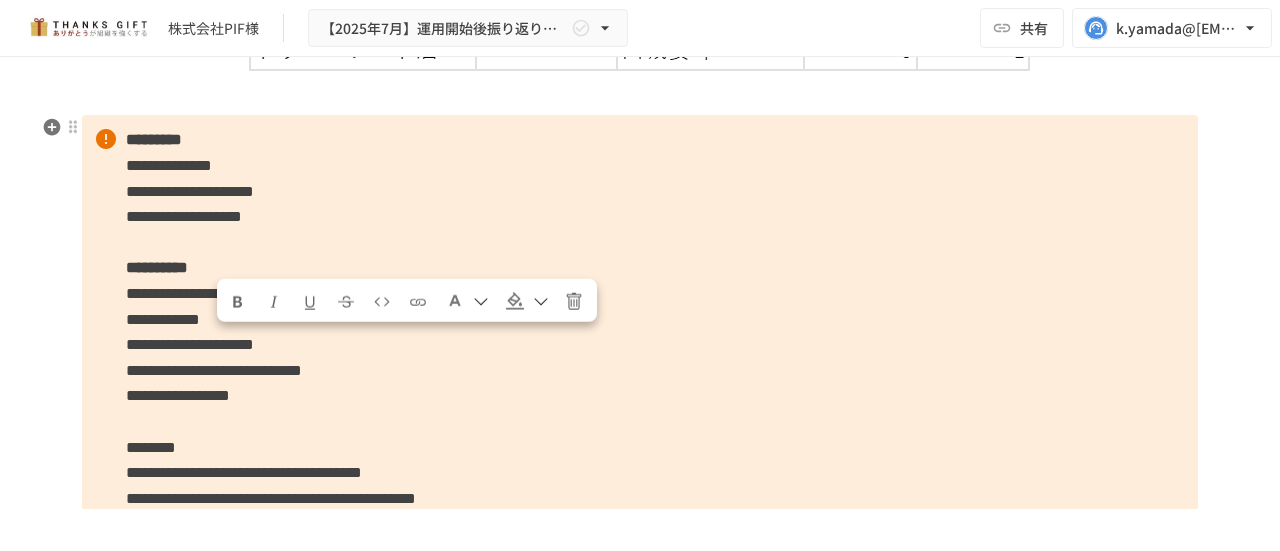 click on "**********" at bounding box center [640, 575] 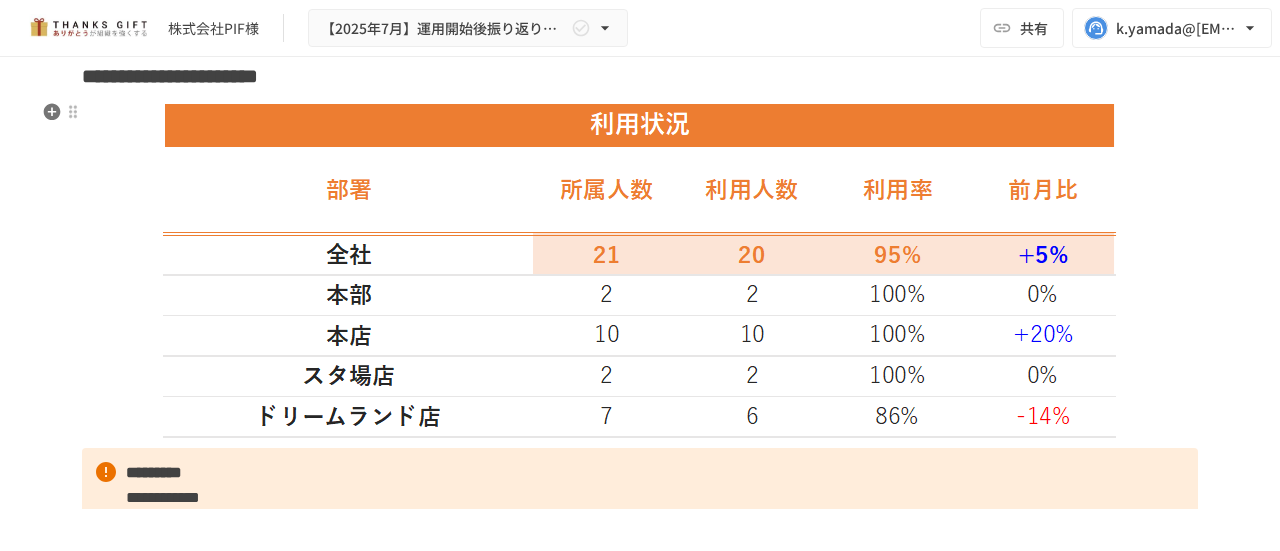 scroll, scrollTop: 2537, scrollLeft: 0, axis: vertical 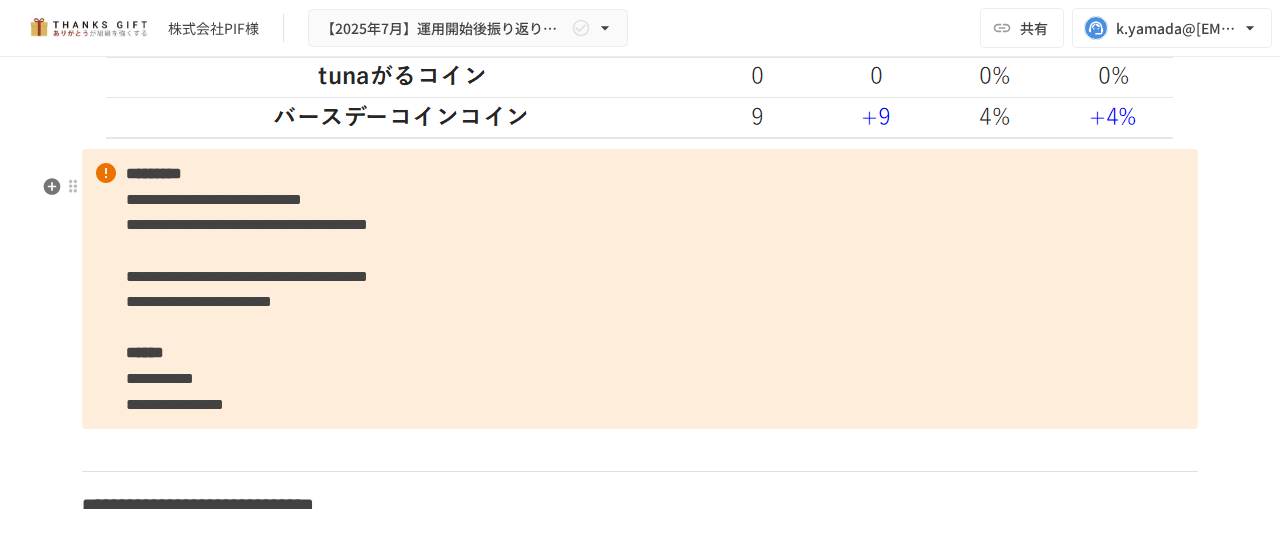 click on "**********" at bounding box center [640, 289] 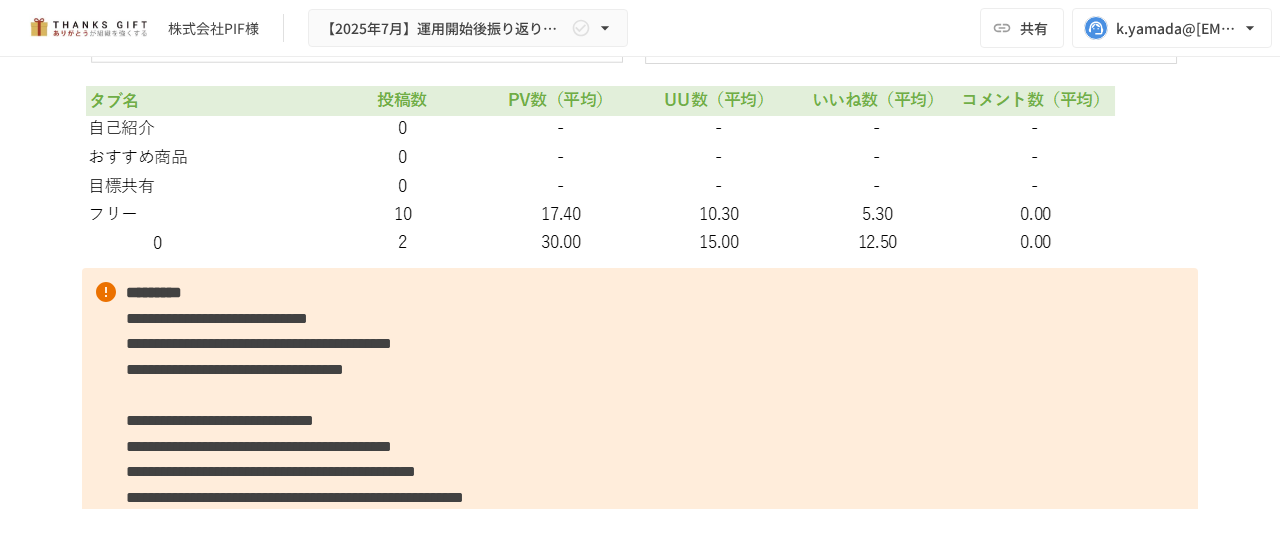 scroll, scrollTop: 8137, scrollLeft: 0, axis: vertical 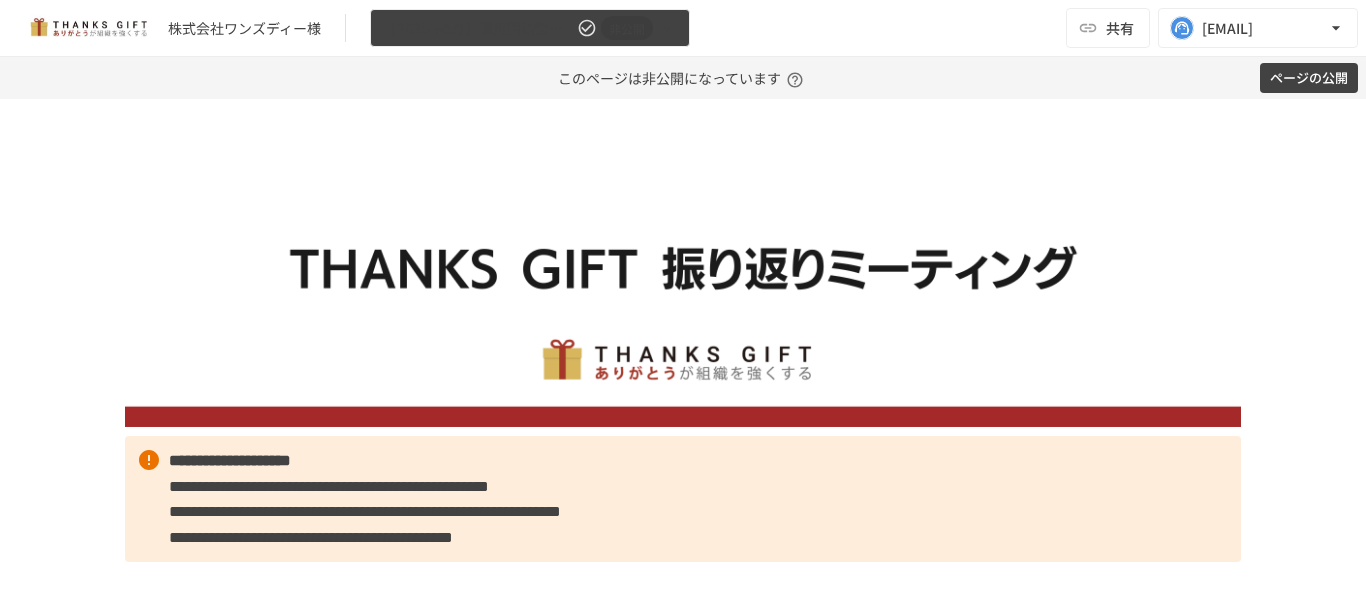 click on "非公開" at bounding box center (627, 28) 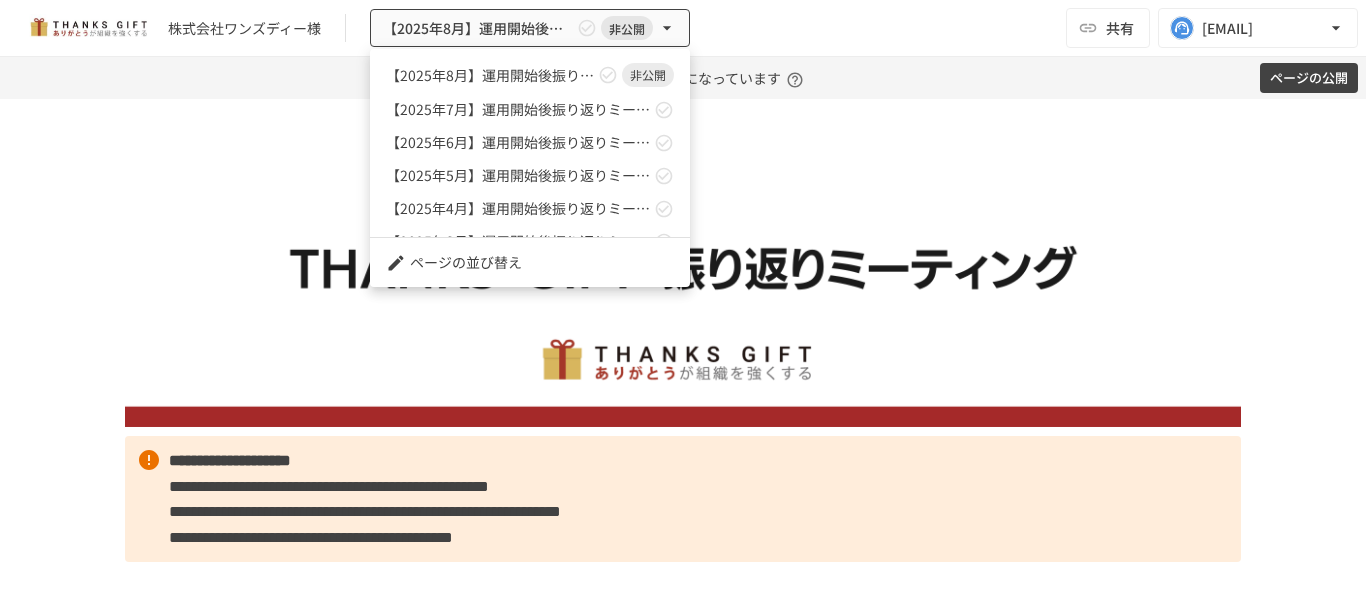 click at bounding box center [683, 299] 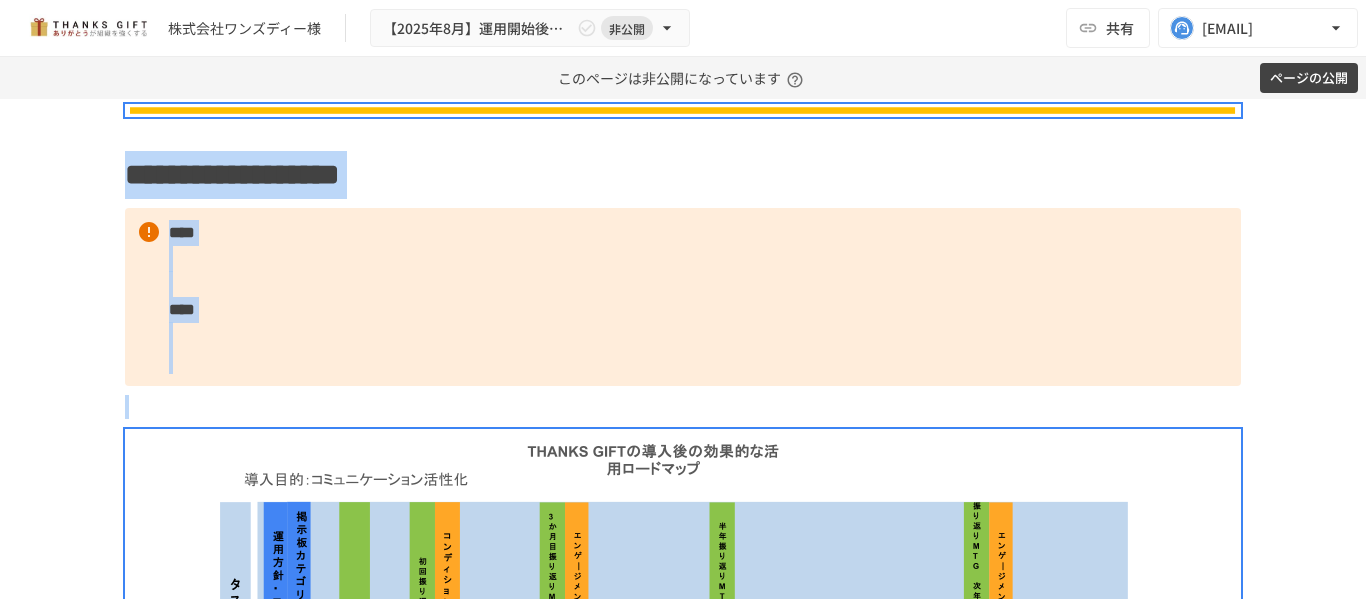 scroll, scrollTop: 1753, scrollLeft: 0, axis: vertical 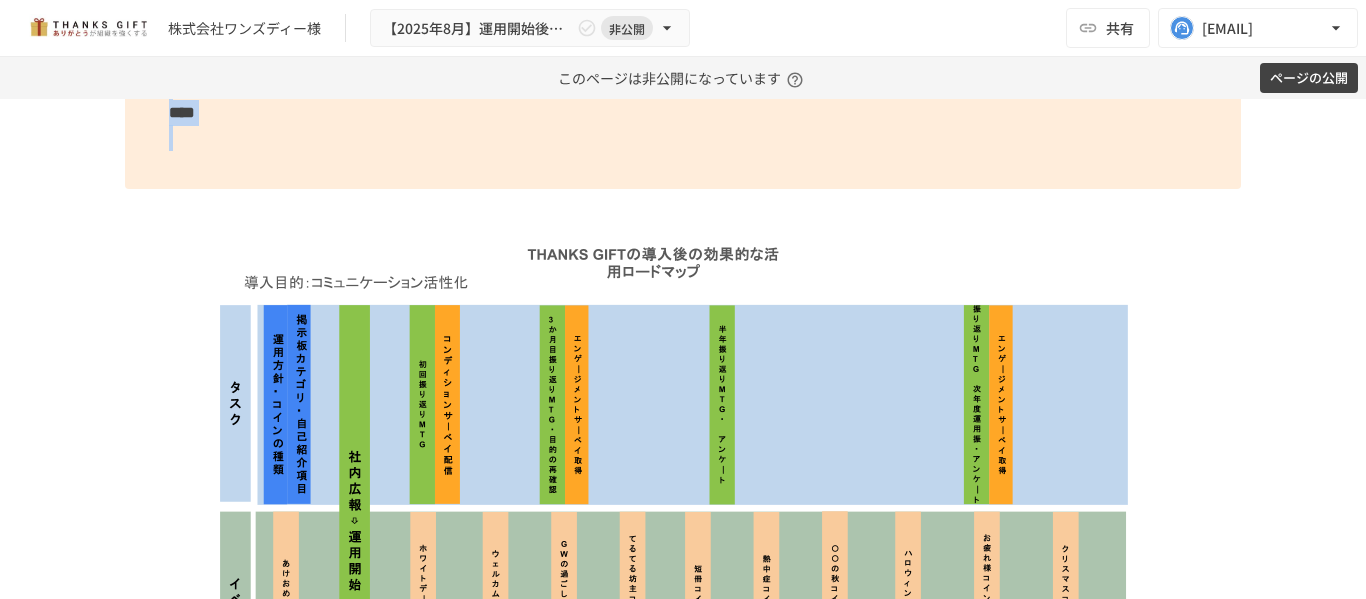 drag, startPoint x: 156, startPoint y: 468, endPoint x: 1275, endPoint y: 168, distance: 1158.5167 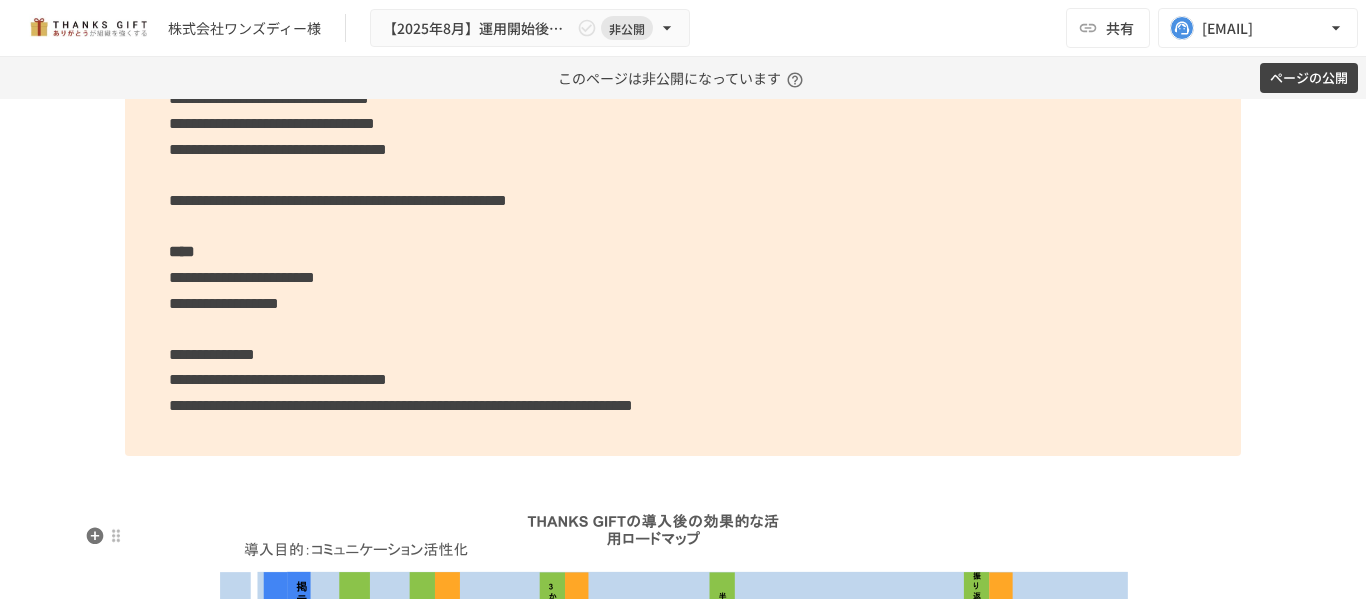 scroll, scrollTop: 2027, scrollLeft: 0, axis: vertical 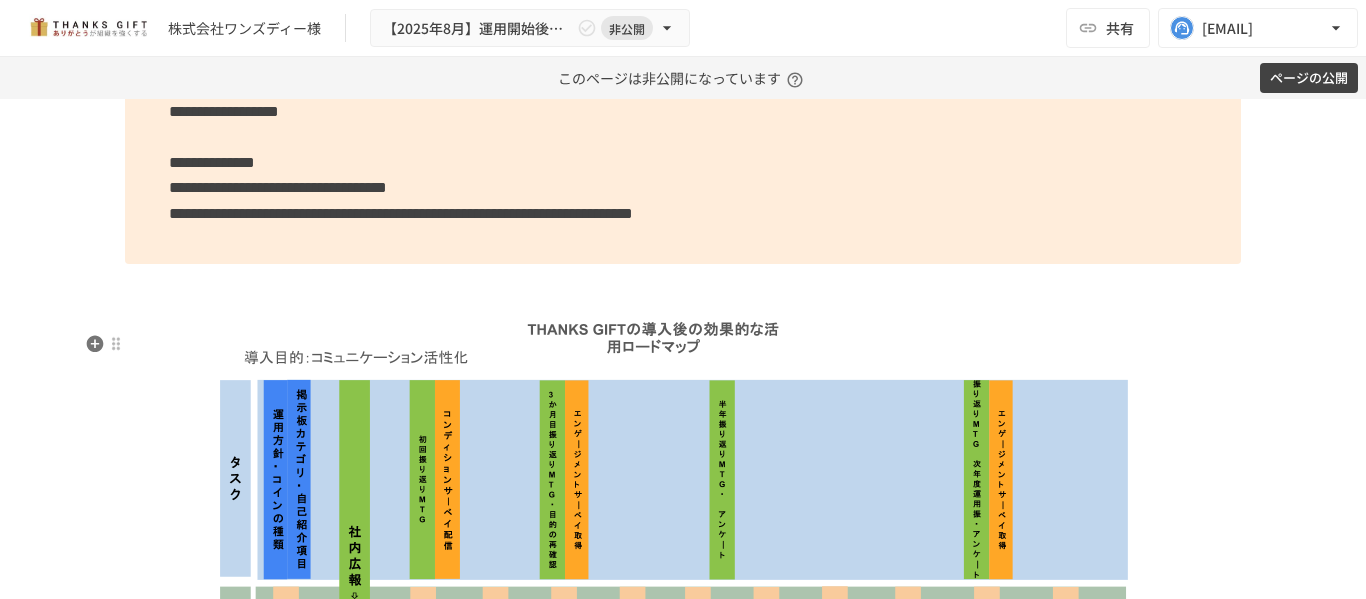 click at bounding box center [683, 577] 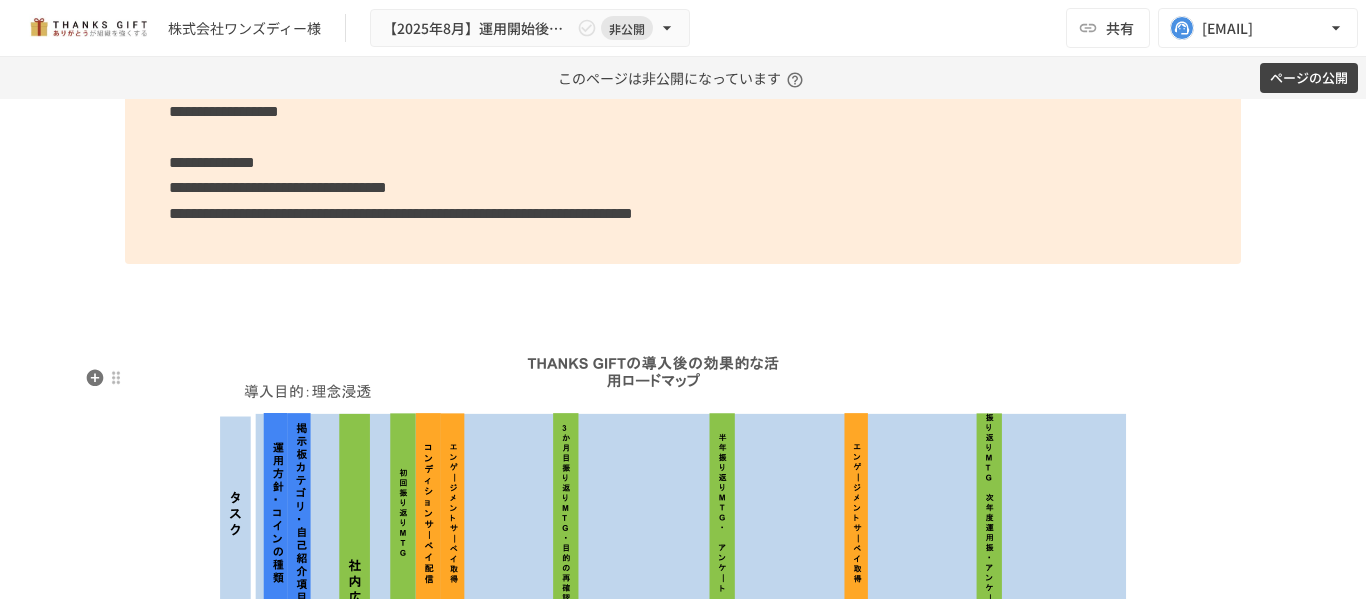 click at bounding box center [683, 611] 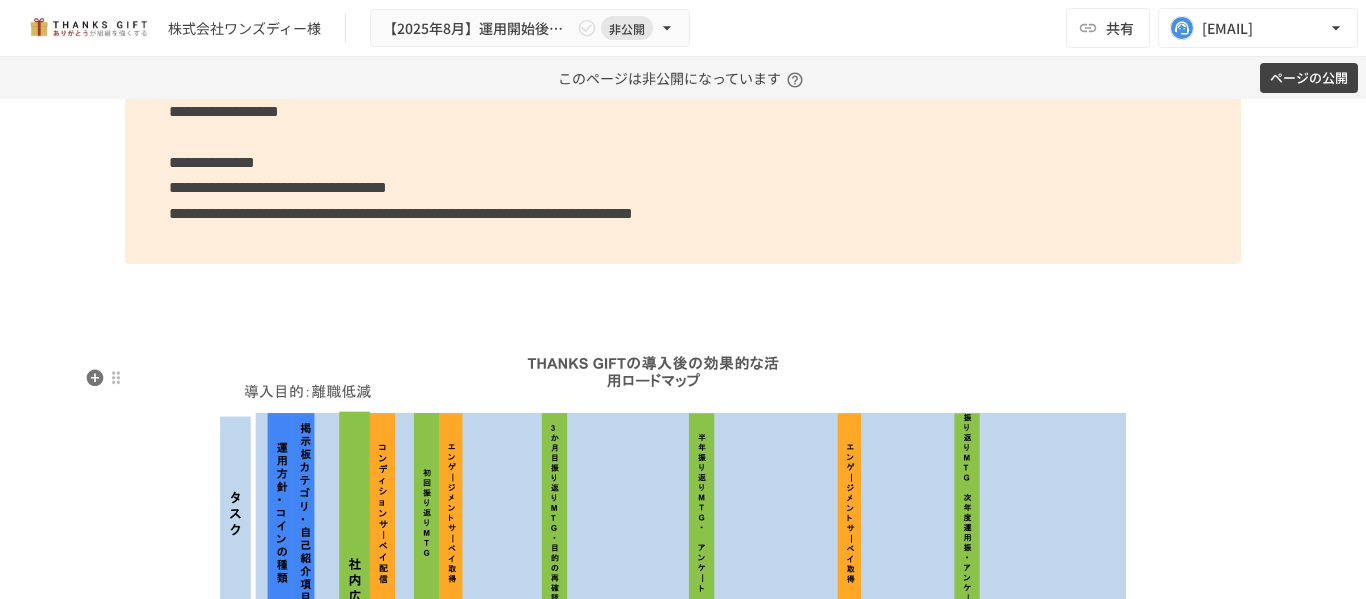 click at bounding box center [683, 611] 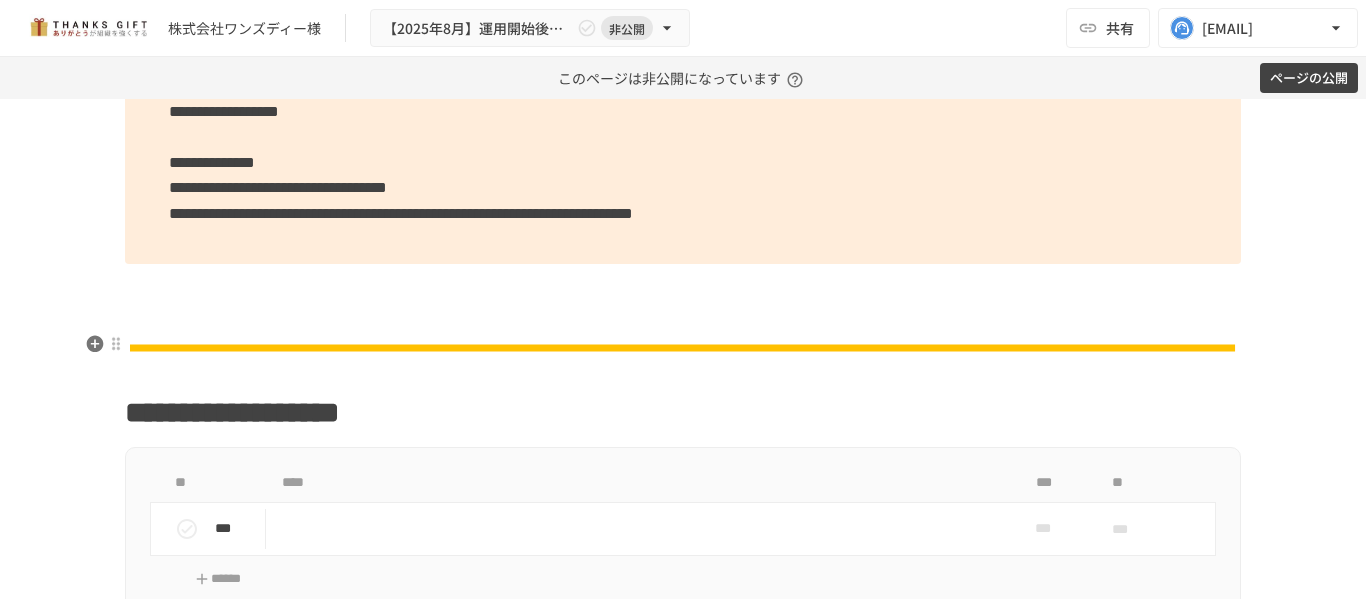 click at bounding box center [683, 319] 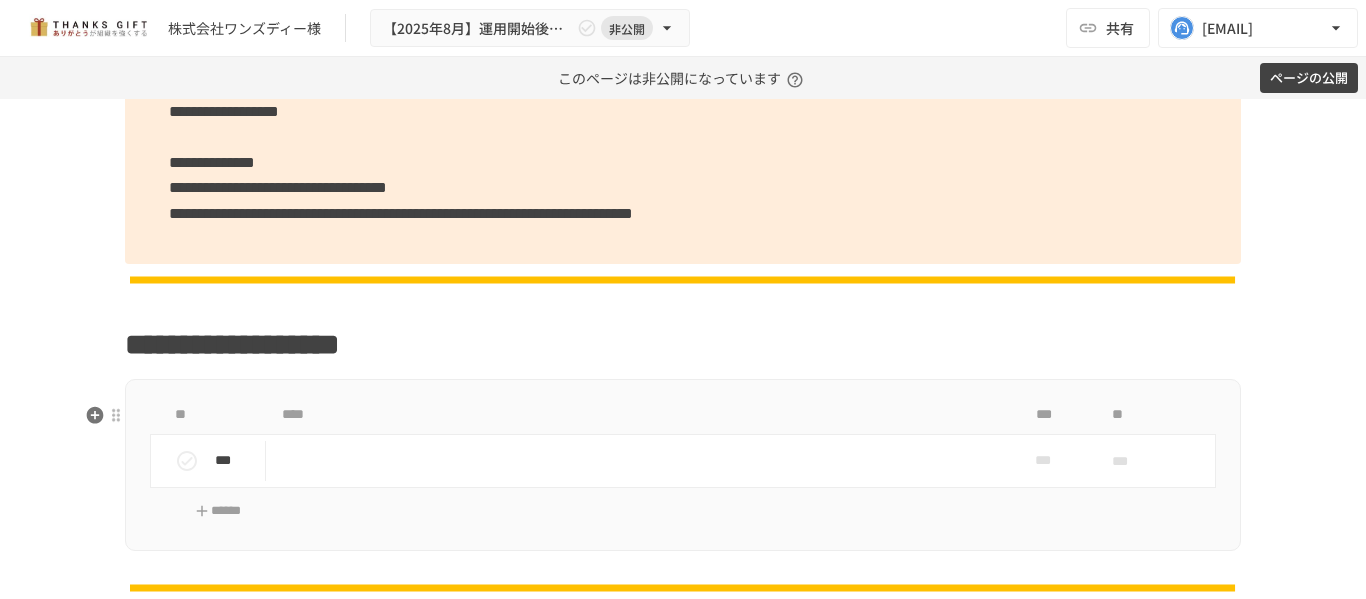 click at bounding box center [641, 460] 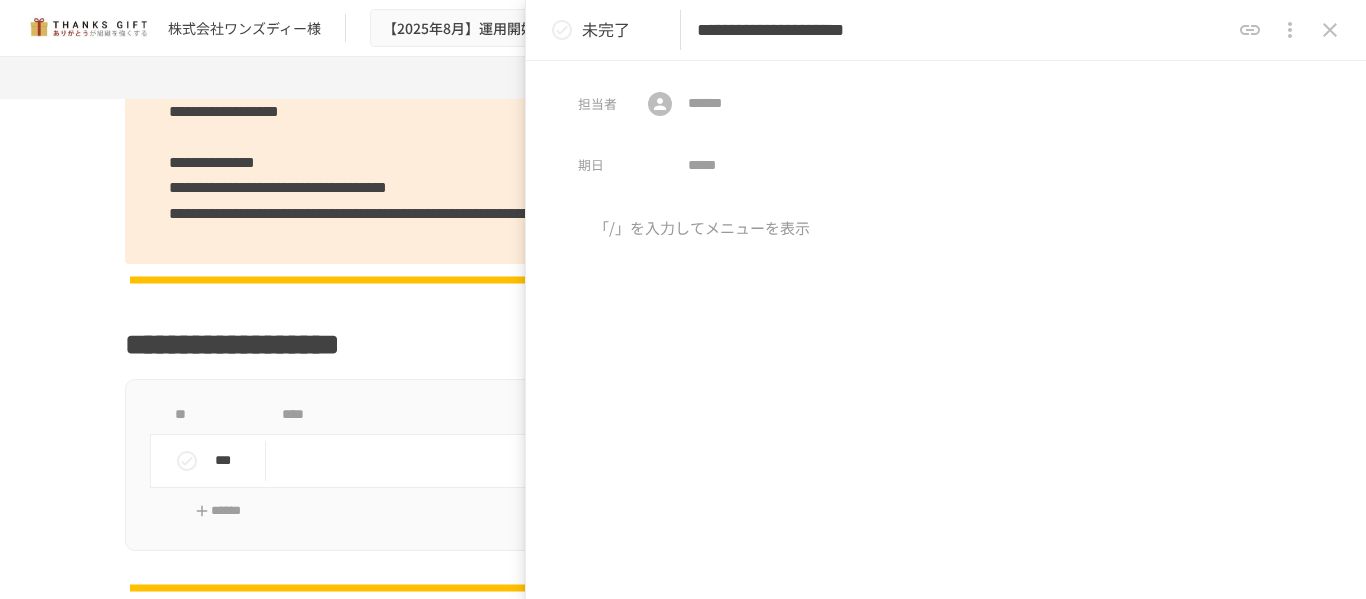 type on "**********" 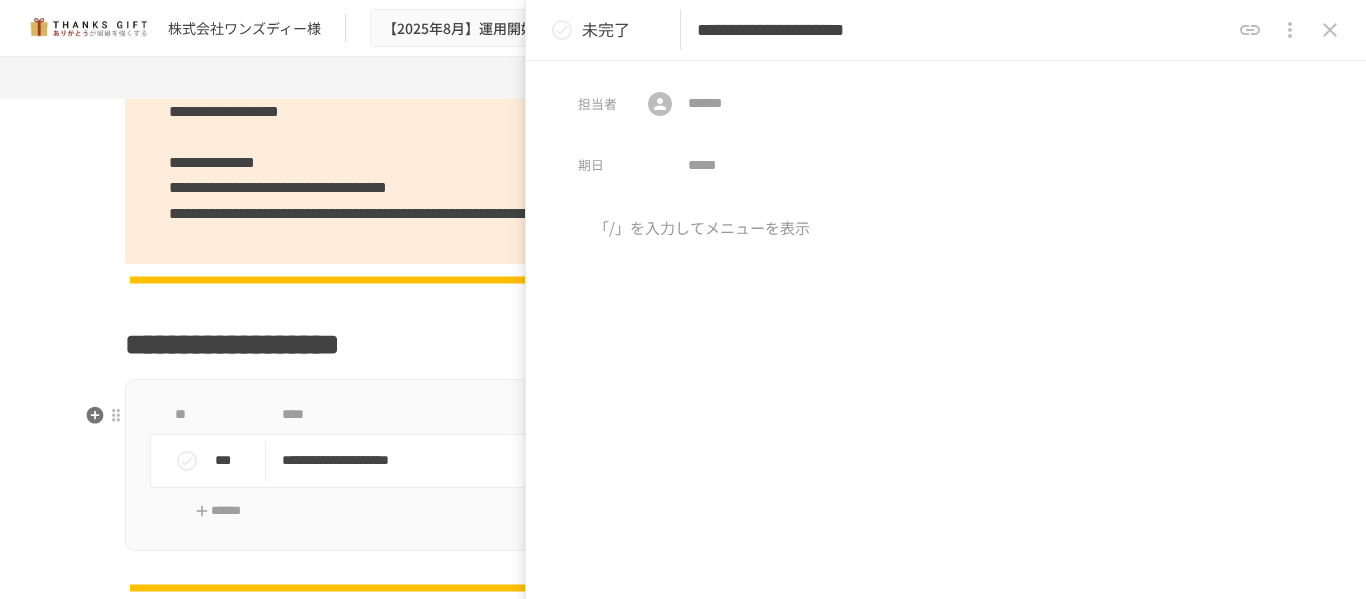 drag, startPoint x: 247, startPoint y: 529, endPoint x: 724, endPoint y: 25, distance: 693.93445 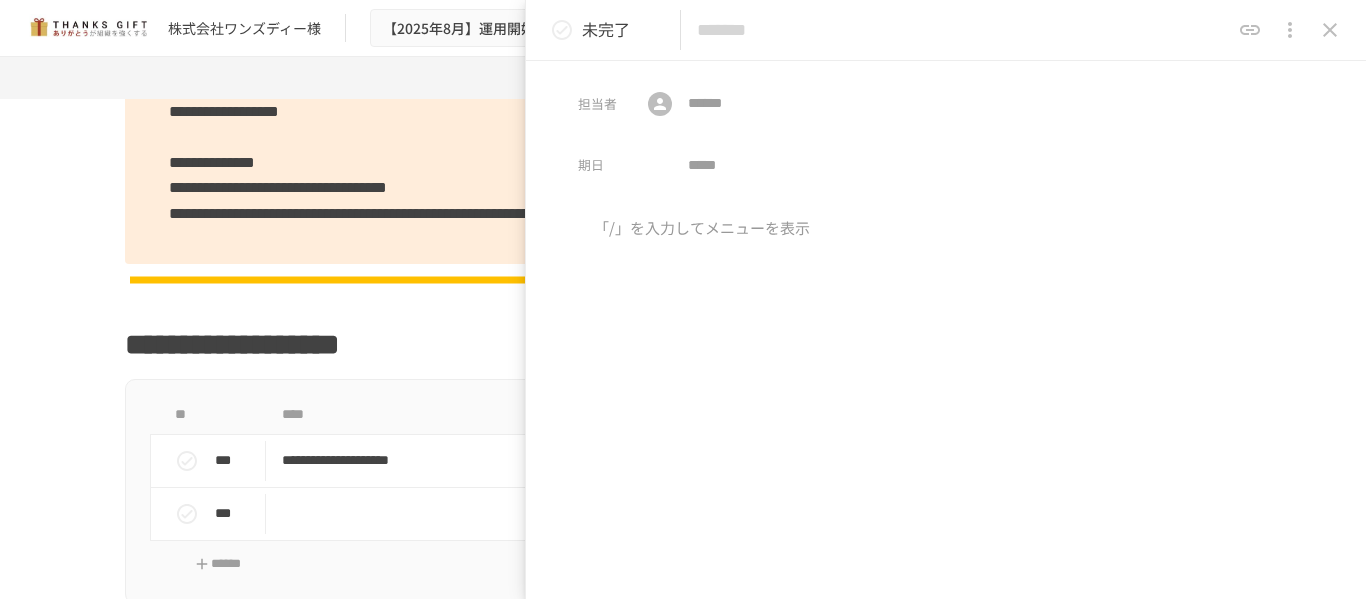 paste on "**********" 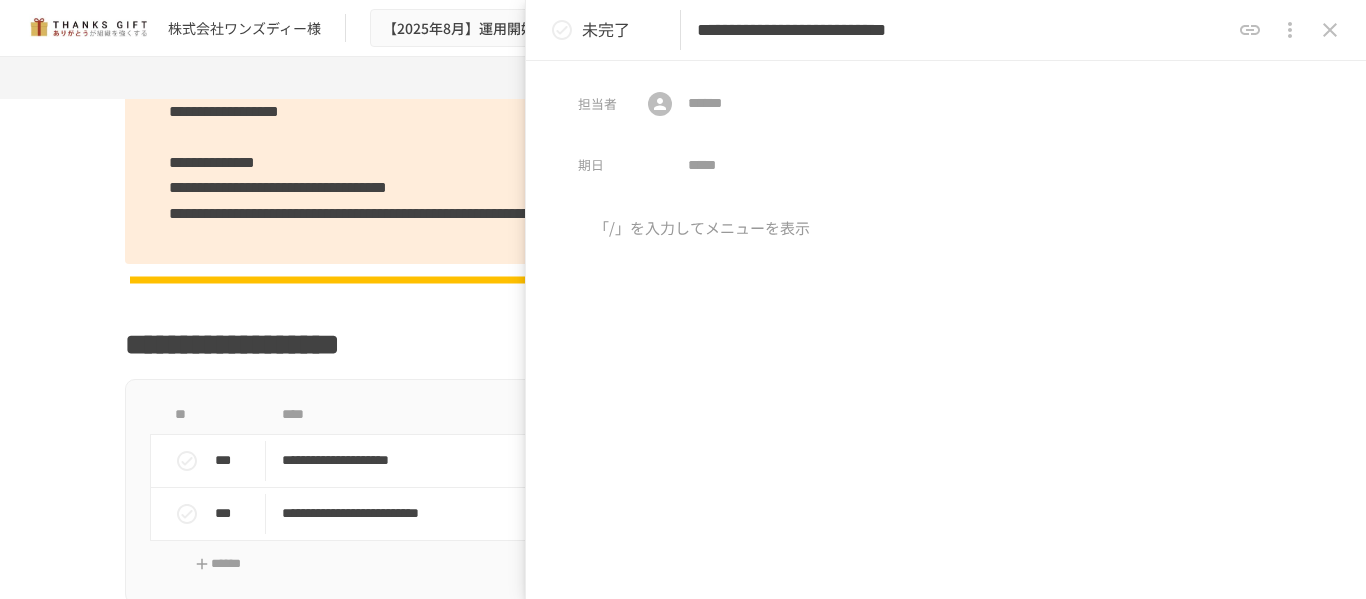 type on "**********" 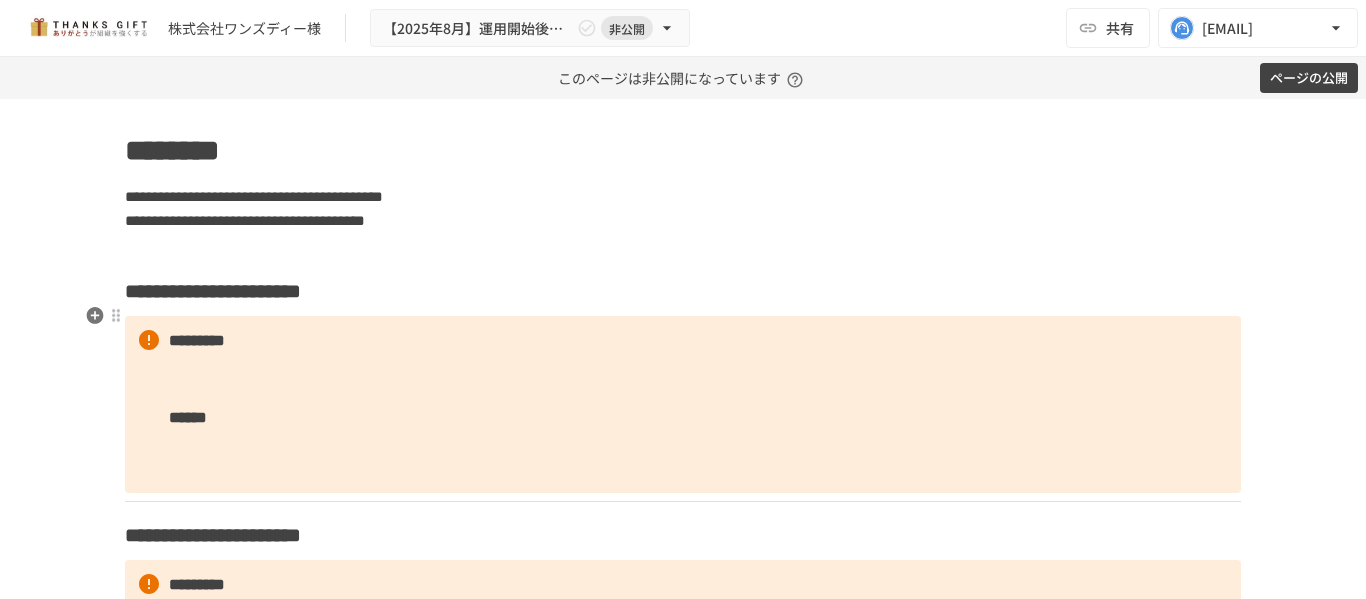 scroll, scrollTop: 2627, scrollLeft: 0, axis: vertical 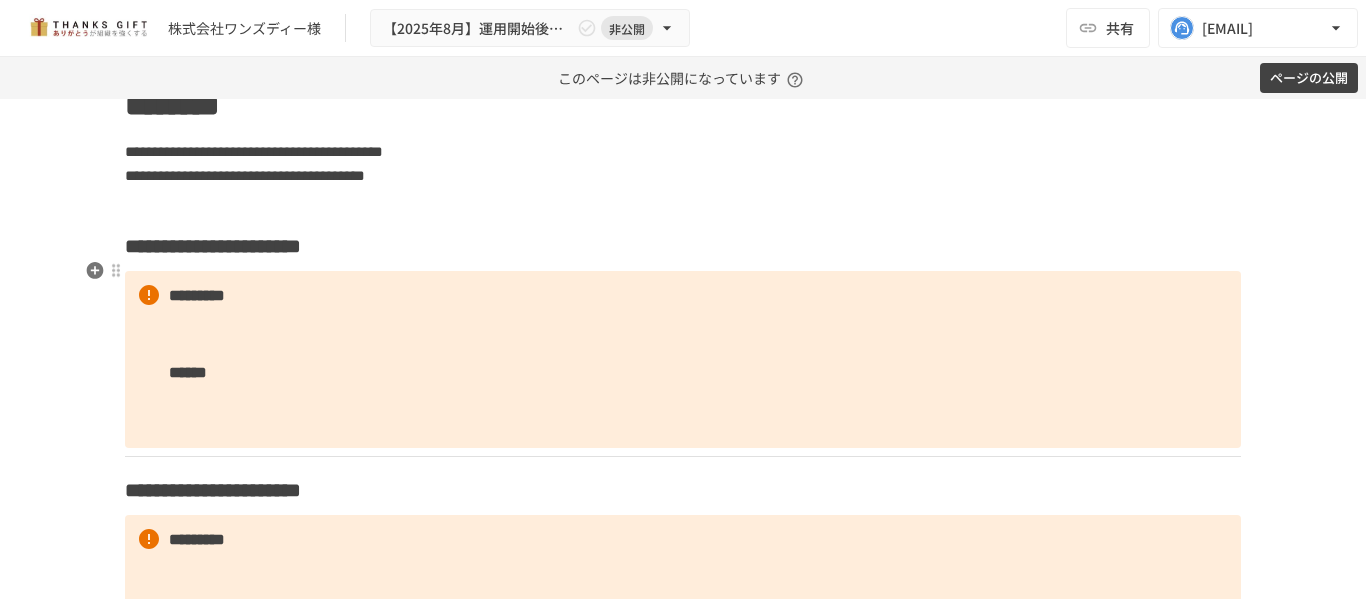 click on "**********" at bounding box center (683, 246) 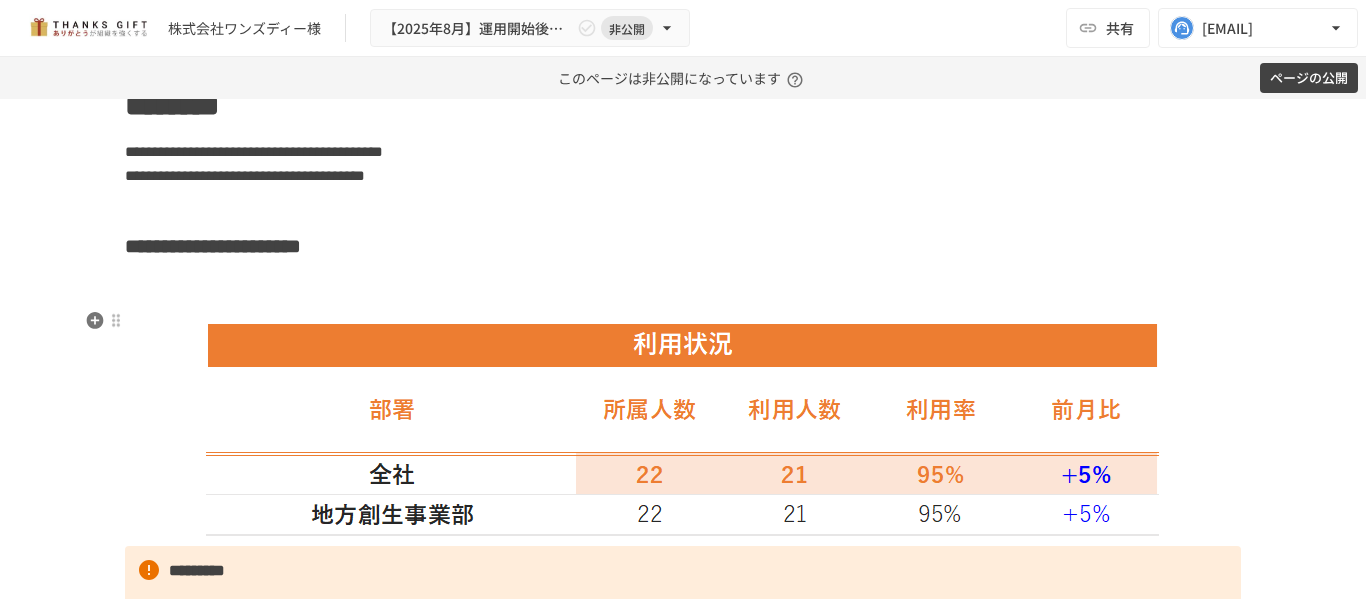 click on "**********" at bounding box center [683, 2094] 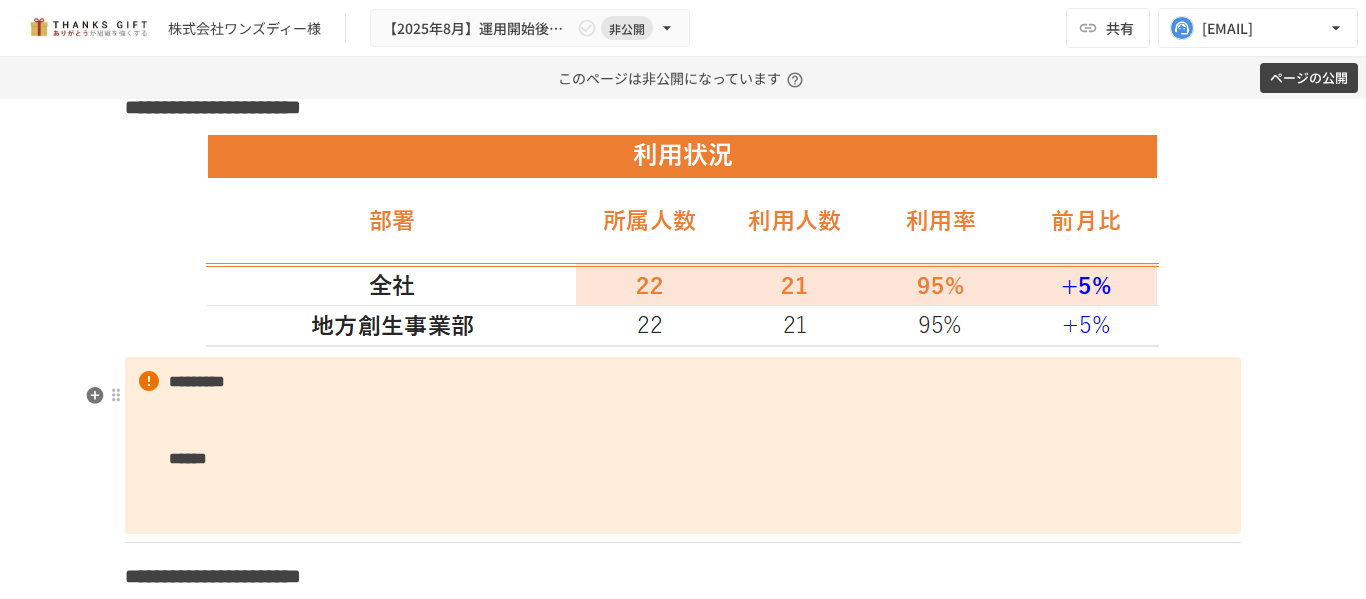 scroll, scrollTop: 2927, scrollLeft: 0, axis: vertical 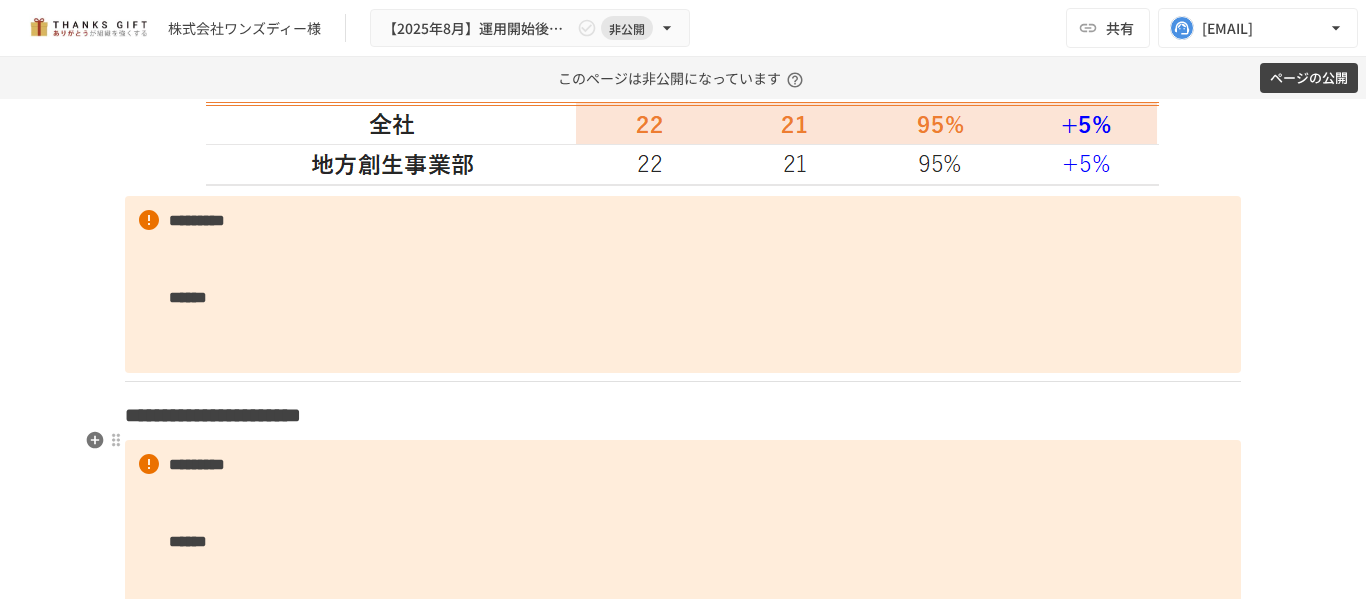 click on "**********" at bounding box center [683, 415] 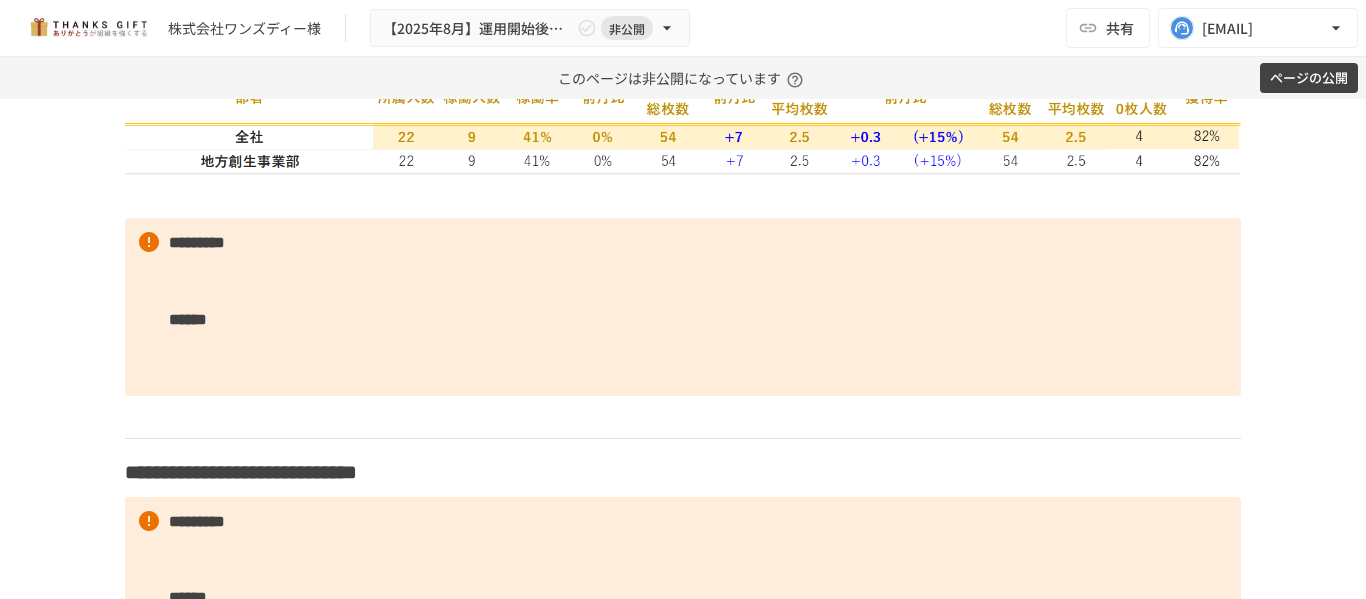 scroll, scrollTop: 3327, scrollLeft: 0, axis: vertical 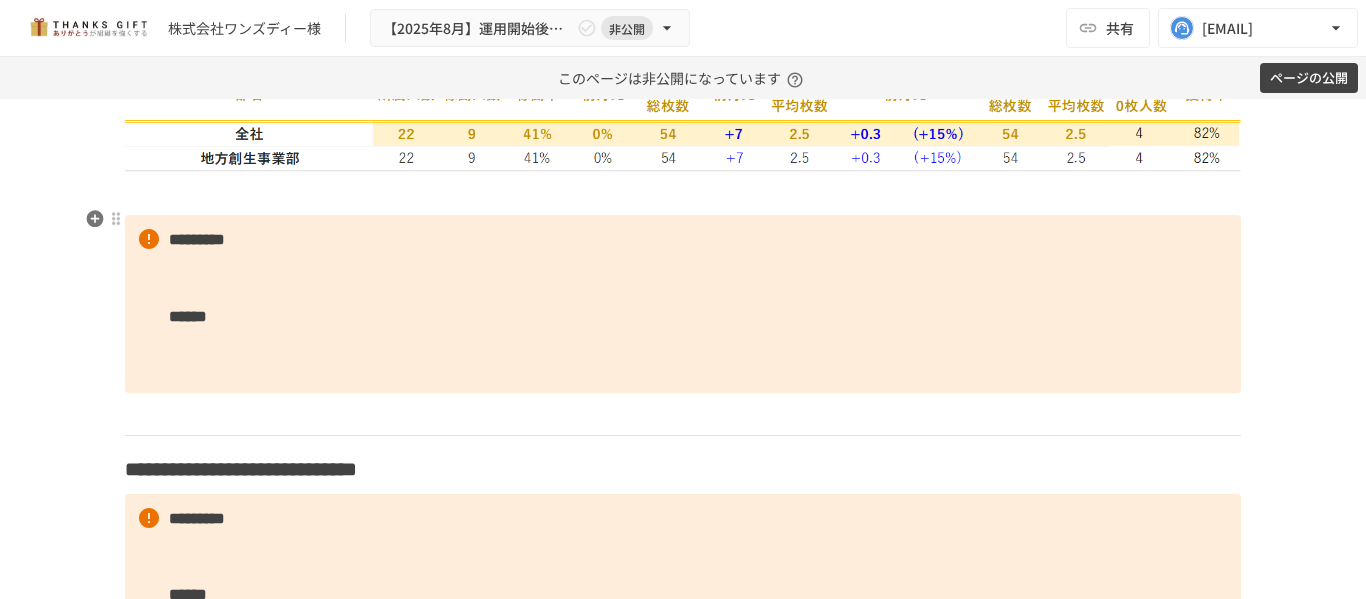click at bounding box center (683, 194) 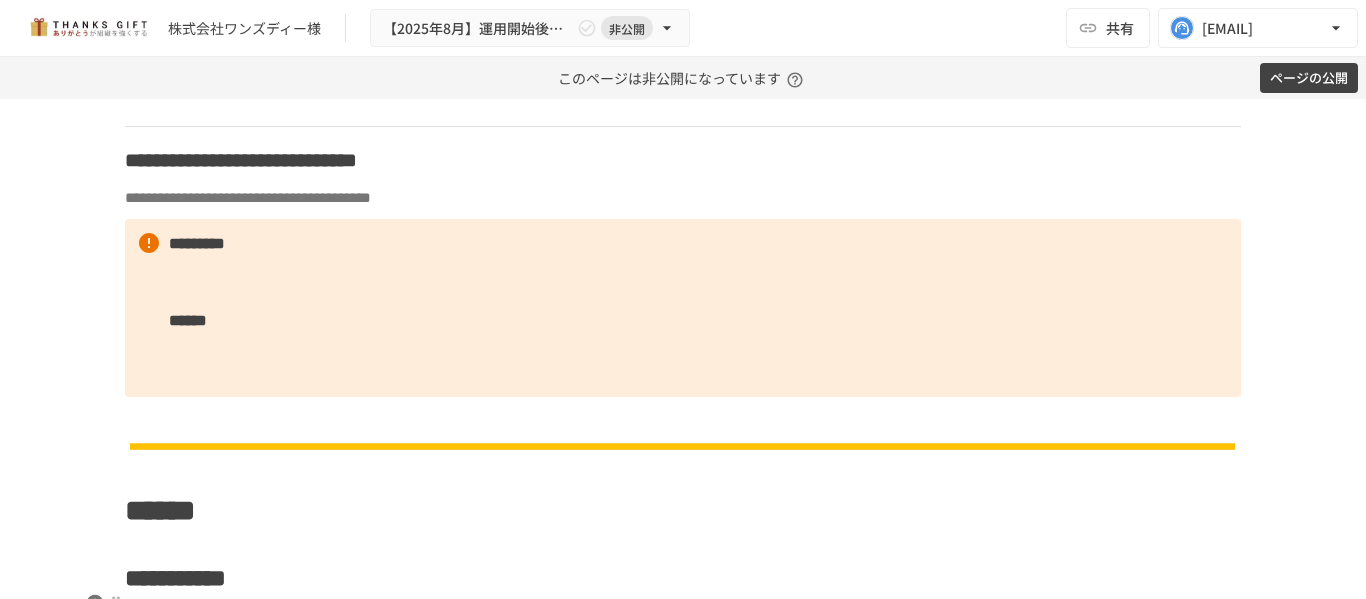 scroll, scrollTop: 4427, scrollLeft: 0, axis: vertical 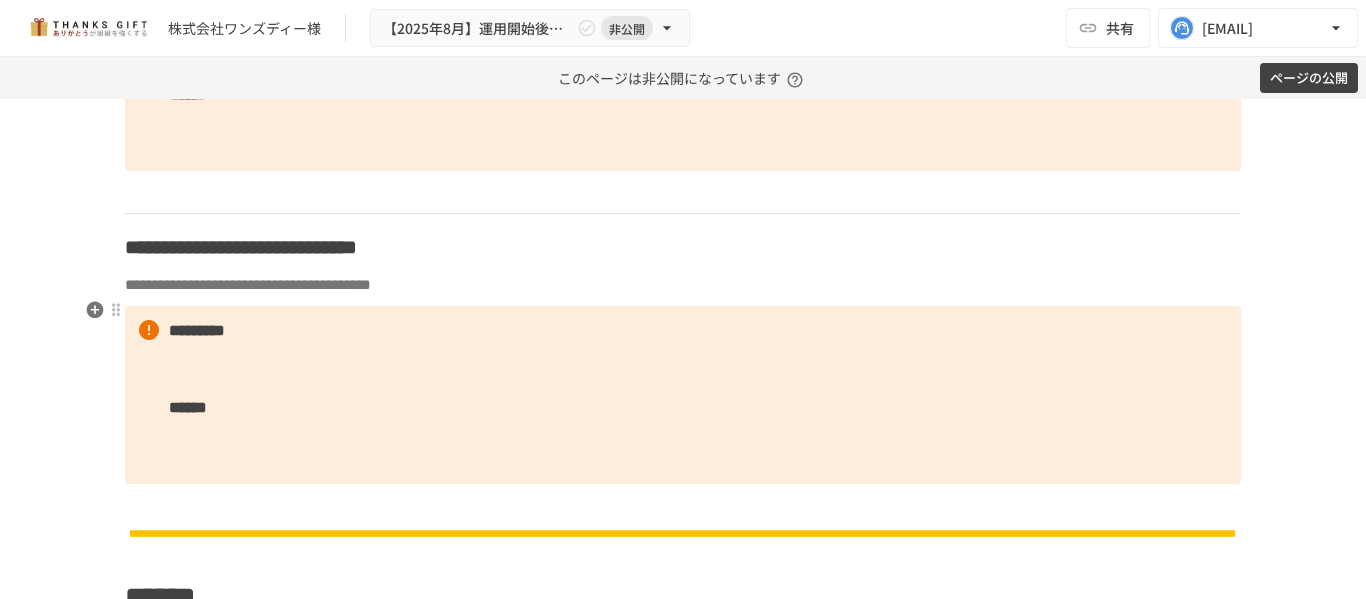 click on "**********" at bounding box center (683, 285) 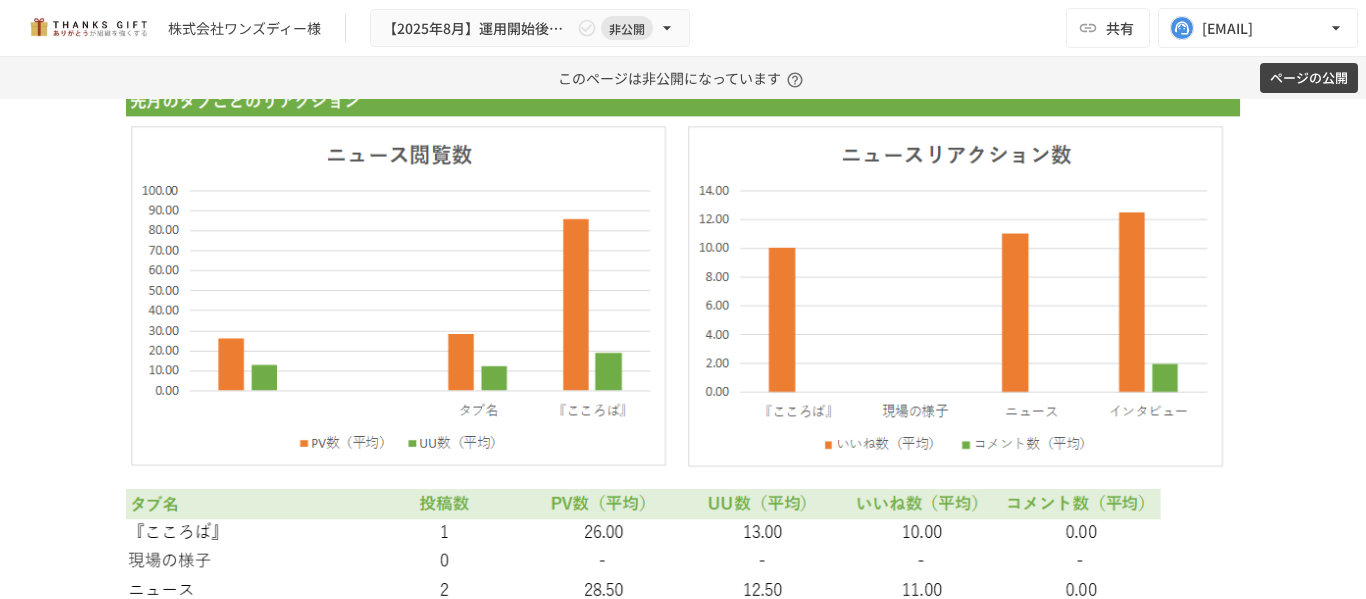 scroll, scrollTop: 5327, scrollLeft: 0, axis: vertical 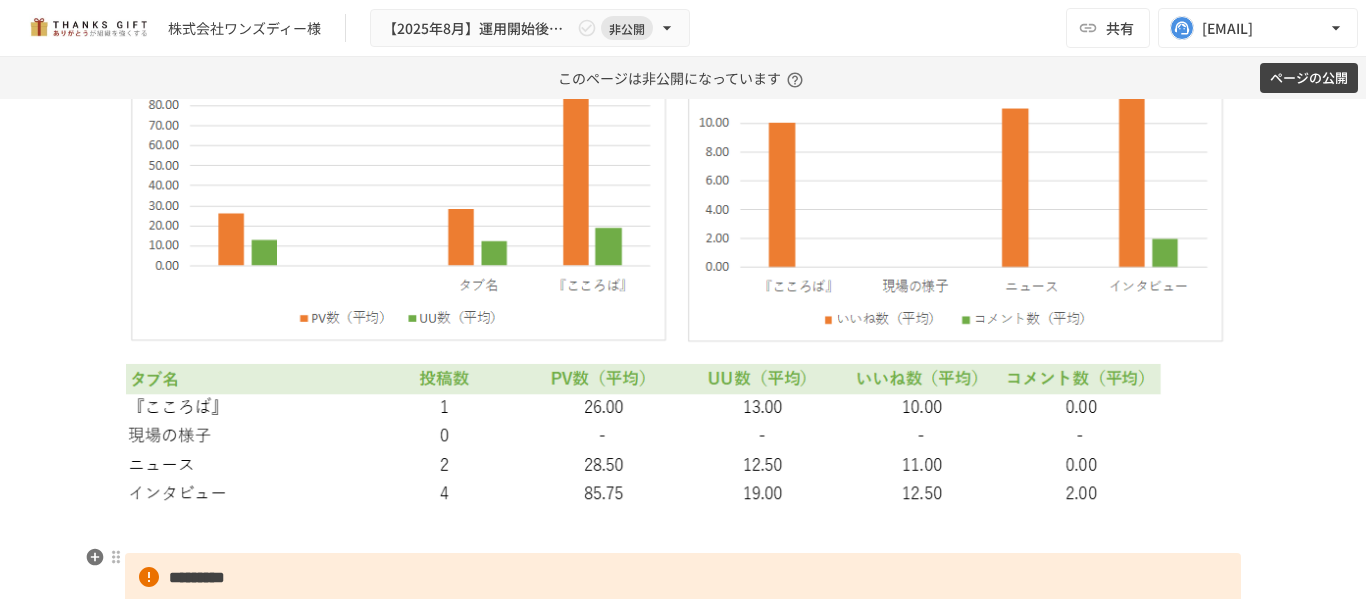 click at bounding box center [683, 532] 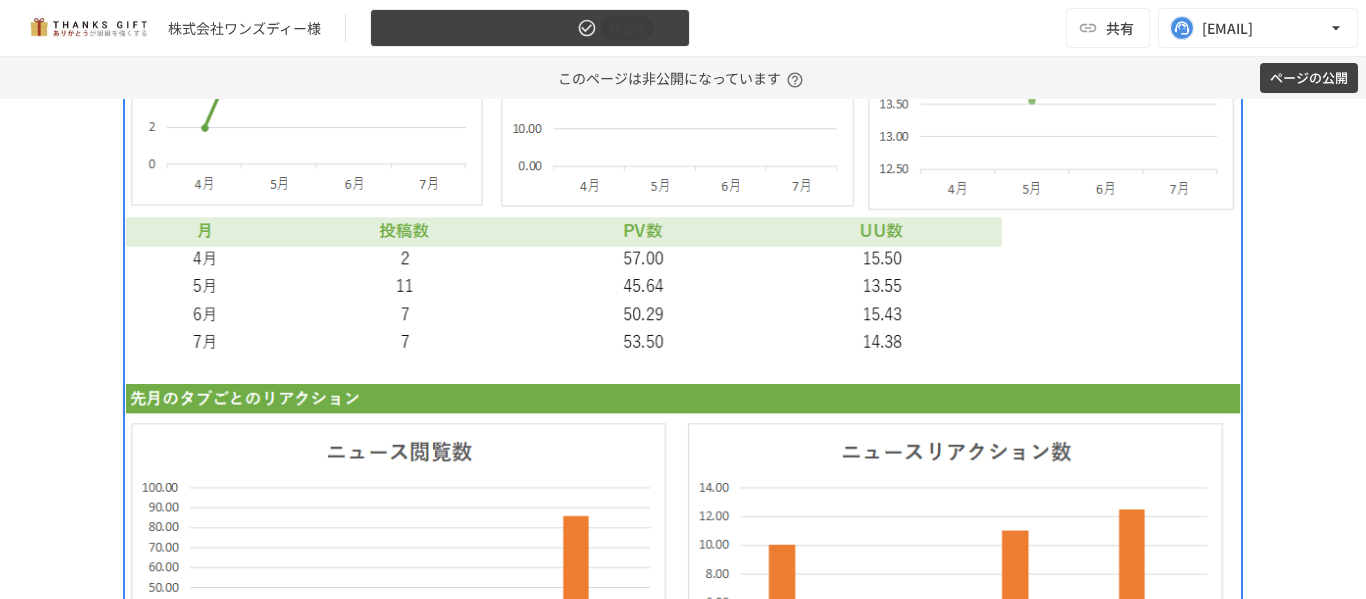 scroll, scrollTop: 4627, scrollLeft: 0, axis: vertical 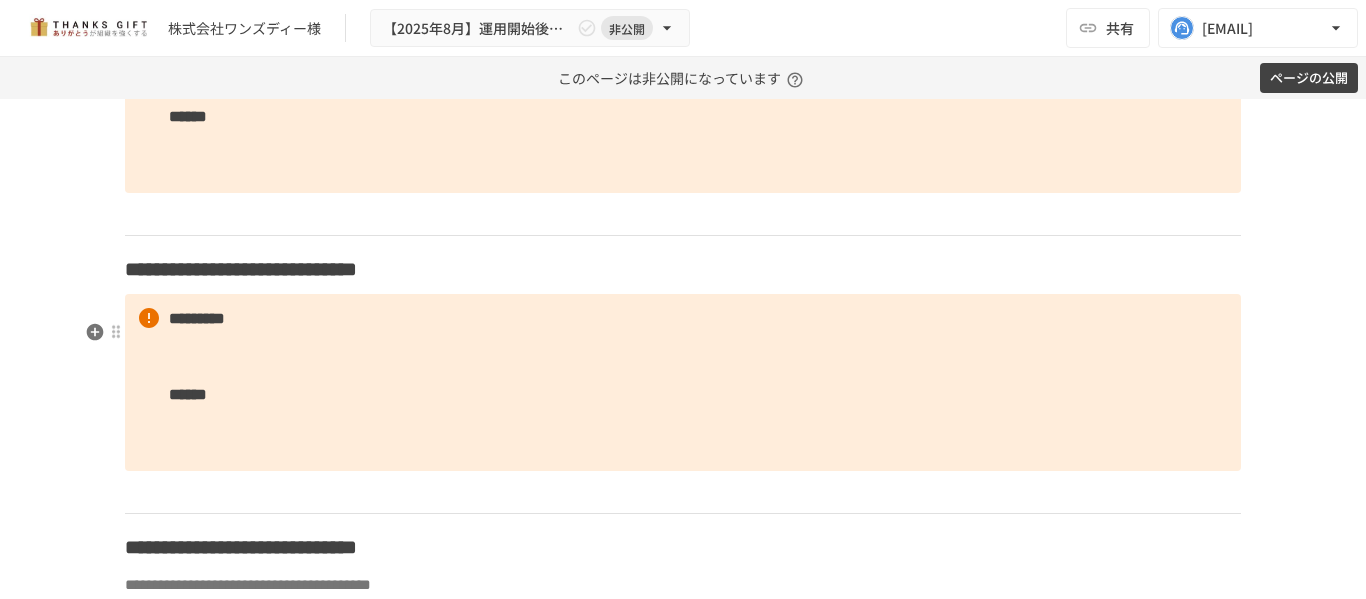 click on "**********" at bounding box center [683, 269] 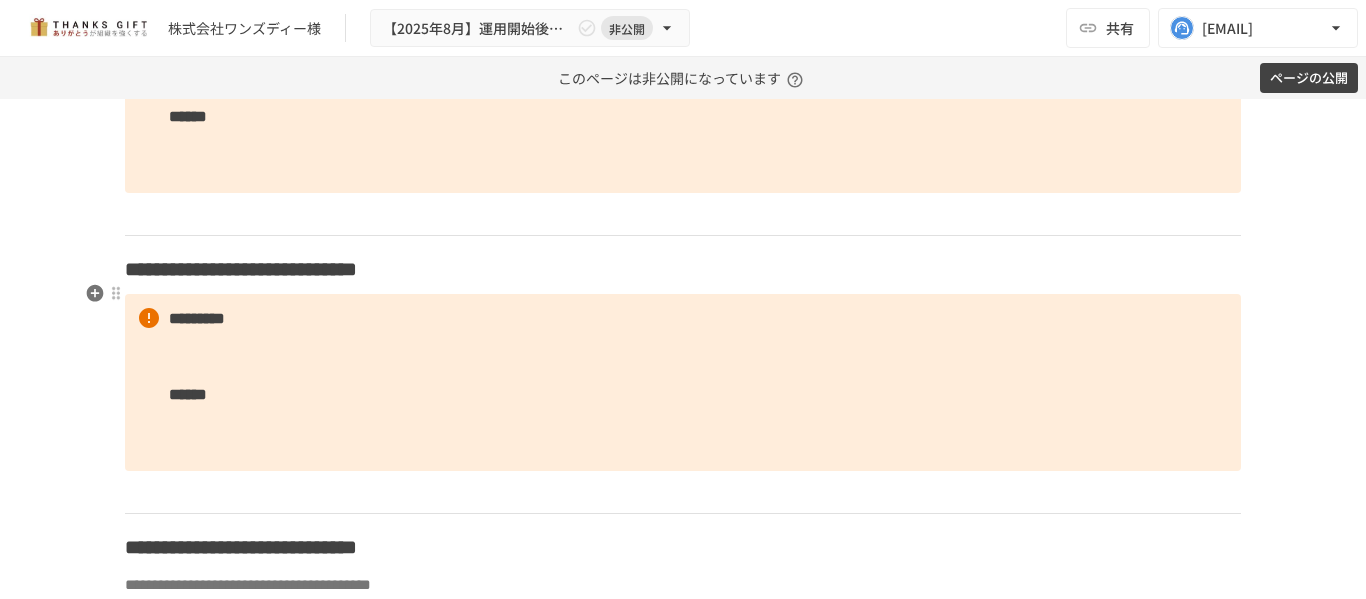 type 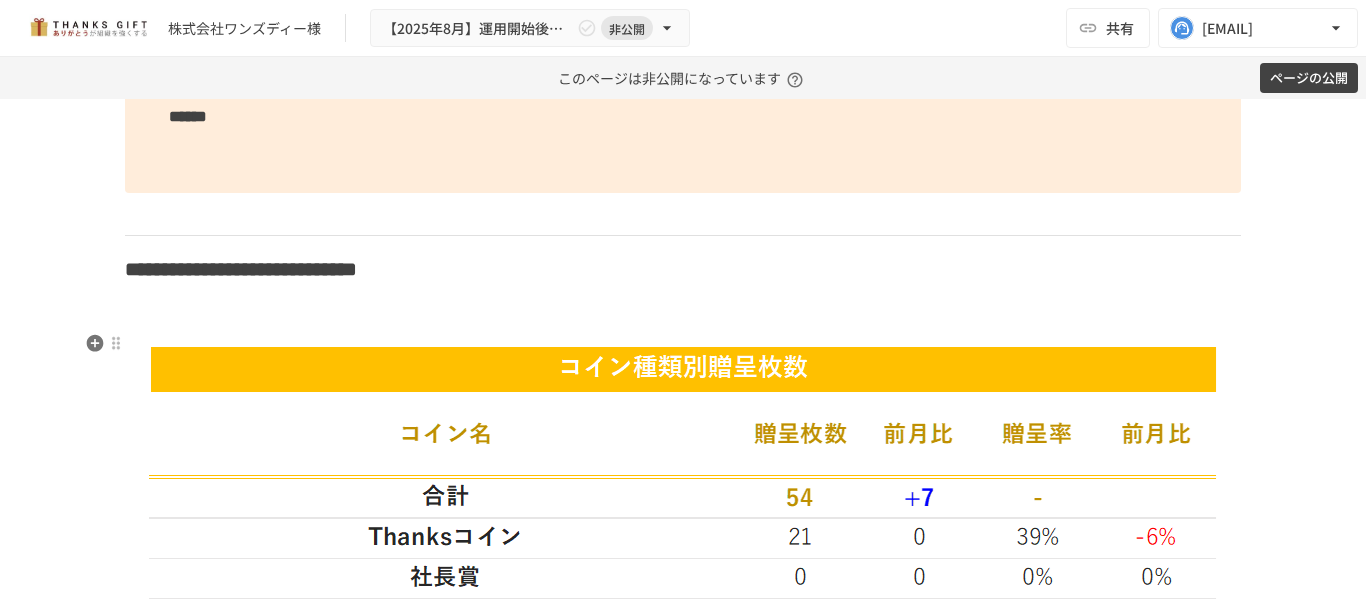 click at bounding box center (683, 319) 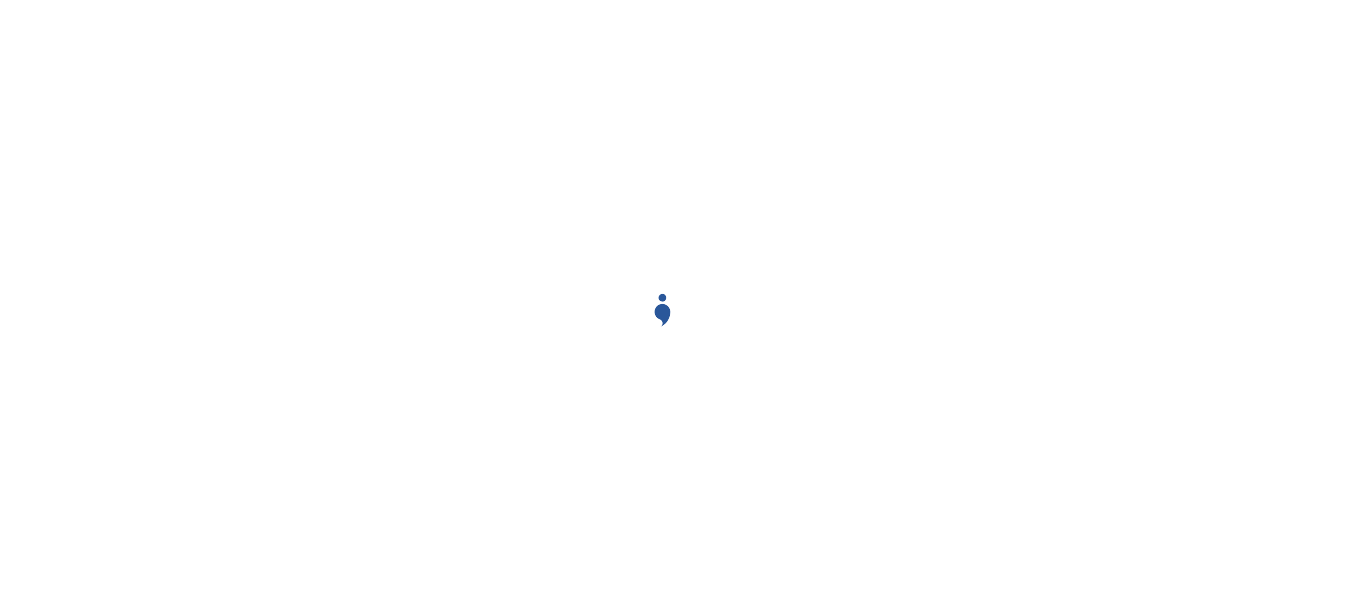 scroll, scrollTop: 0, scrollLeft: 0, axis: both 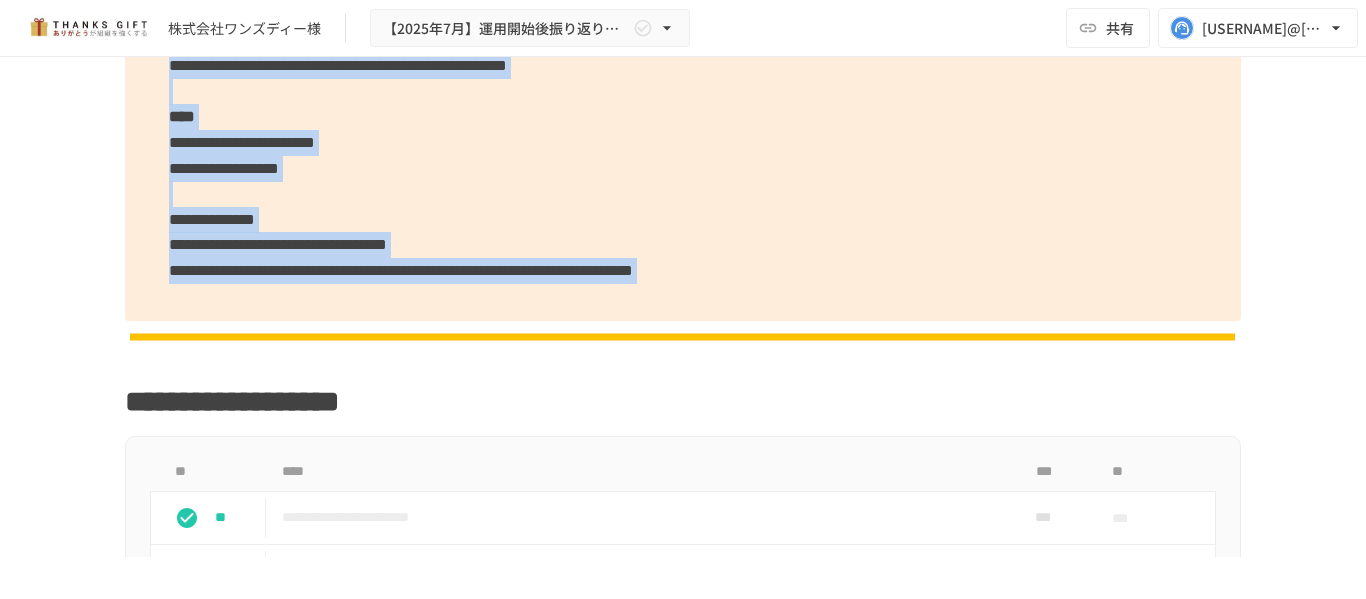 drag, startPoint x: 159, startPoint y: 416, endPoint x: 1313, endPoint y: 311, distance: 1158.767 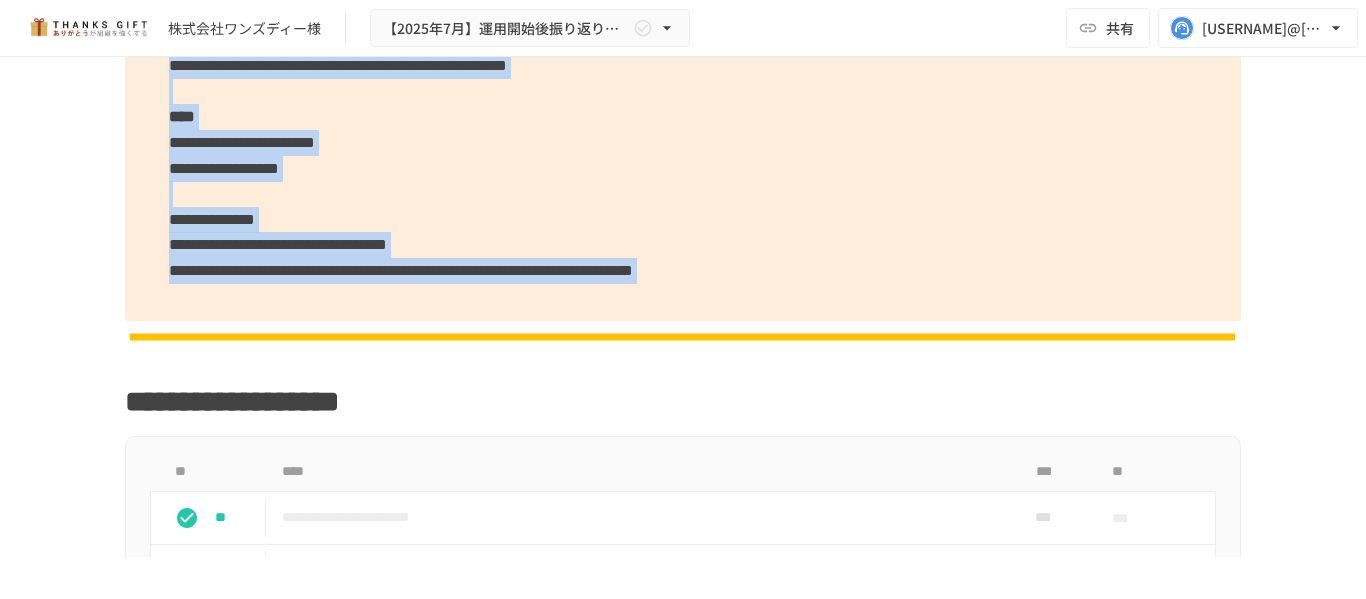 click on "**********" at bounding box center [683, 307] 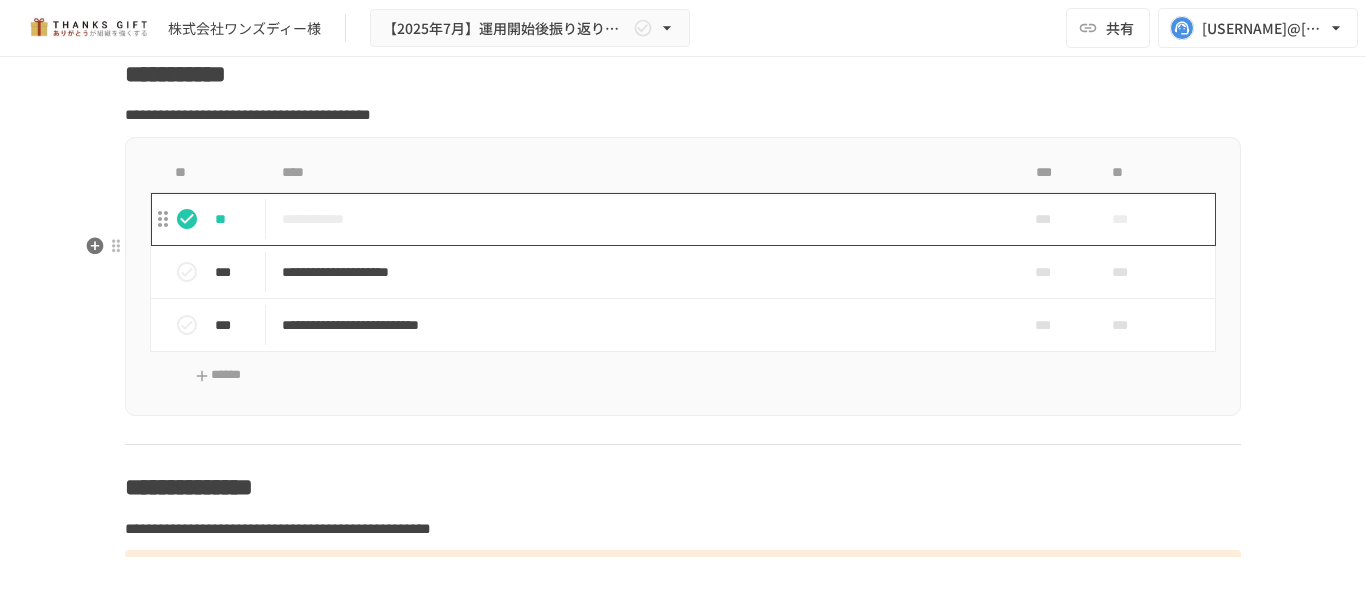 scroll, scrollTop: 7428, scrollLeft: 0, axis: vertical 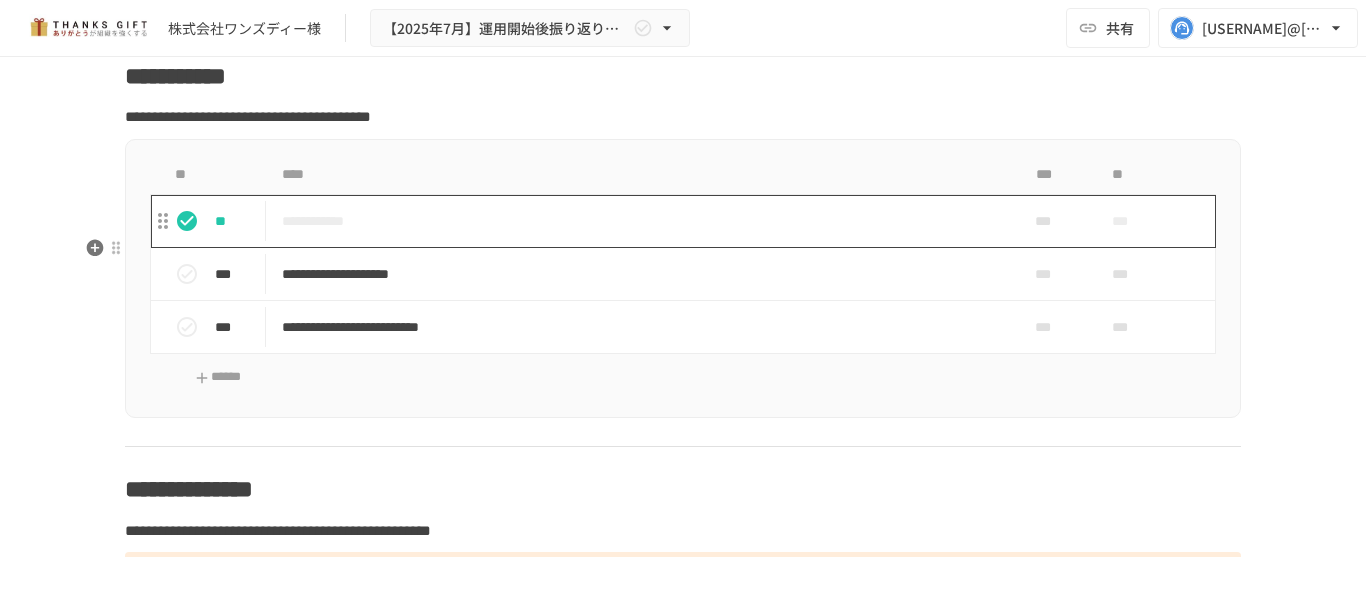click on "**********" at bounding box center [641, 274] 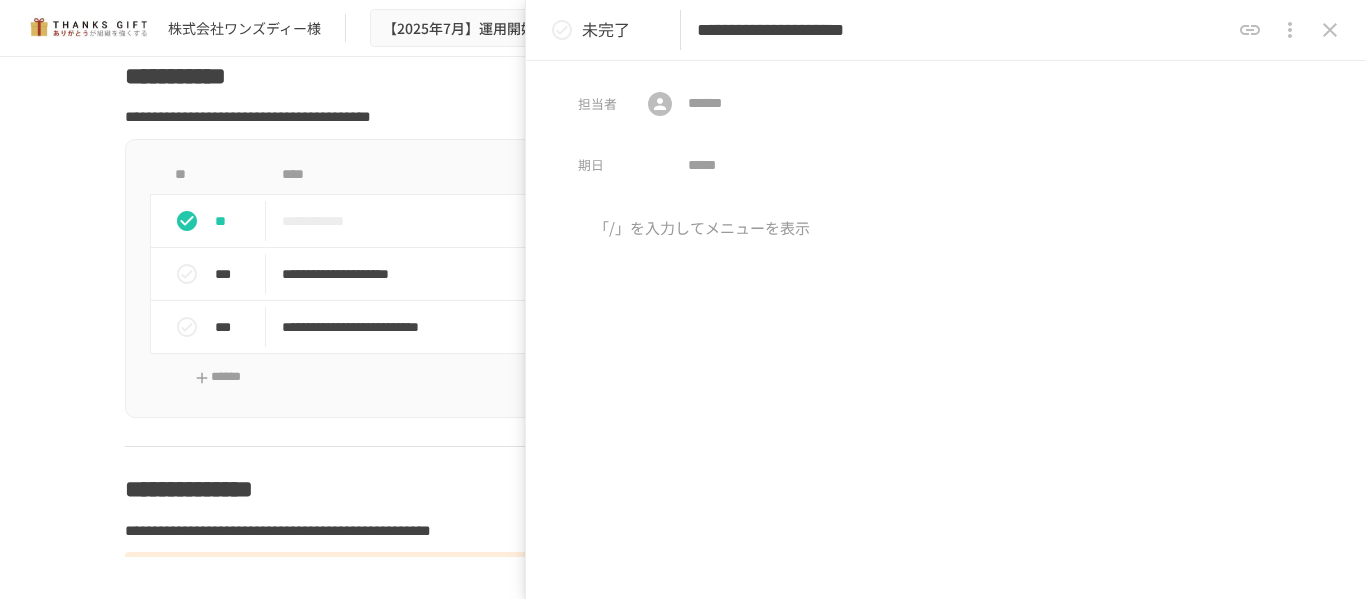 drag, startPoint x: 1082, startPoint y: 44, endPoint x: 660, endPoint y: 17, distance: 422.86285 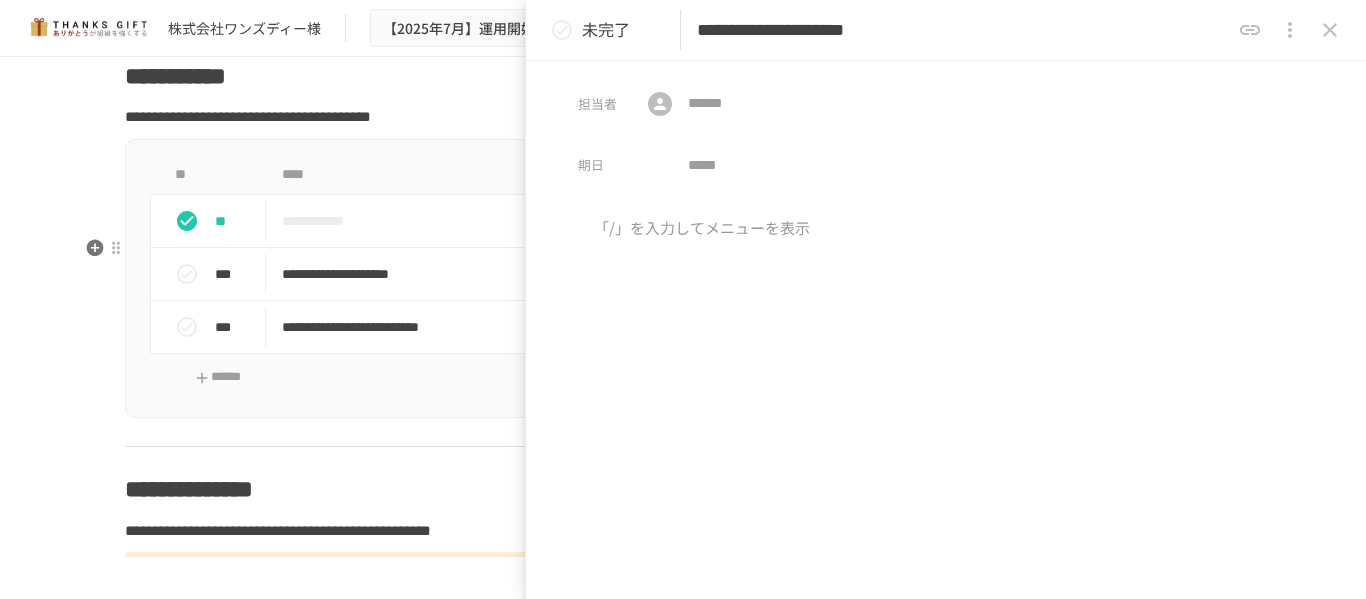 click on "**********" at bounding box center (641, 327) 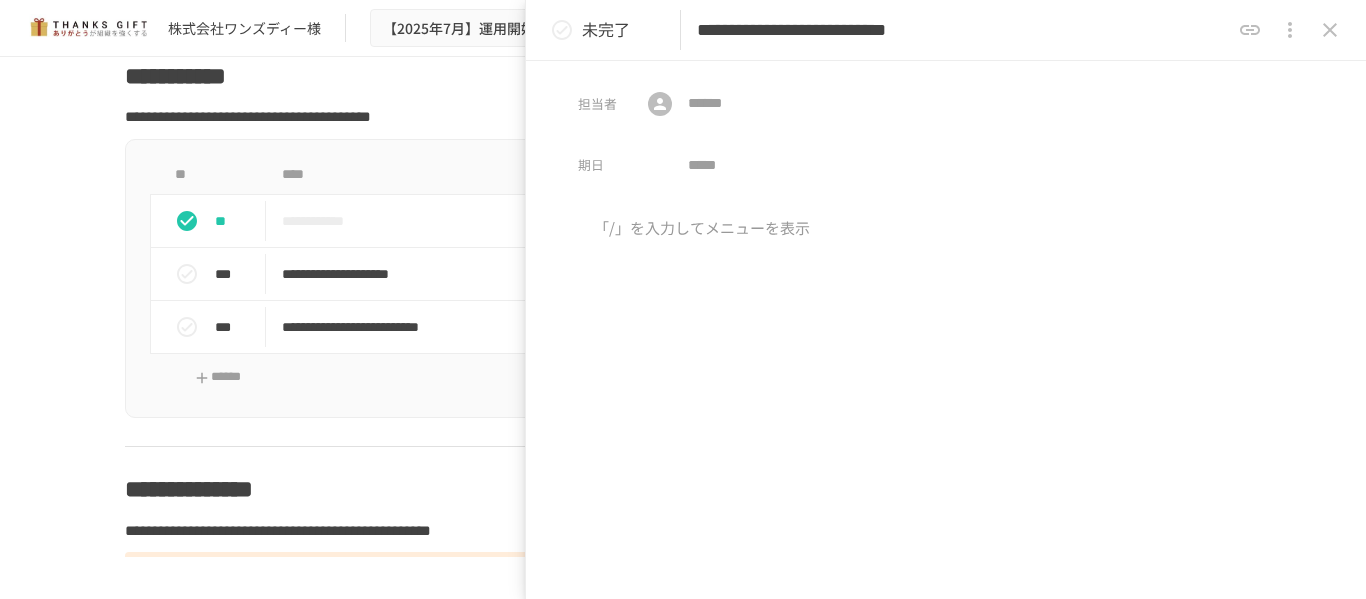 drag, startPoint x: 1181, startPoint y: 43, endPoint x: 547, endPoint y: 22, distance: 634.3477 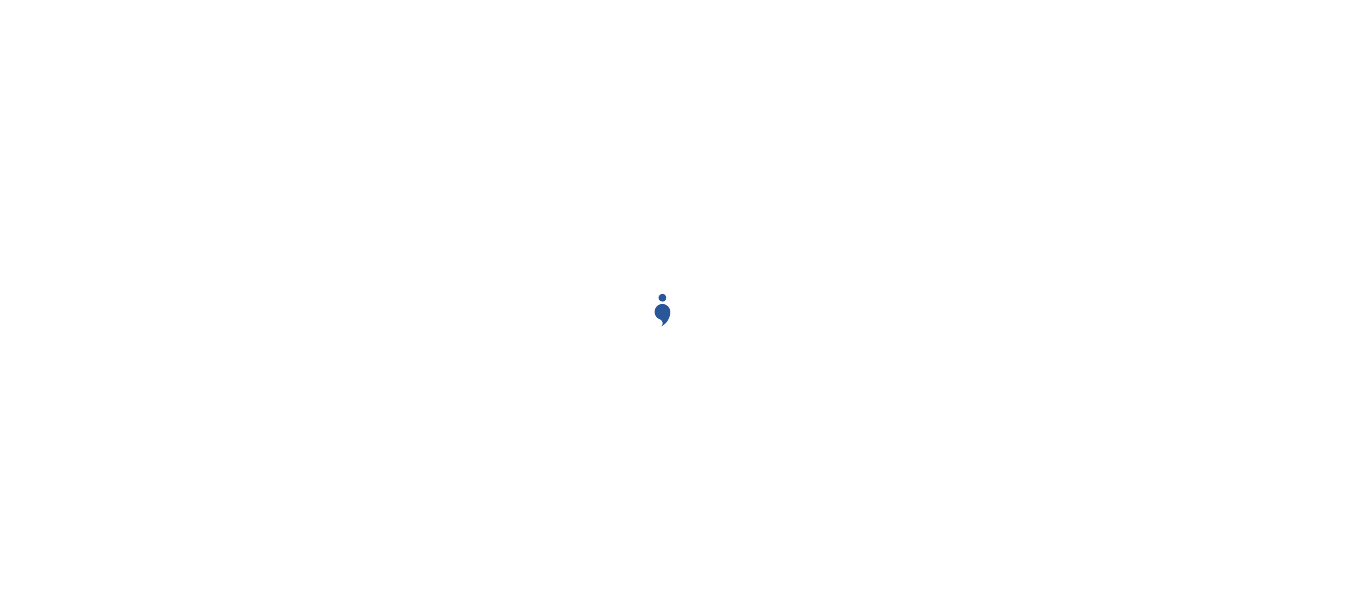scroll, scrollTop: 0, scrollLeft: 0, axis: both 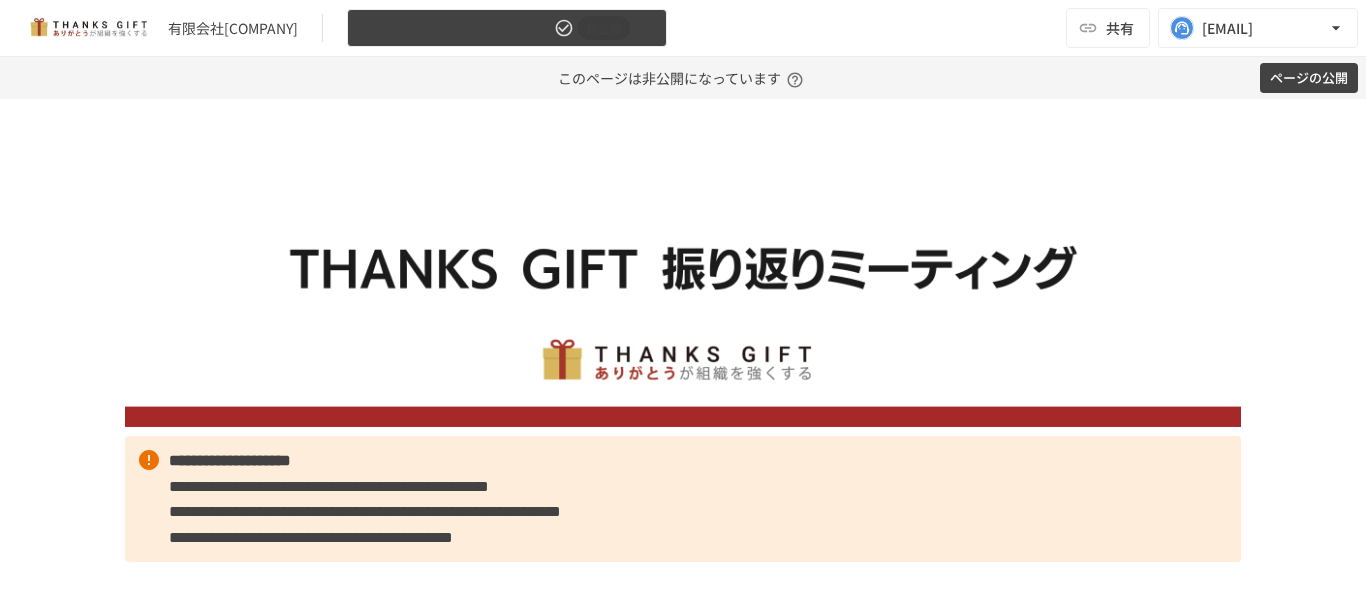 click on "【2025年8月】運用開始後振り返りミーティング" at bounding box center (455, 28) 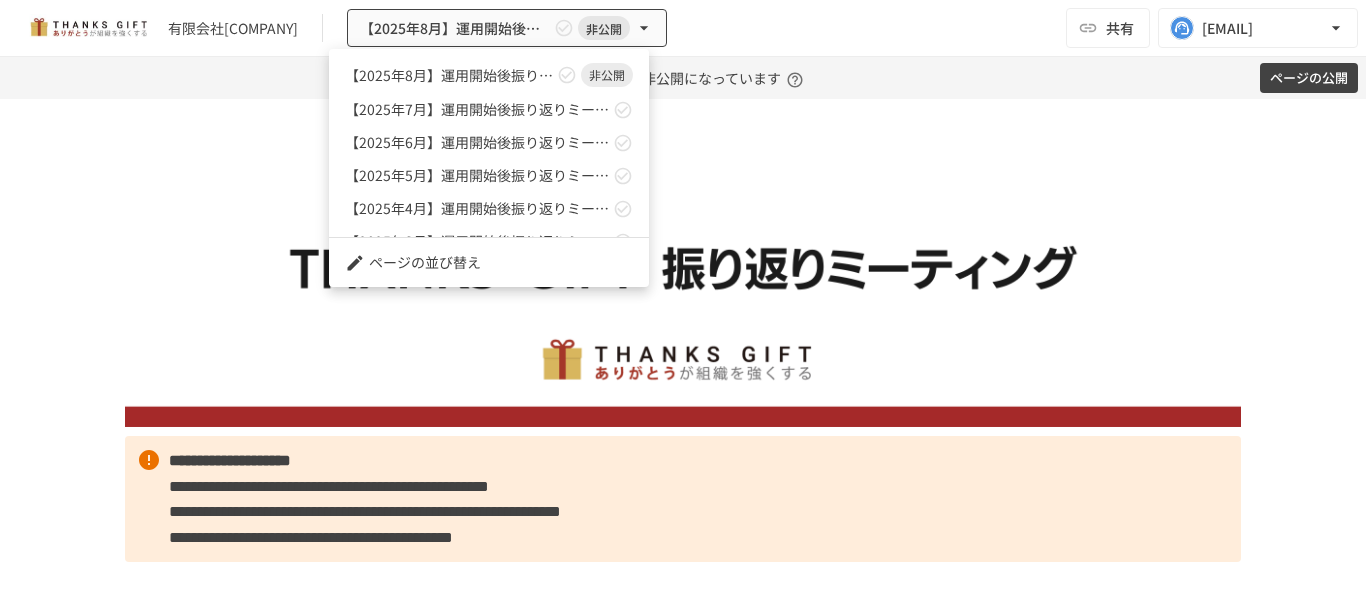 click at bounding box center [683, 299] 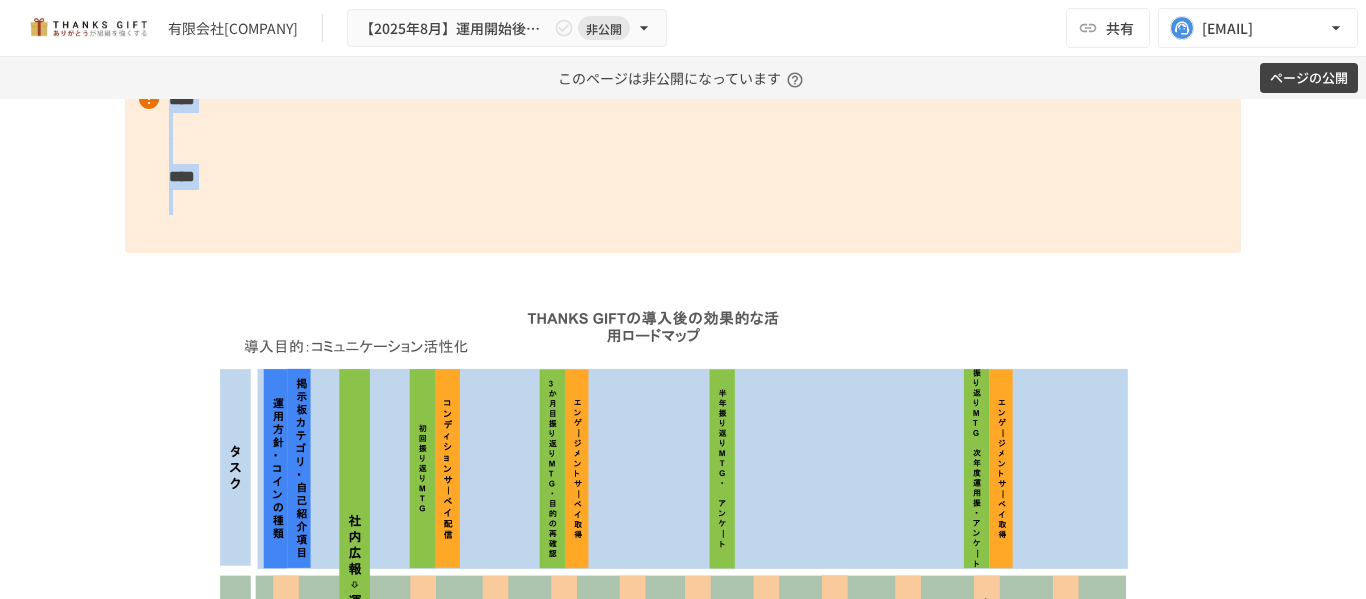 drag, startPoint x: 166, startPoint y: 451, endPoint x: 1297, endPoint y: 234, distance: 1151.6293 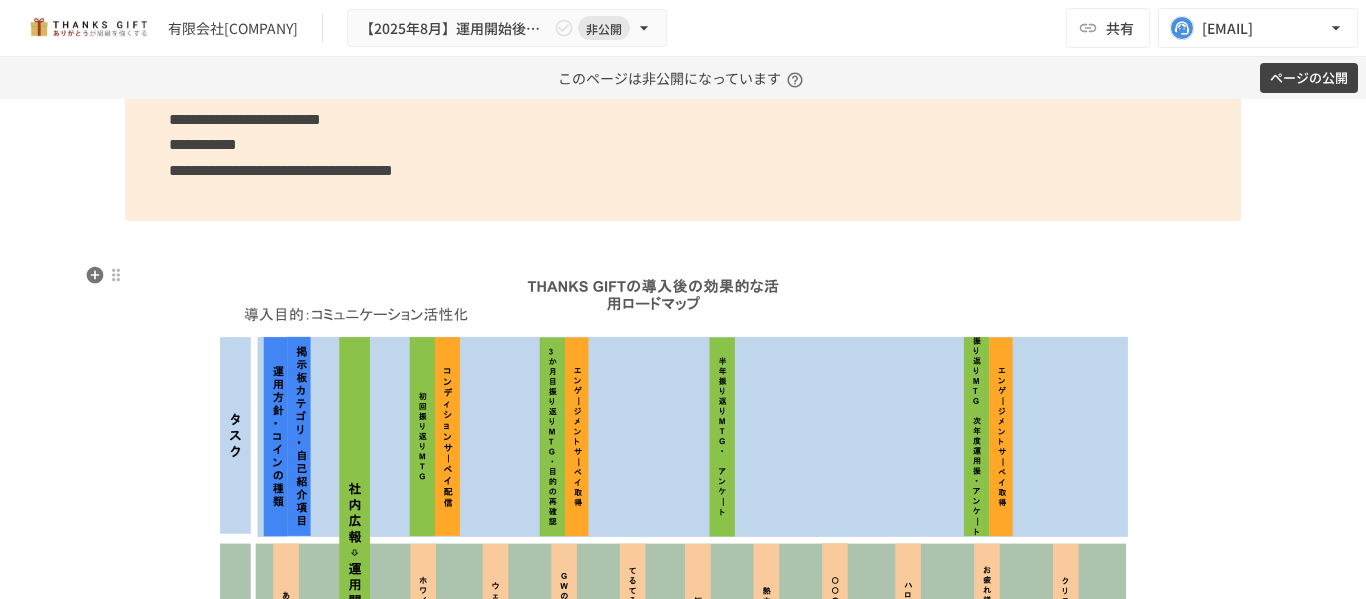 scroll, scrollTop: 2000, scrollLeft: 0, axis: vertical 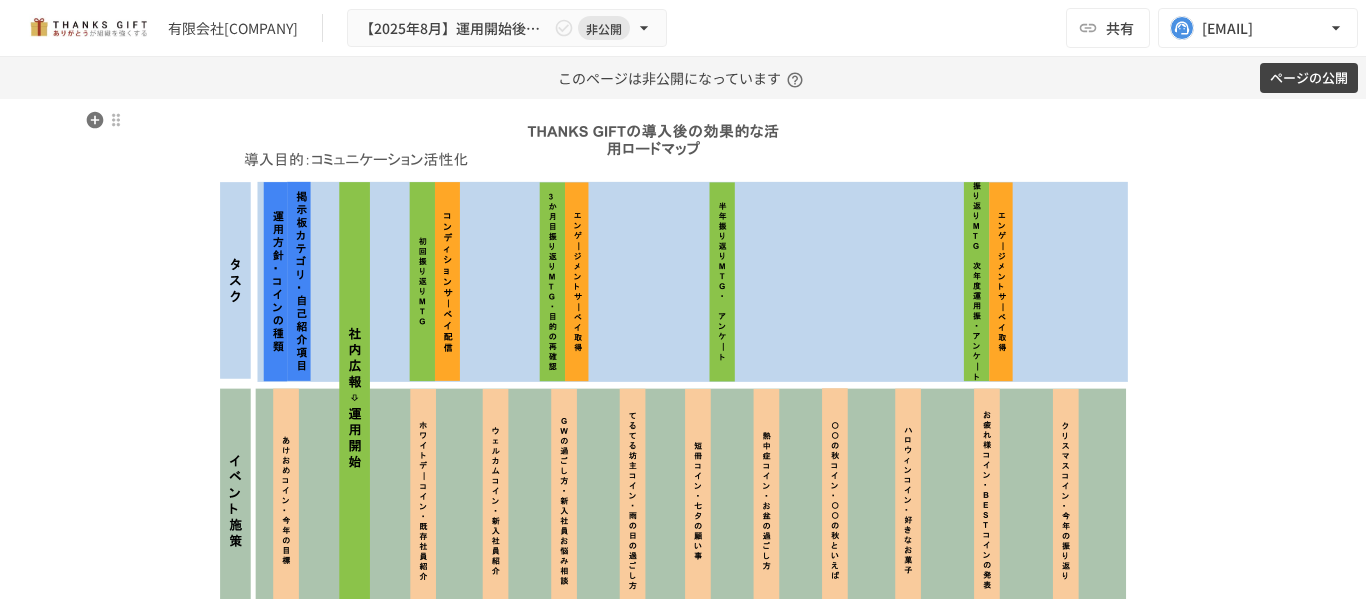 click at bounding box center [683, 379] 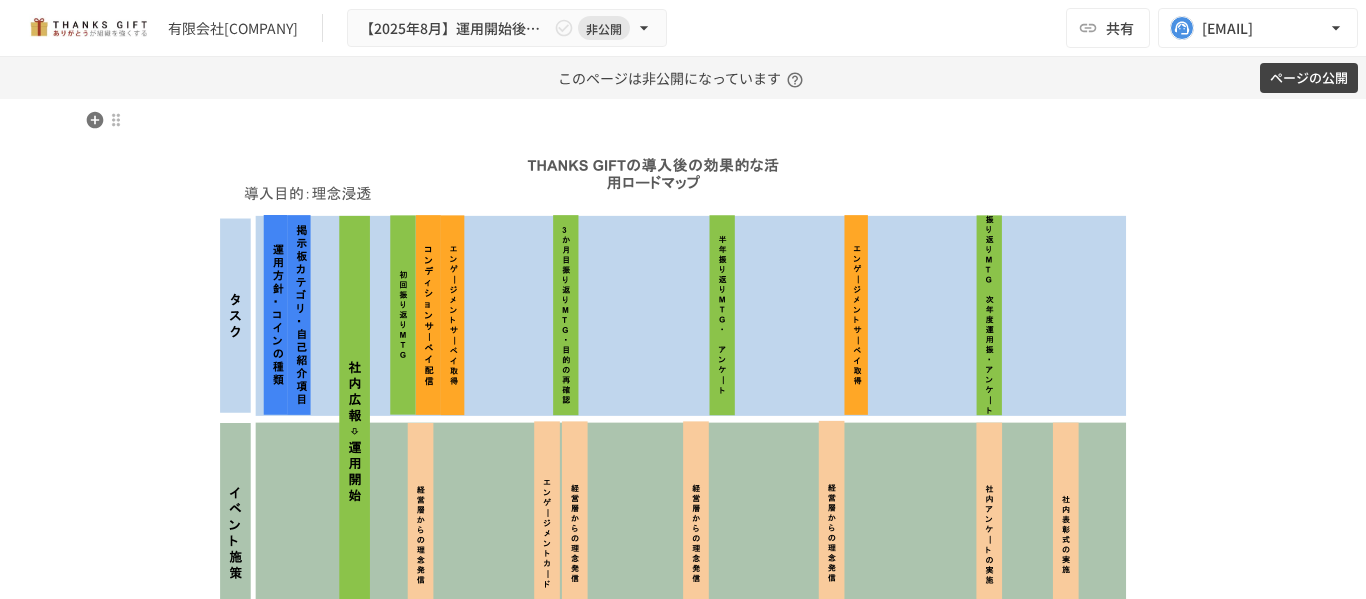 click at bounding box center (683, 413) 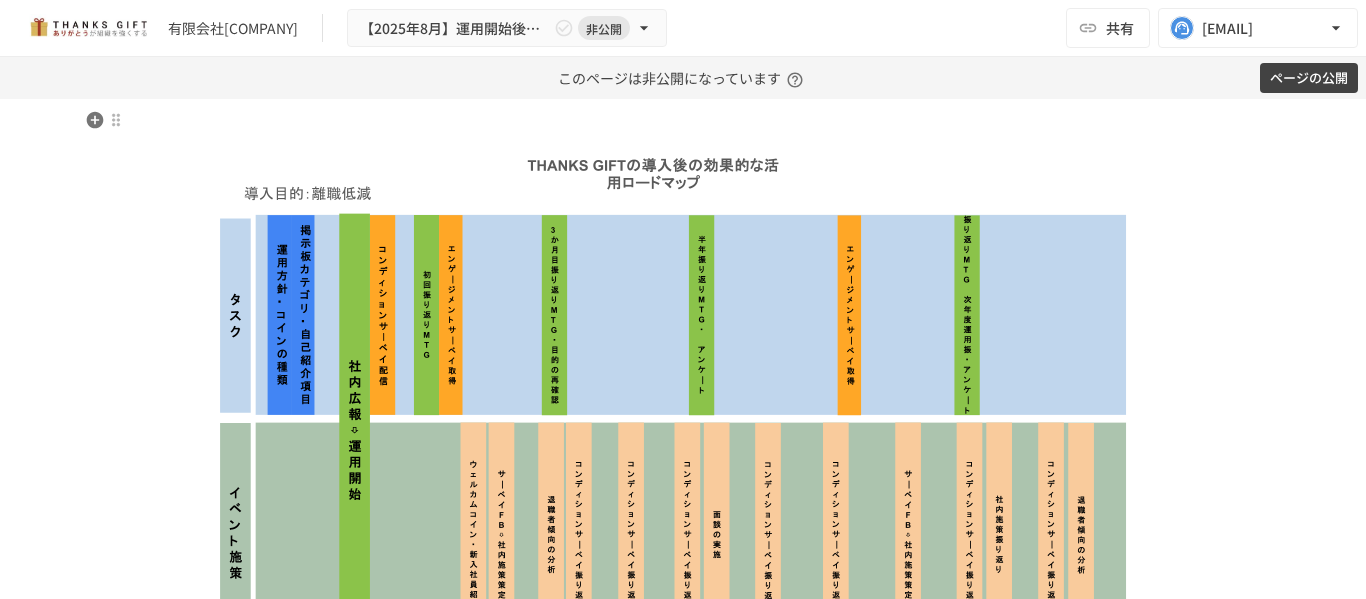 click at bounding box center [683, 413] 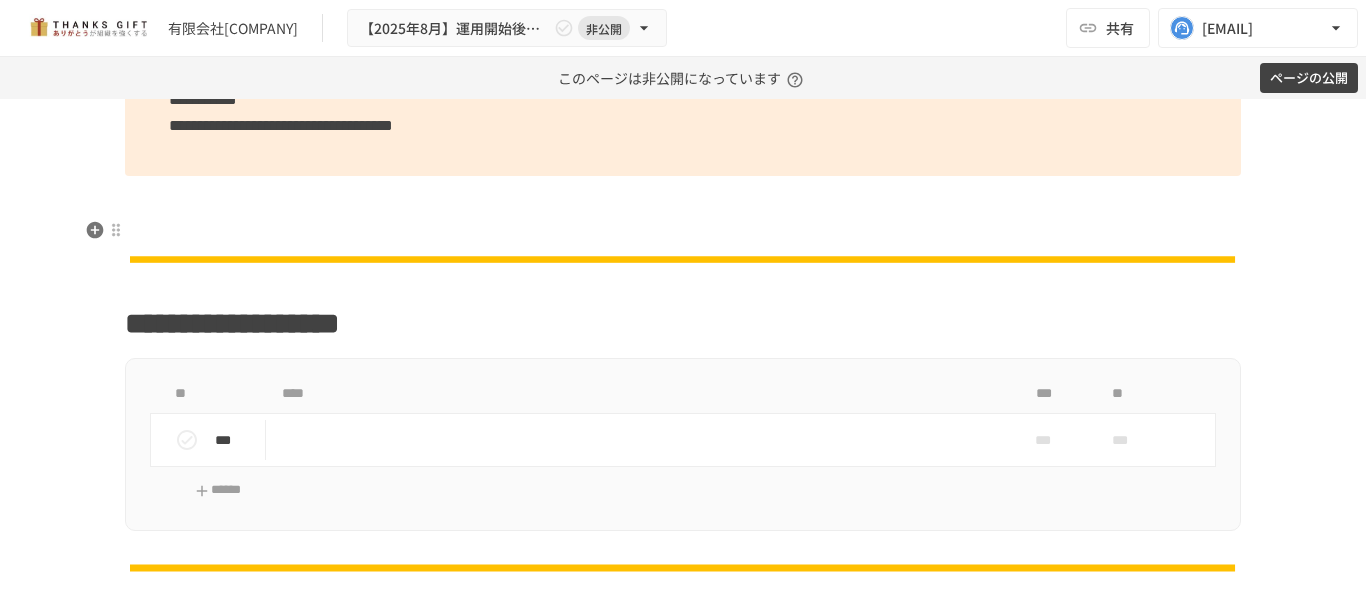 scroll, scrollTop: 1700, scrollLeft: 0, axis: vertical 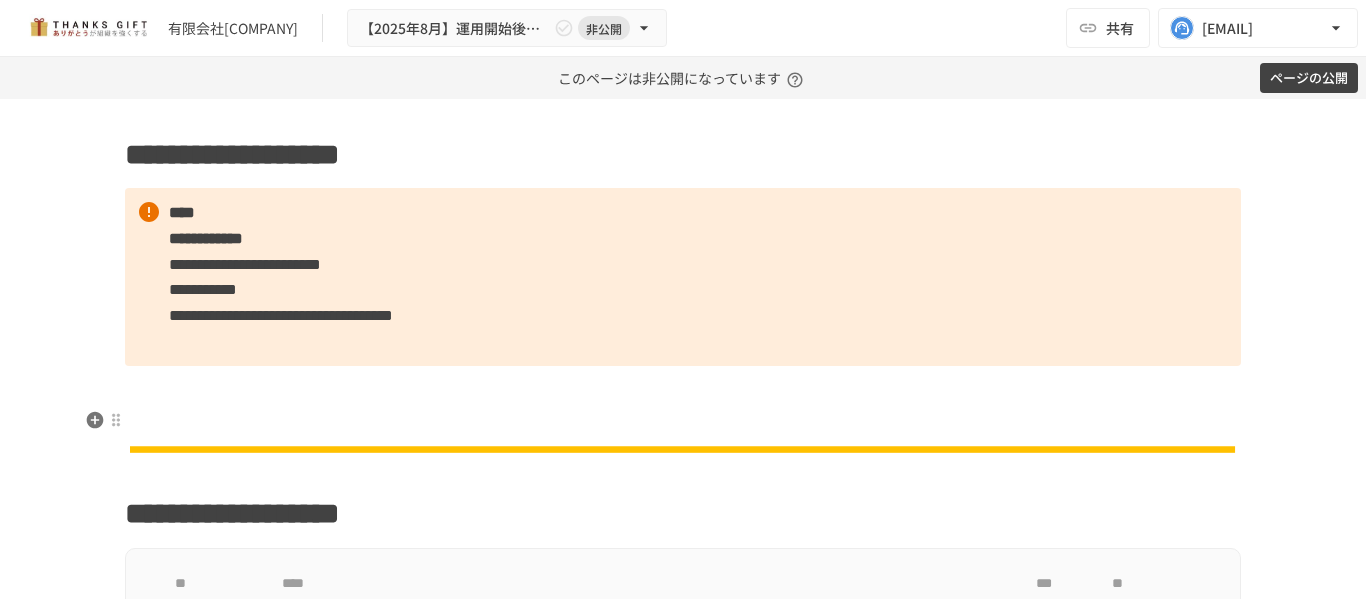 click at bounding box center (683, 421) 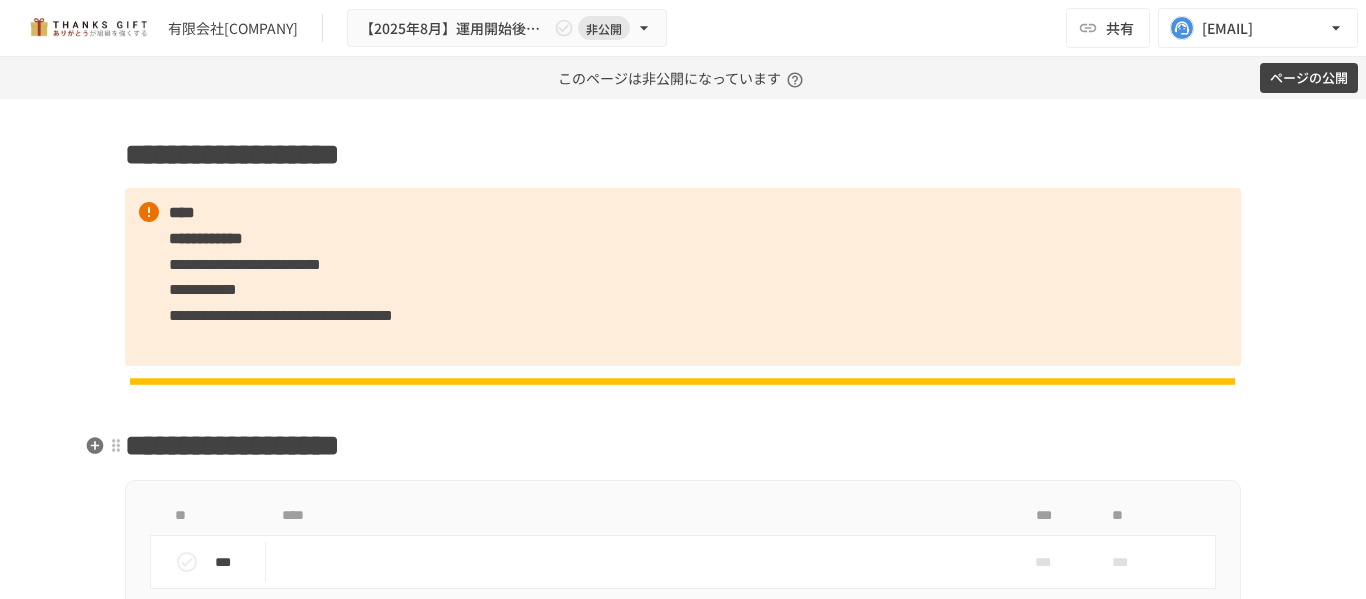 scroll, scrollTop: 1400, scrollLeft: 0, axis: vertical 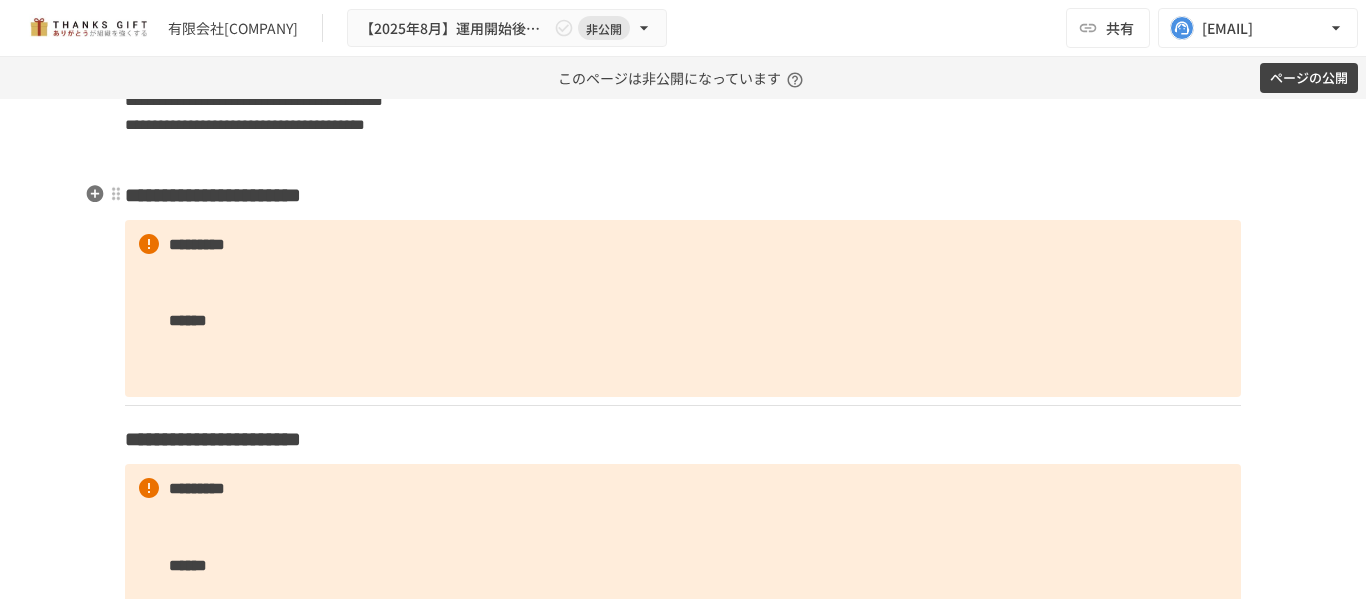 click on "**********" at bounding box center [229, 195] 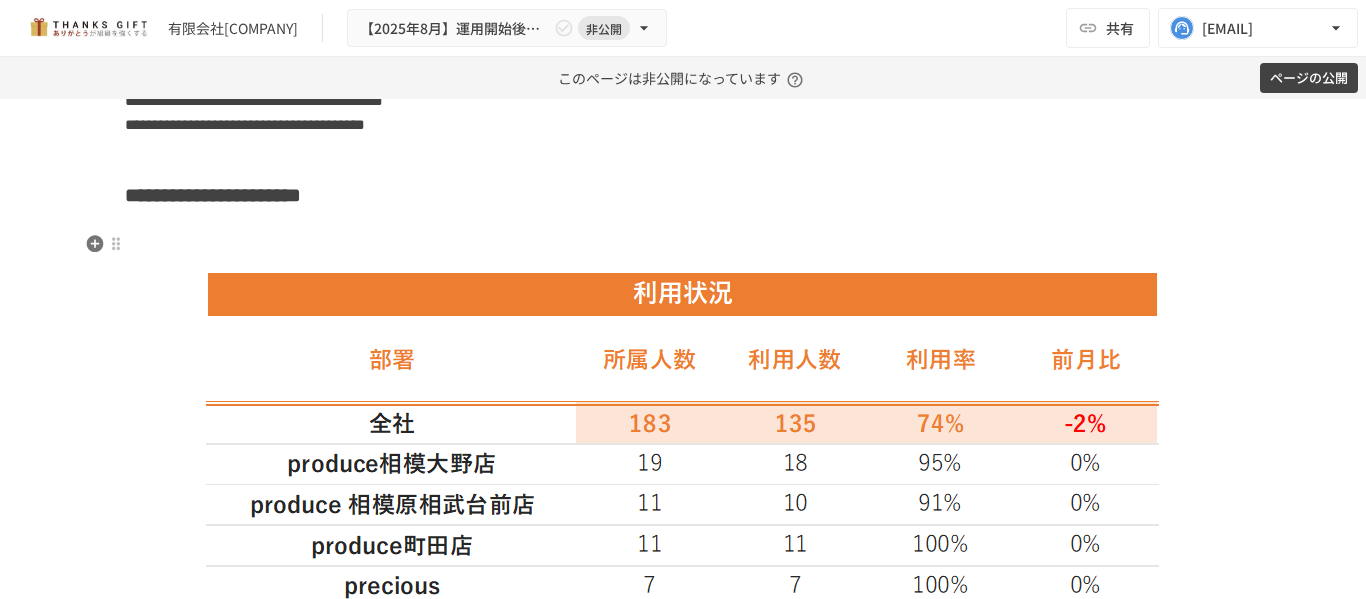 click at bounding box center (683, 245) 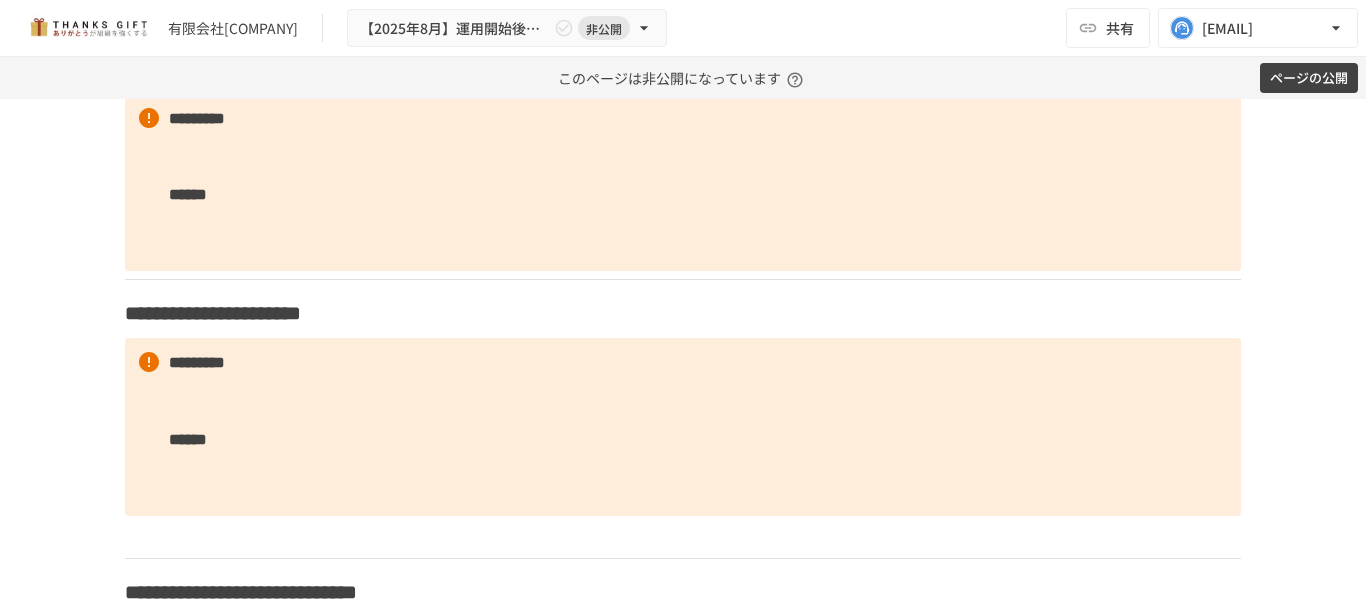 scroll, scrollTop: 3500, scrollLeft: 0, axis: vertical 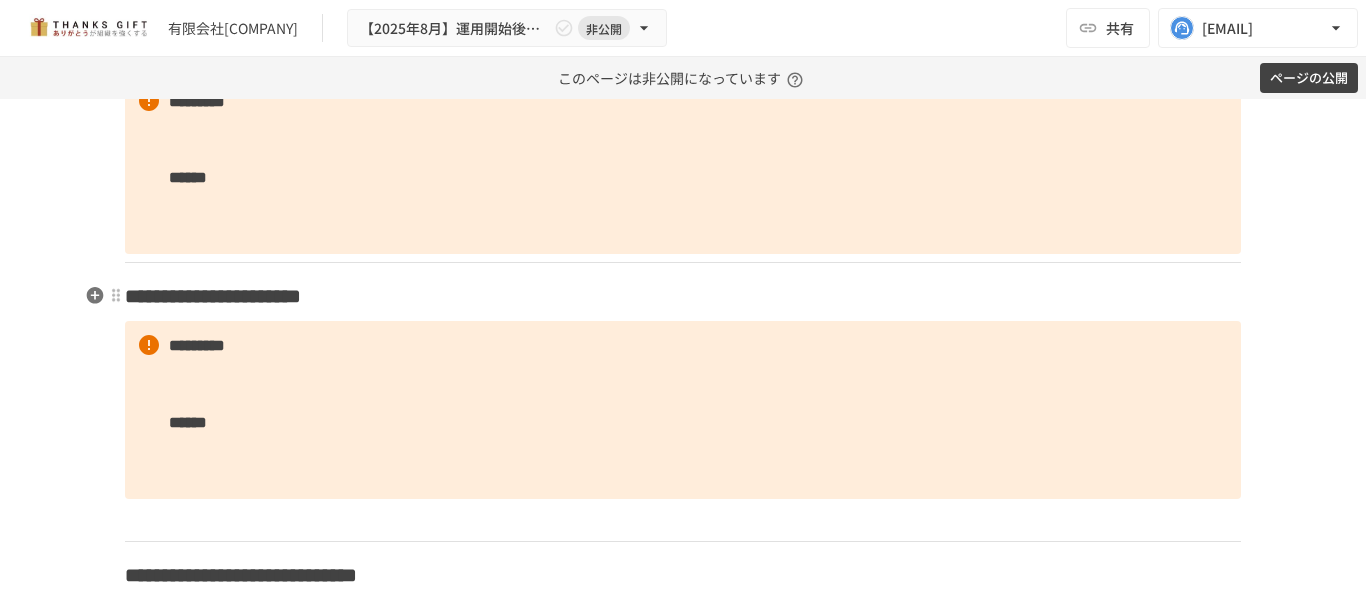 click on "**********" at bounding box center (683, 296) 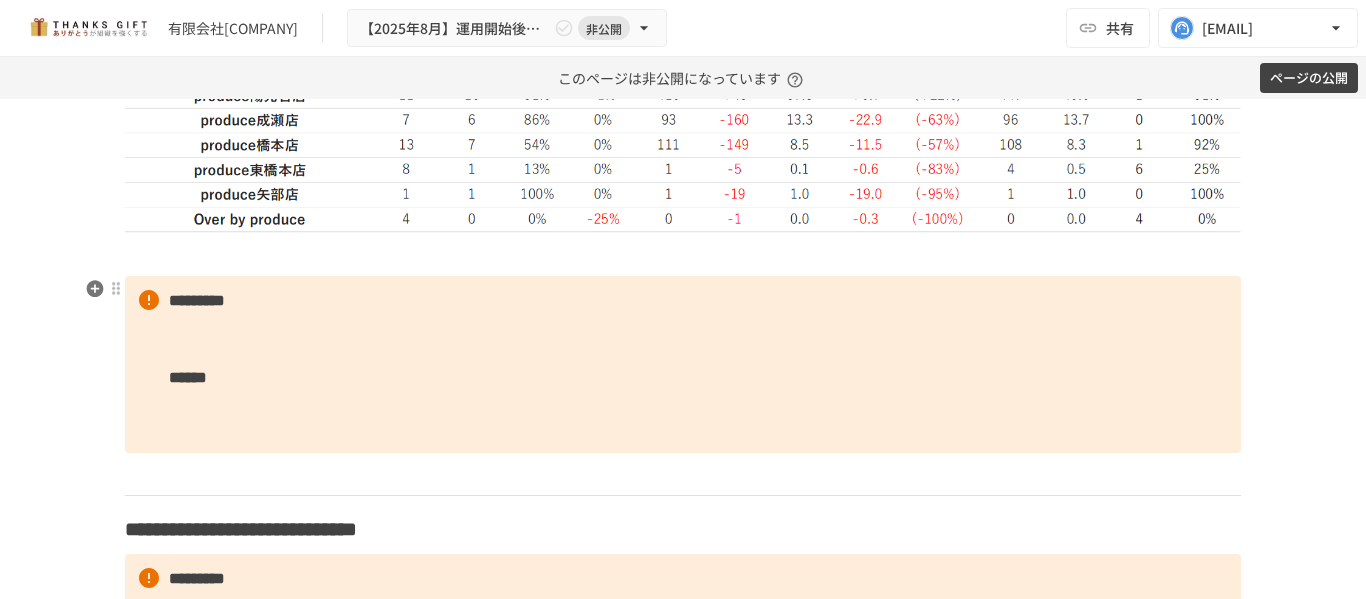 scroll, scrollTop: 4200, scrollLeft: 0, axis: vertical 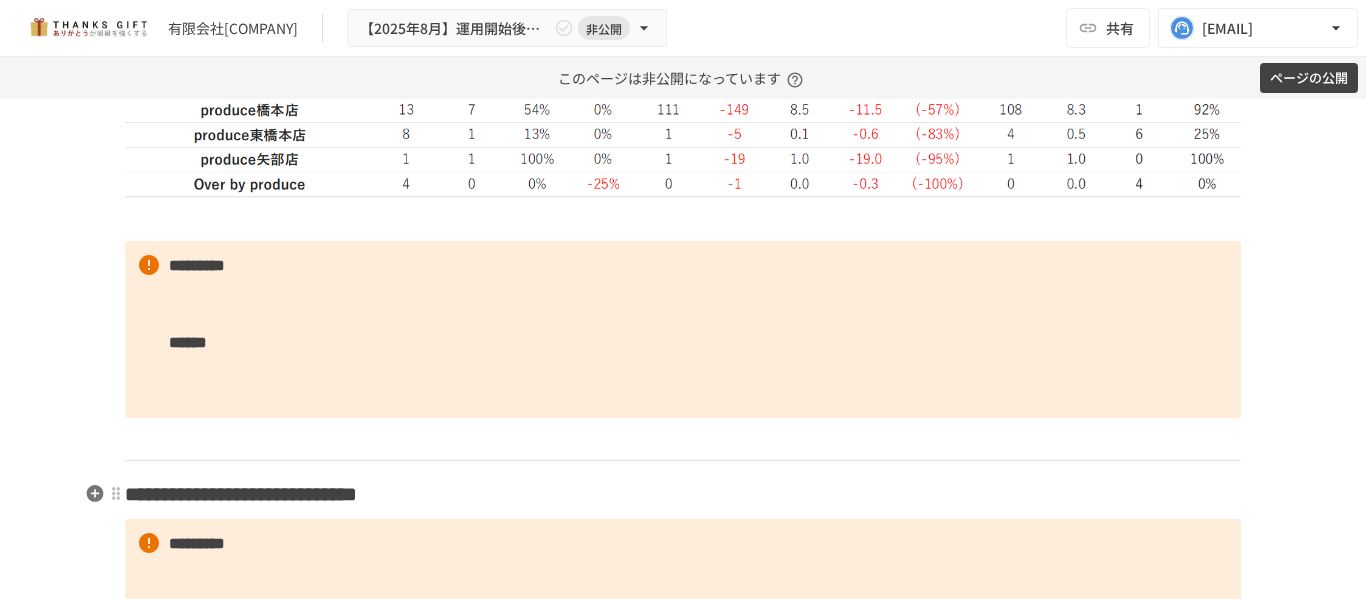 click on "**********" at bounding box center [683, 494] 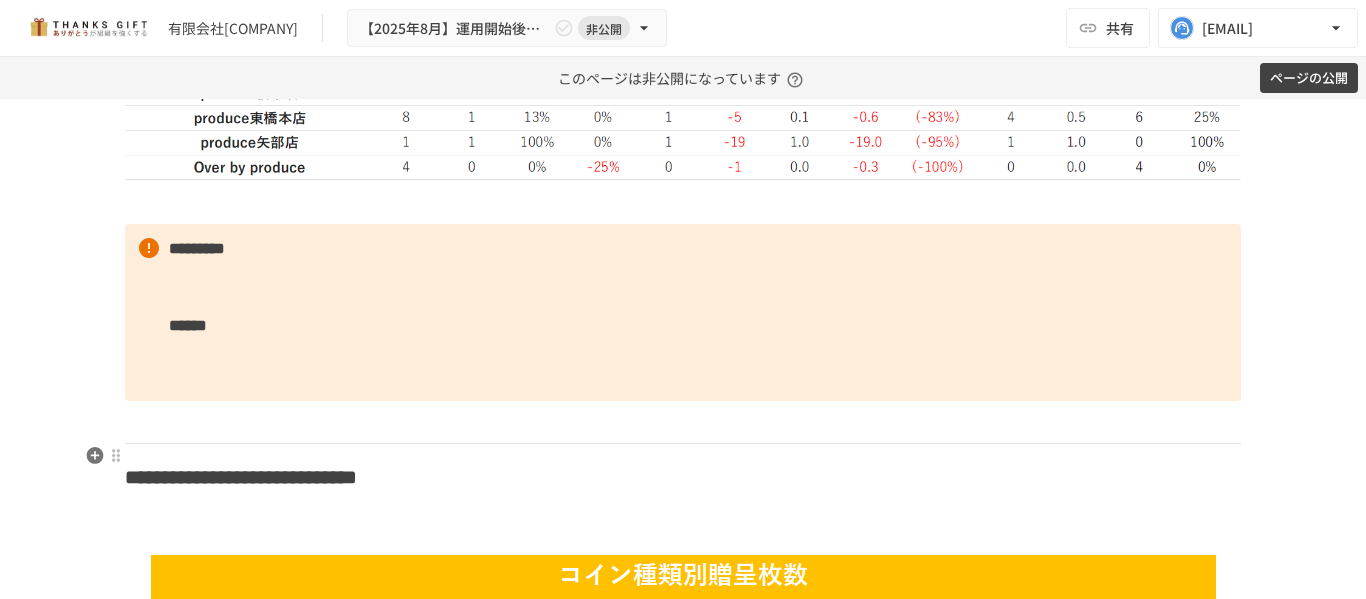scroll, scrollTop: 4200, scrollLeft: 0, axis: vertical 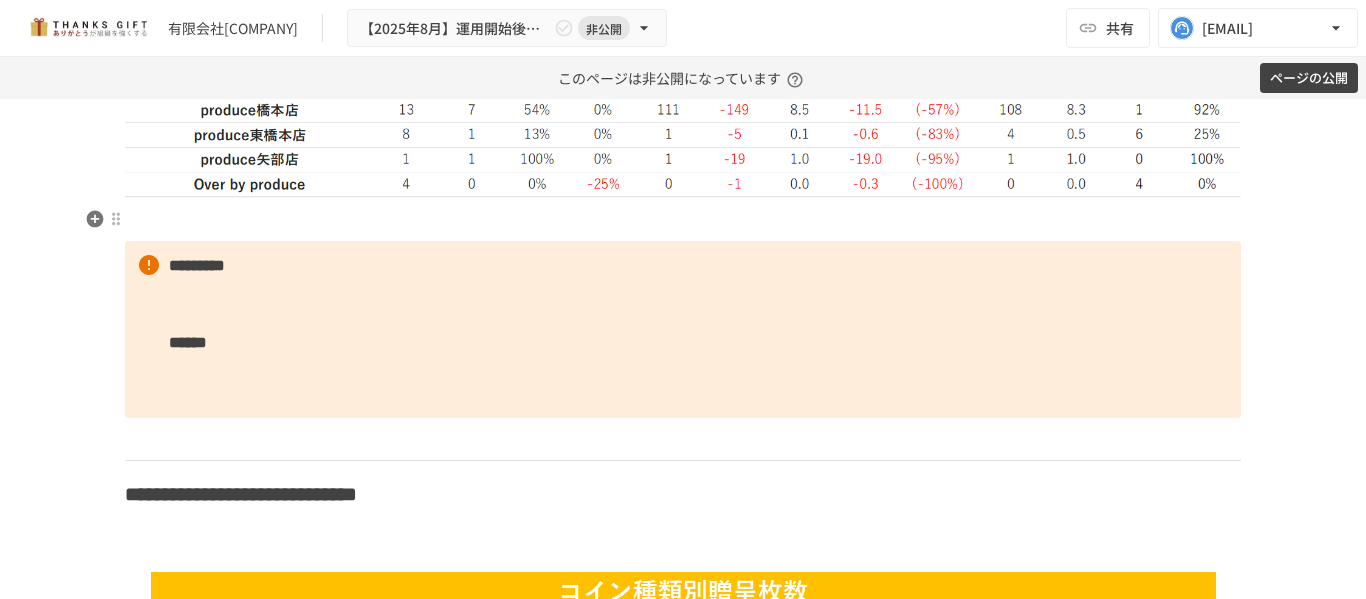 click at bounding box center [683, 220] 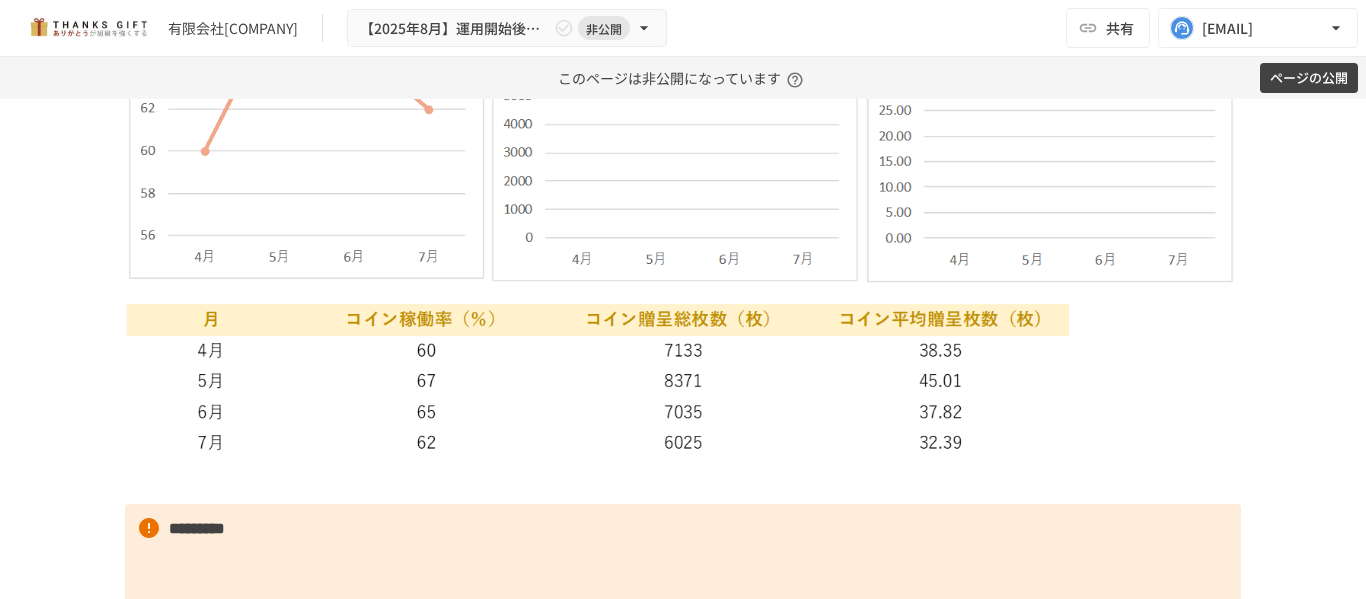 scroll, scrollTop: 4600, scrollLeft: 0, axis: vertical 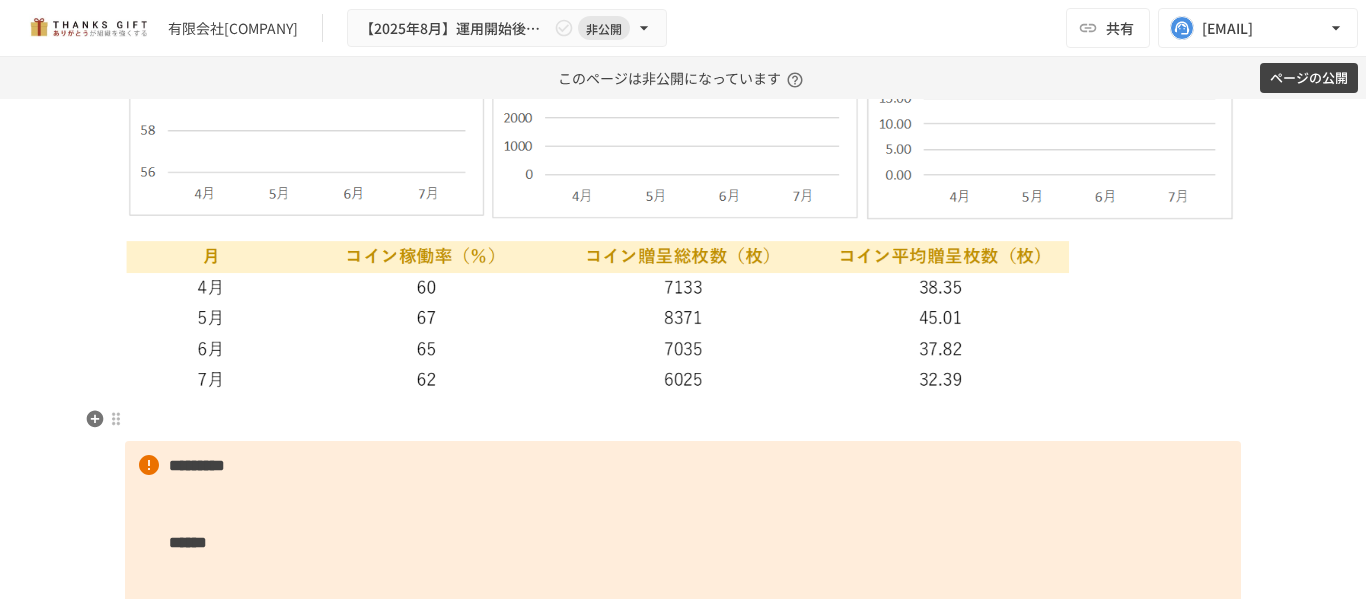 click at bounding box center (683, 420) 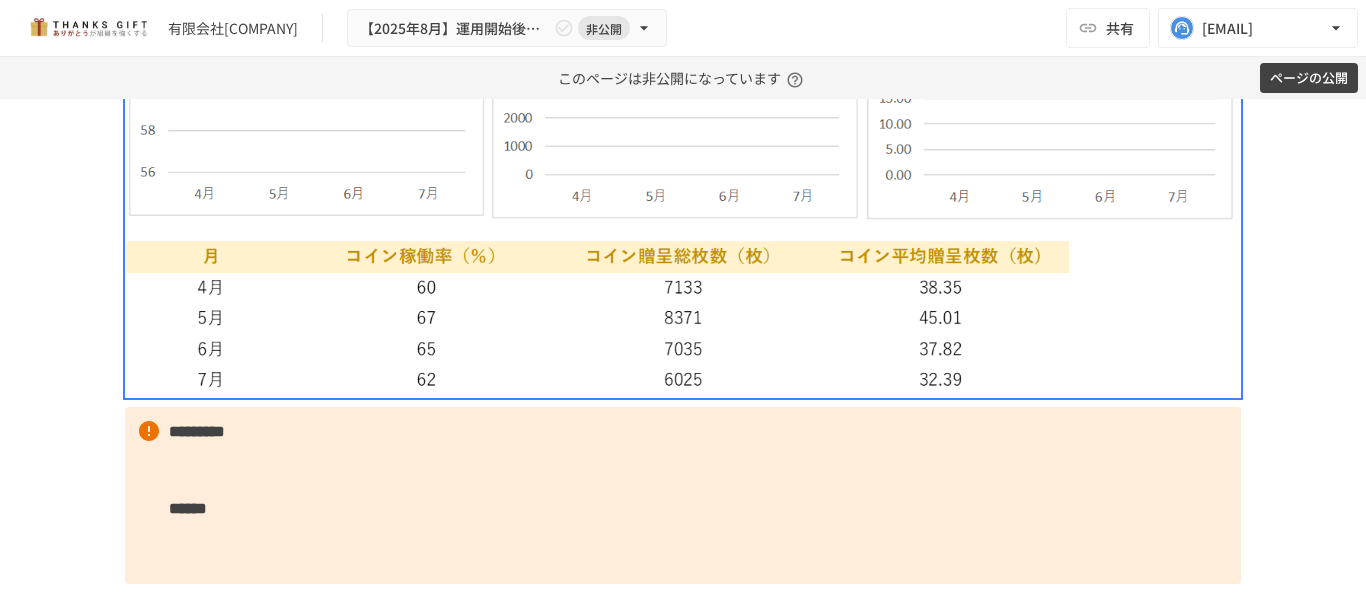 scroll, scrollTop: 5000, scrollLeft: 0, axis: vertical 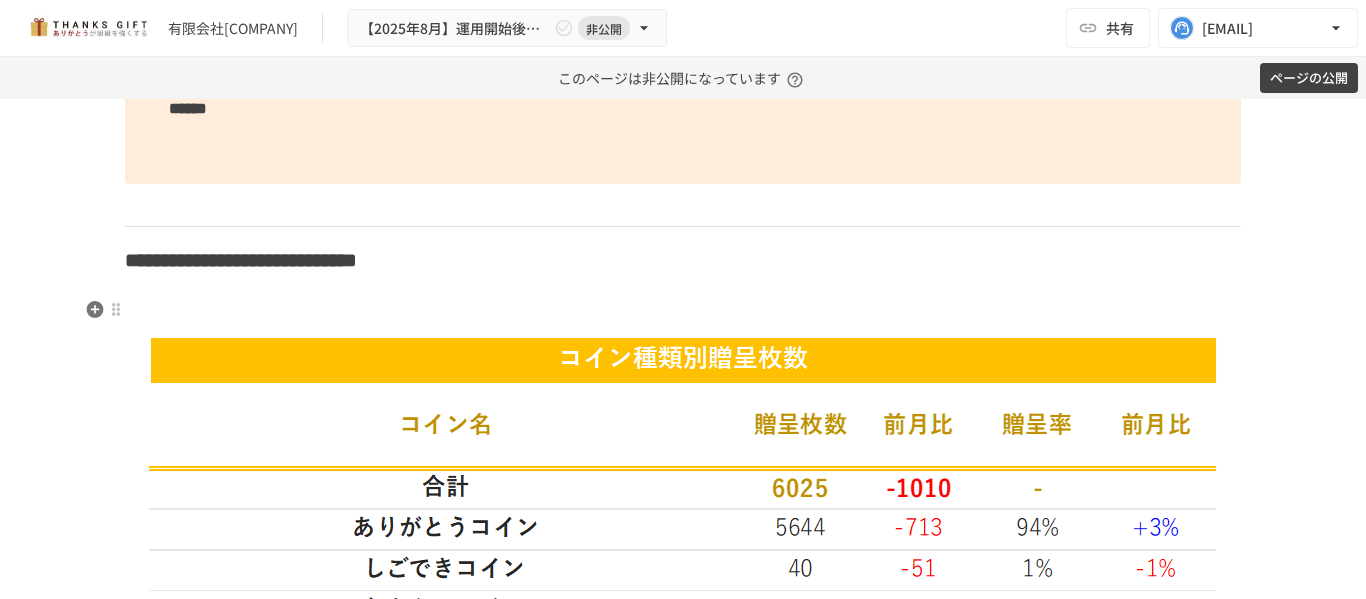 click at bounding box center [683, 310] 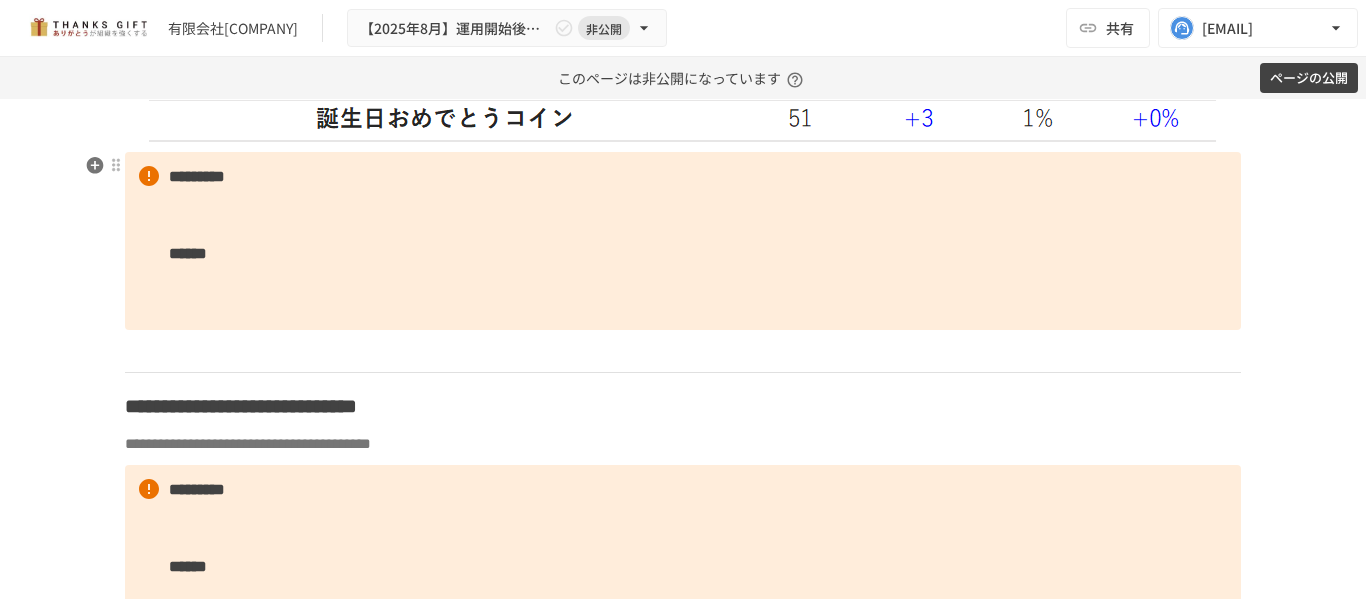 scroll, scrollTop: 5800, scrollLeft: 0, axis: vertical 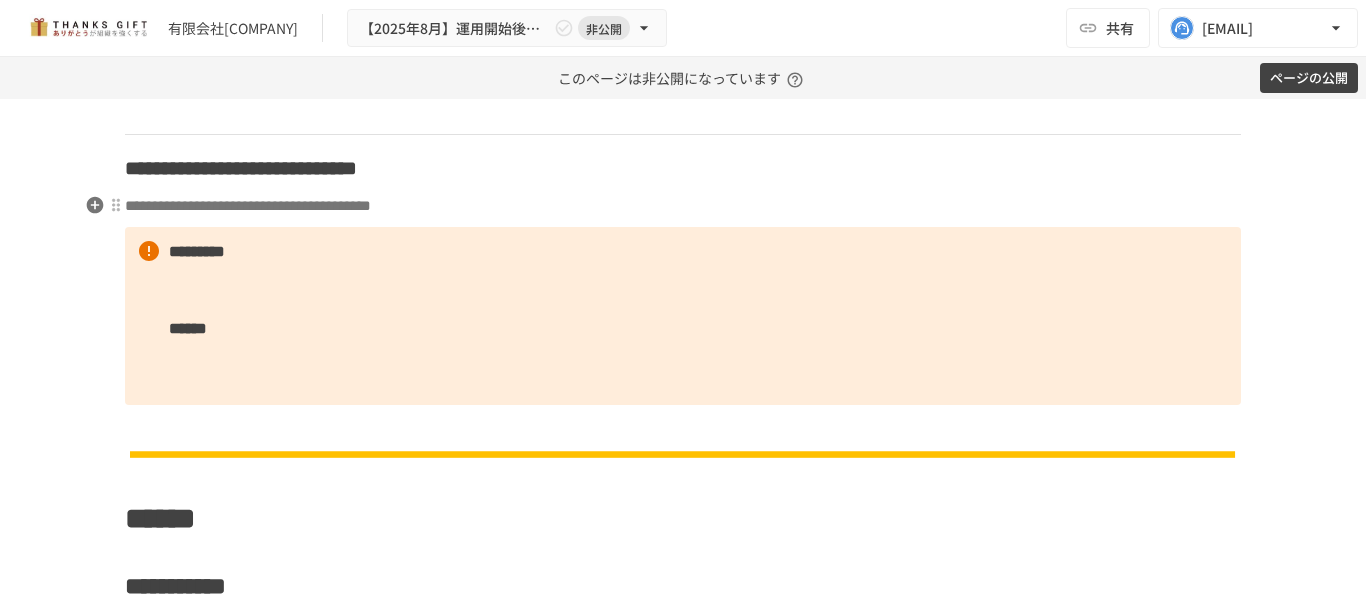click on "**********" at bounding box center [683, 206] 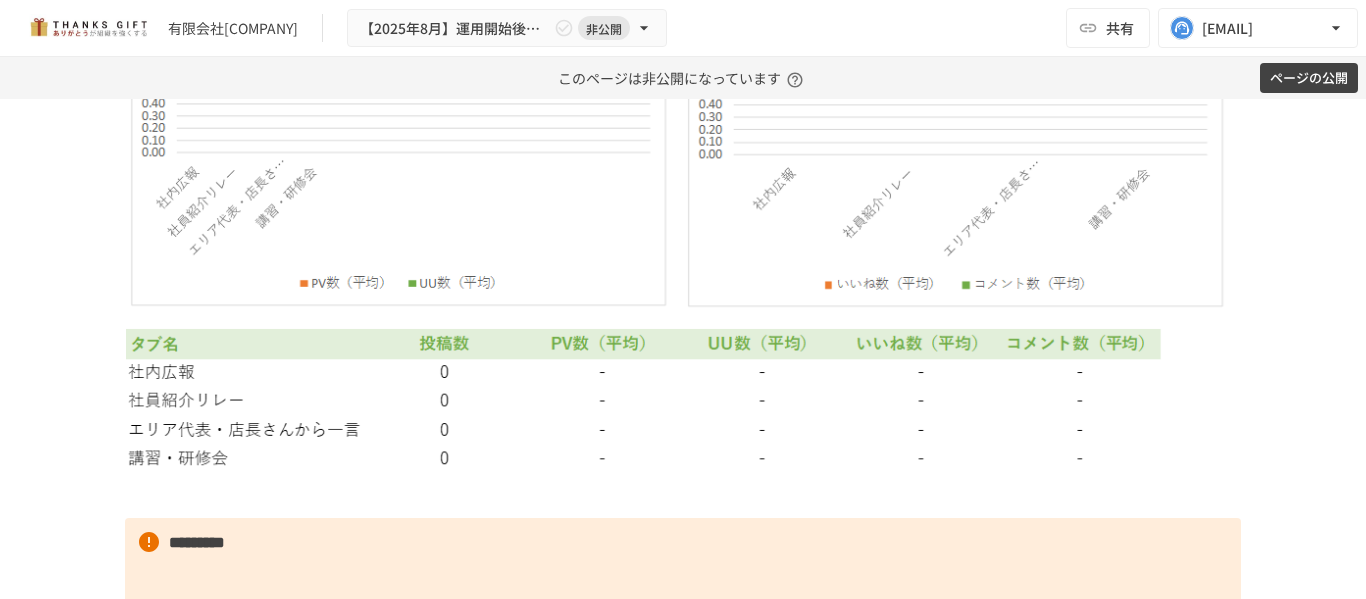 scroll, scrollTop: 6700, scrollLeft: 0, axis: vertical 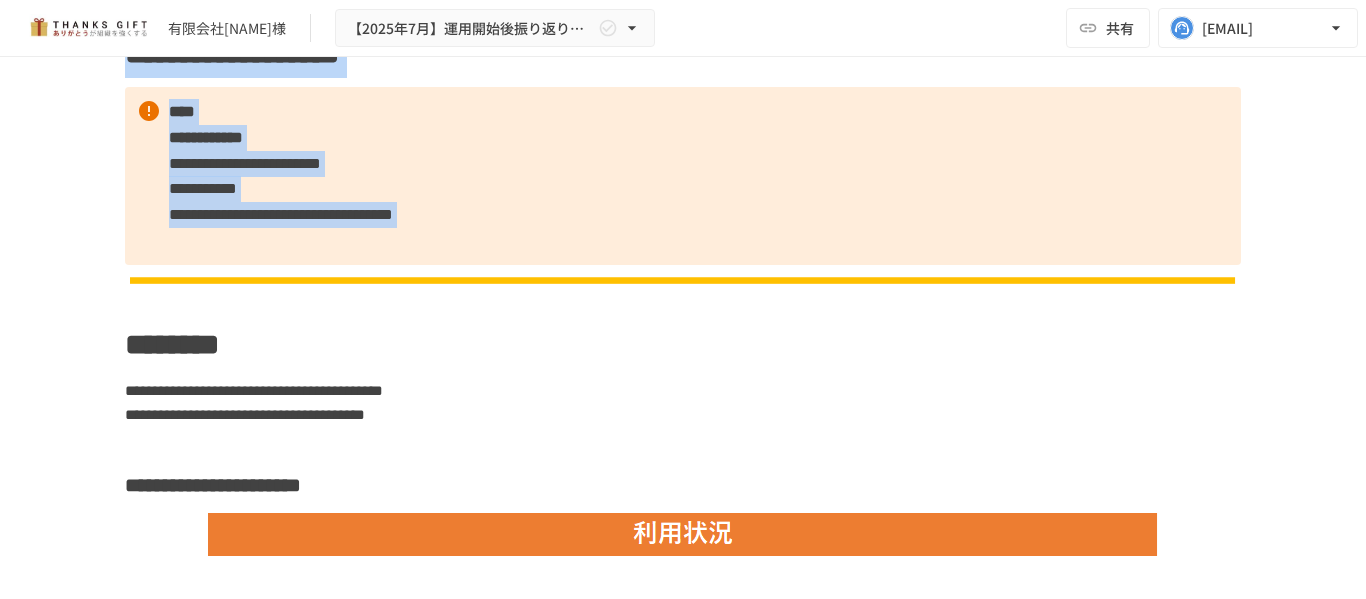 drag, startPoint x: 161, startPoint y: 115, endPoint x: 1309, endPoint y: 245, distance: 1155.3372 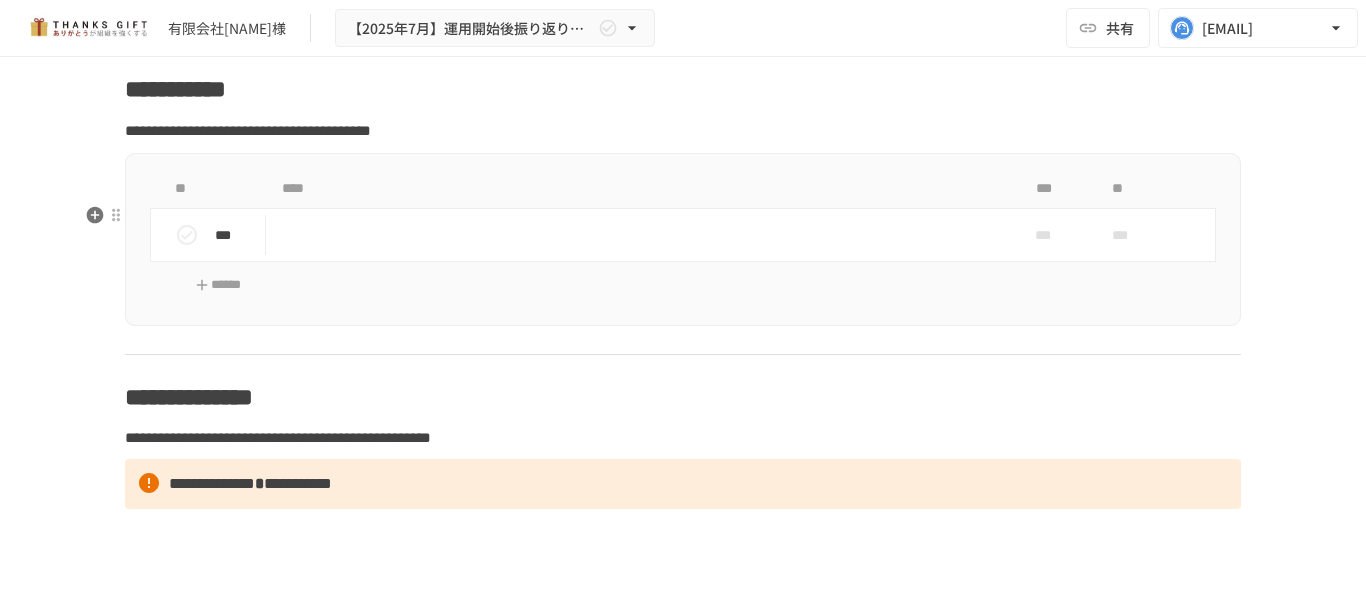 scroll, scrollTop: 10559, scrollLeft: 0, axis: vertical 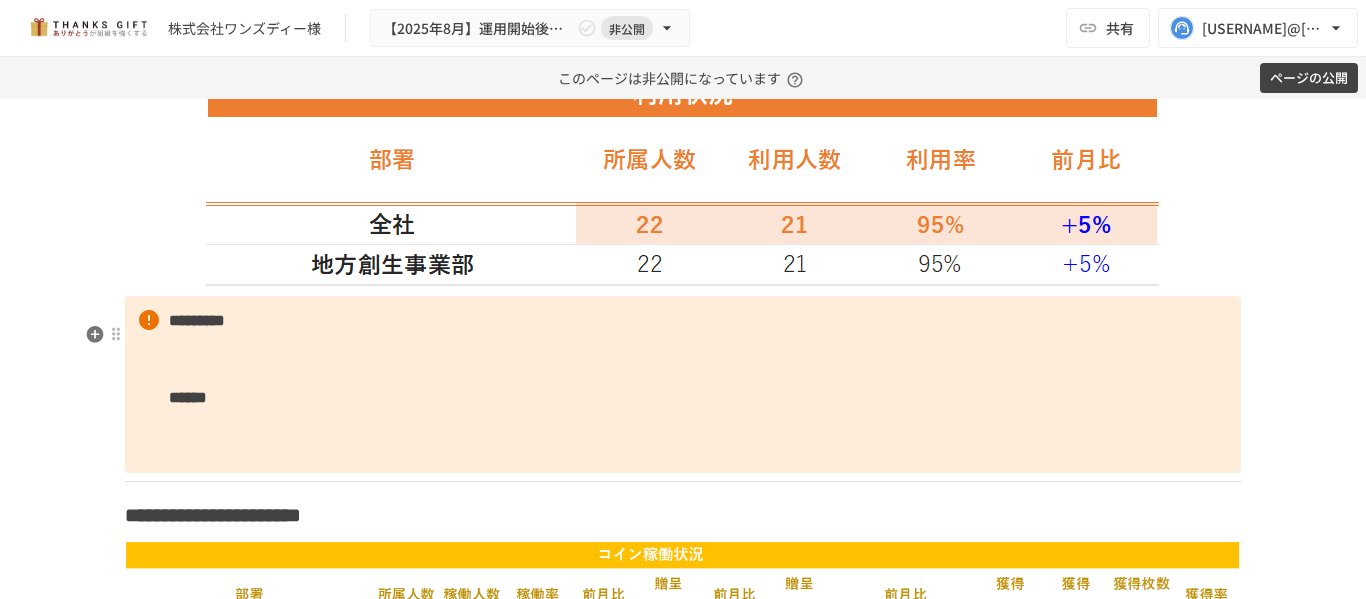 click on "********* ******" at bounding box center [683, 385] 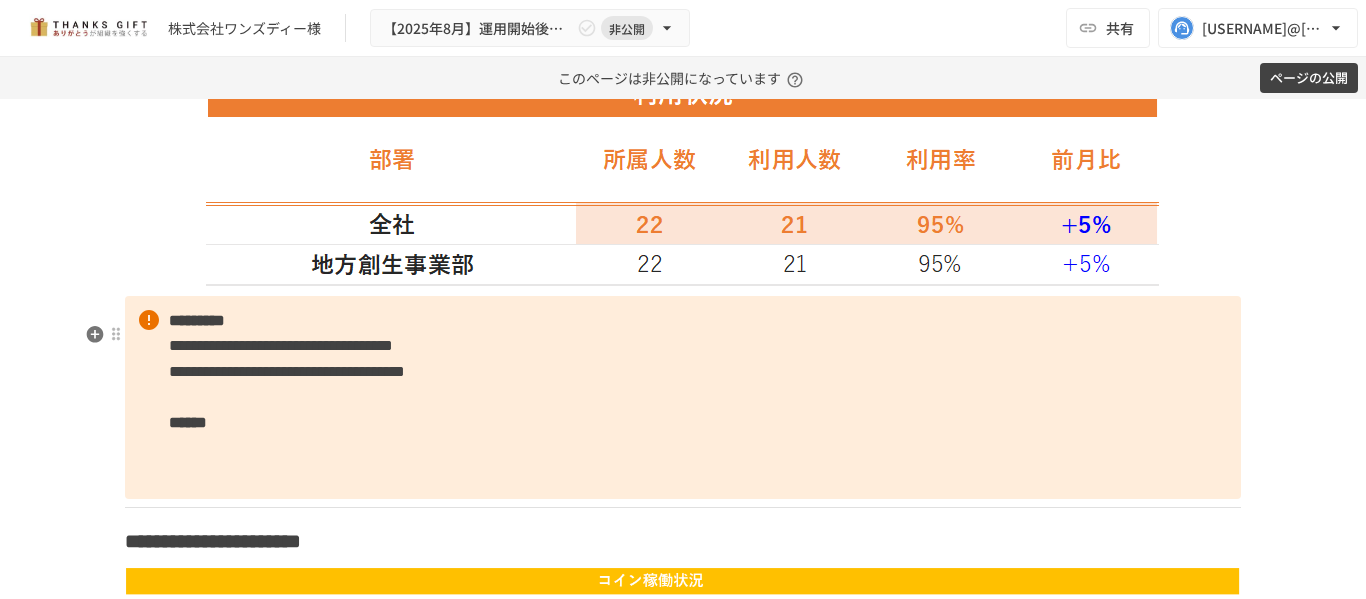 click on "**********" at bounding box center (683, 397) 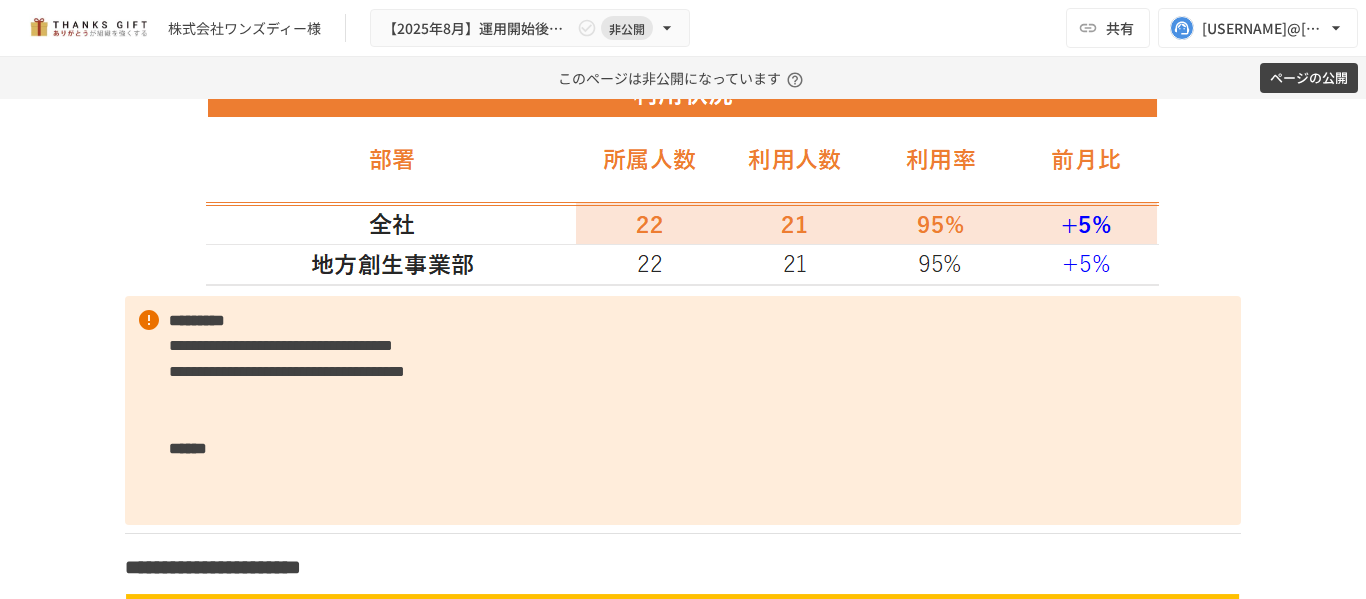 type 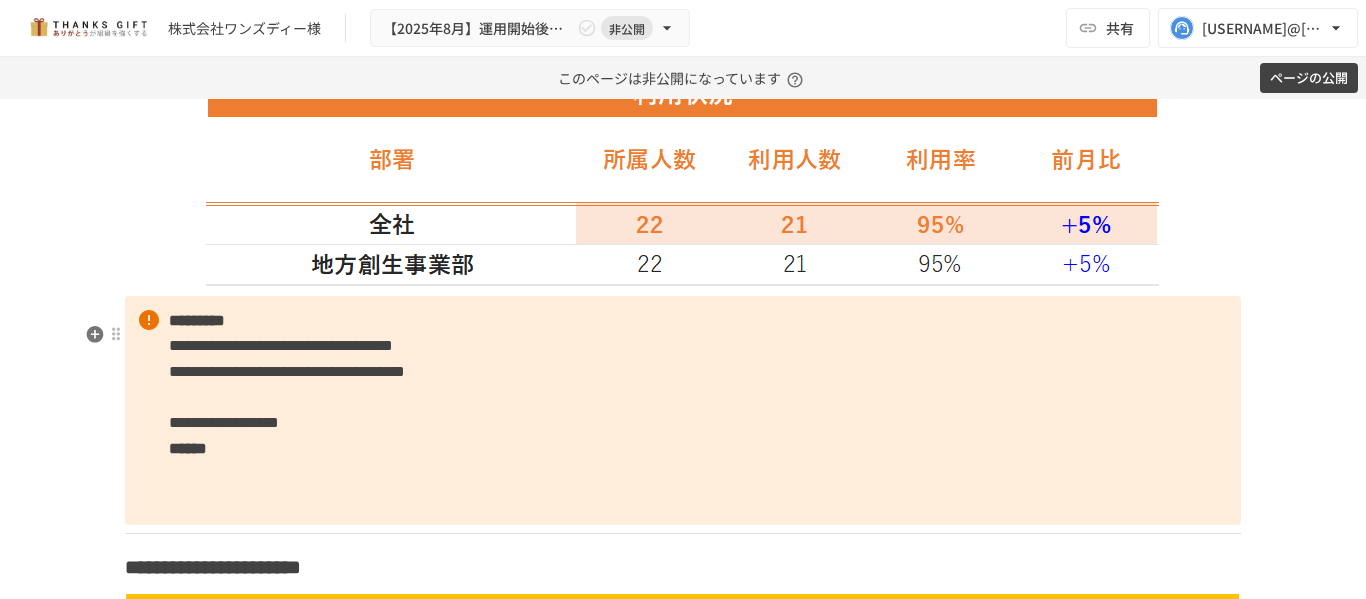 click on "**********" at bounding box center (683, 410) 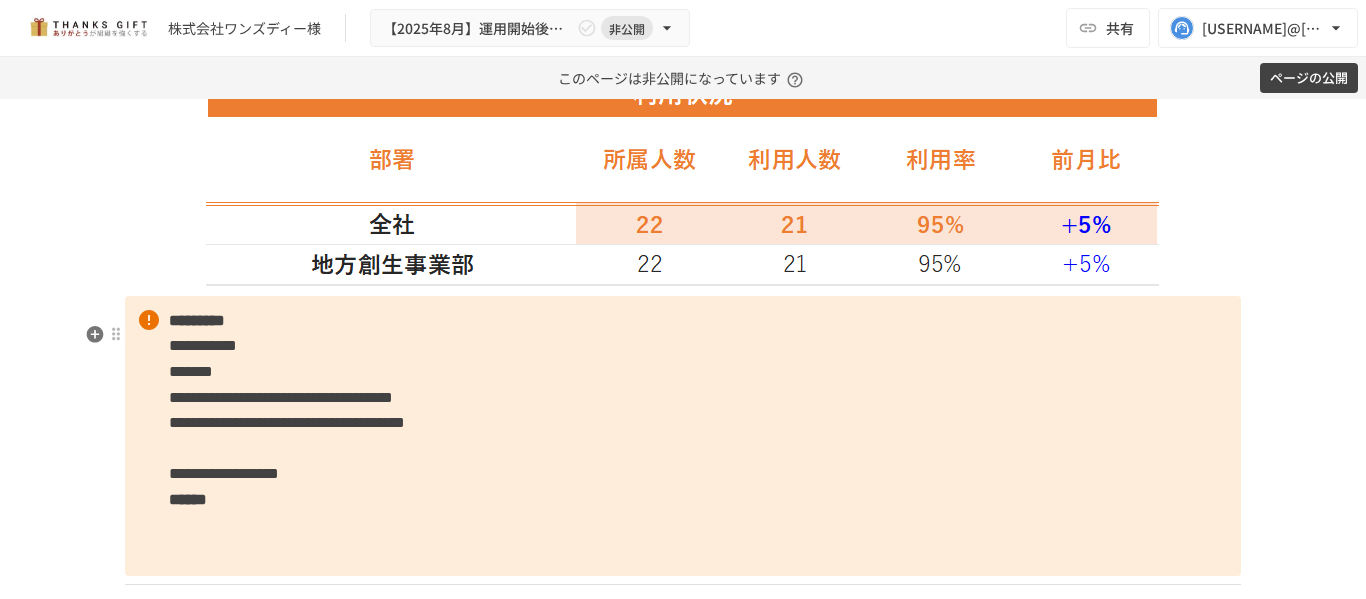 click on "**********" at bounding box center [683, 436] 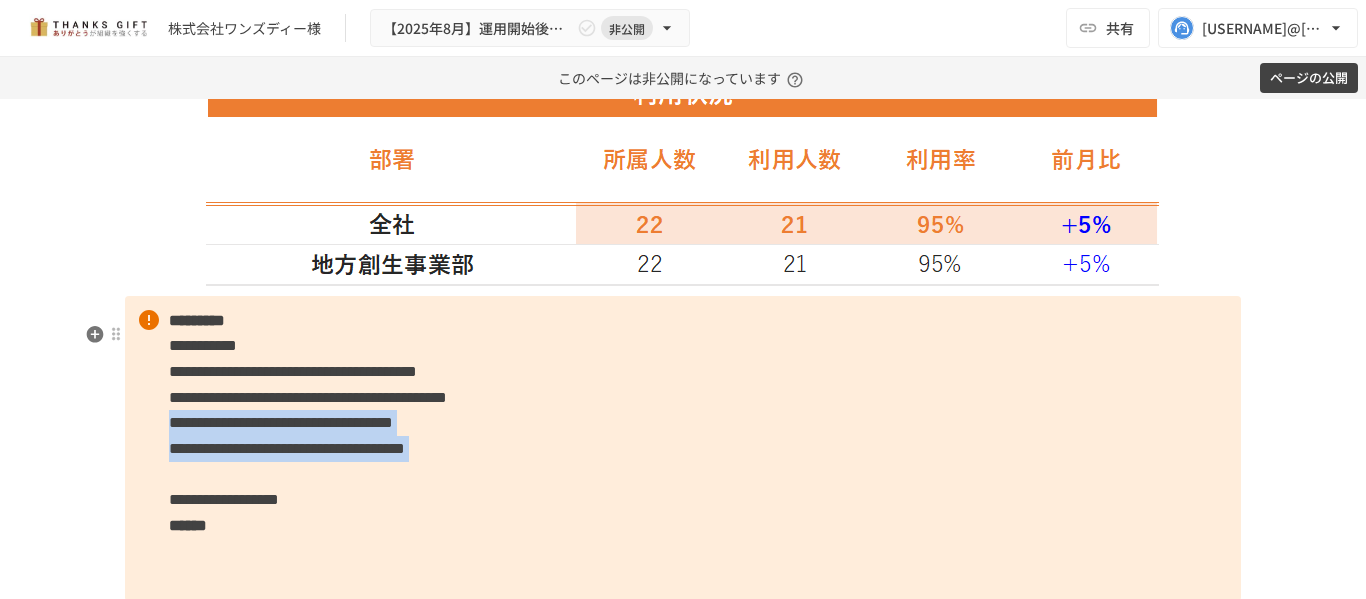 drag, startPoint x: 152, startPoint y: 459, endPoint x: 830, endPoint y: 501, distance: 679.2996 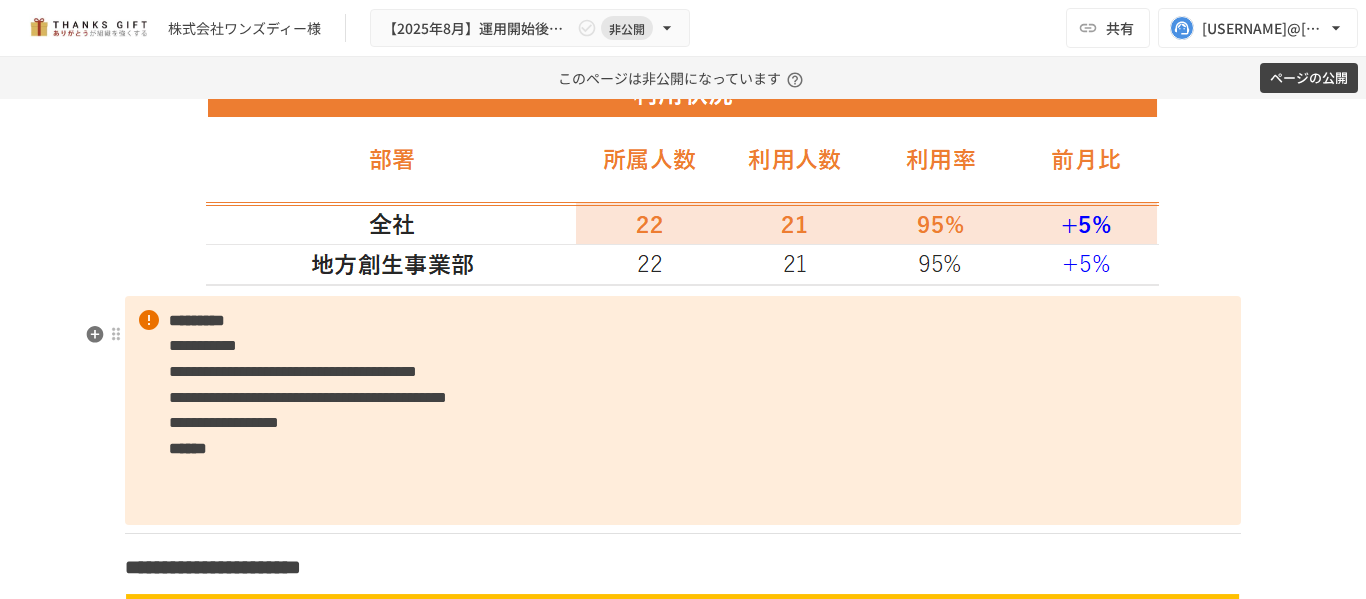 scroll, scrollTop: 3127, scrollLeft: 0, axis: vertical 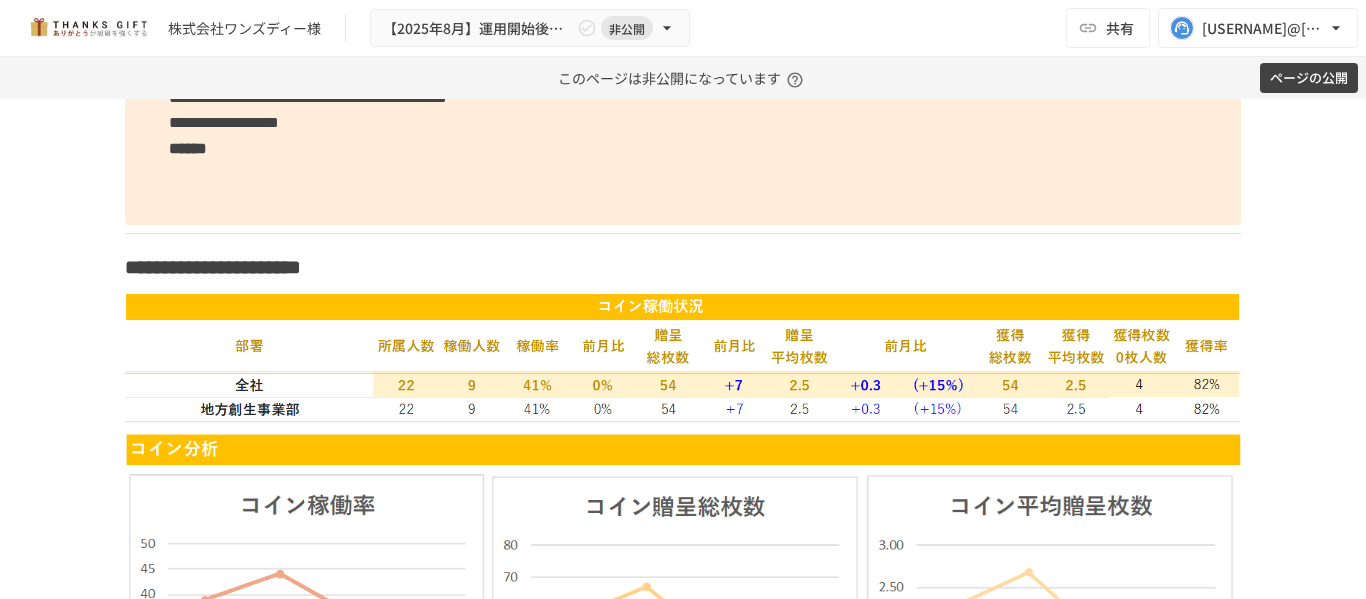 click on "**********" at bounding box center (683, 110) 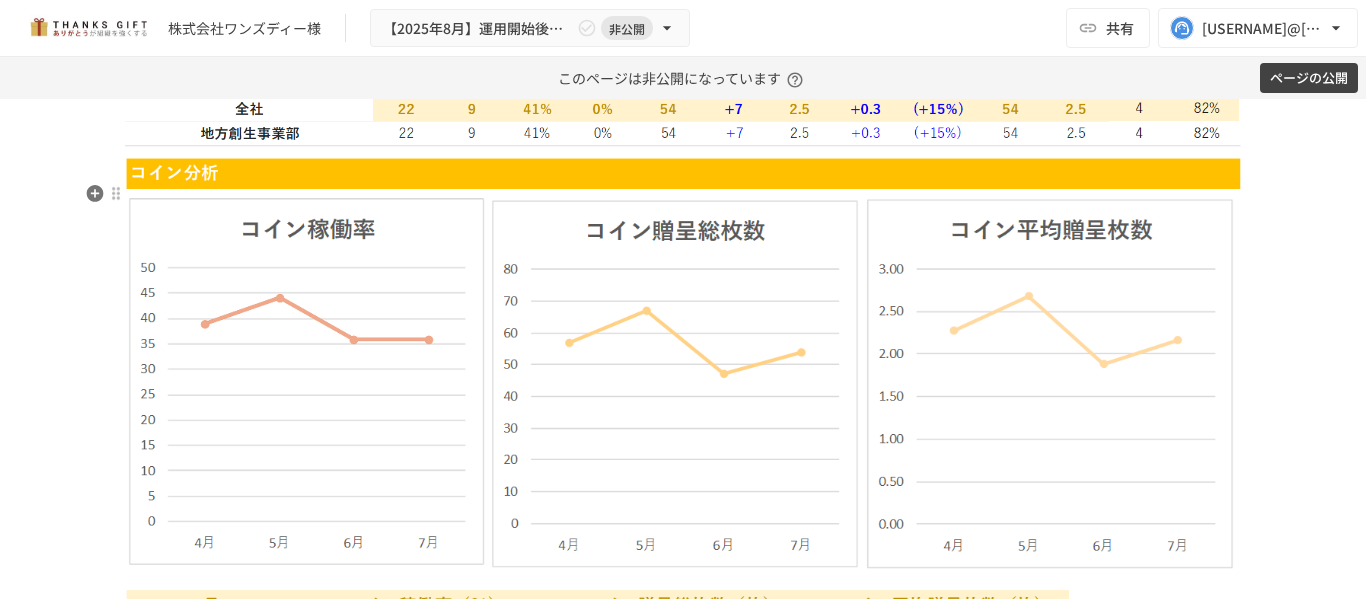 scroll, scrollTop: 3527, scrollLeft: 0, axis: vertical 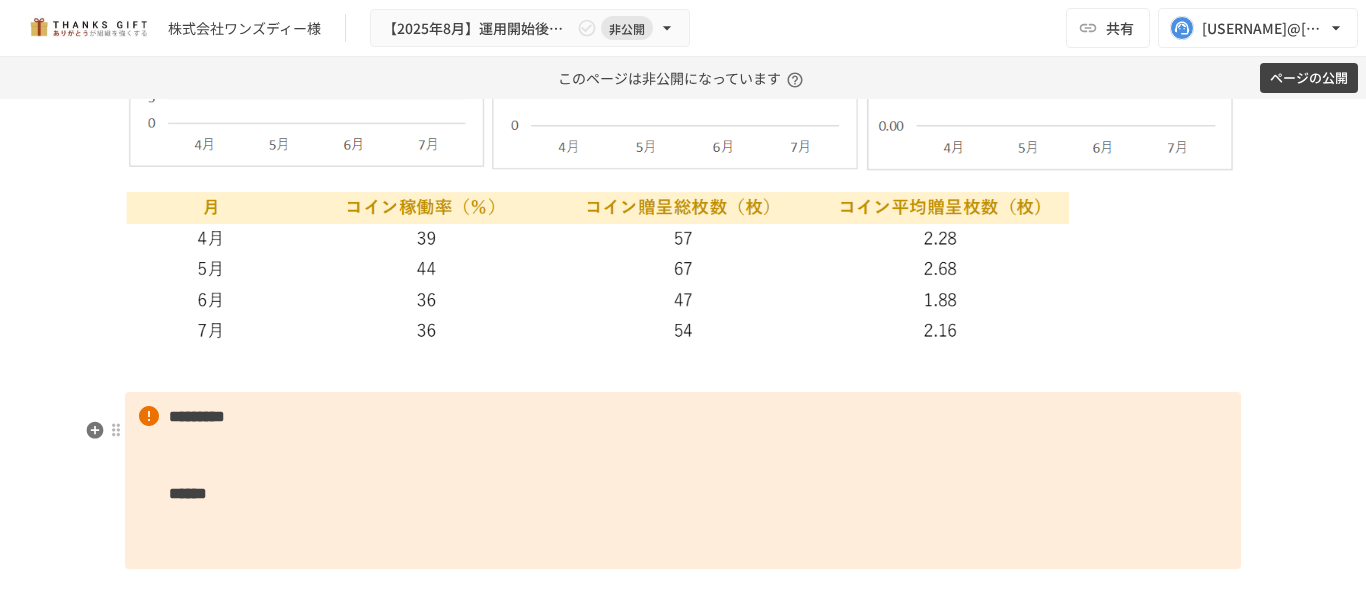 click on "********* ******" at bounding box center (683, 481) 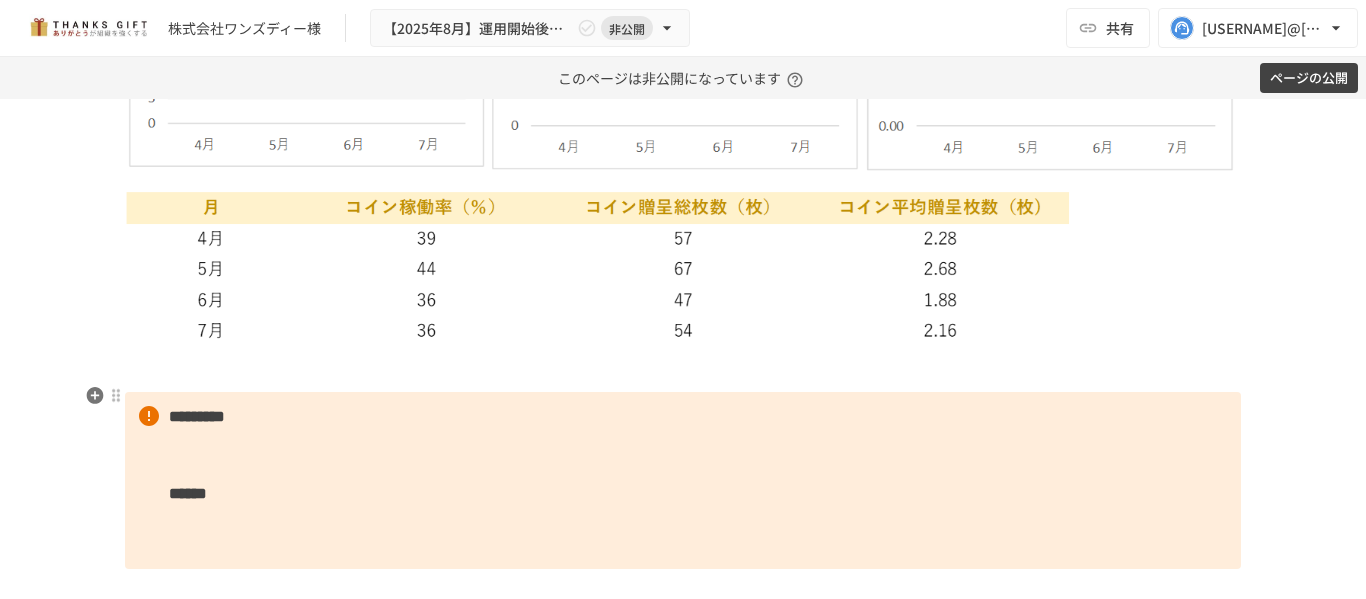 click at bounding box center (683, 371) 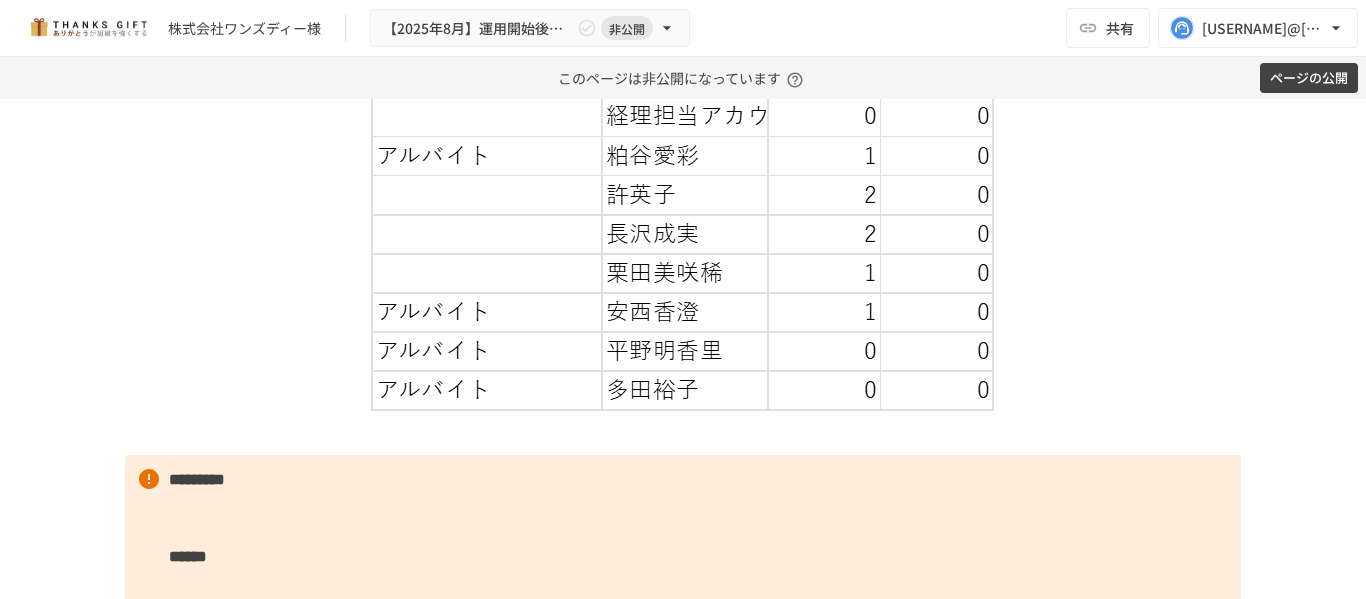 scroll, scrollTop: 4927, scrollLeft: 0, axis: vertical 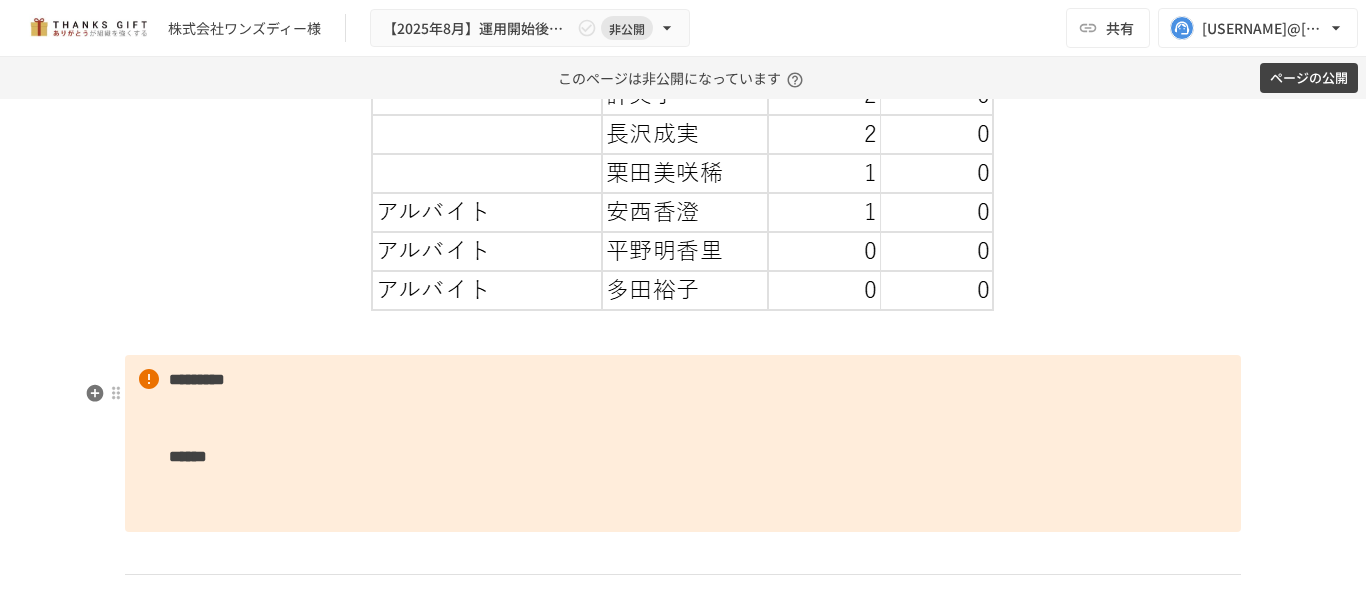 click at bounding box center [683, 334] 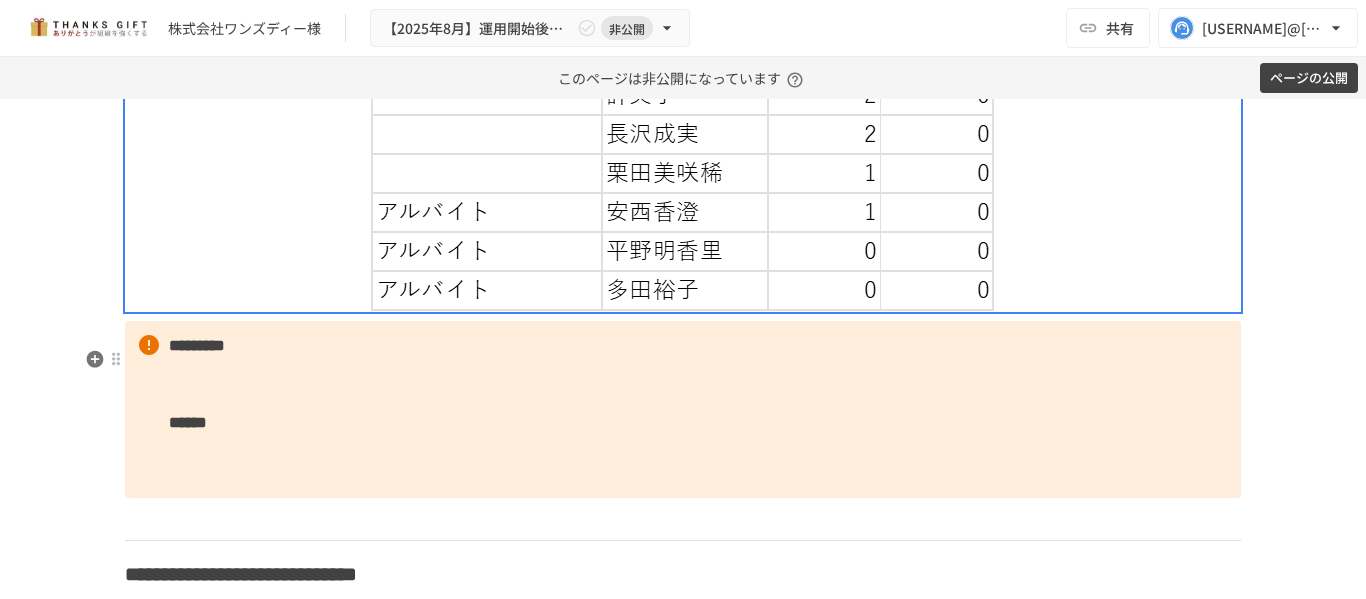 click on "********* ******" at bounding box center [683, 410] 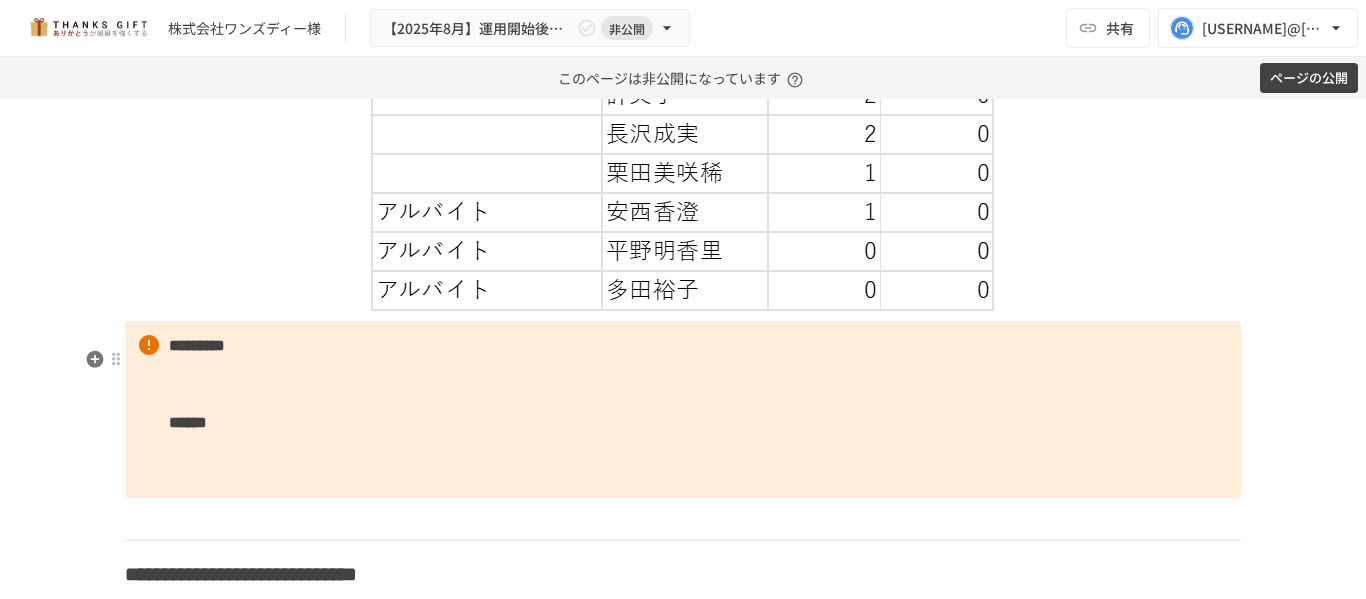 click on "********* ******" at bounding box center (683, 410) 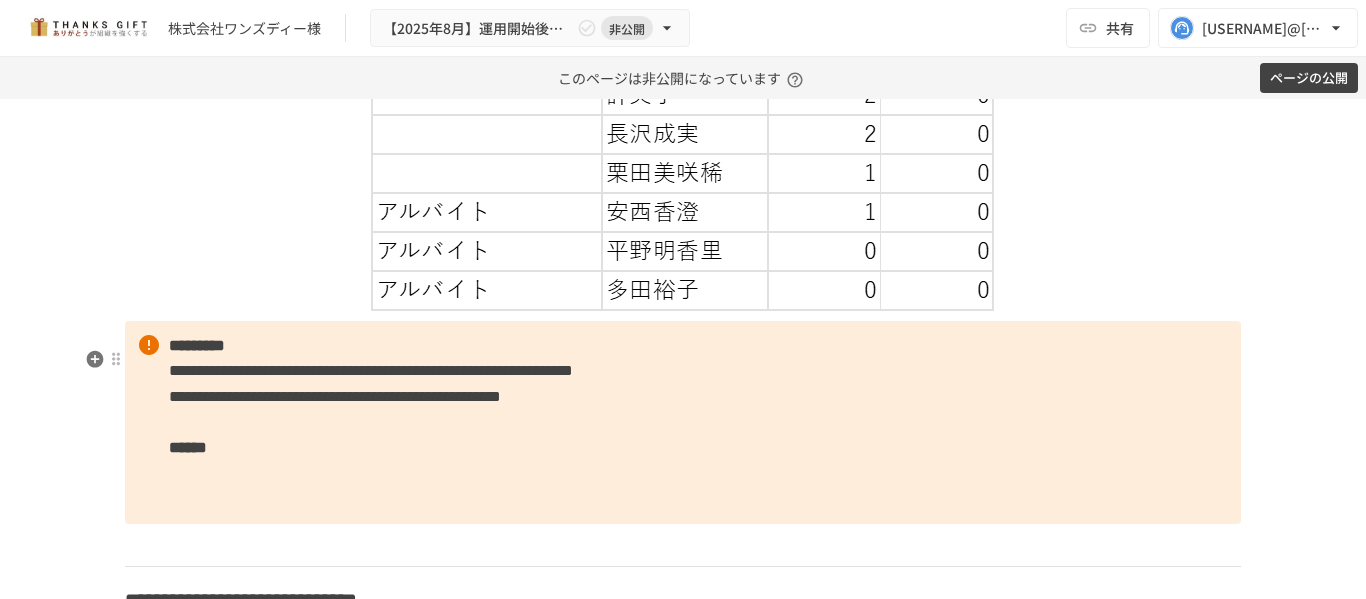 click on "**********" at bounding box center [335, 396] 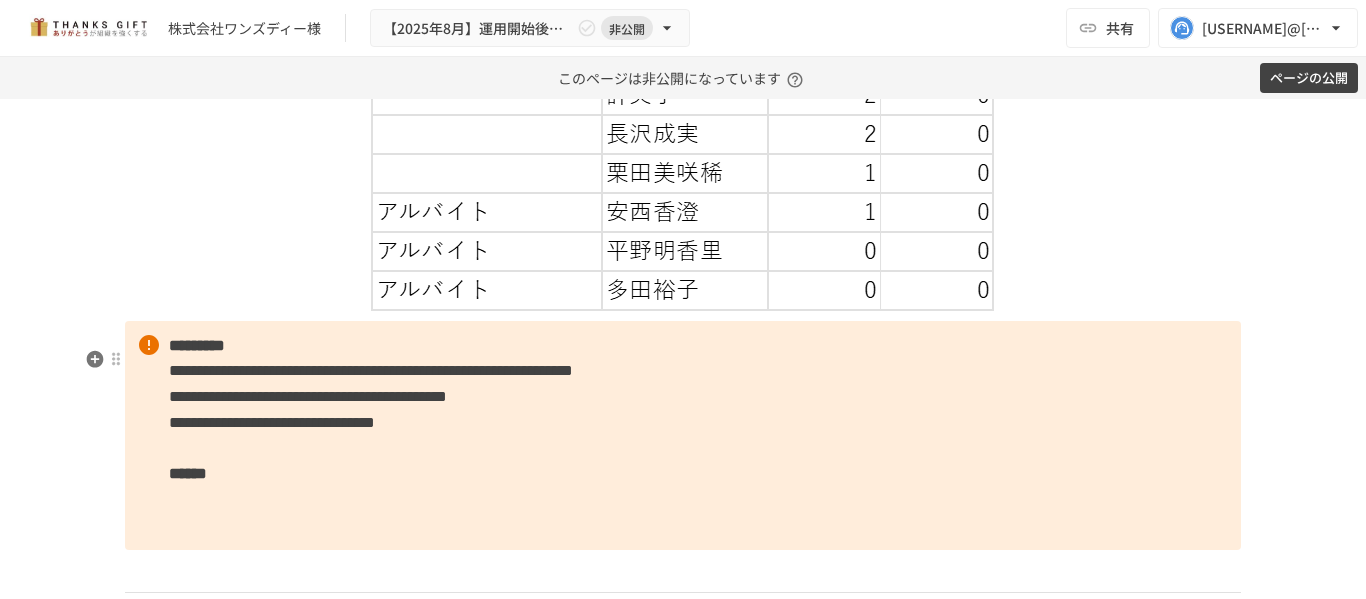 click on "**********" at bounding box center [683, 435] 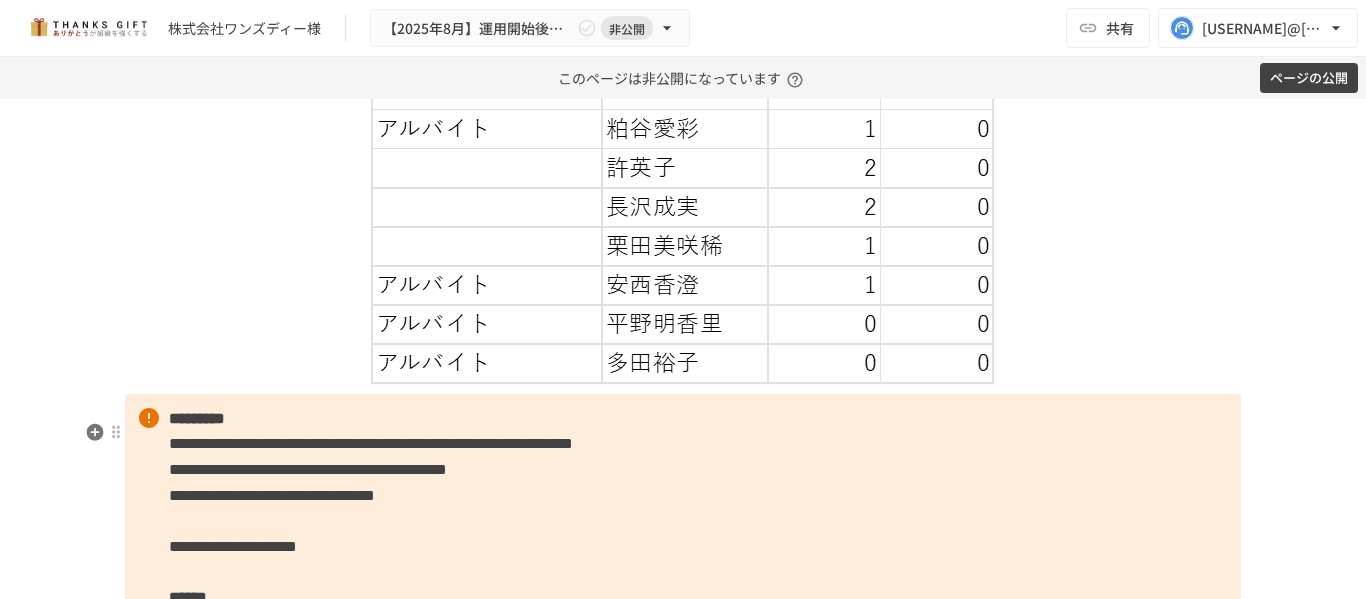 scroll, scrollTop: 5027, scrollLeft: 0, axis: vertical 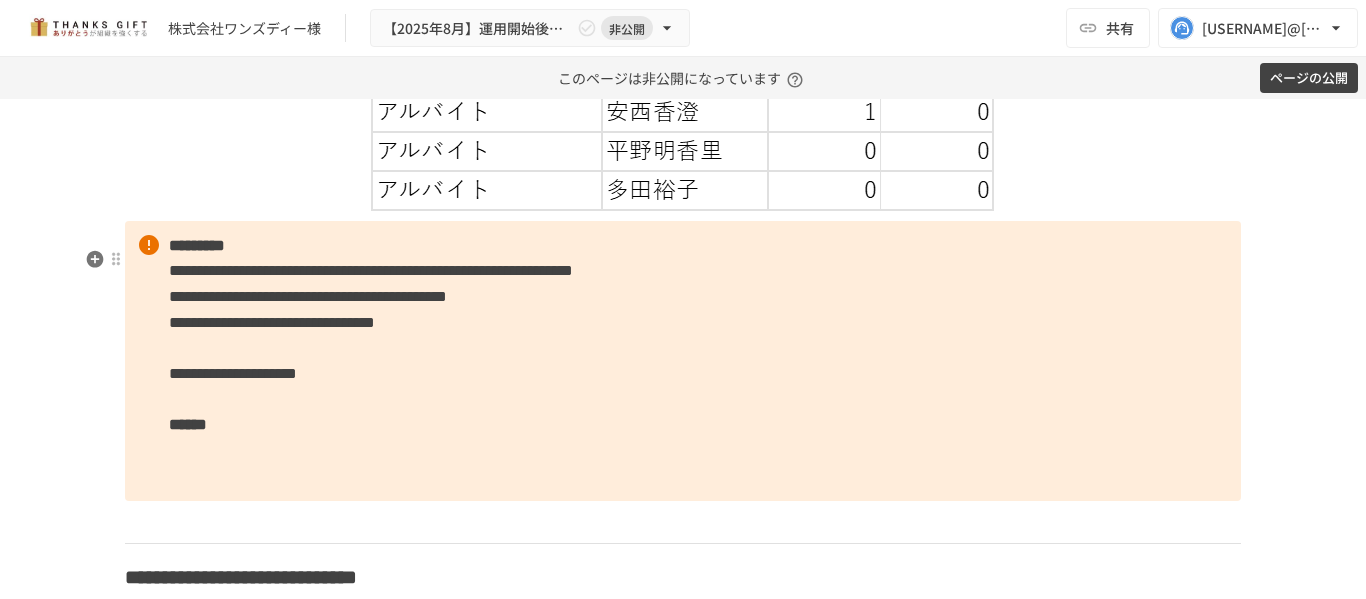 click on "**********" at bounding box center [683, 361] 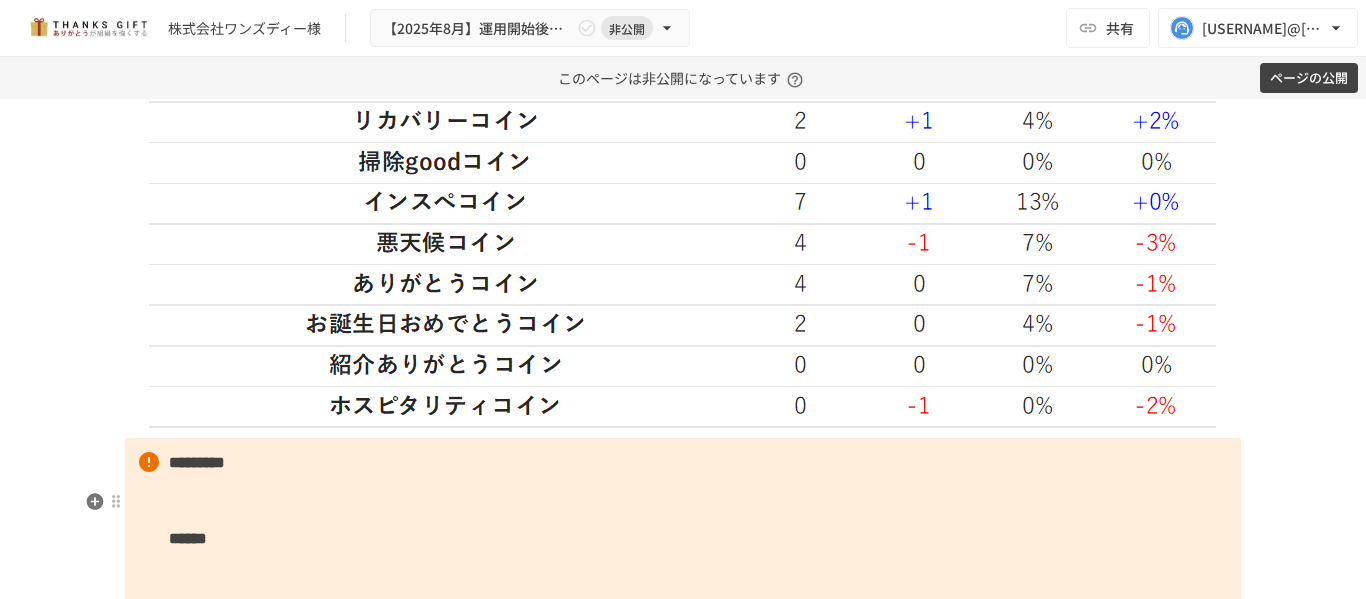 scroll, scrollTop: 6027, scrollLeft: 0, axis: vertical 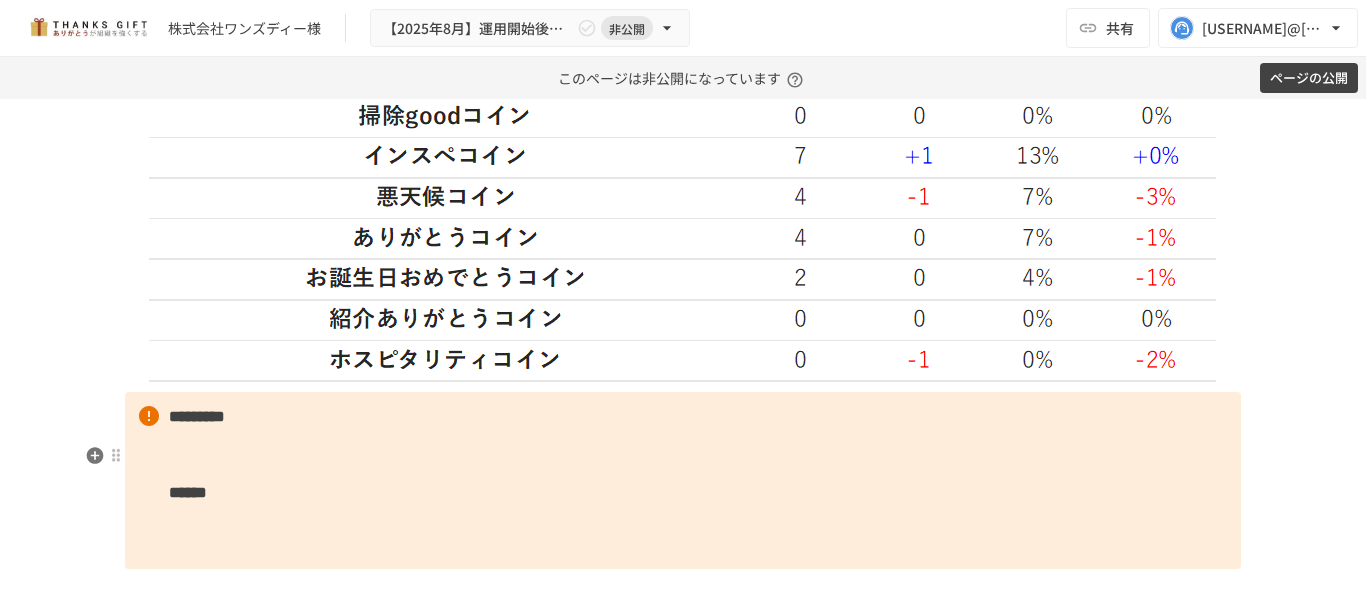 click on "********* ******" at bounding box center (683, 481) 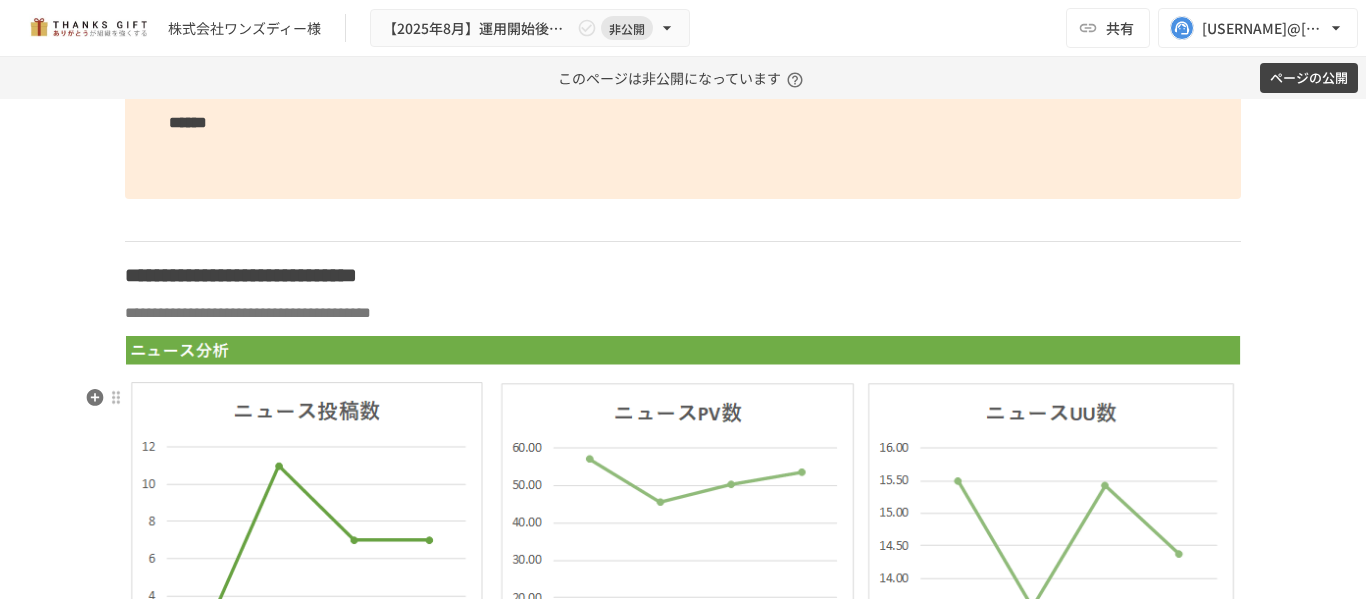 scroll, scrollTop: 6727, scrollLeft: 0, axis: vertical 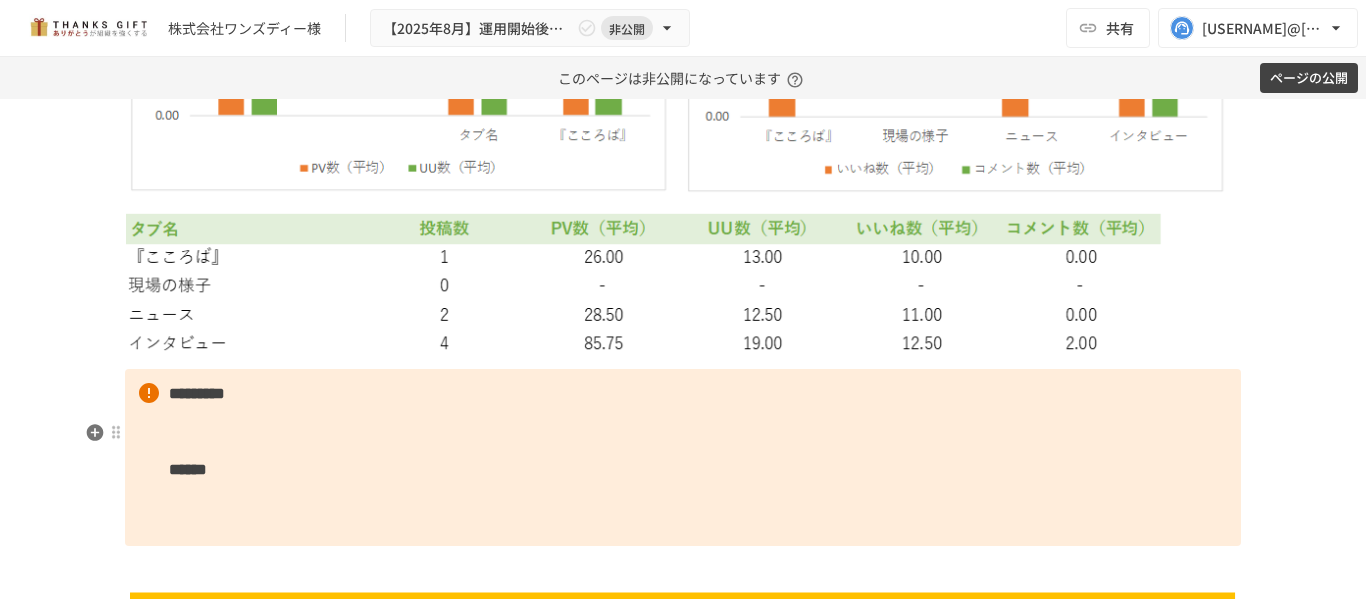 click on "********* ******" at bounding box center (683, 458) 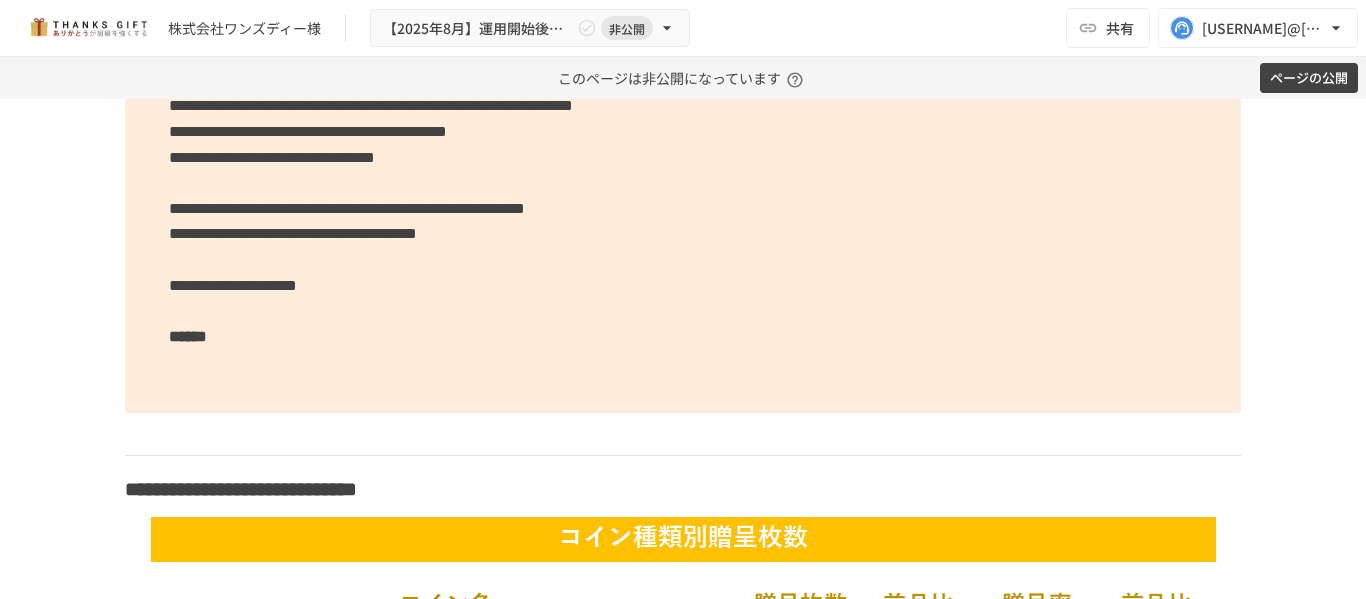 scroll, scrollTop: 5127, scrollLeft: 0, axis: vertical 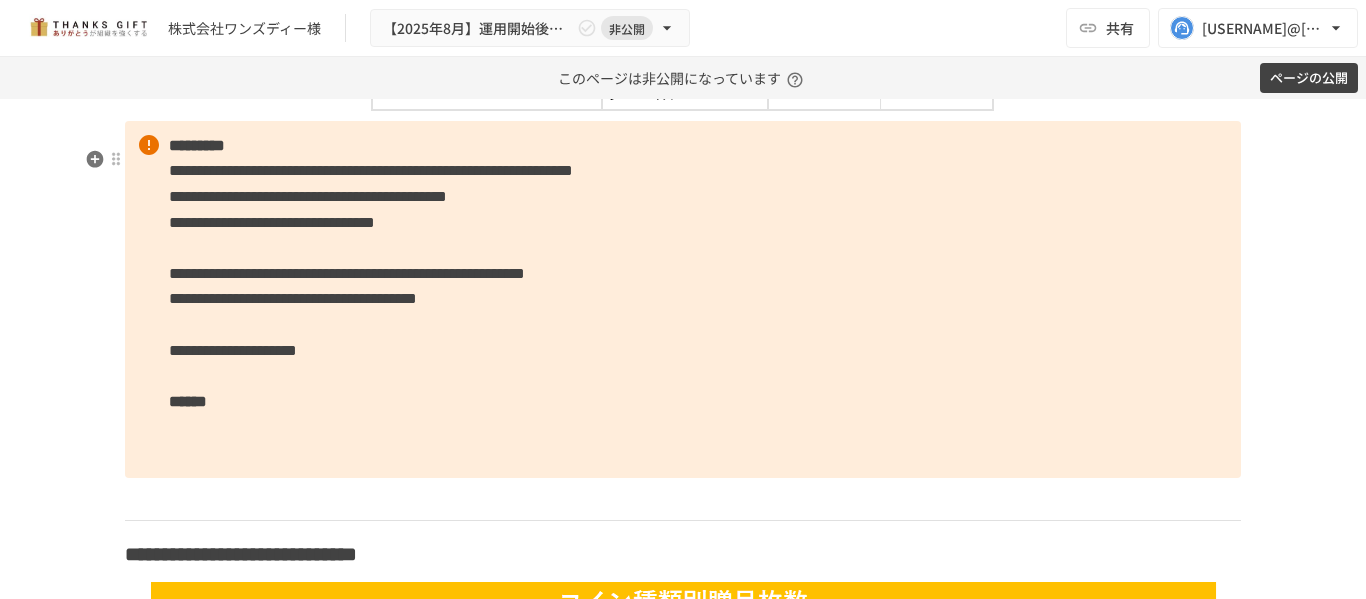 click on "**********" at bounding box center (683, 299) 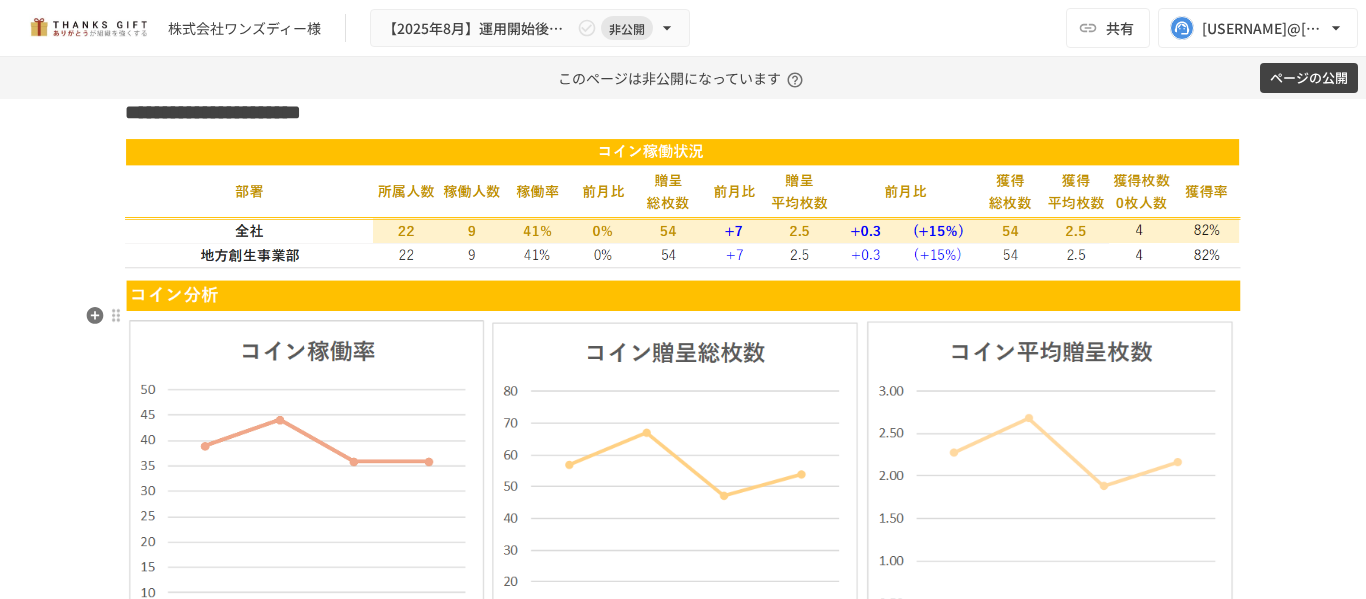 scroll, scrollTop: 3027, scrollLeft: 0, axis: vertical 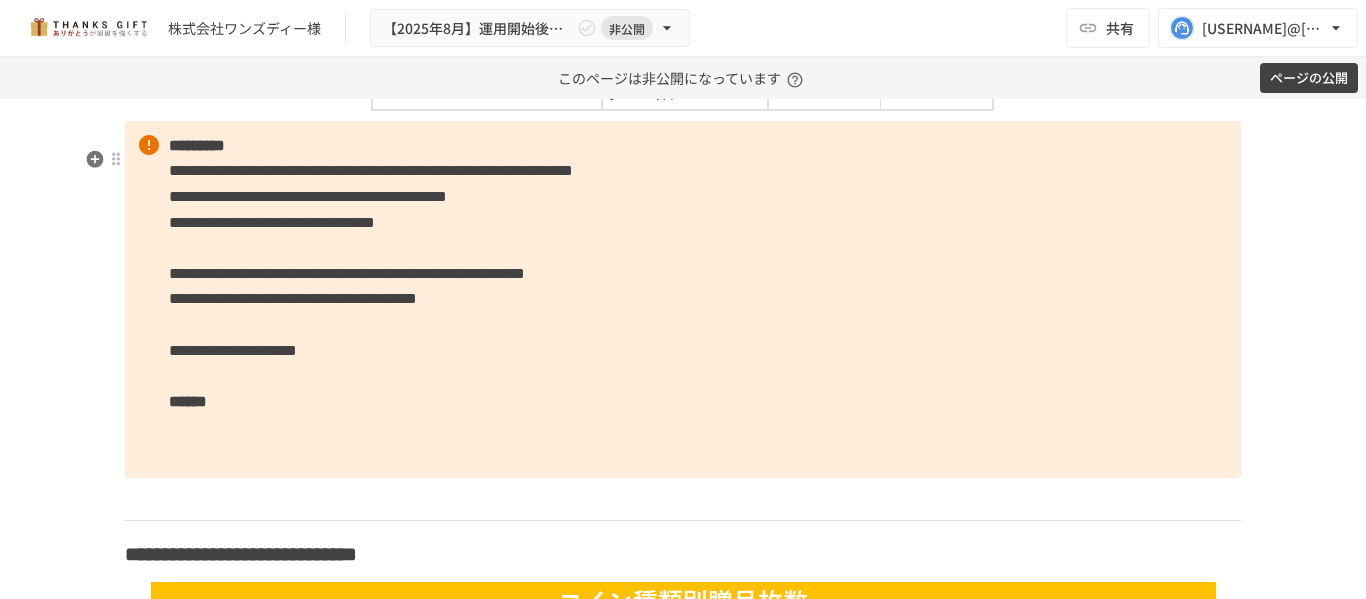 click on "**********" at bounding box center [308, 196] 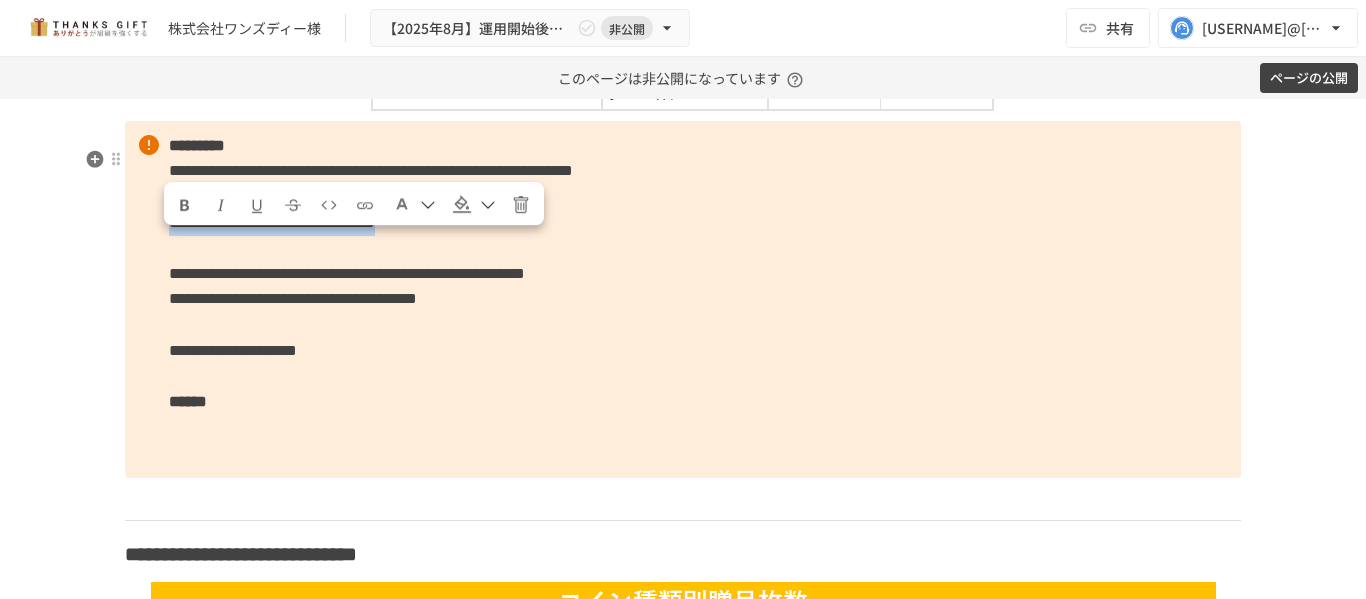 drag, startPoint x: 162, startPoint y: 246, endPoint x: 766, endPoint y: 270, distance: 604.4766 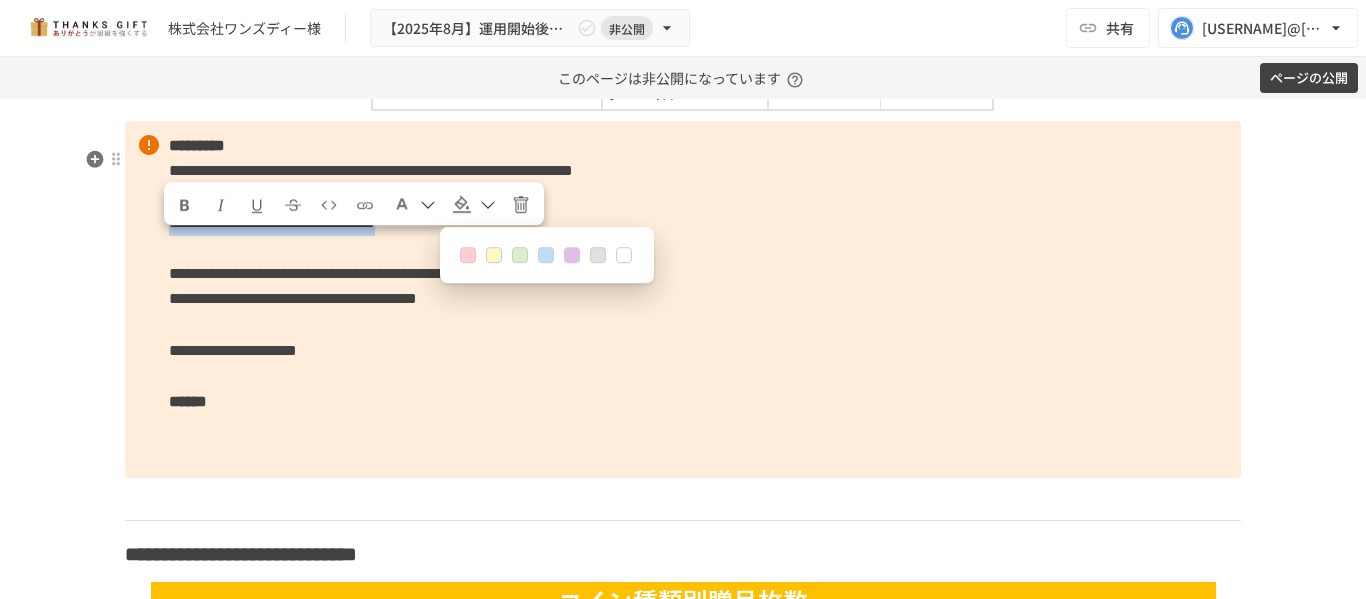 click at bounding box center [546, 255] 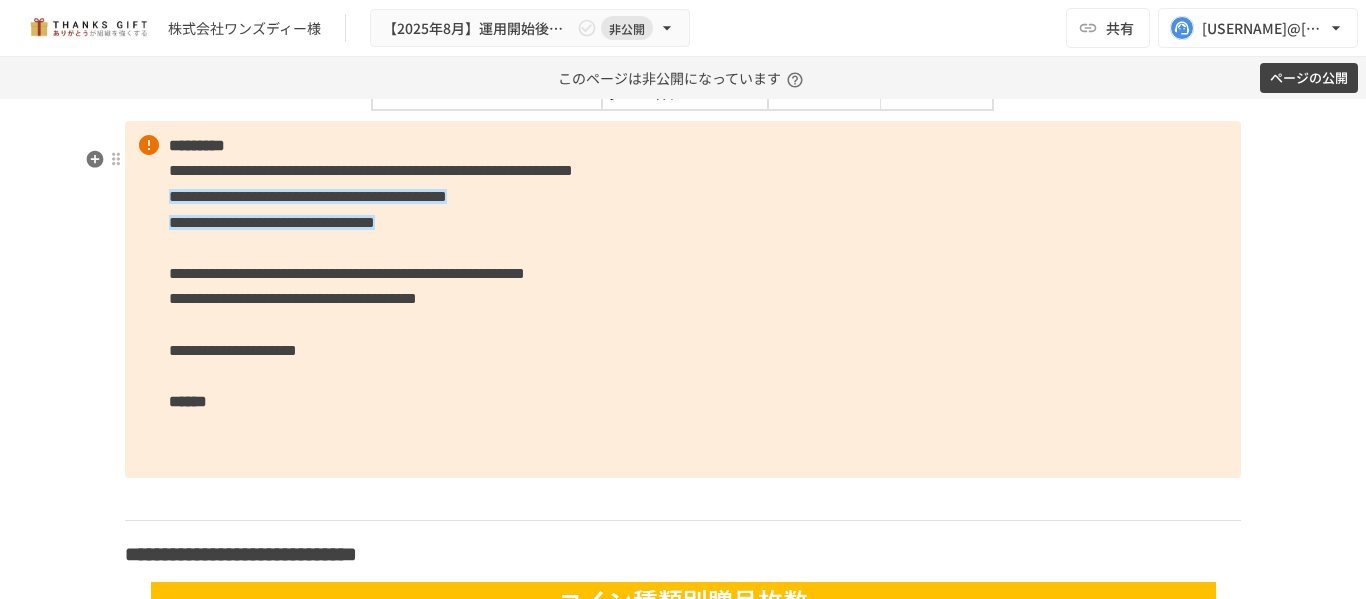 click on "**********" at bounding box center (347, 273) 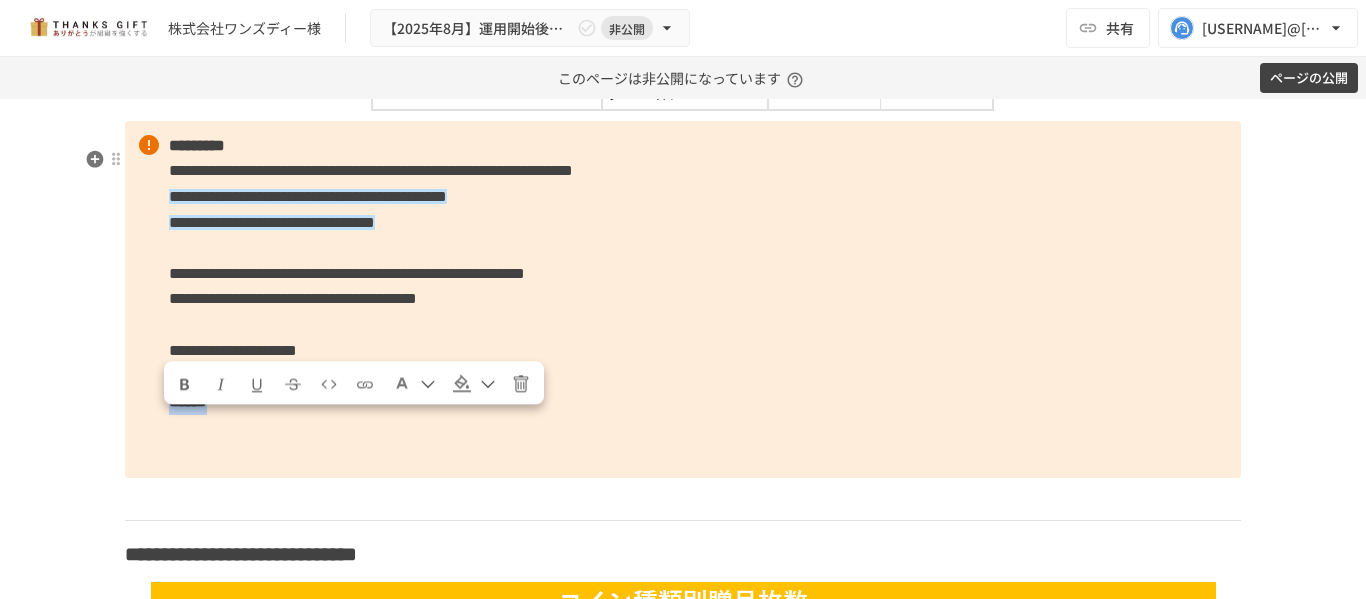 drag, startPoint x: 254, startPoint y: 438, endPoint x: 158, endPoint y: 422, distance: 97.3242 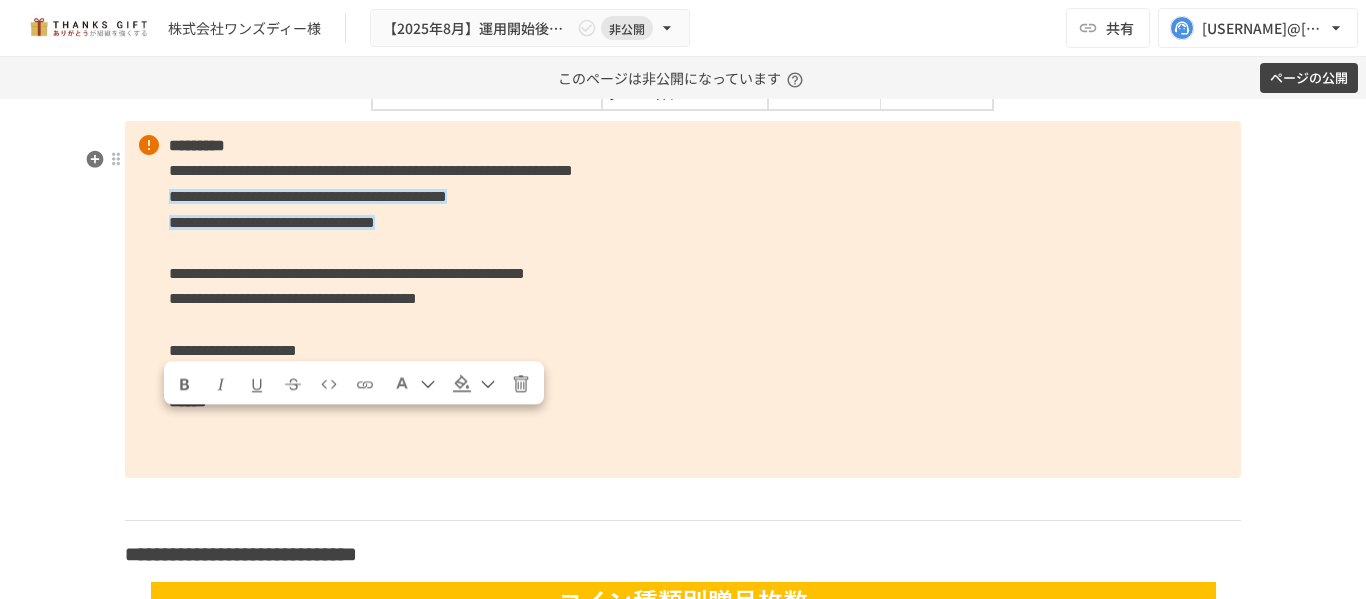 drag, startPoint x: 279, startPoint y: 422, endPoint x: 138, endPoint y: 421, distance: 141.00354 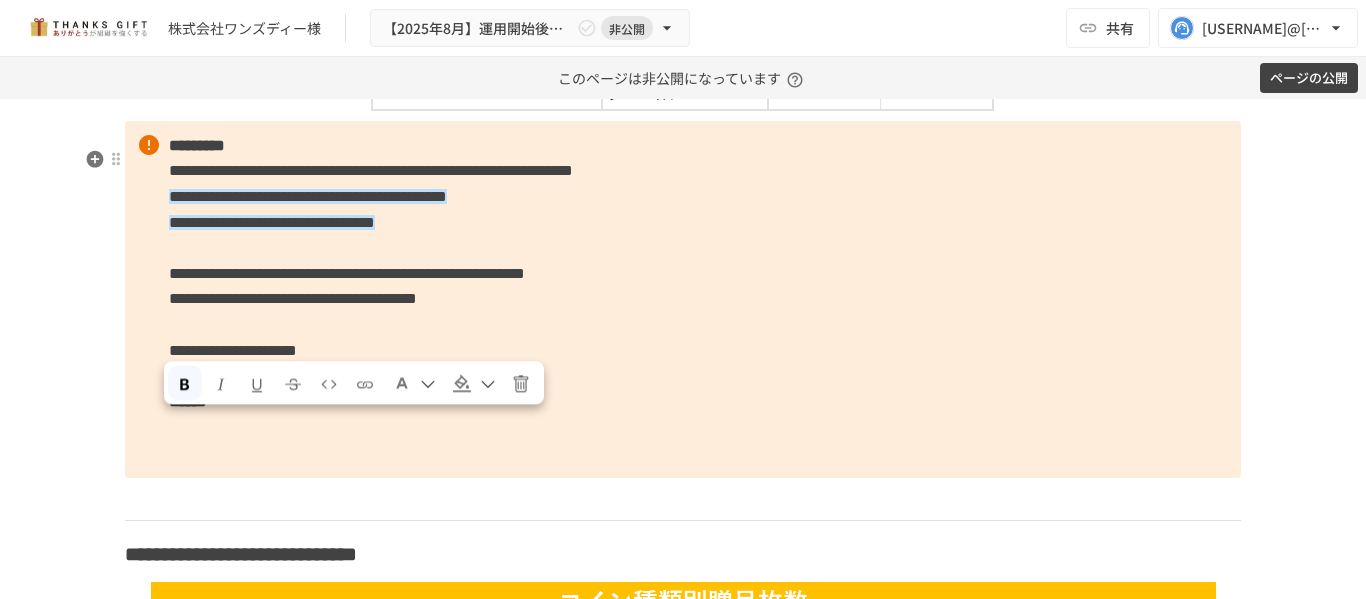click on "*****" at bounding box center [185, 375] 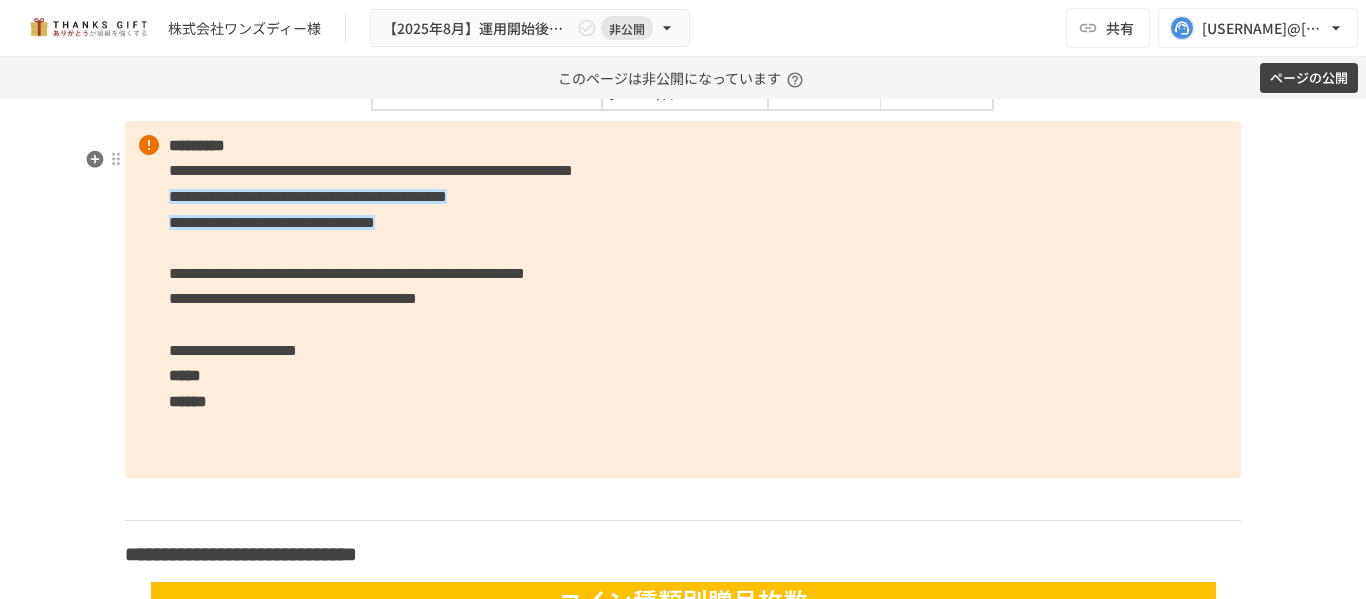 click on "*****" at bounding box center [185, 375] 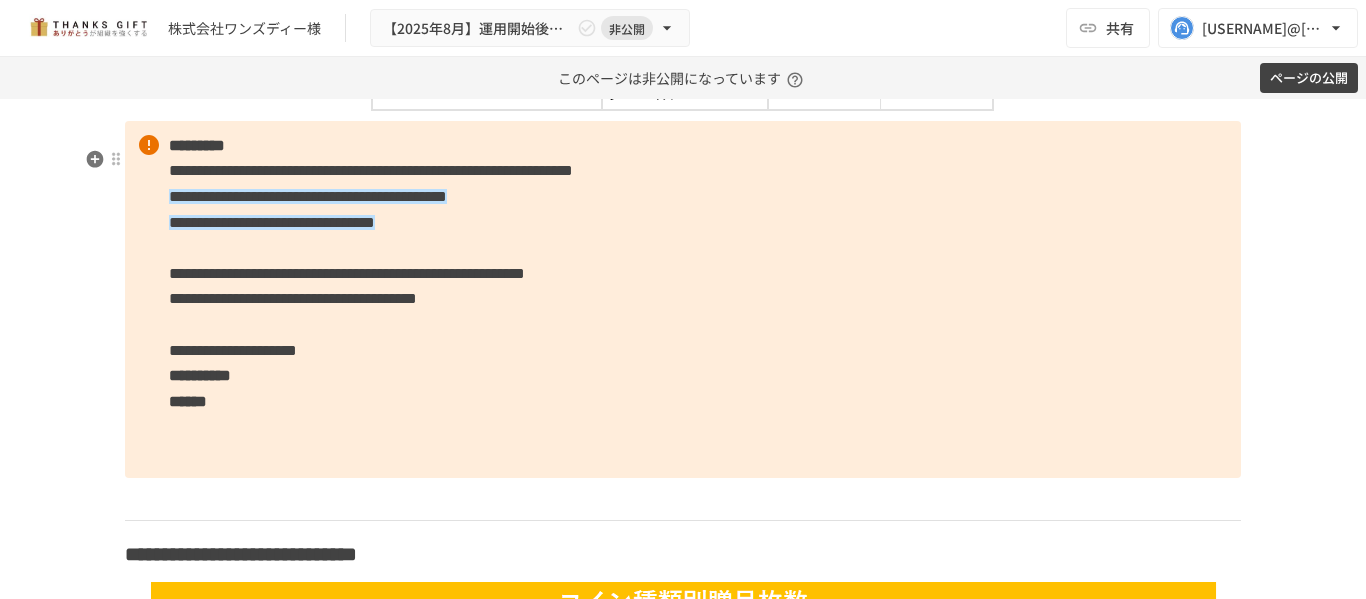 click on "**********" at bounding box center (683, 299) 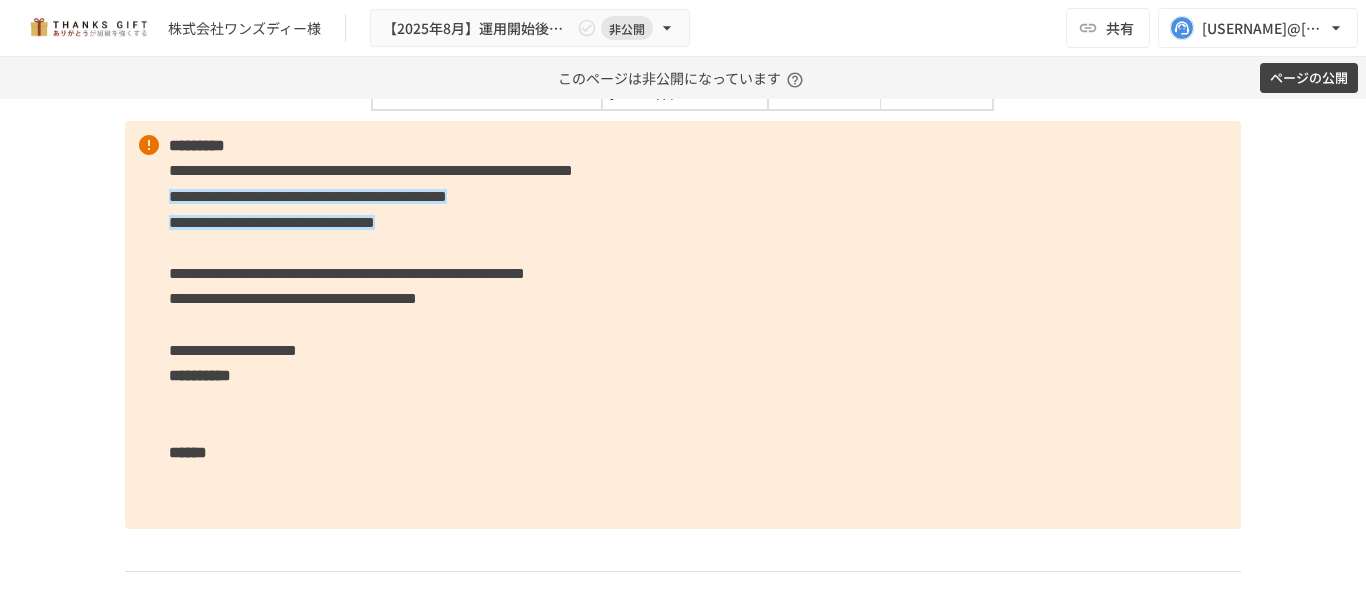 click on "**********" at bounding box center (683, 325) 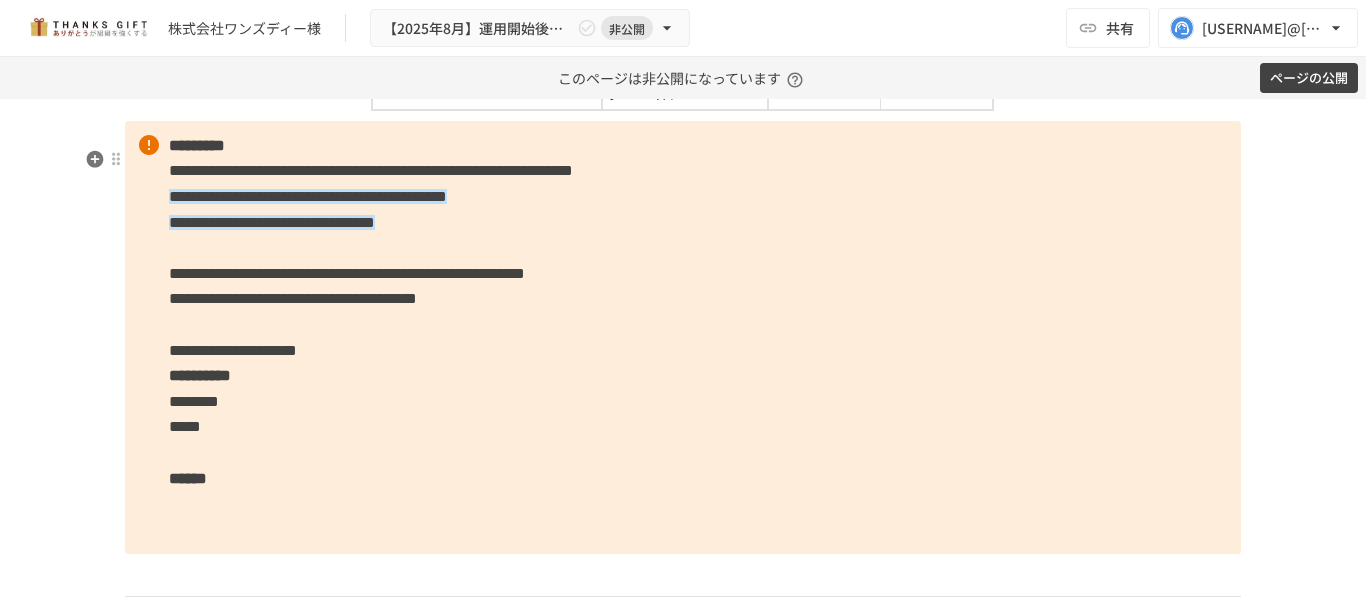 click on "**********" at bounding box center (683, 338) 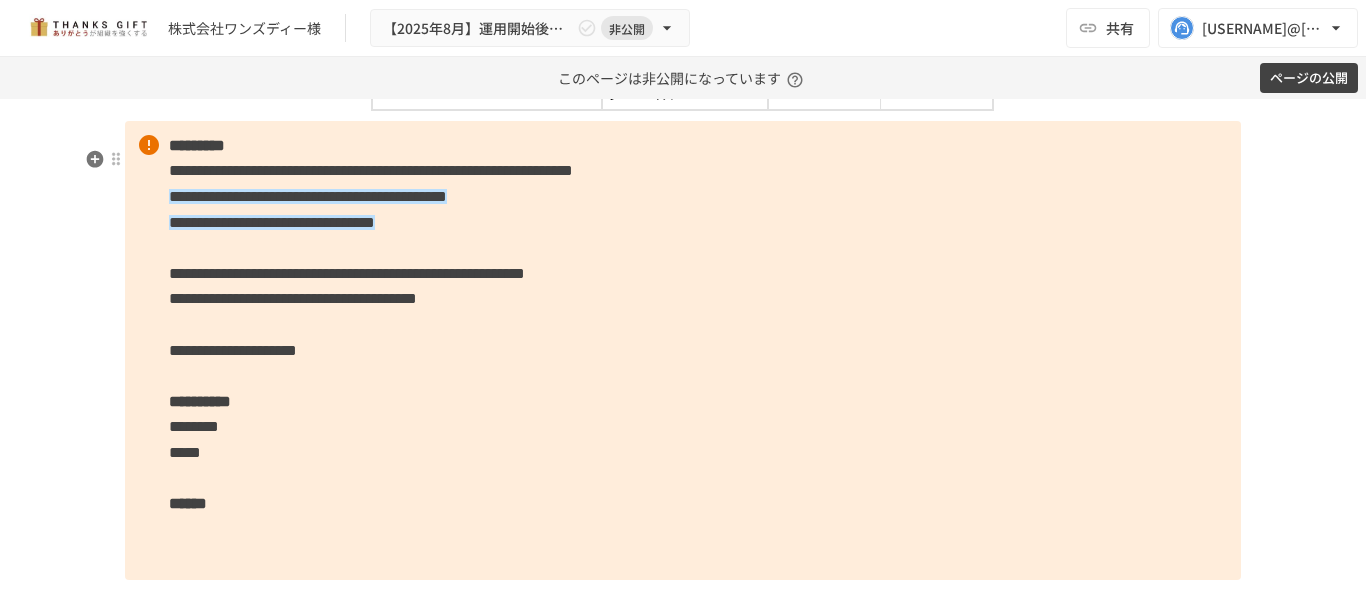 click on "**********" at bounding box center (683, 350) 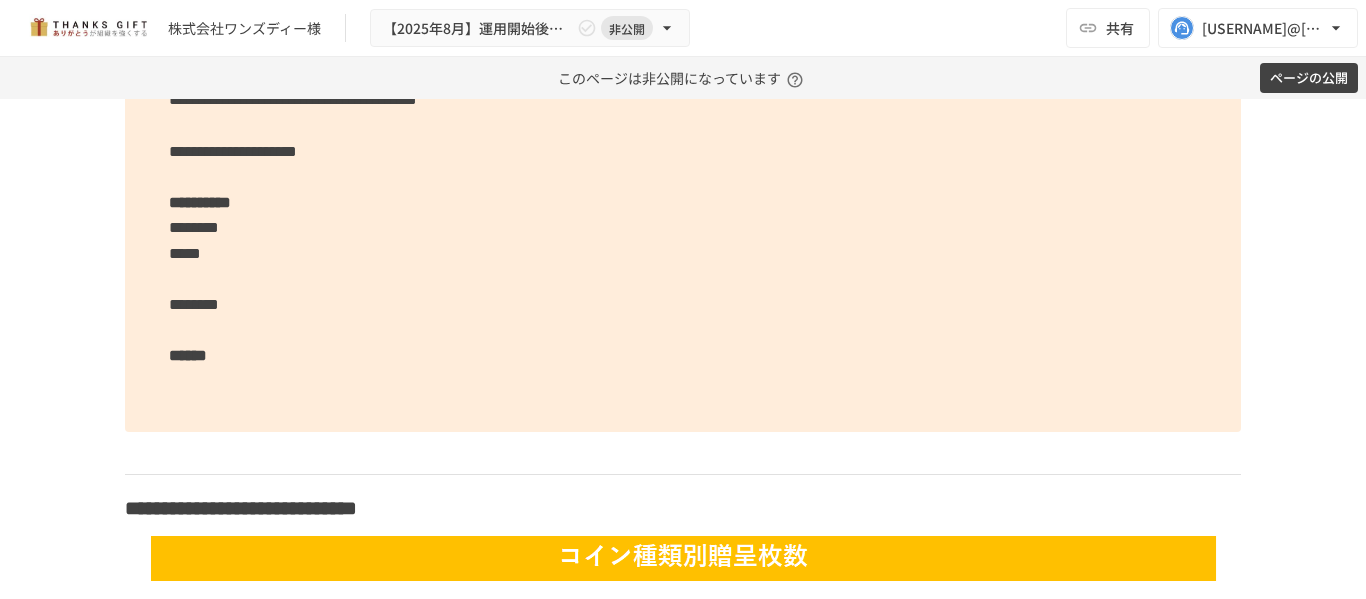 scroll, scrollTop: 5327, scrollLeft: 0, axis: vertical 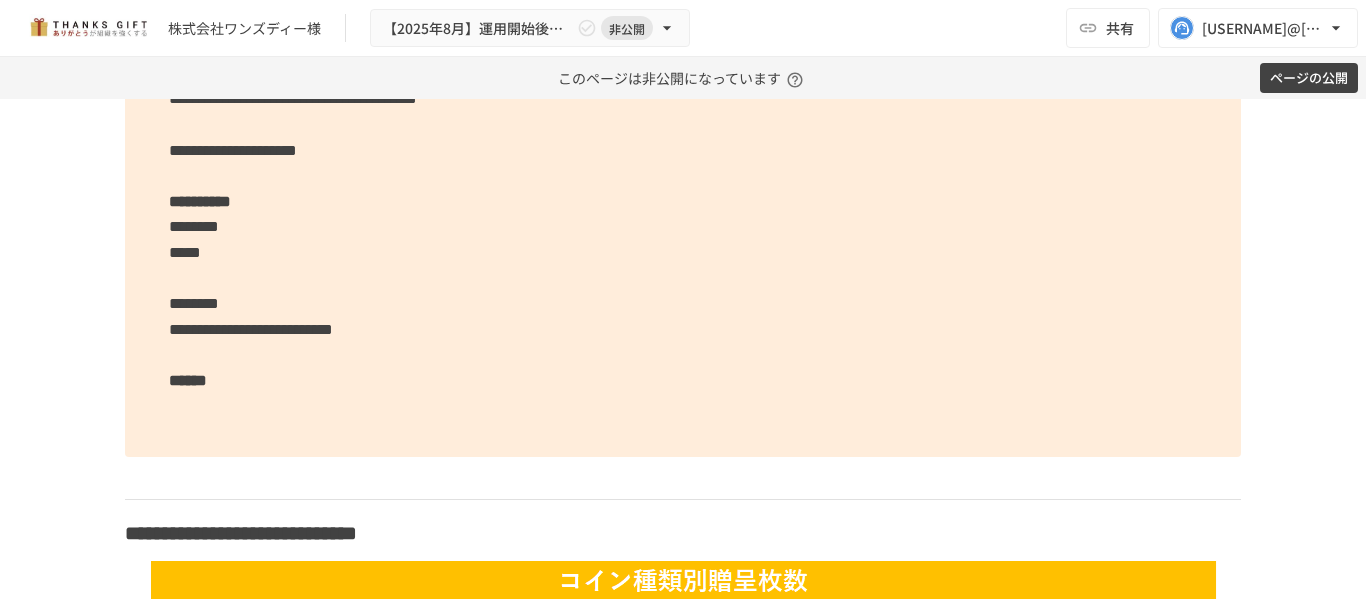 click on "**********" at bounding box center [251, 329] 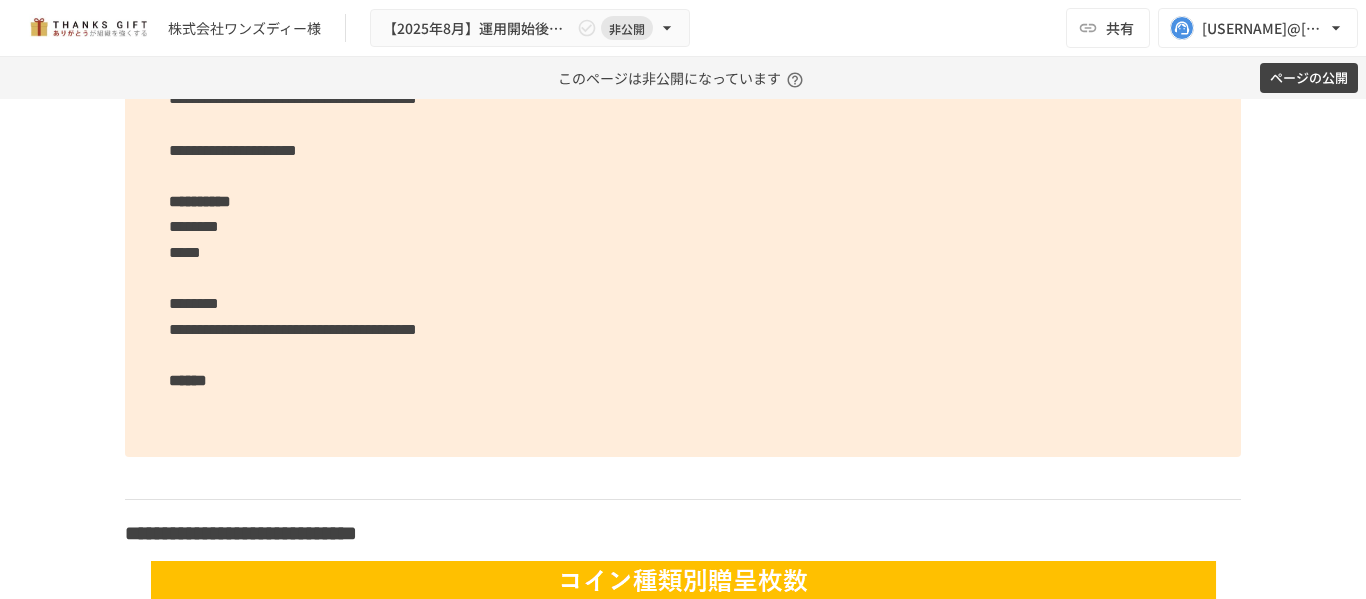 click on "**********" at bounding box center [293, 329] 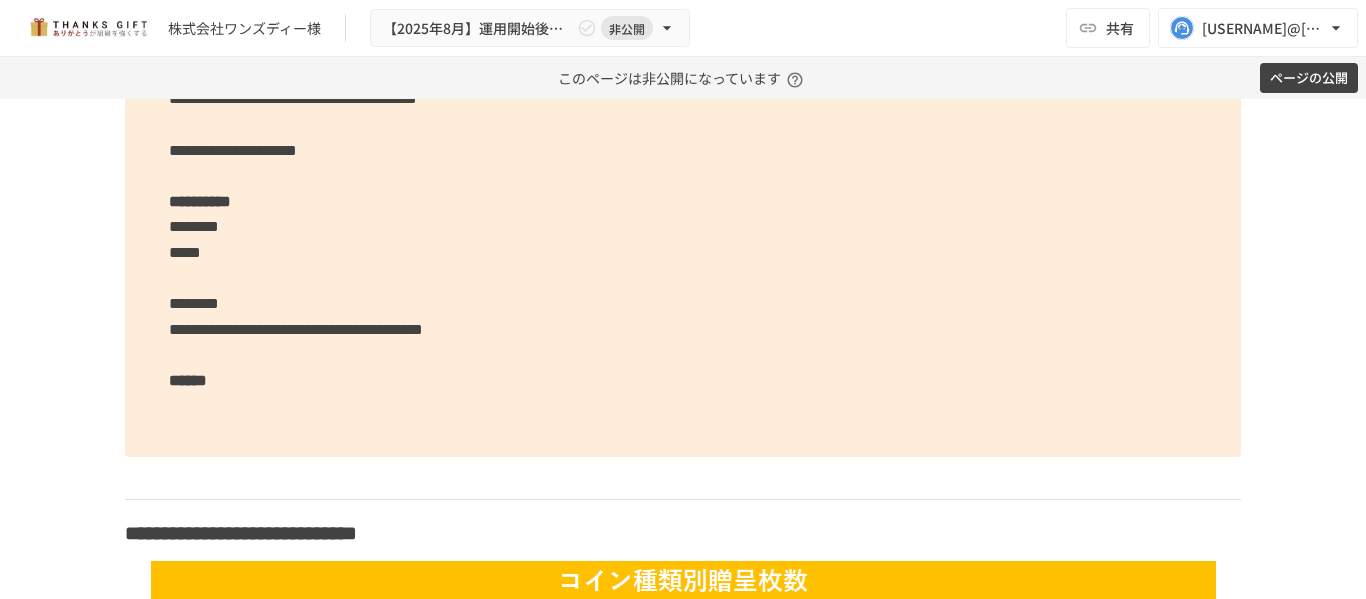 click on "**********" at bounding box center [683, 189] 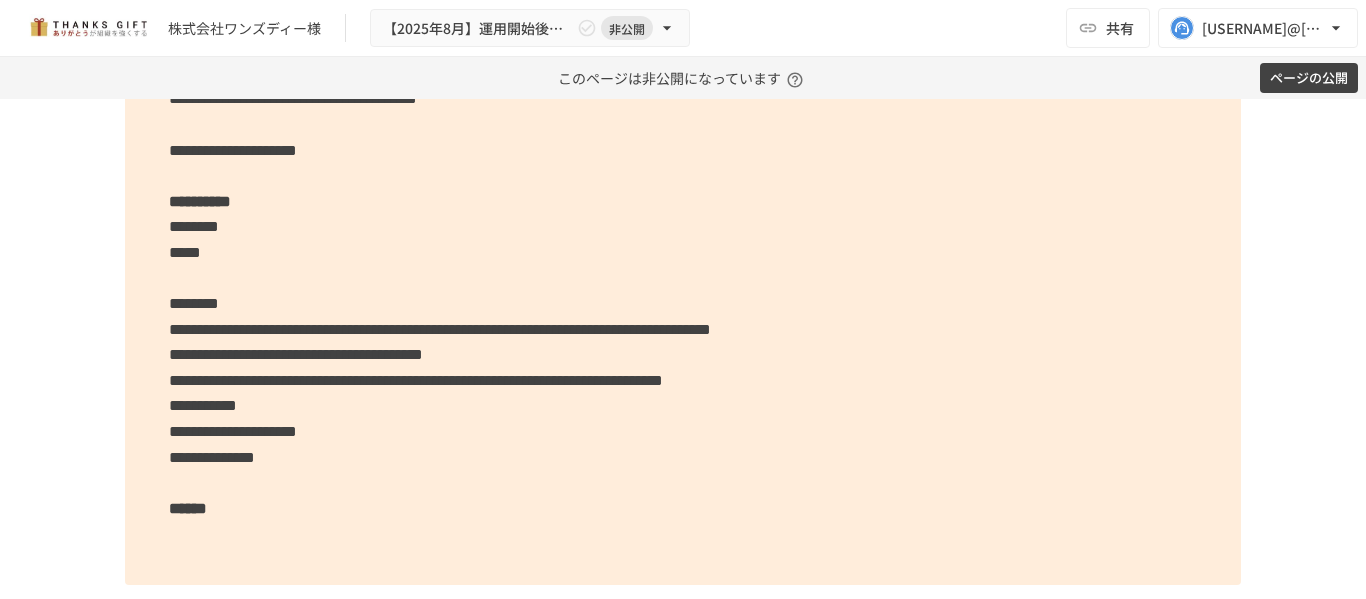 click on "**********" at bounding box center [683, 253] 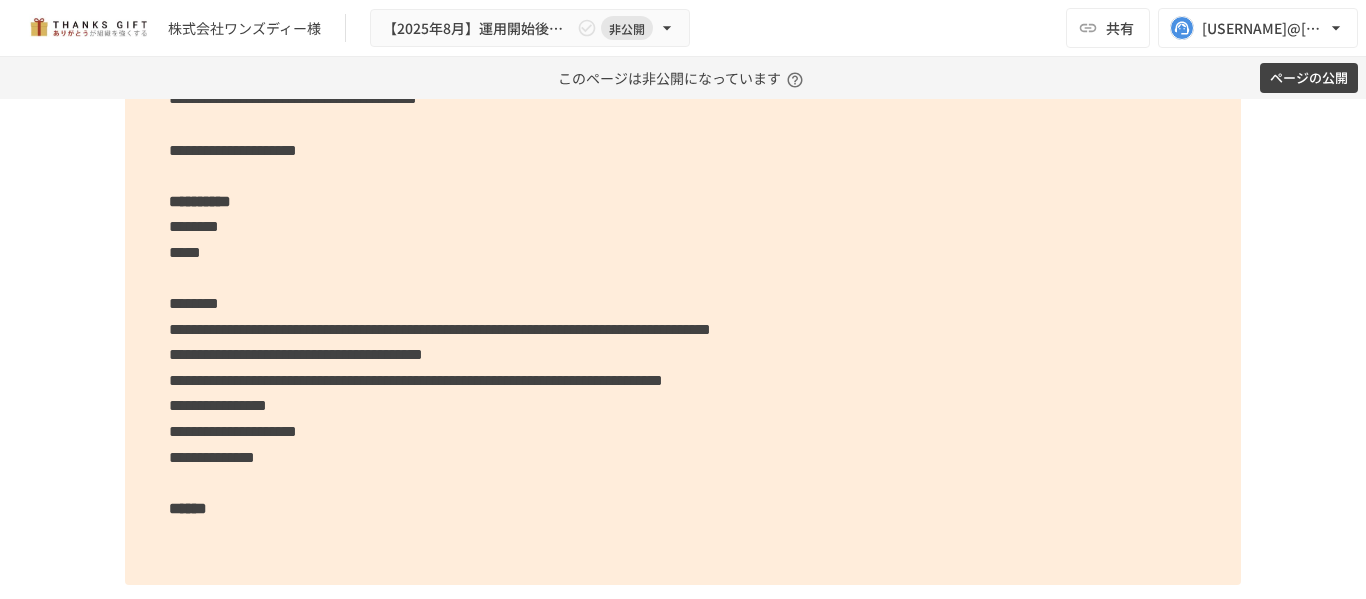 click on "**********" at bounding box center (218, 405) 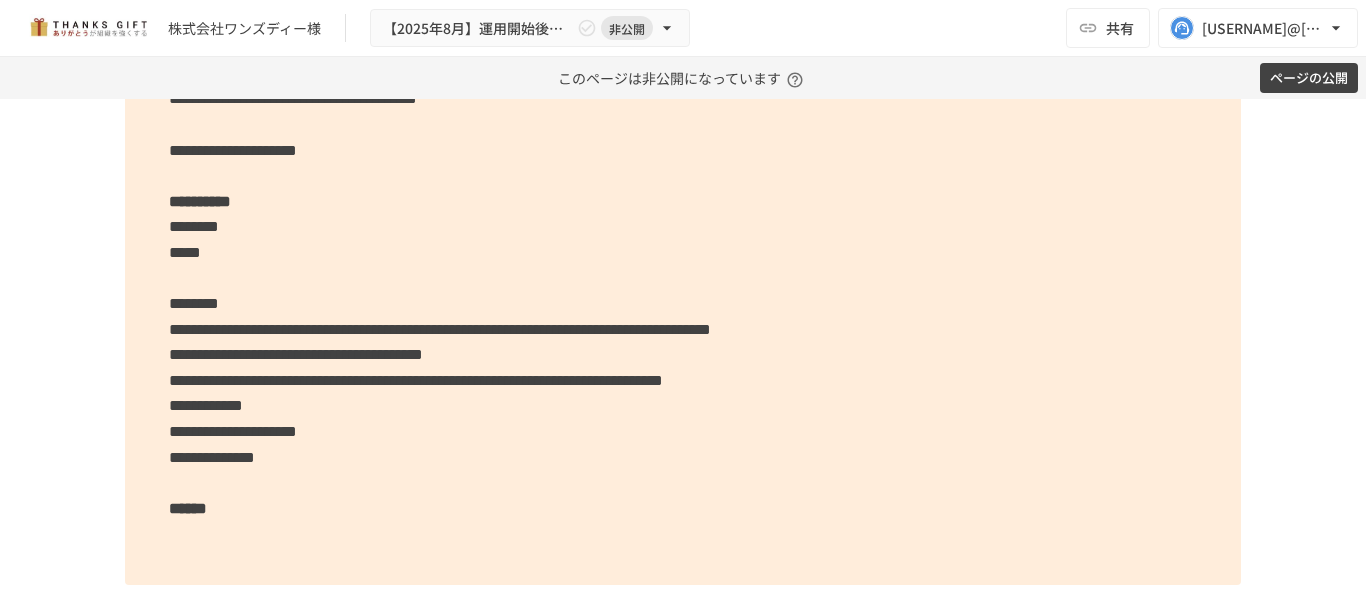 click on "**********" at bounding box center (206, 405) 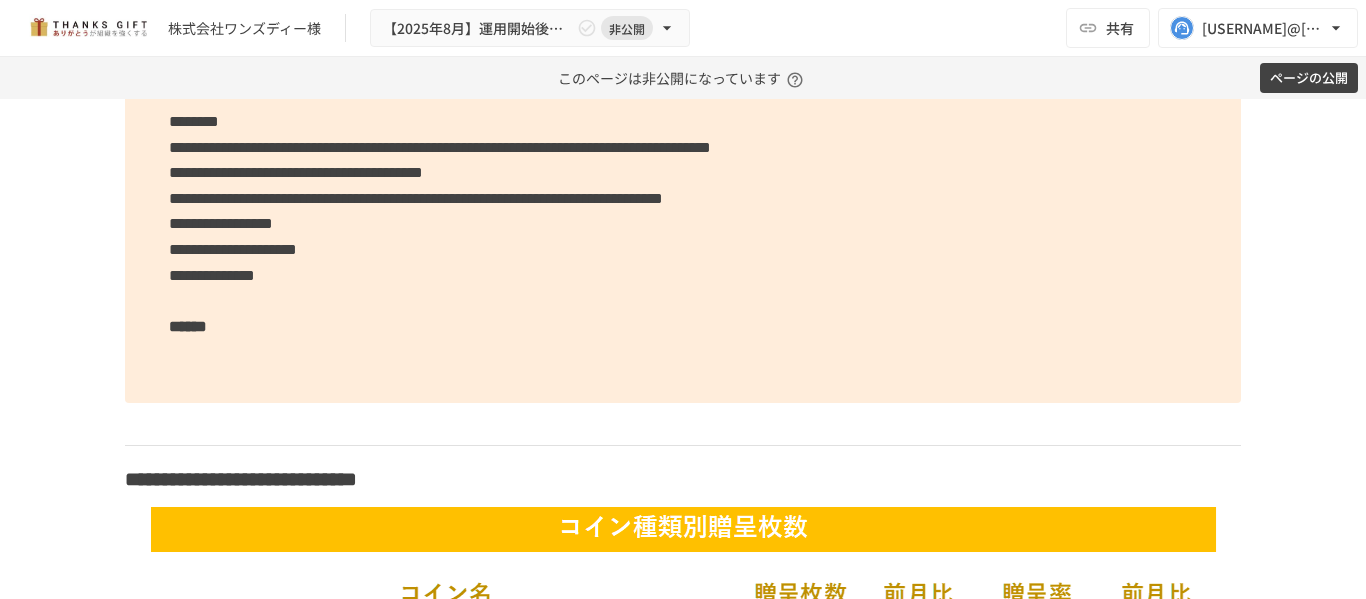 scroll, scrollTop: 5527, scrollLeft: 0, axis: vertical 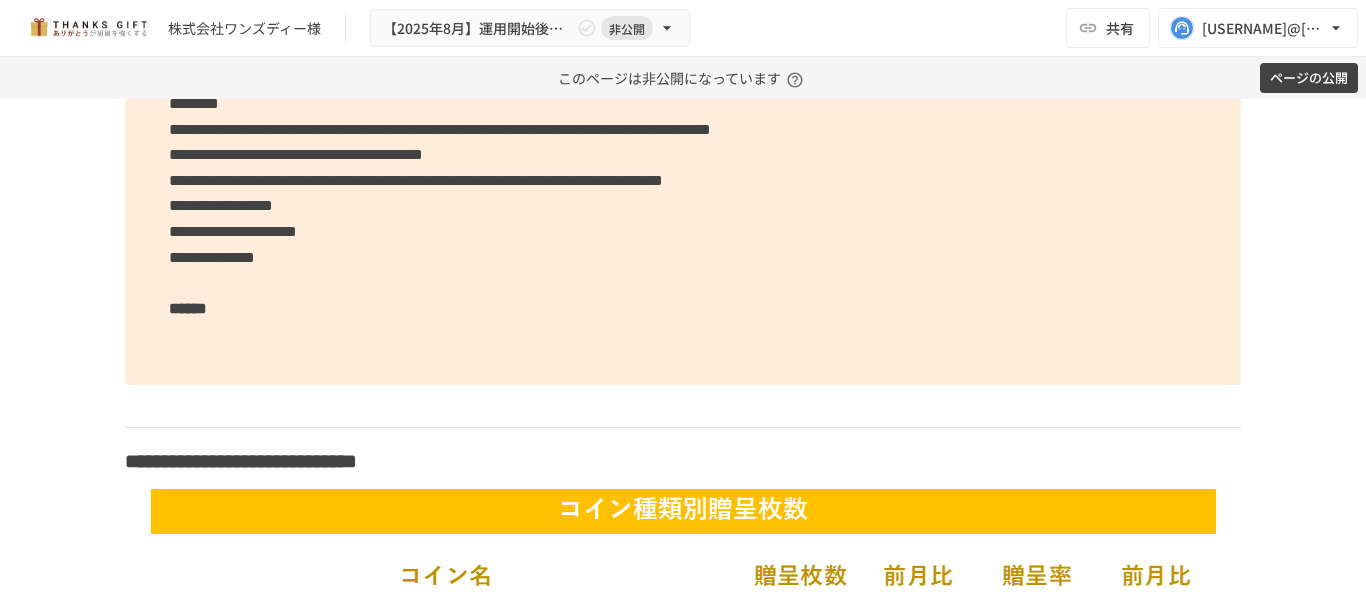 click on "**********" at bounding box center (683, 53) 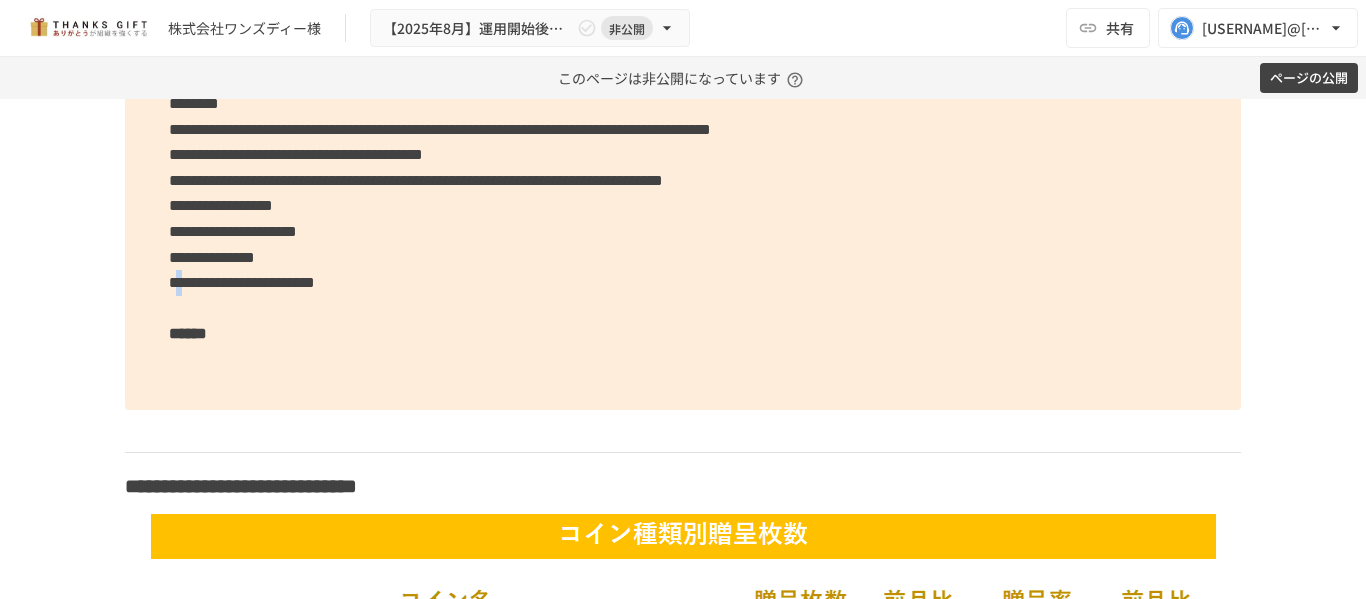 click on "**********" at bounding box center [242, 282] 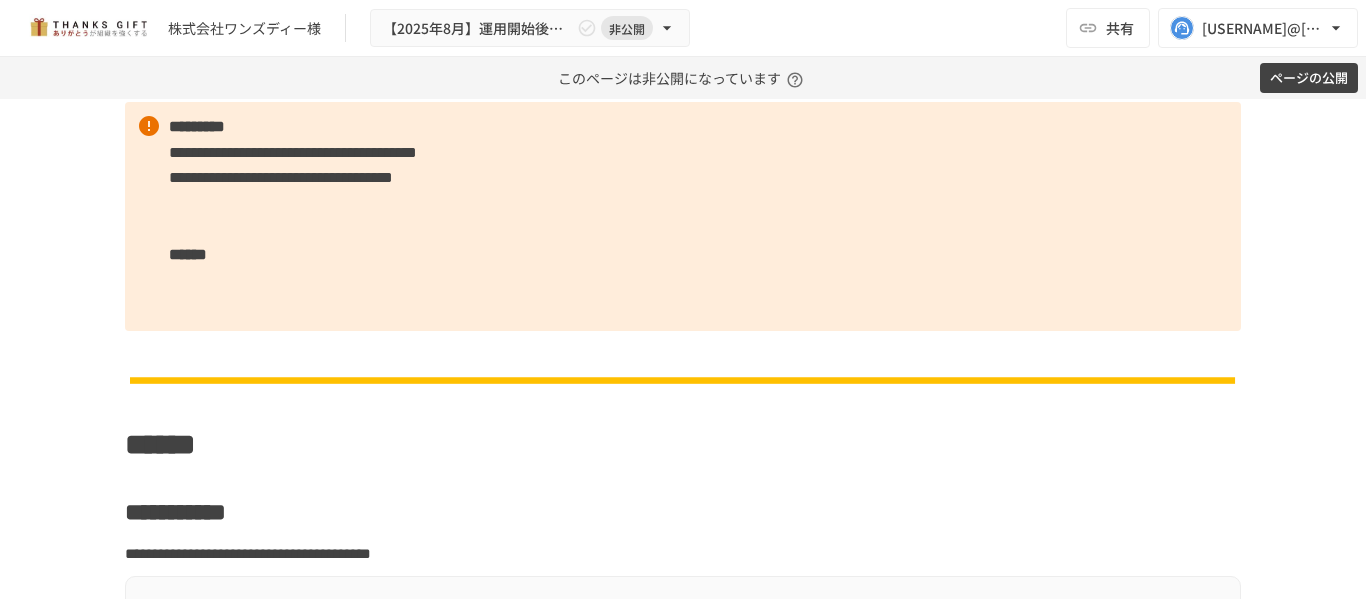 scroll, scrollTop: 8127, scrollLeft: 0, axis: vertical 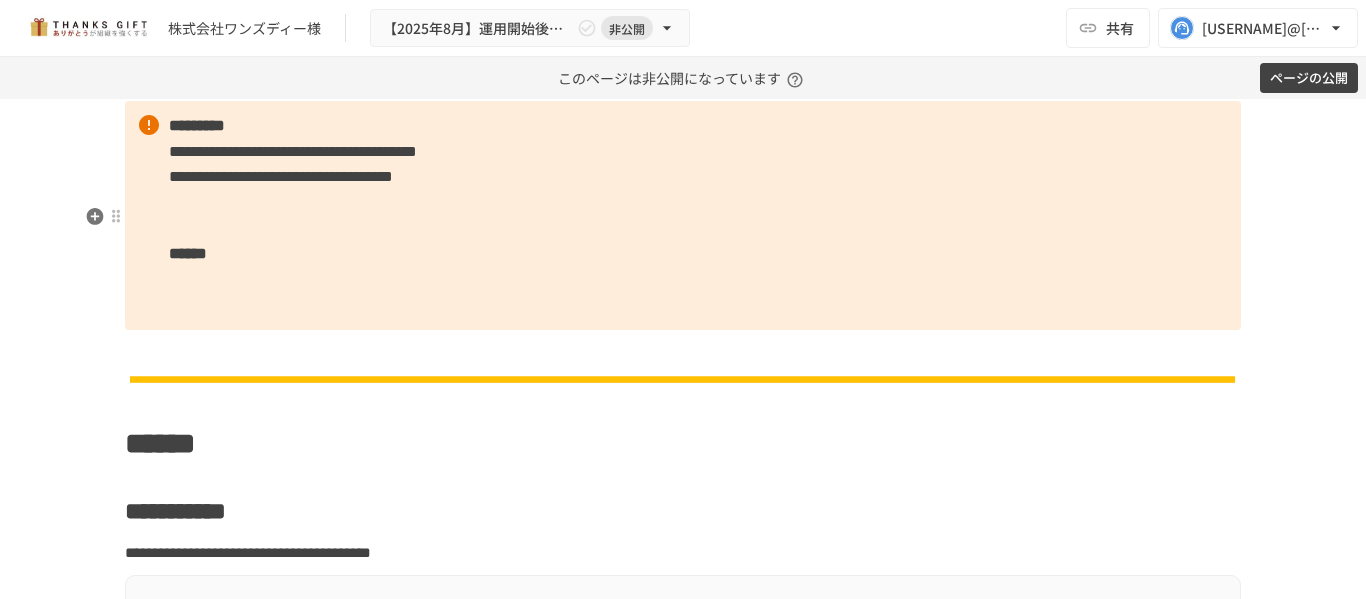 click on "**********" at bounding box center [683, 215] 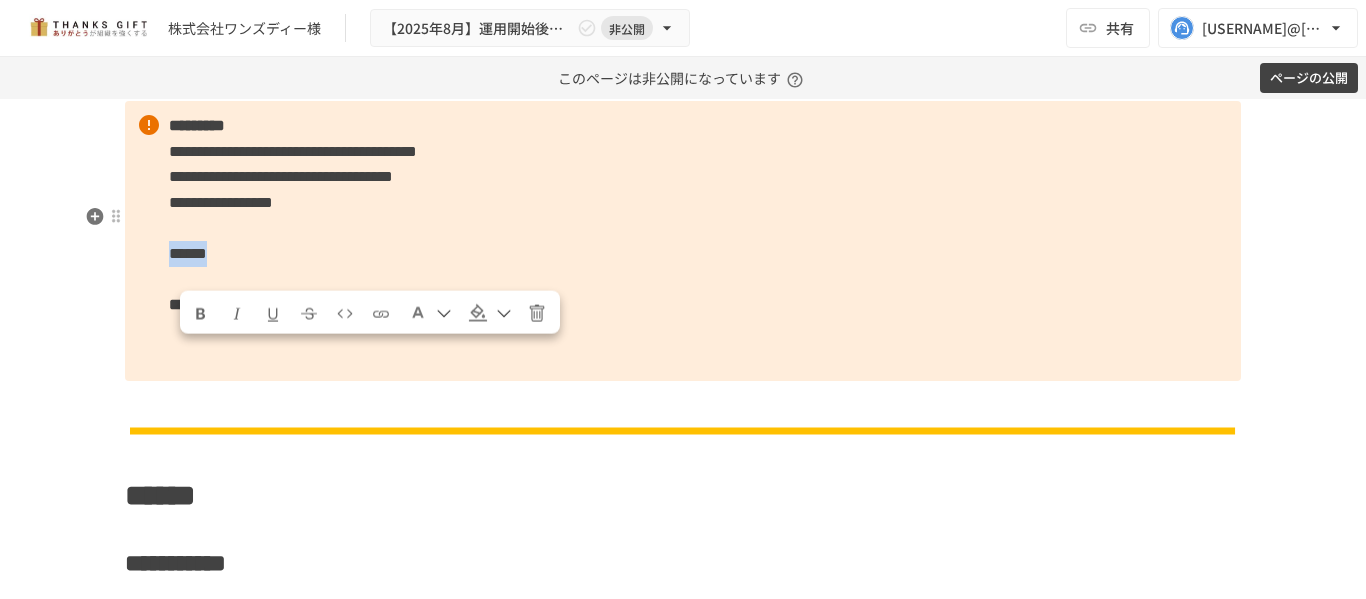 drag, startPoint x: 306, startPoint y: 345, endPoint x: 111, endPoint y: 354, distance: 195.20758 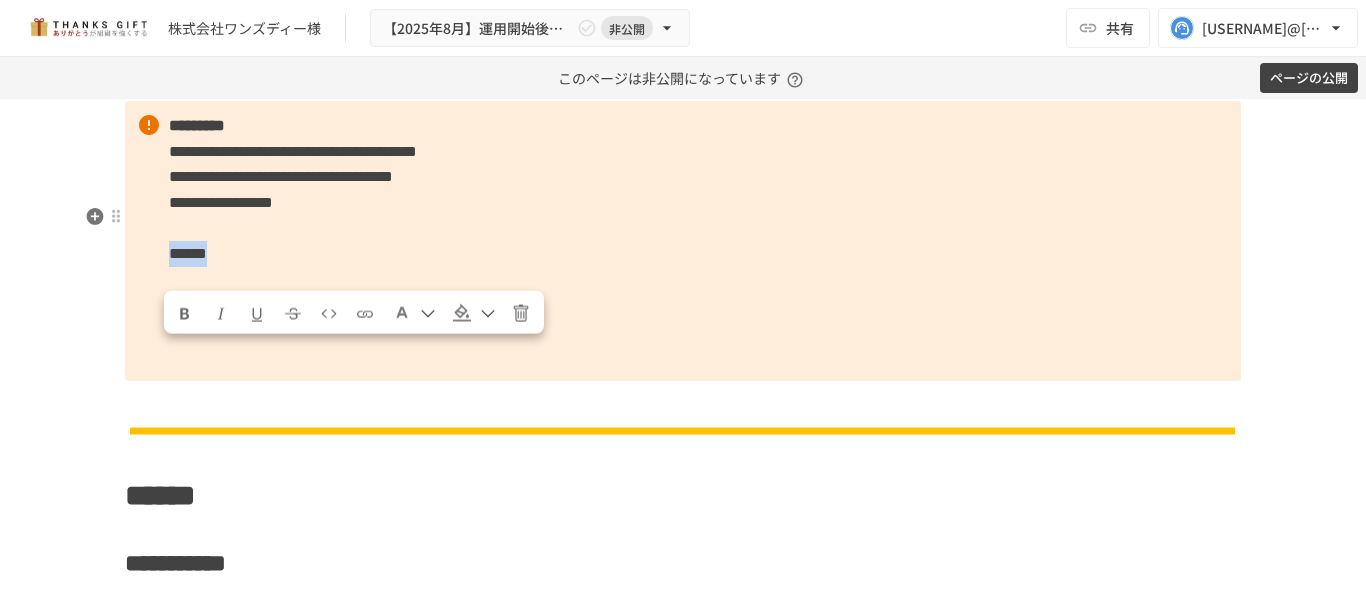 click at bounding box center [185, 312] 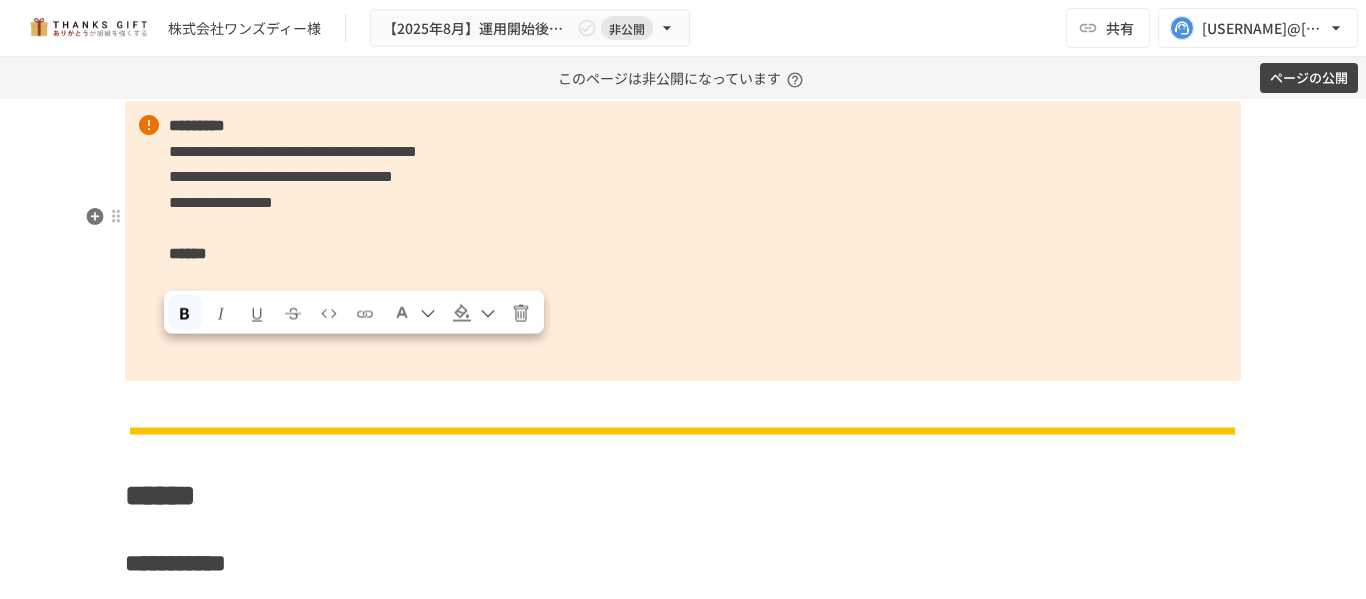 click on "******" at bounding box center [188, 304] 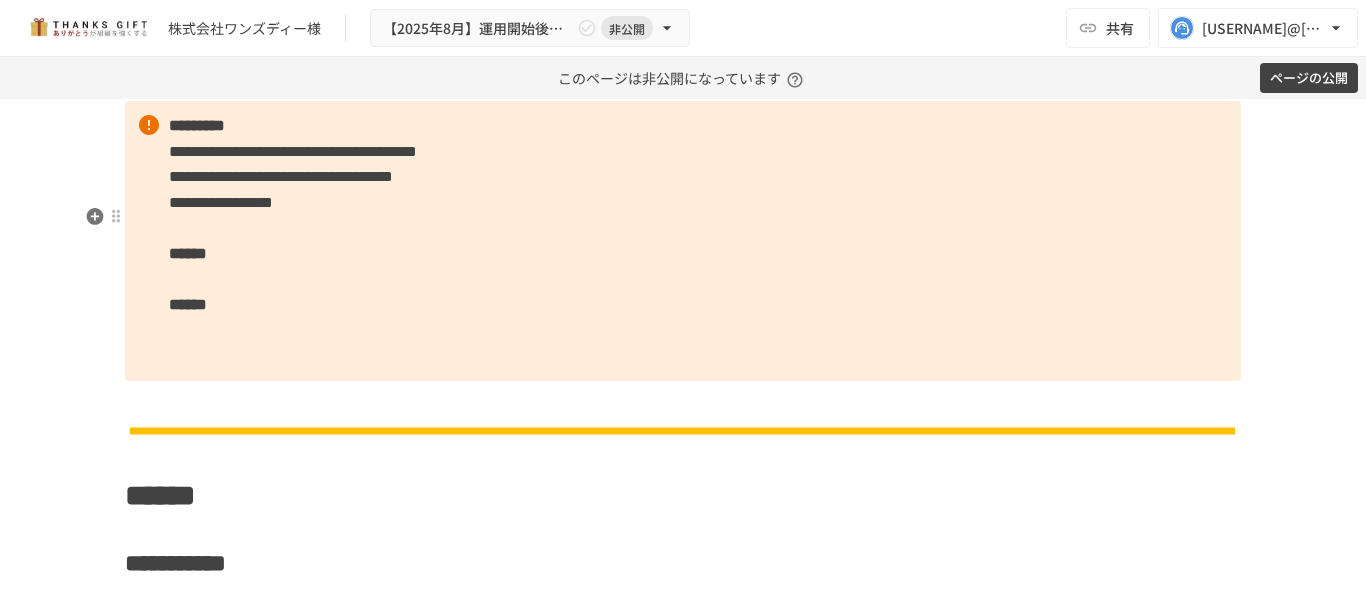 click on "**********" at bounding box center [683, 241] 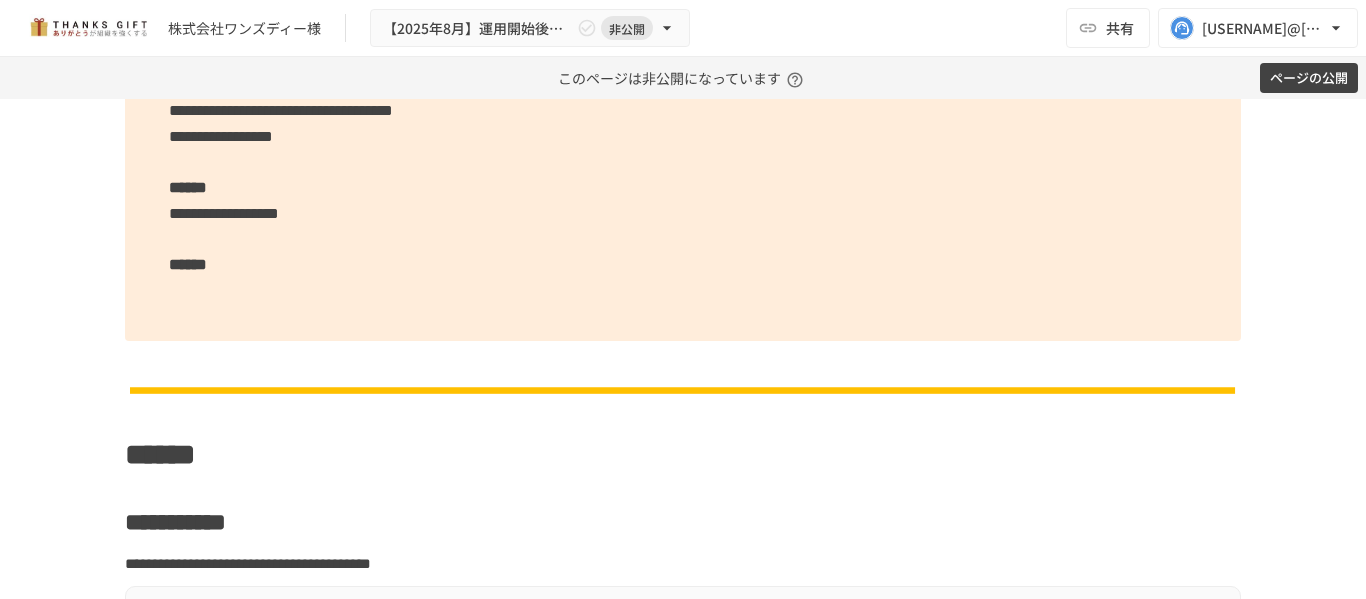 scroll, scrollTop: 8027, scrollLeft: 0, axis: vertical 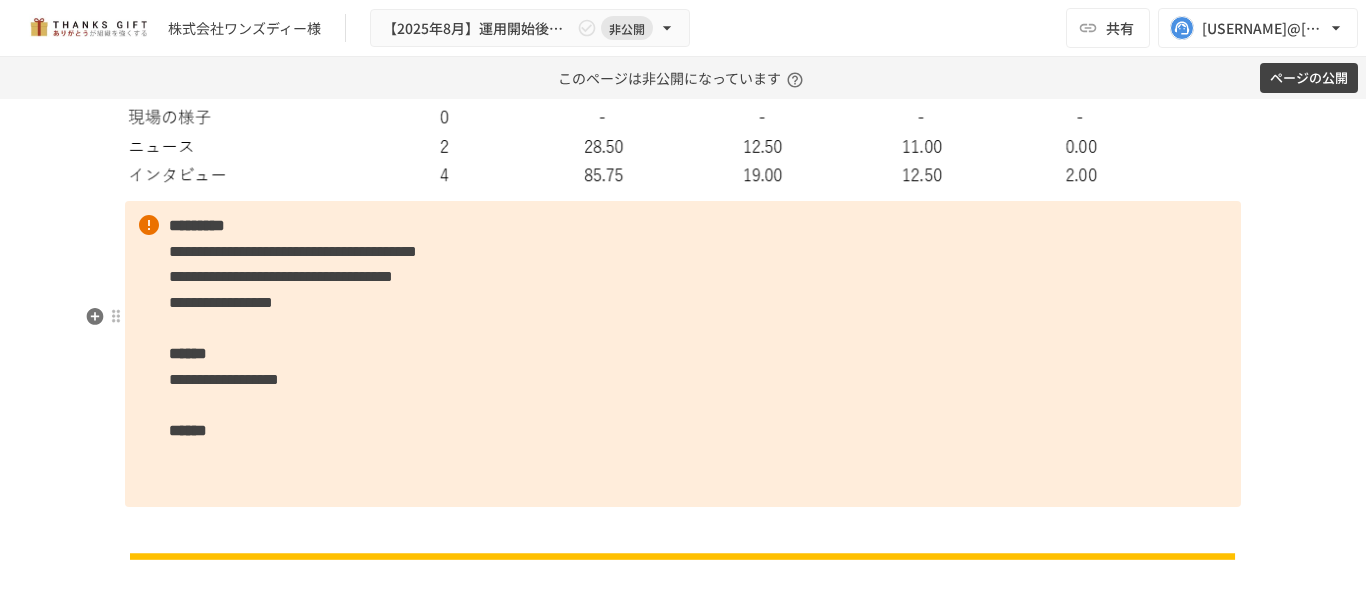 click on "**********" at bounding box center (221, 302) 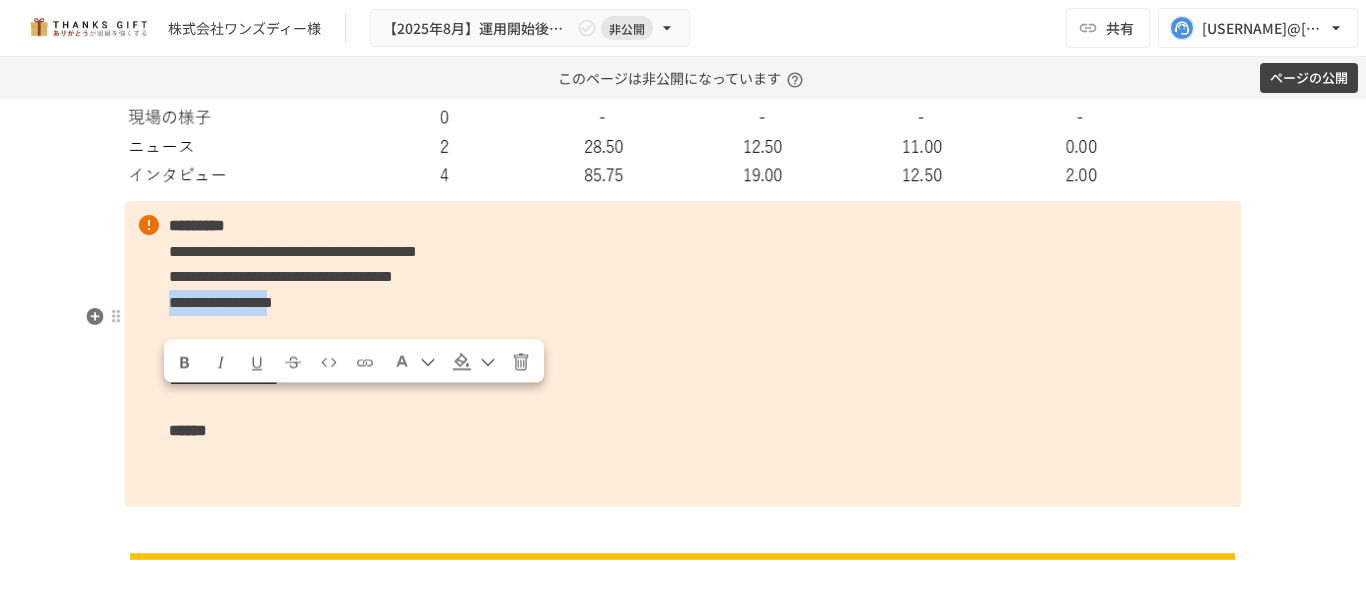 drag, startPoint x: 417, startPoint y: 404, endPoint x: 142, endPoint y: 407, distance: 275.01636 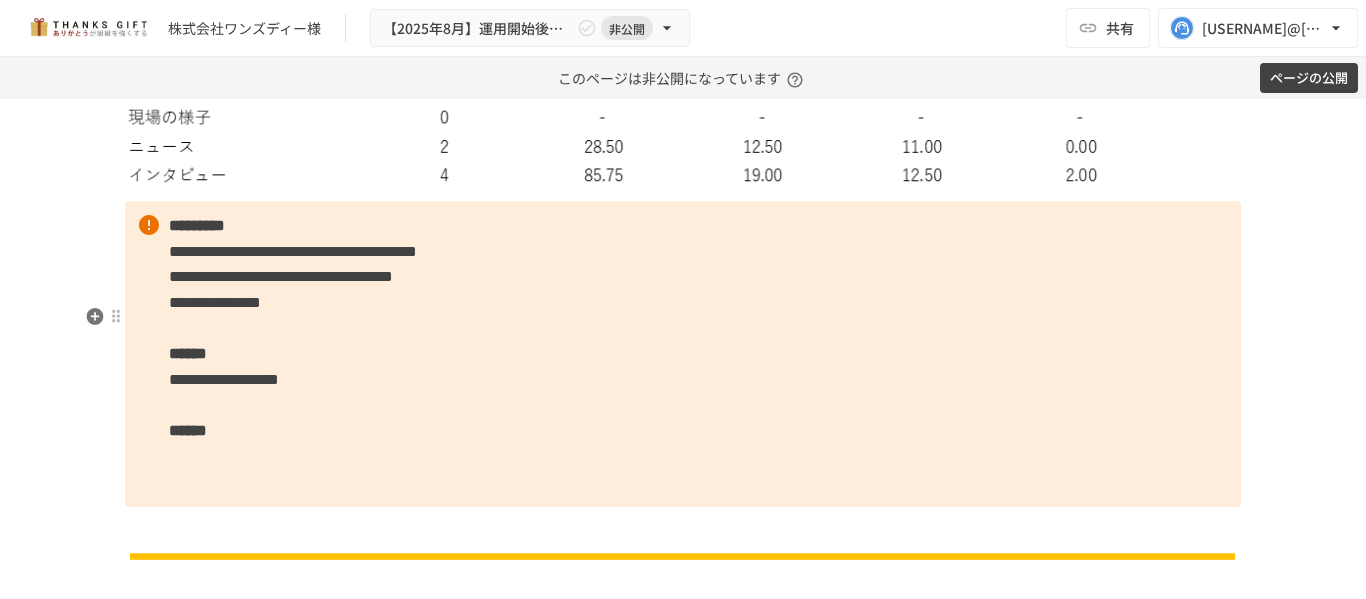 click on "**********" at bounding box center (683, 354) 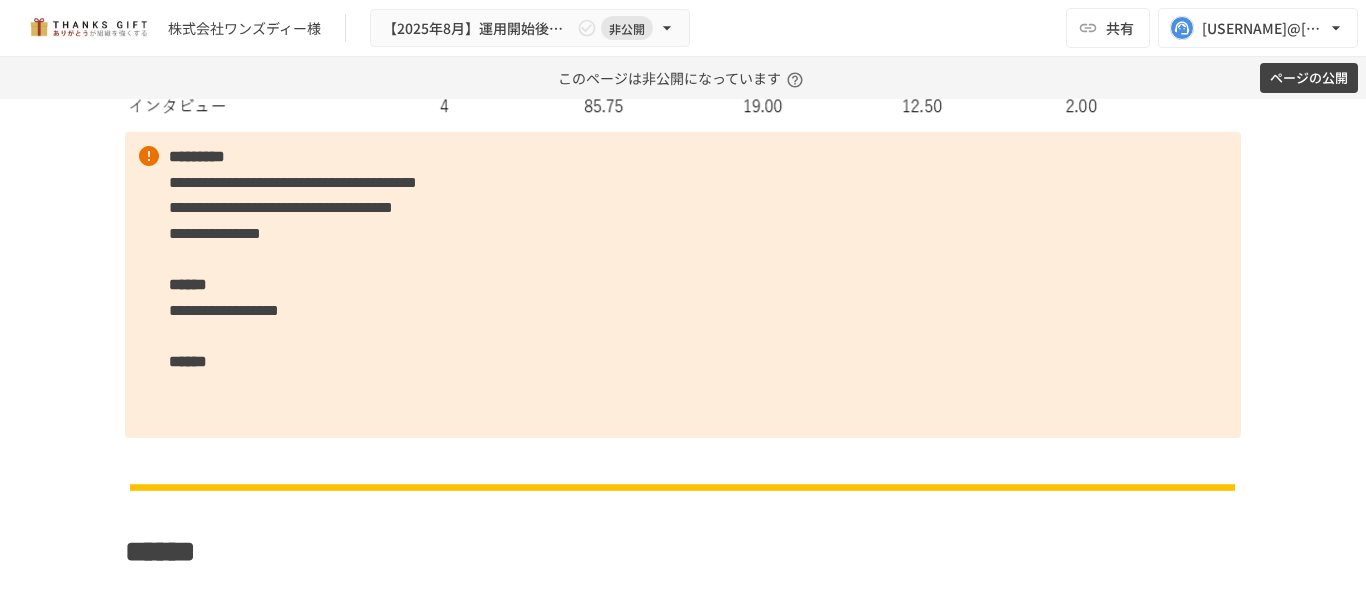 scroll, scrollTop: 8127, scrollLeft: 0, axis: vertical 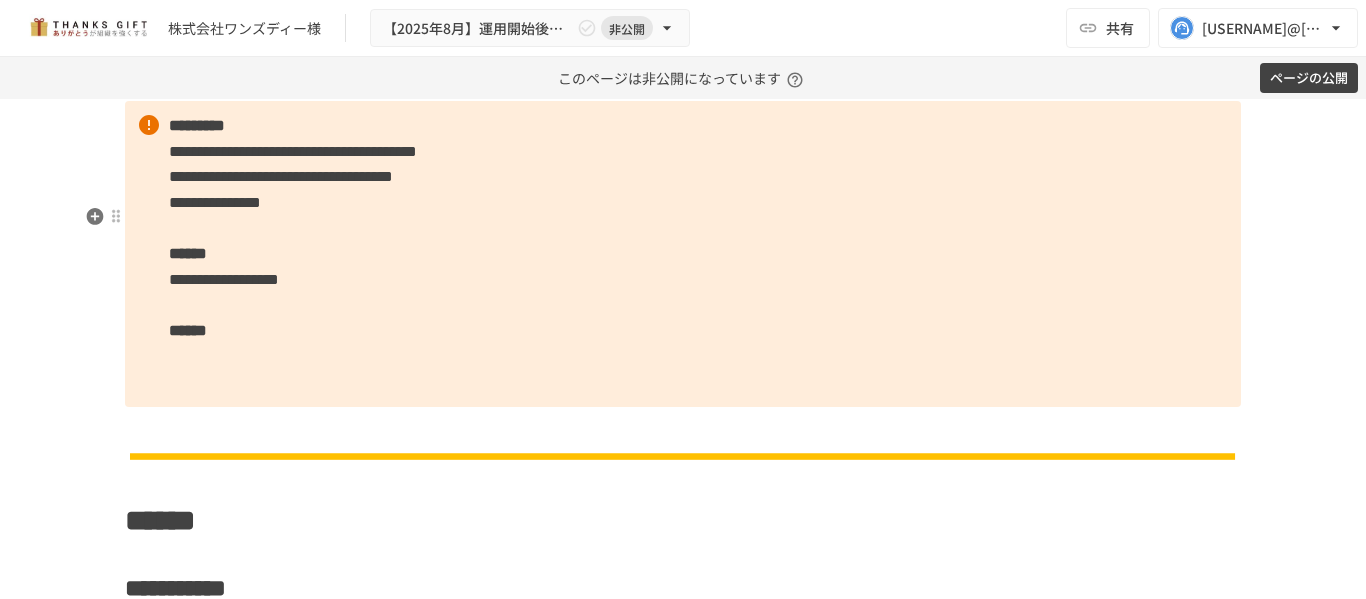 click on "**********" at bounding box center (683, 254) 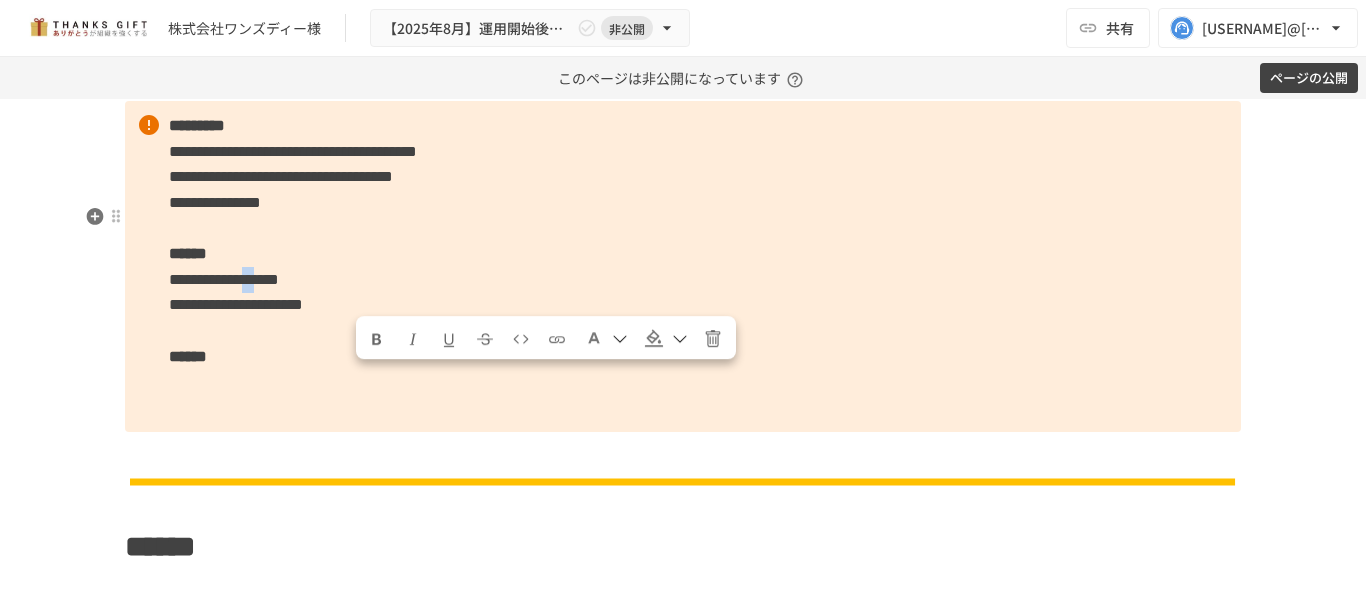 drag, startPoint x: 349, startPoint y: 382, endPoint x: 385, endPoint y: 380, distance: 36.05551 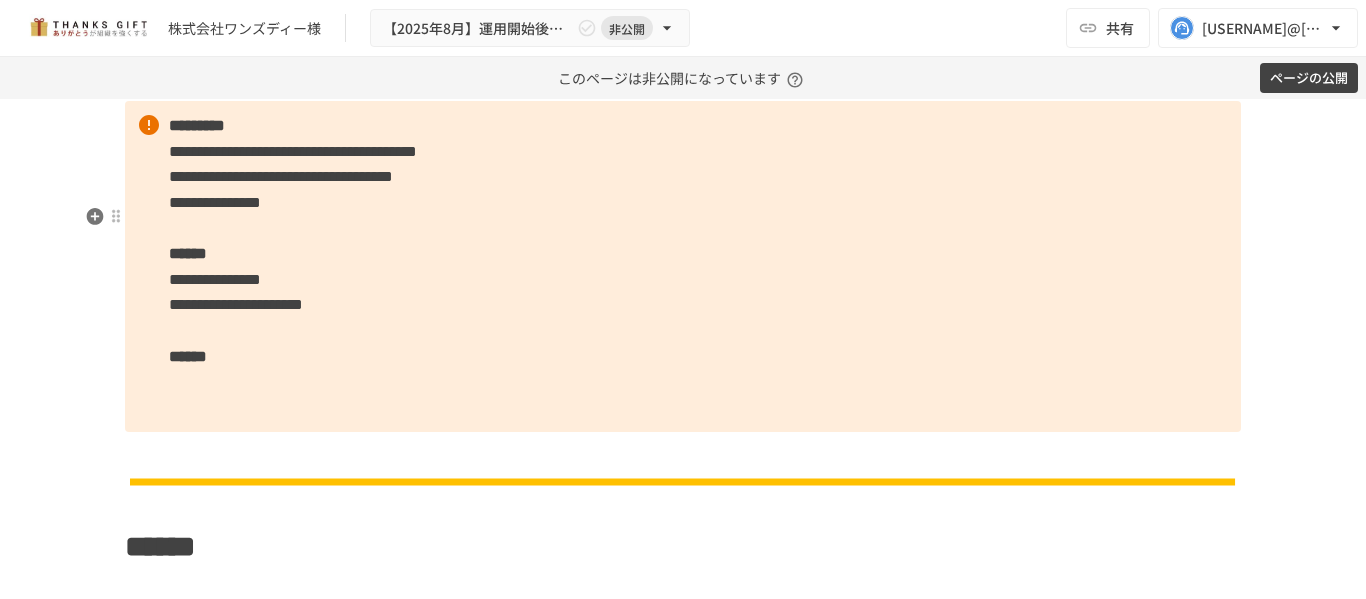 click on "**********" at bounding box center (236, 304) 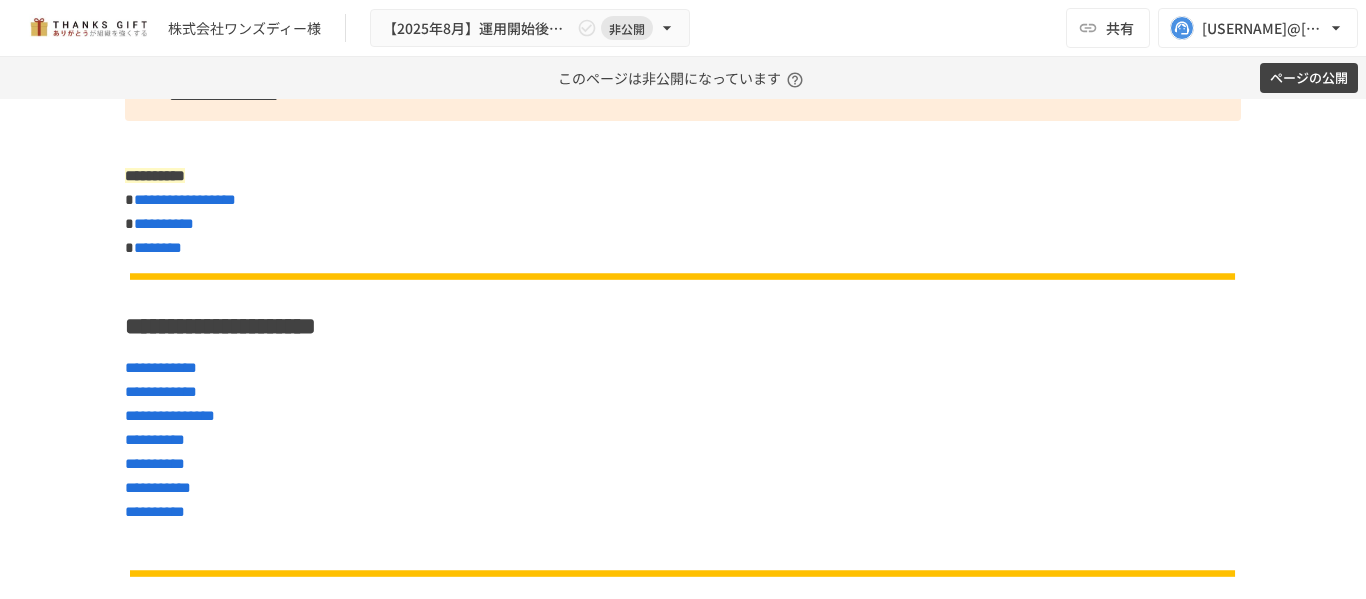 scroll, scrollTop: 327, scrollLeft: 0, axis: vertical 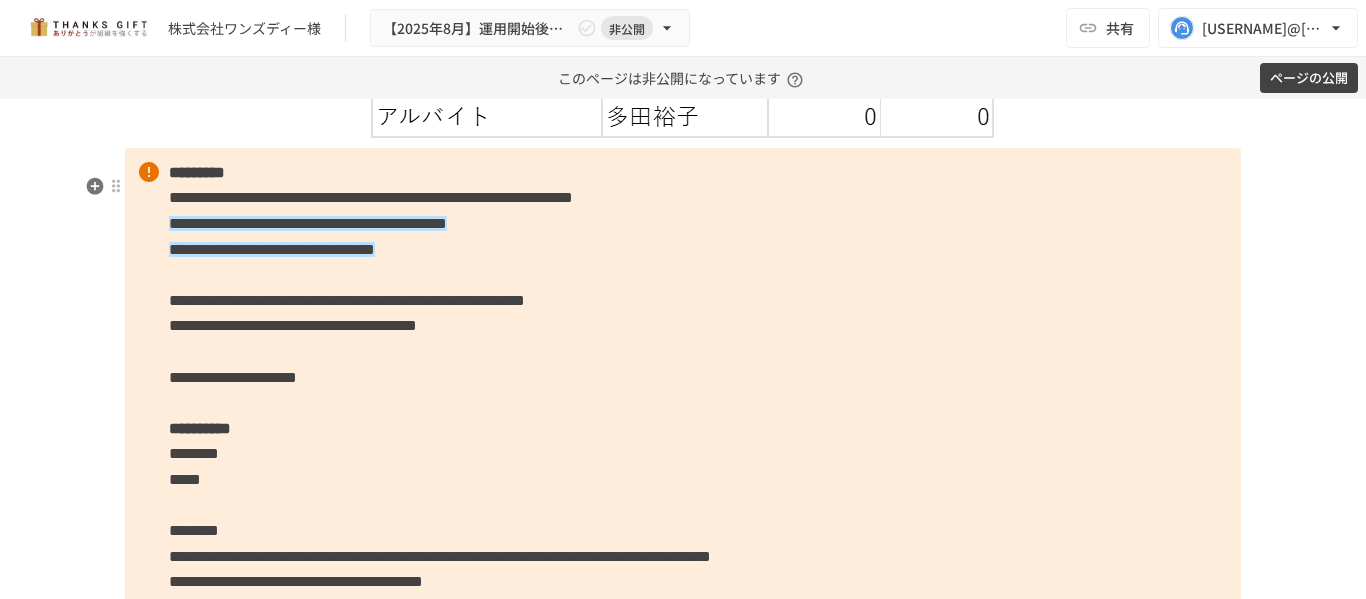 click on "**********" at bounding box center [683, 492] 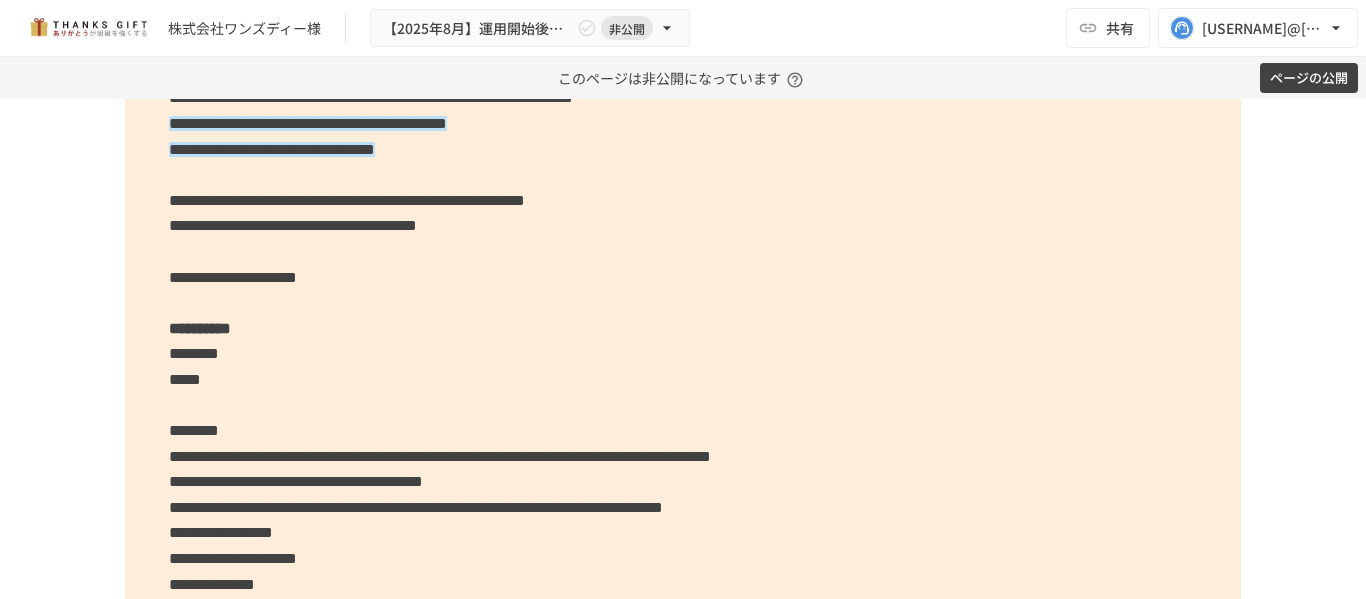 click on "**********" at bounding box center [683, 392] 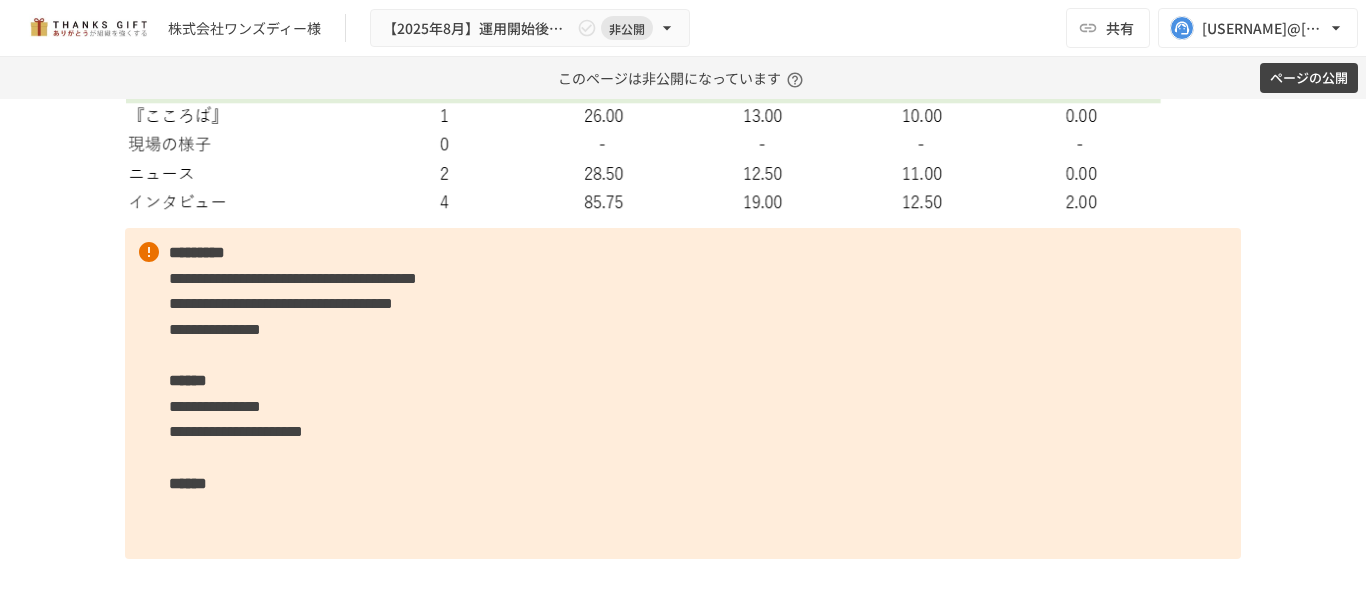 scroll, scrollTop: 8100, scrollLeft: 0, axis: vertical 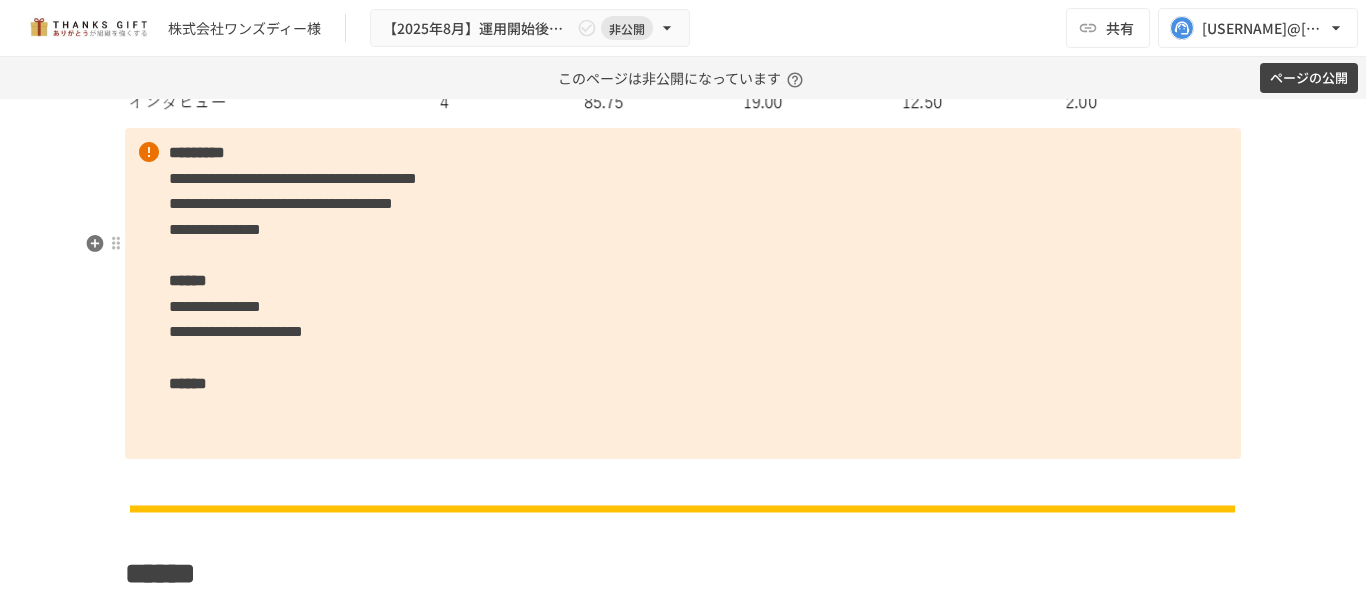 click on "**********" at bounding box center (683, 293) 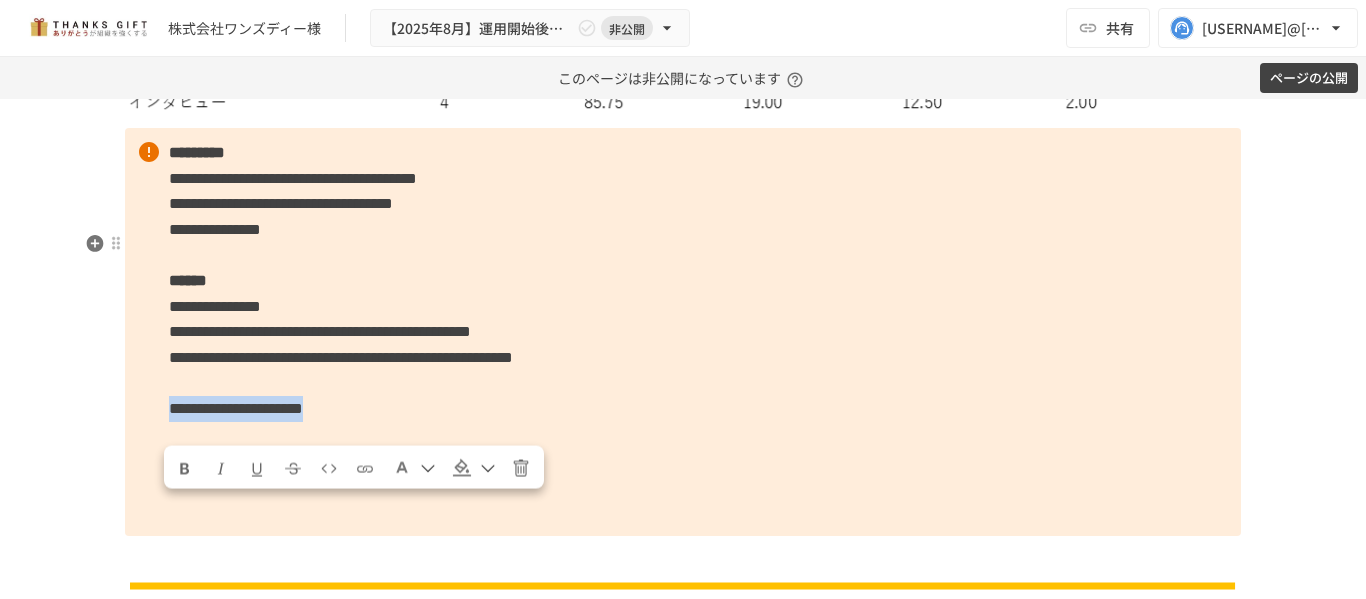 drag, startPoint x: 519, startPoint y: 518, endPoint x: 162, endPoint y: 506, distance: 357.20163 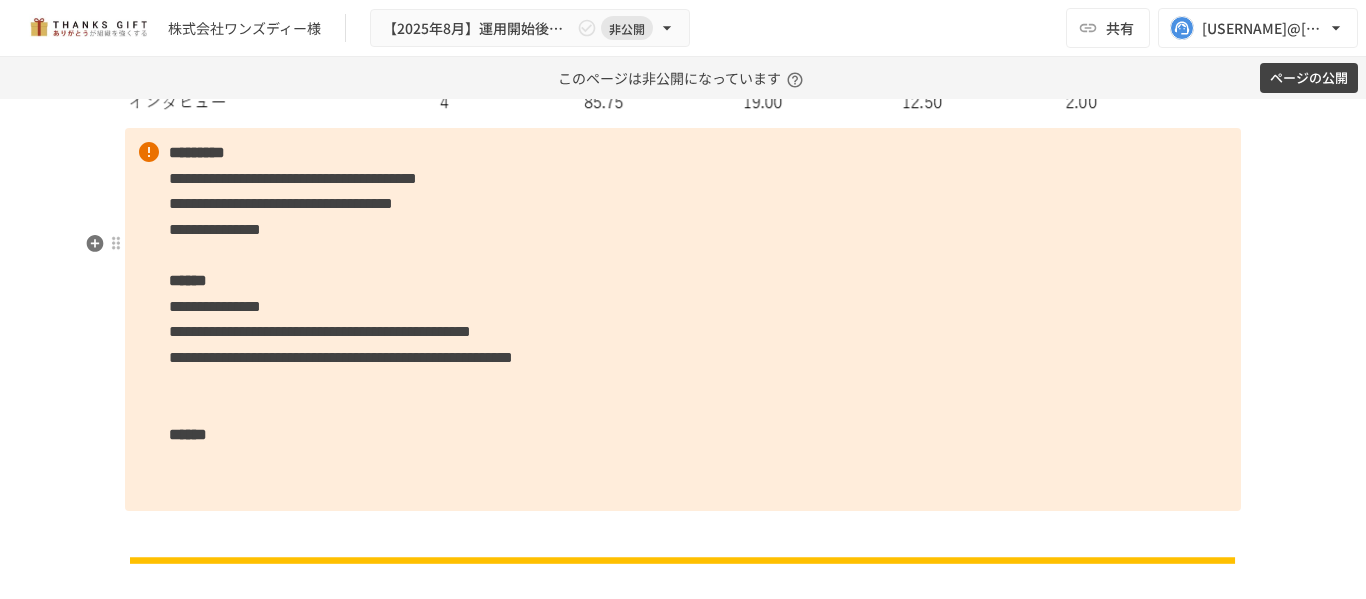 drag, startPoint x: 482, startPoint y: 403, endPoint x: 322, endPoint y: 509, distance: 191.92706 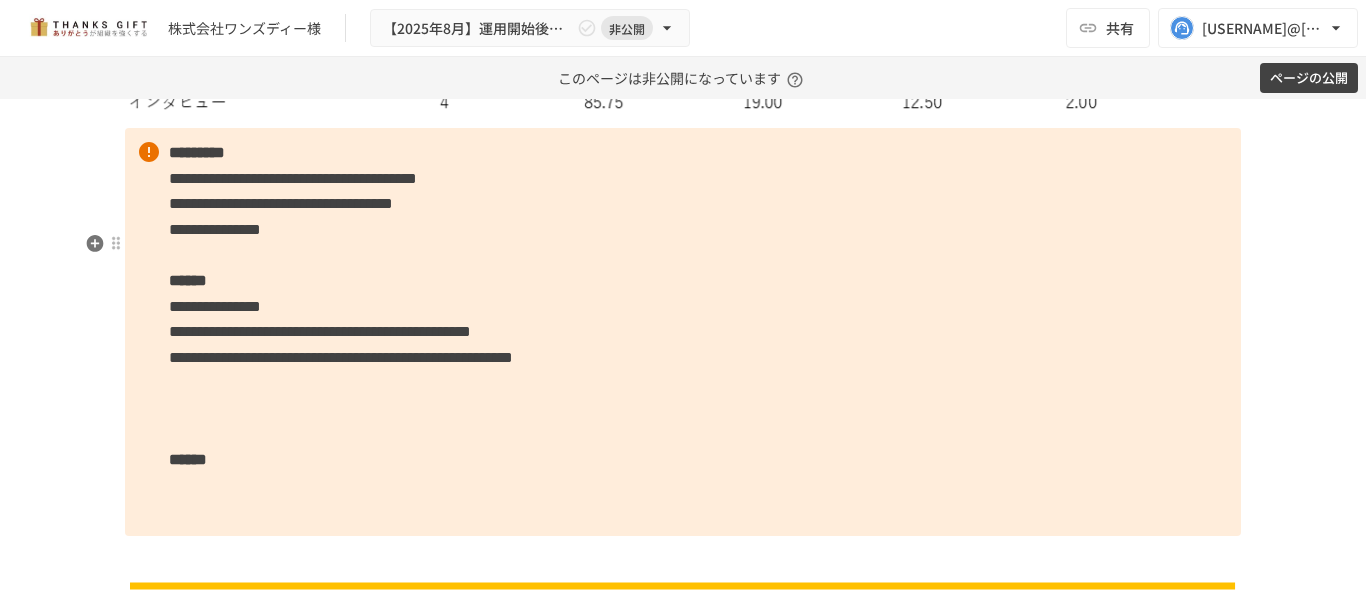 click on "**********" at bounding box center (683, 332) 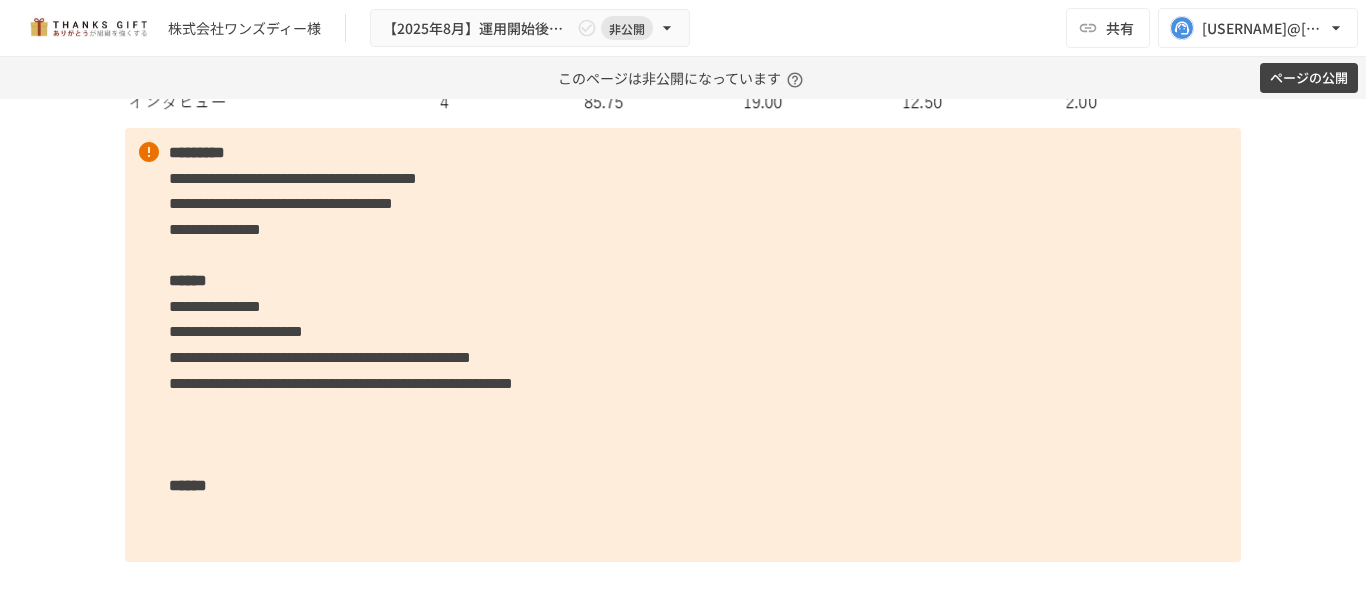 click on "**********" at bounding box center [683, 345] 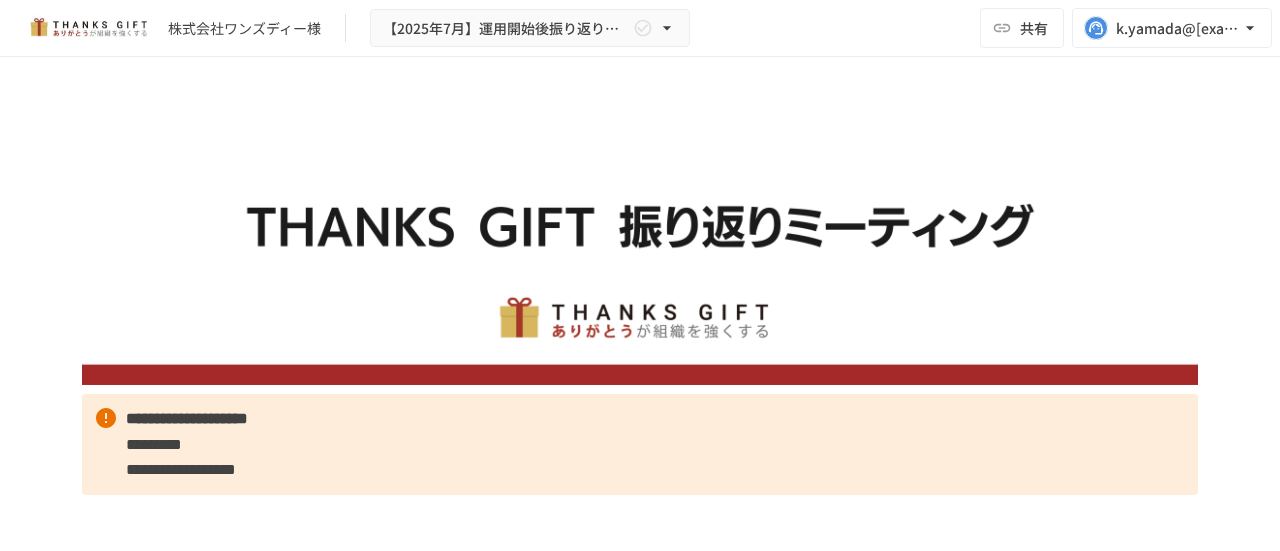 scroll, scrollTop: 0, scrollLeft: 0, axis: both 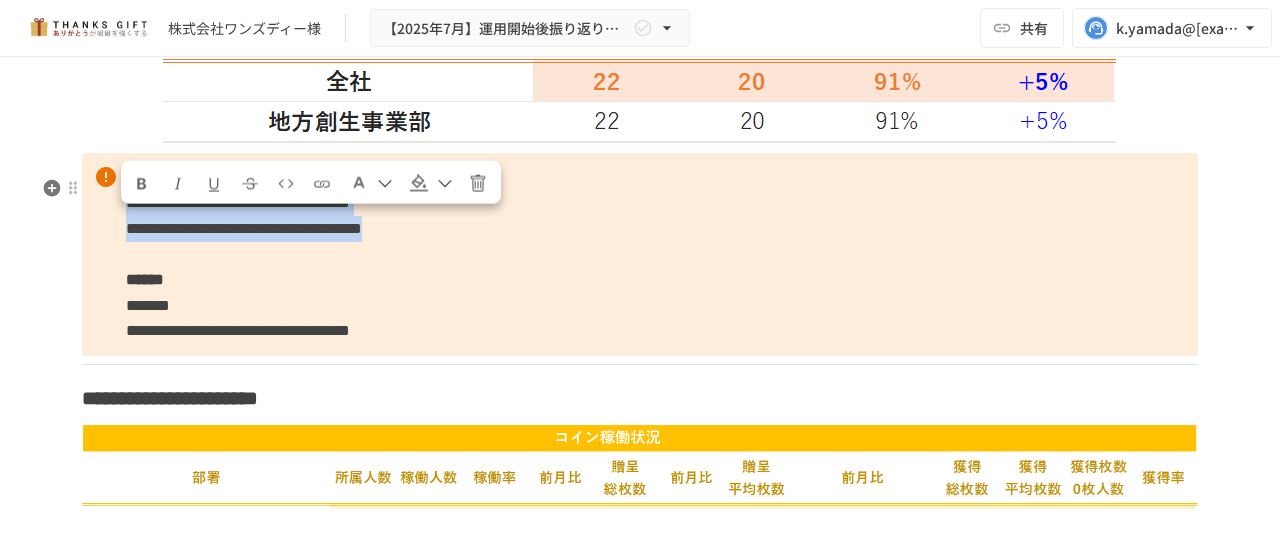 drag, startPoint x: 116, startPoint y: 218, endPoint x: 831, endPoint y: 245, distance: 715.5096 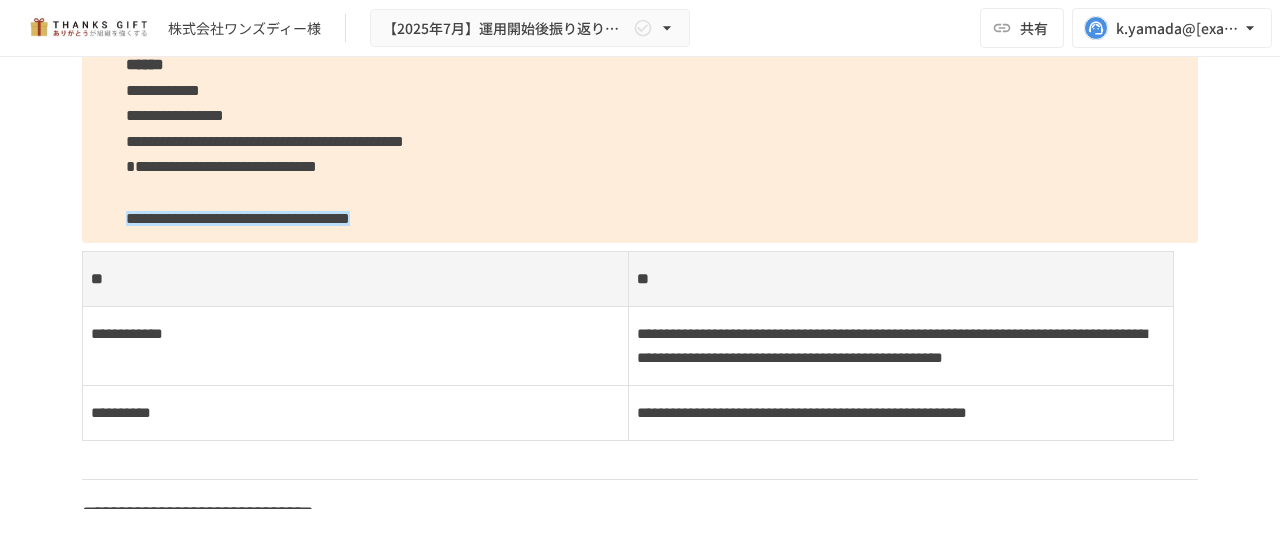 scroll, scrollTop: 4428, scrollLeft: 0, axis: vertical 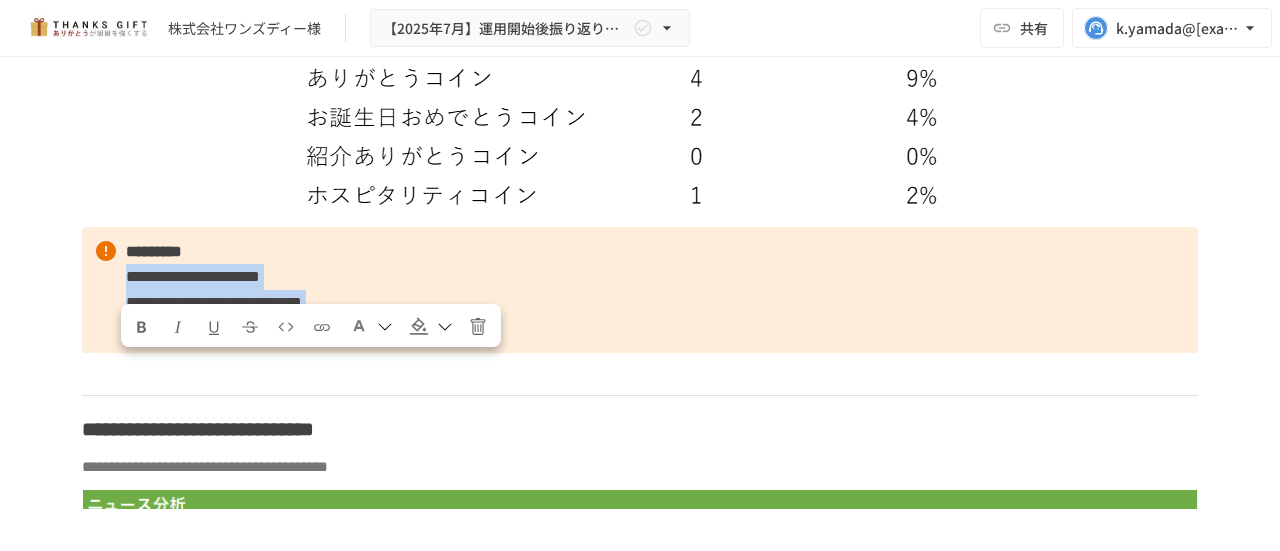 drag, startPoint x: 944, startPoint y: 425, endPoint x: -45, endPoint y: 379, distance: 990.0692 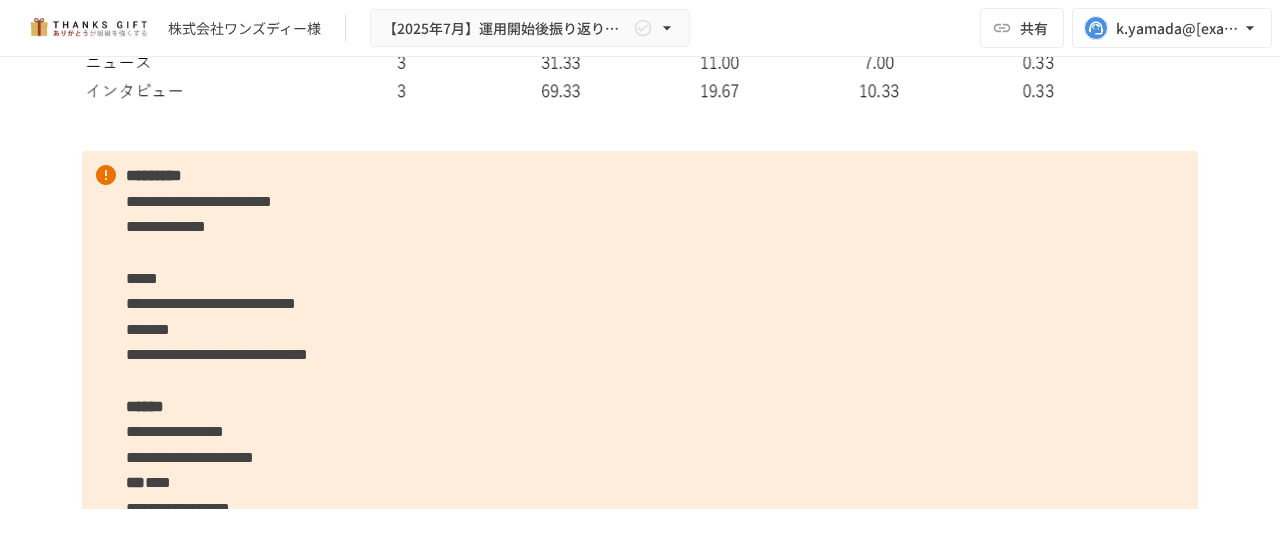 scroll, scrollTop: 6828, scrollLeft: 0, axis: vertical 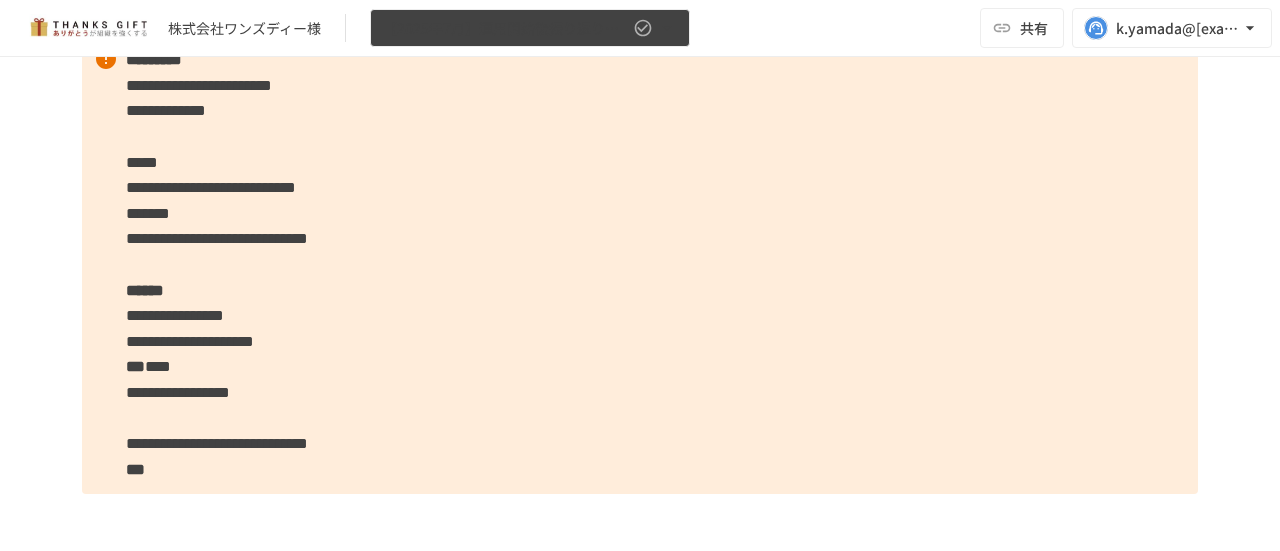 click on "【2025年7月】運用開始後振り返りミーティング" at bounding box center [530, 28] 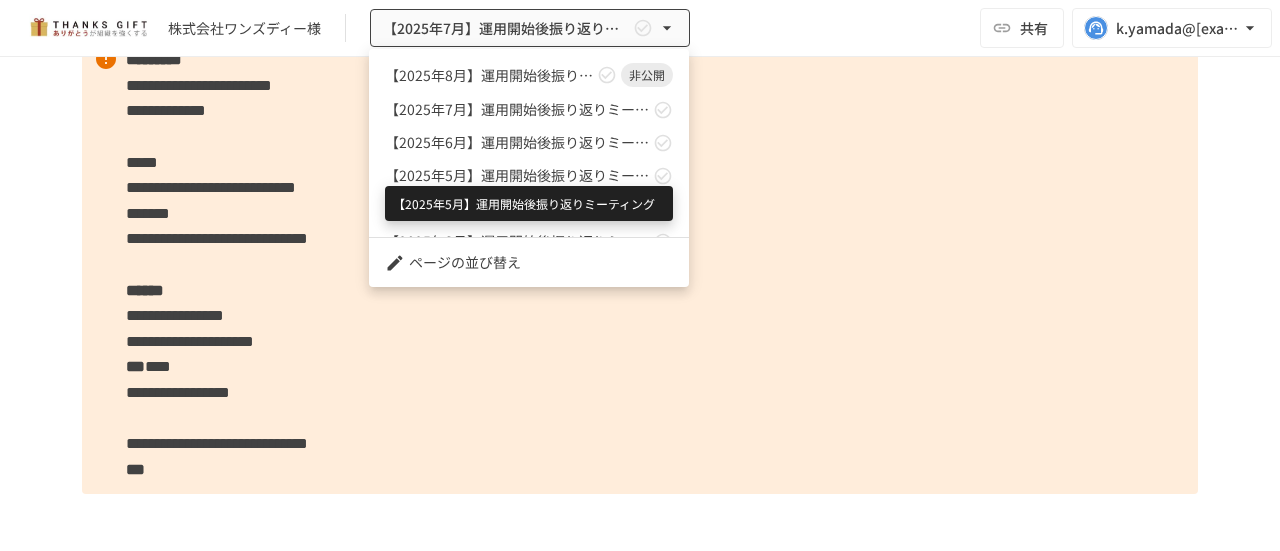 click on "【2025年5月】運用開始後振り返りミーティング" at bounding box center [517, 175] 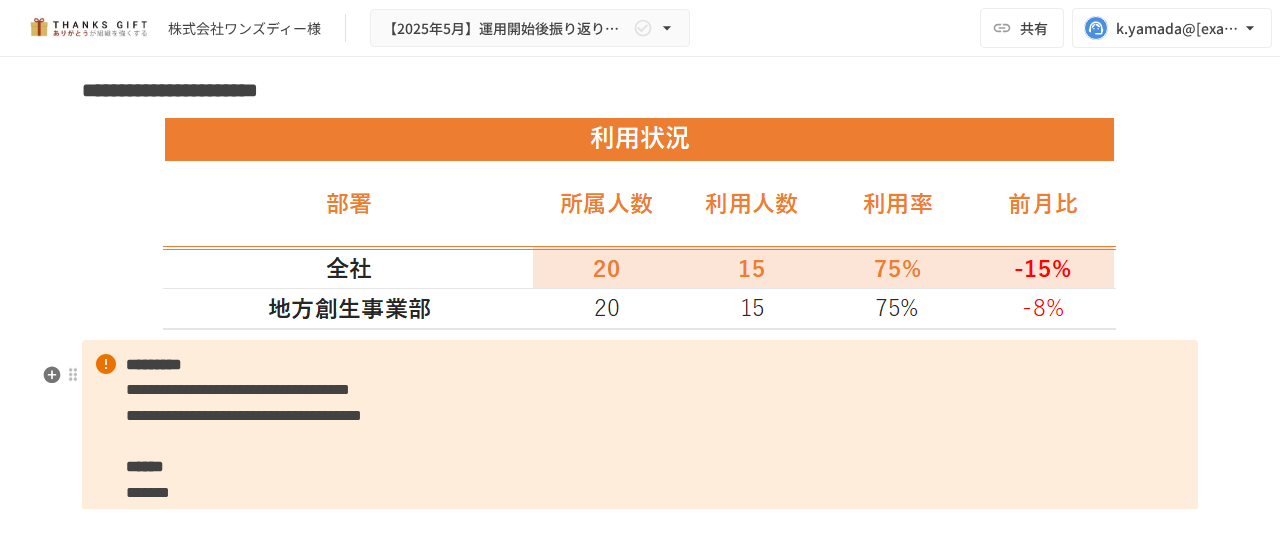 scroll, scrollTop: 3275, scrollLeft: 0, axis: vertical 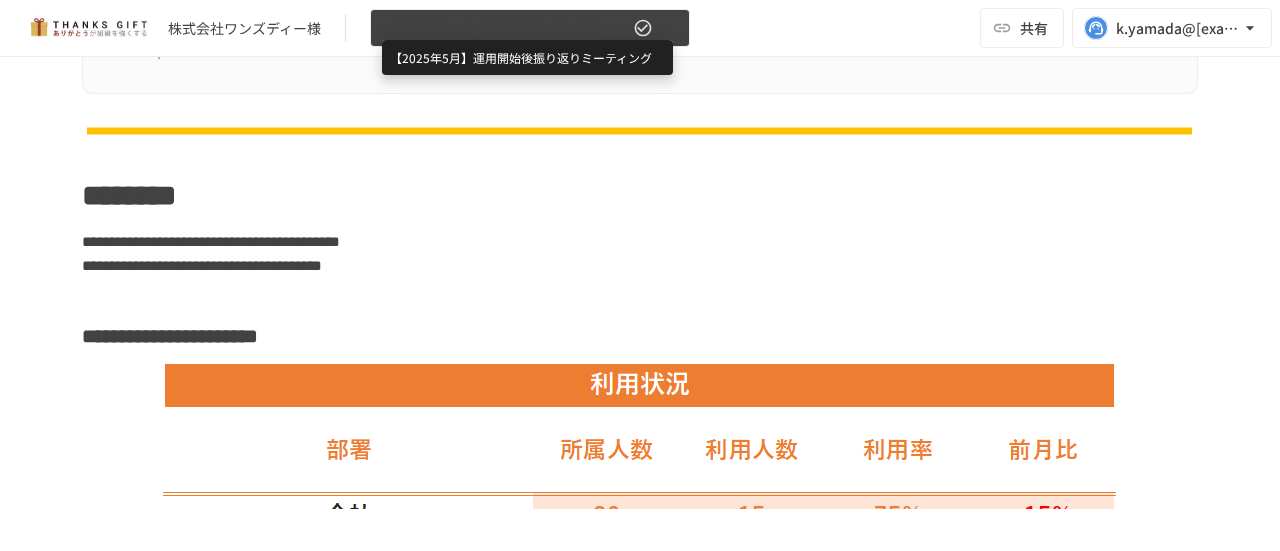 click on "【2025年5月】運用開始後振り返りミーティング" at bounding box center [506, 28] 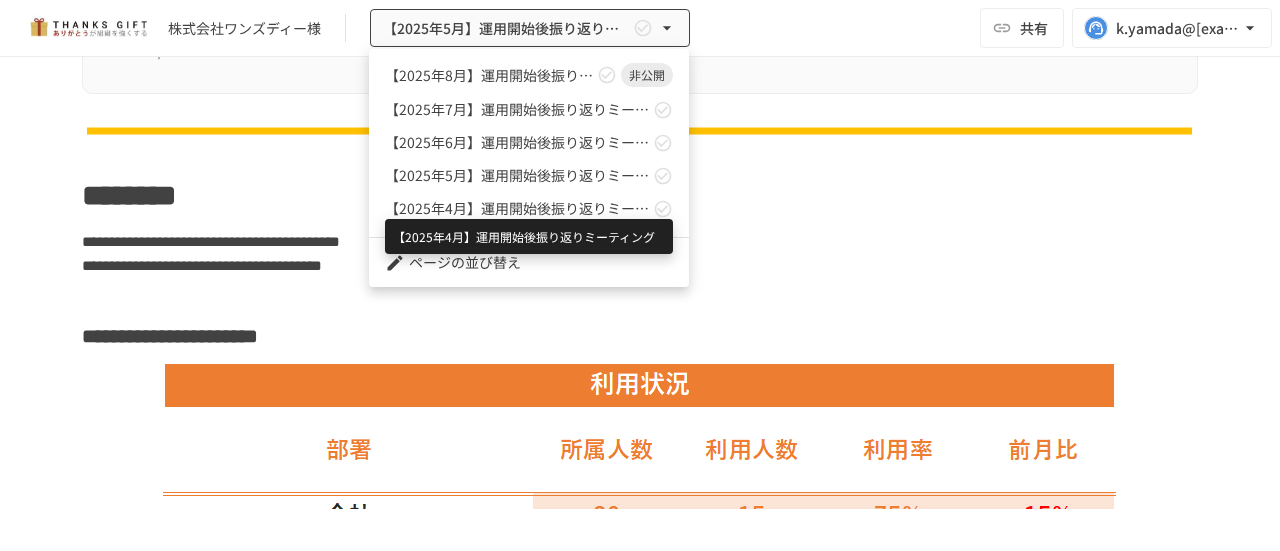 click on "【2025年4月】運用開始後振り返りミーティング" at bounding box center [517, 208] 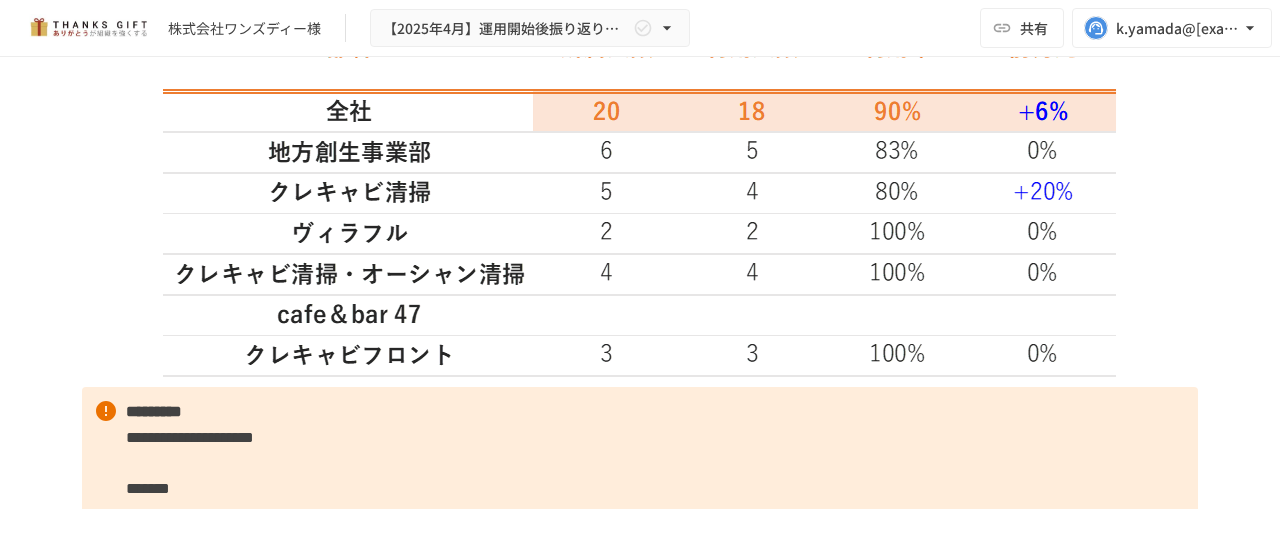 scroll, scrollTop: 4061, scrollLeft: 0, axis: vertical 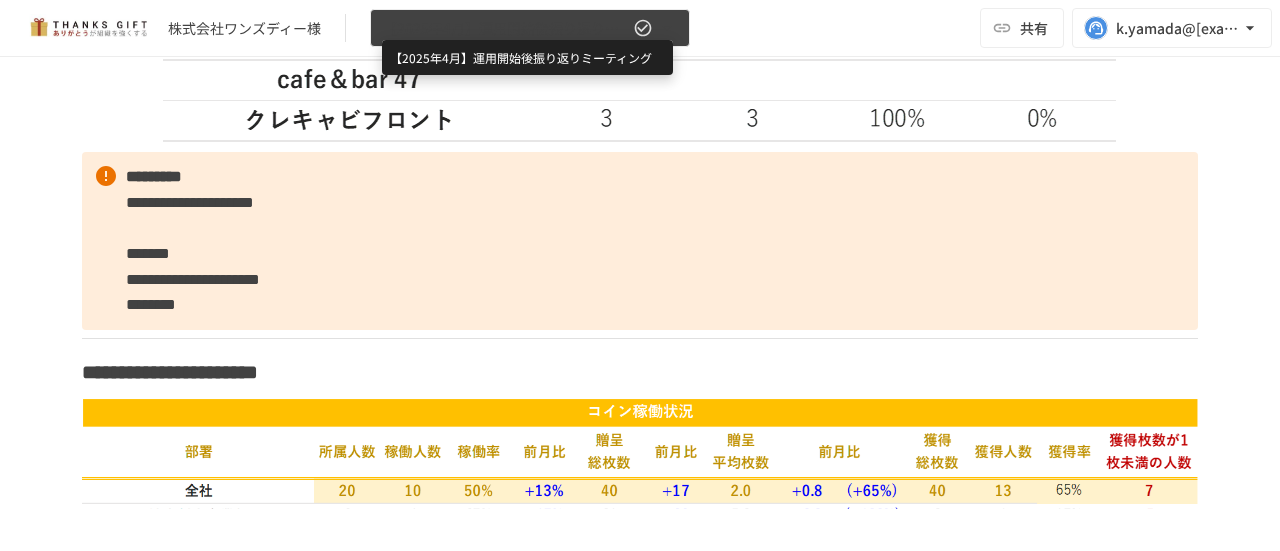 click on "【2025年4月】運用開始後振り返りミーティング" at bounding box center [506, 28] 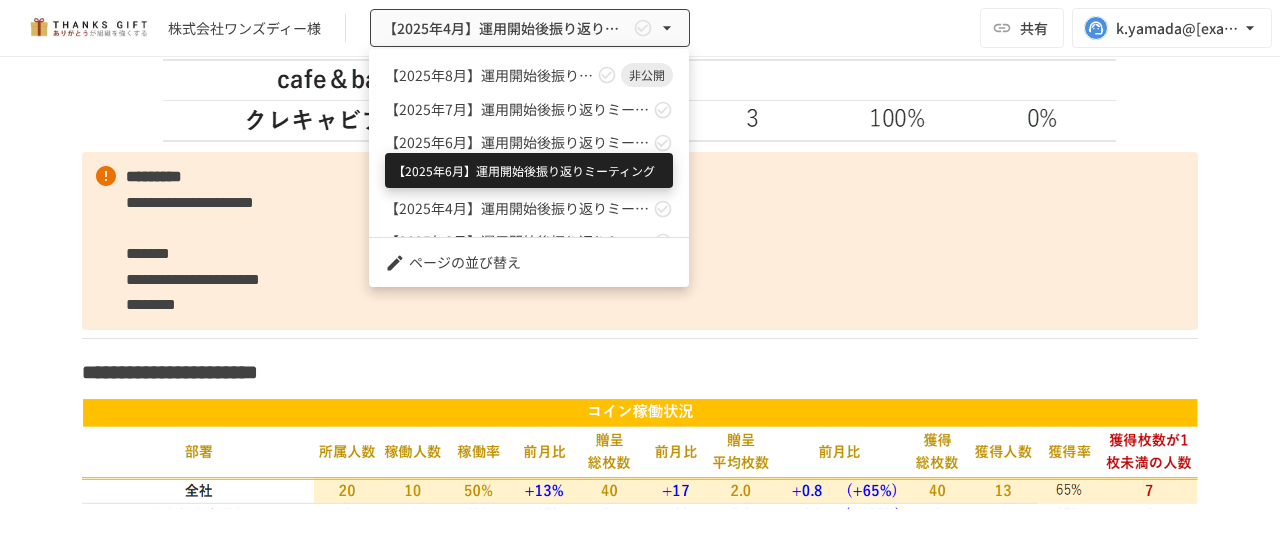 click on "【2025年6月】運用開始後振り返りミーティング" at bounding box center (517, 142) 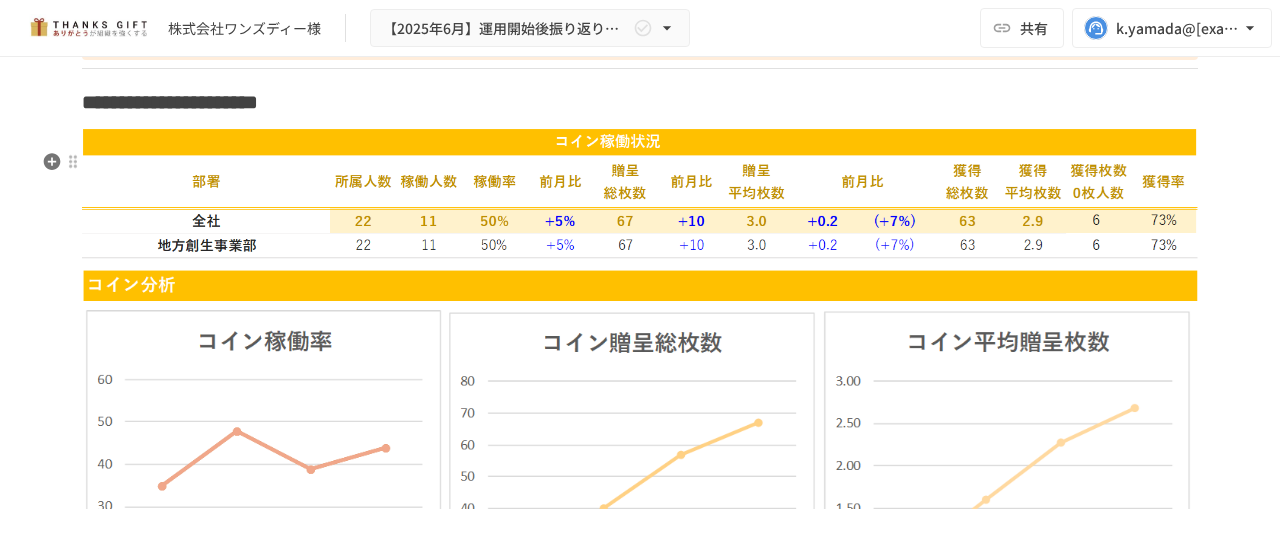 scroll, scrollTop: 3321, scrollLeft: 0, axis: vertical 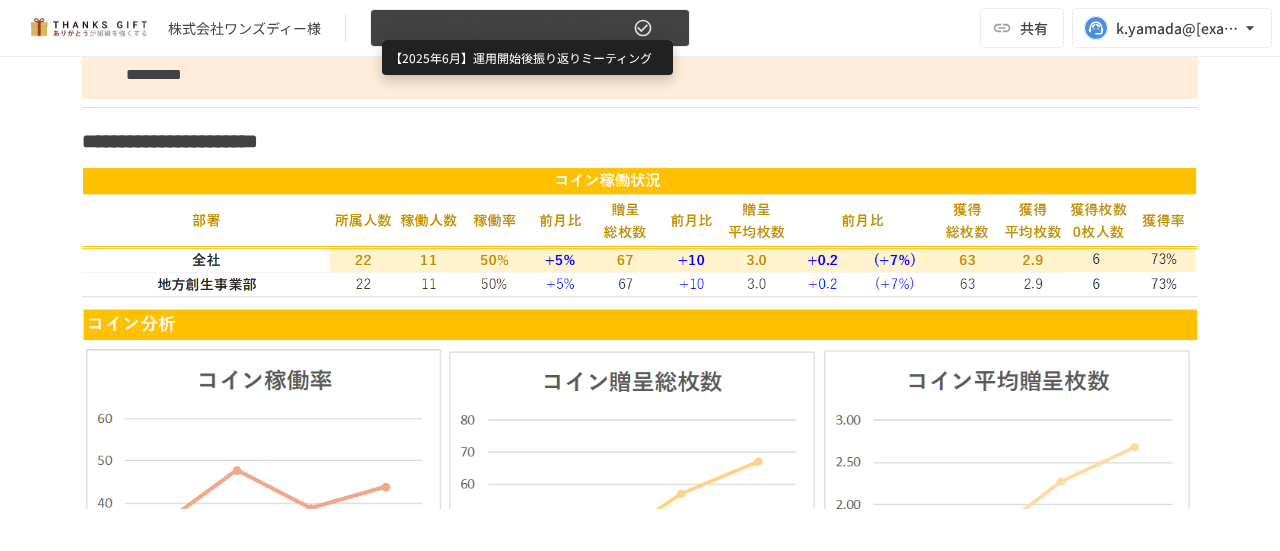 click on "【2025年6月】運用開始後振り返りミーティング" at bounding box center [506, 28] 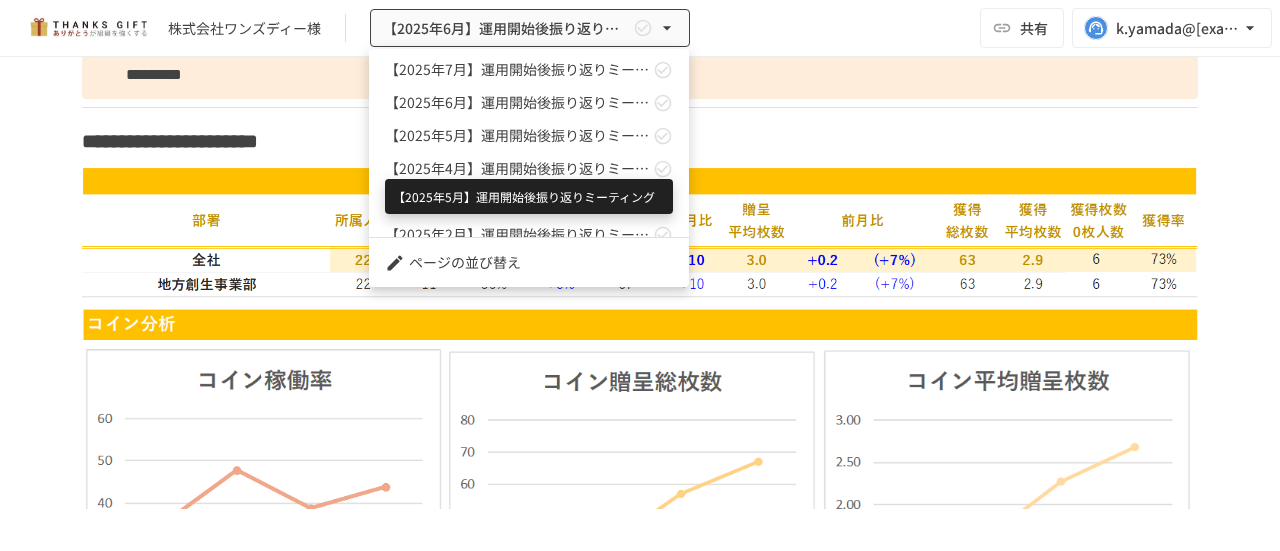 scroll, scrollTop: 100, scrollLeft: 0, axis: vertical 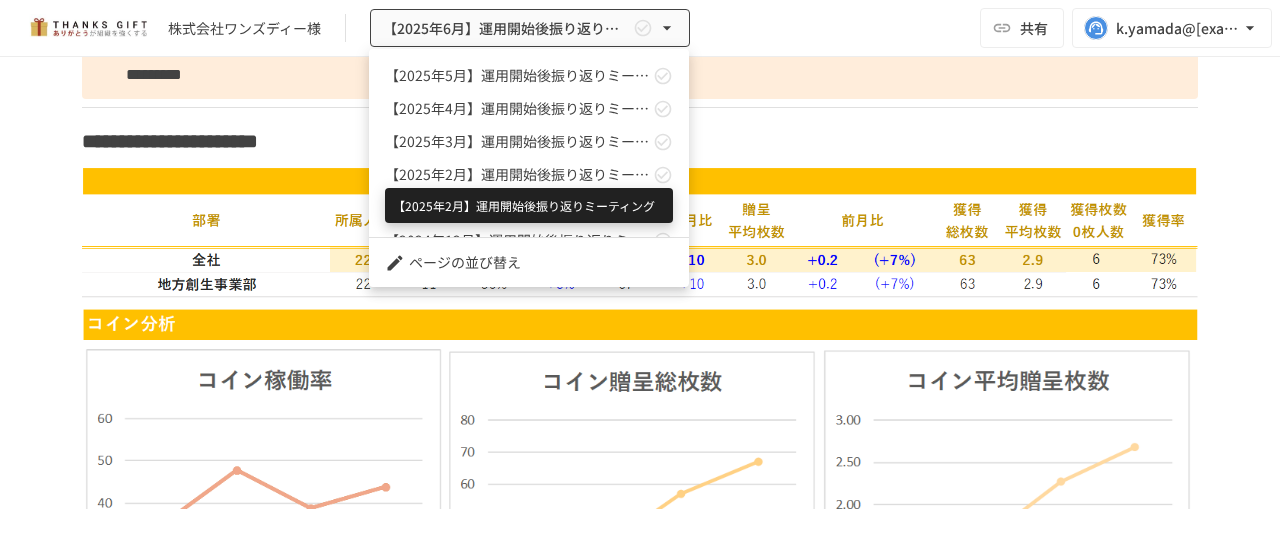click on "【2025年2月】運用開始後振り返りミーティング" at bounding box center (517, 174) 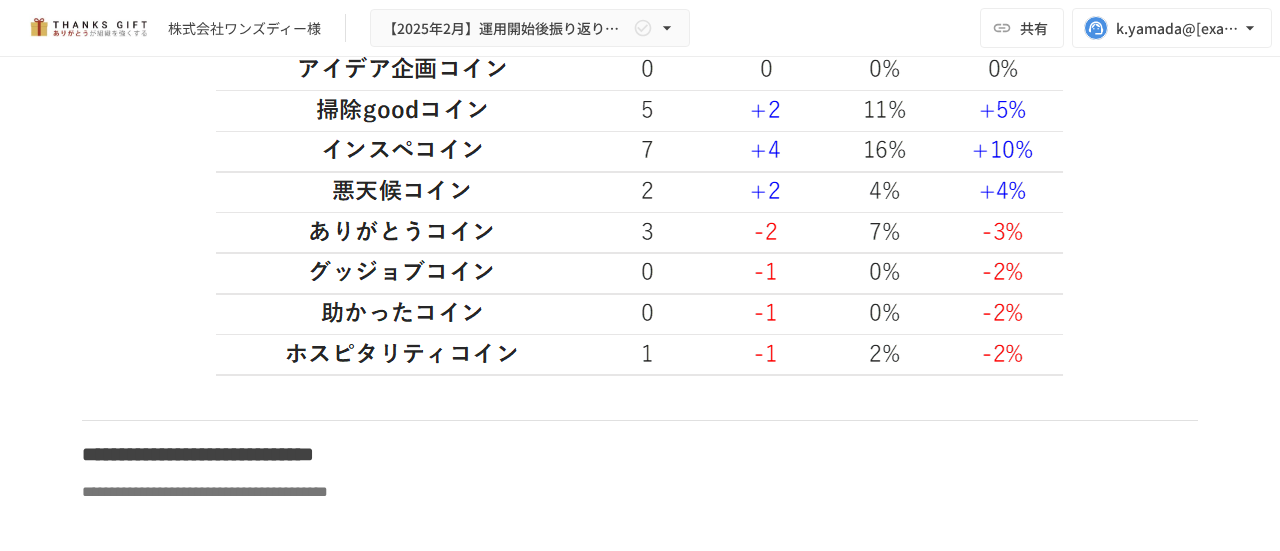 scroll, scrollTop: 5671, scrollLeft: 0, axis: vertical 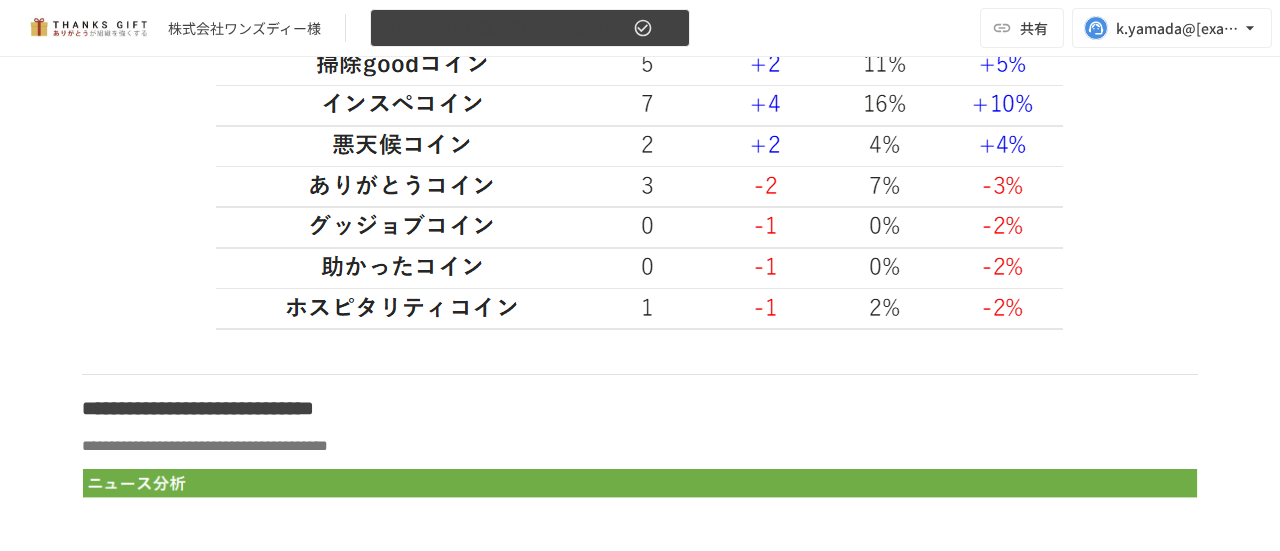 click on "【2025年2月】運用開始後振り返りミーティング" at bounding box center [506, 28] 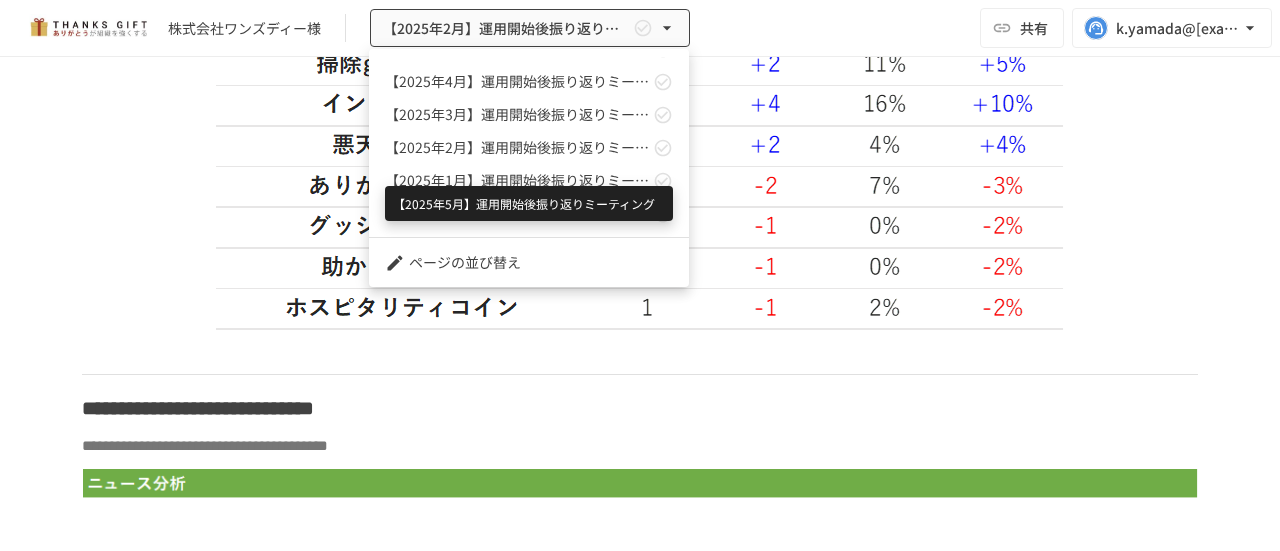 scroll, scrollTop: 200, scrollLeft: 0, axis: vertical 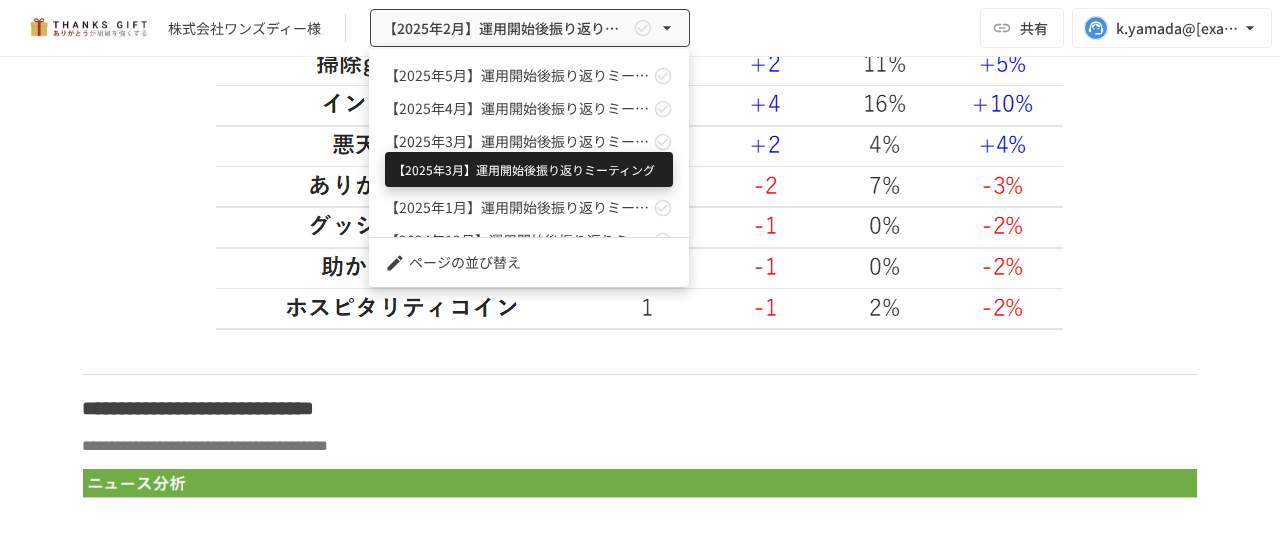 click on "【2025年3月】運用開始後振り返りミーティング" at bounding box center [517, 141] 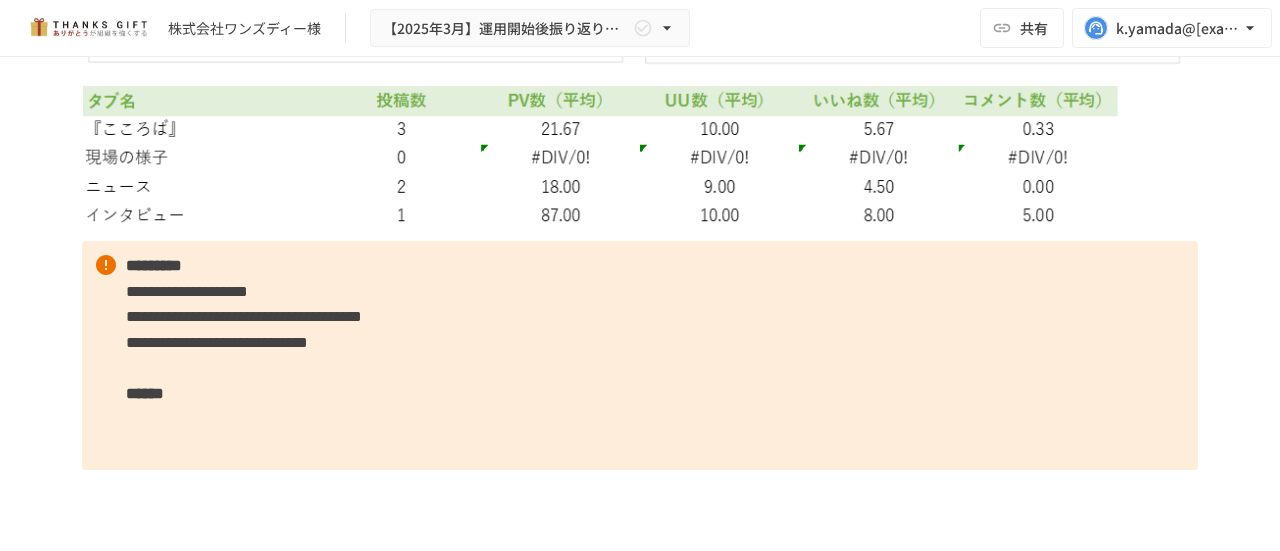 scroll, scrollTop: 6986, scrollLeft: 0, axis: vertical 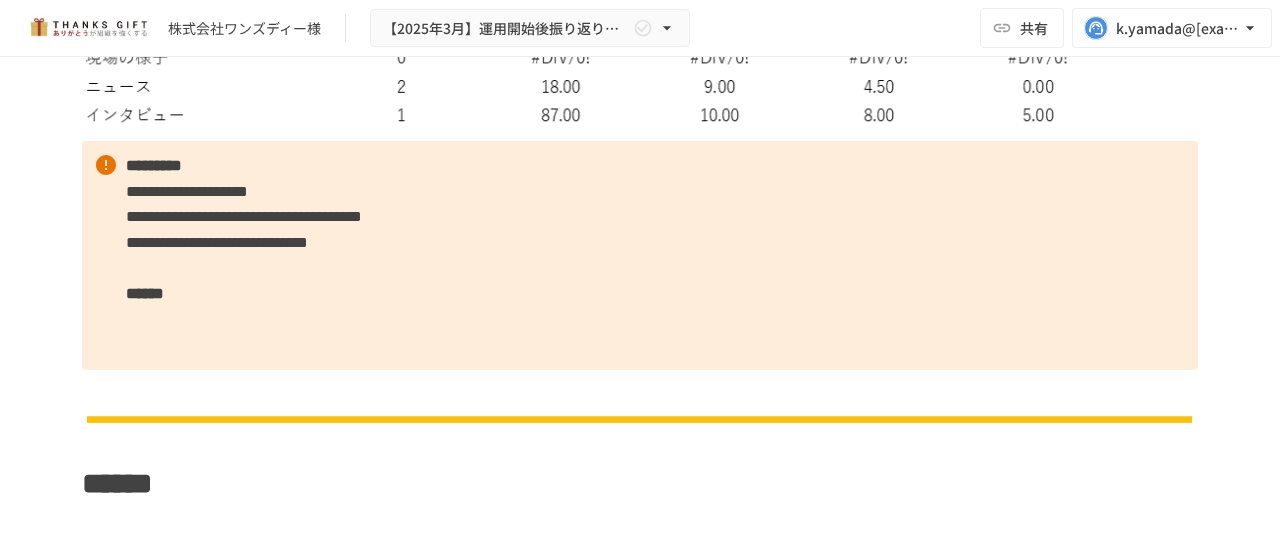 click on "株式会社ワンズディー様 【2025年3月】運用開始後振り返りミーティング 共有 k.yamada@take-action.jp" at bounding box center [640, 28] 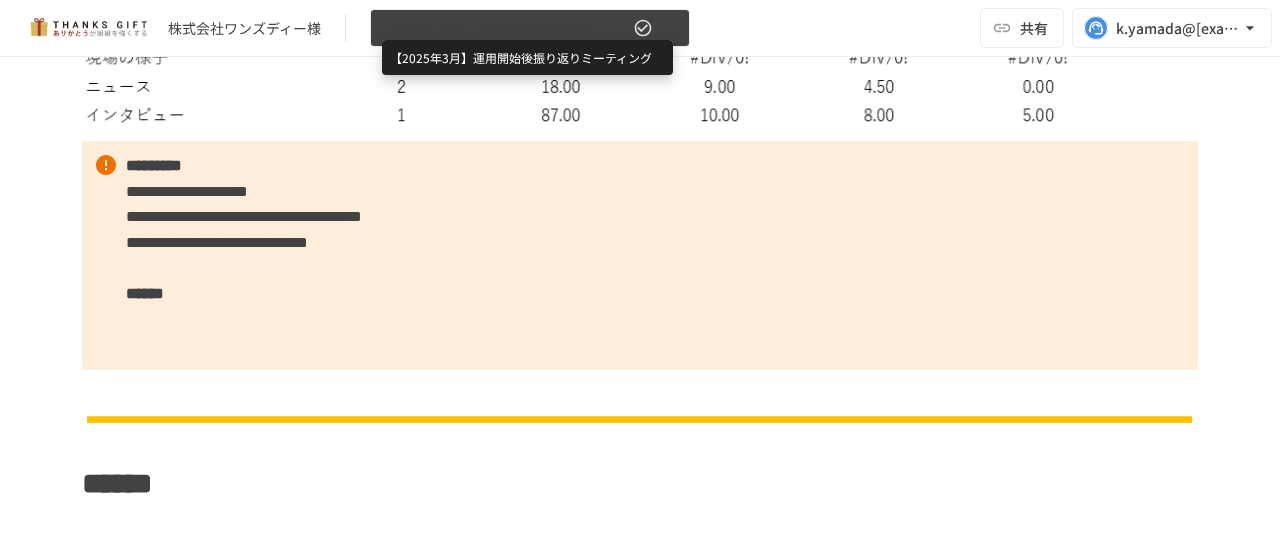 click on "【2025年3月】運用開始後振り返りミーティング" at bounding box center (506, 28) 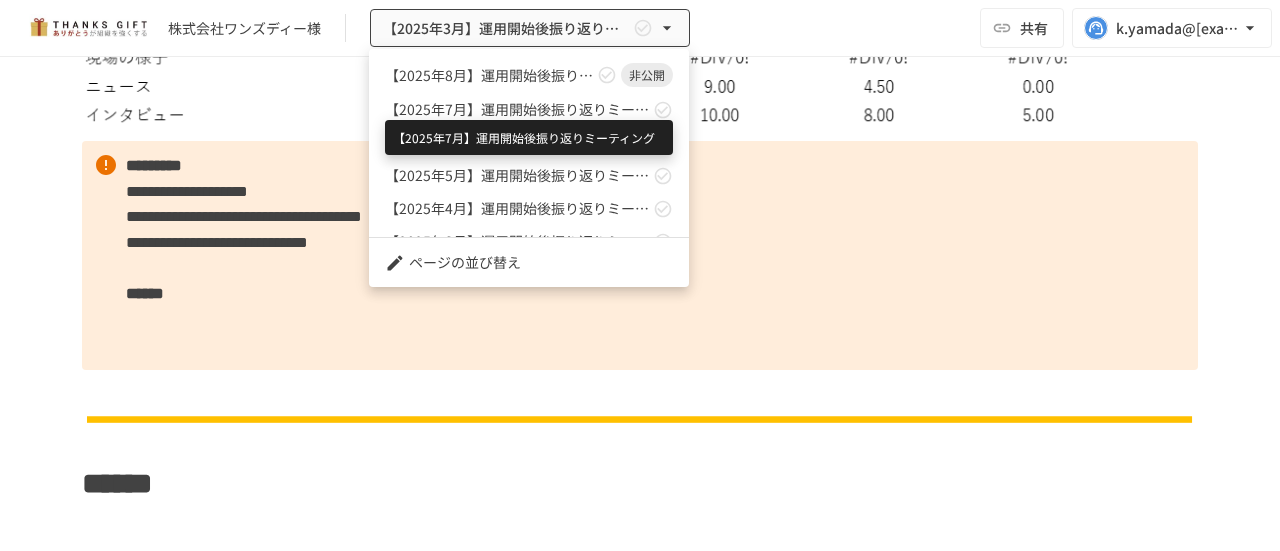 click on "【2025年7月】運用開始後振り返りミーティング" at bounding box center [517, 109] 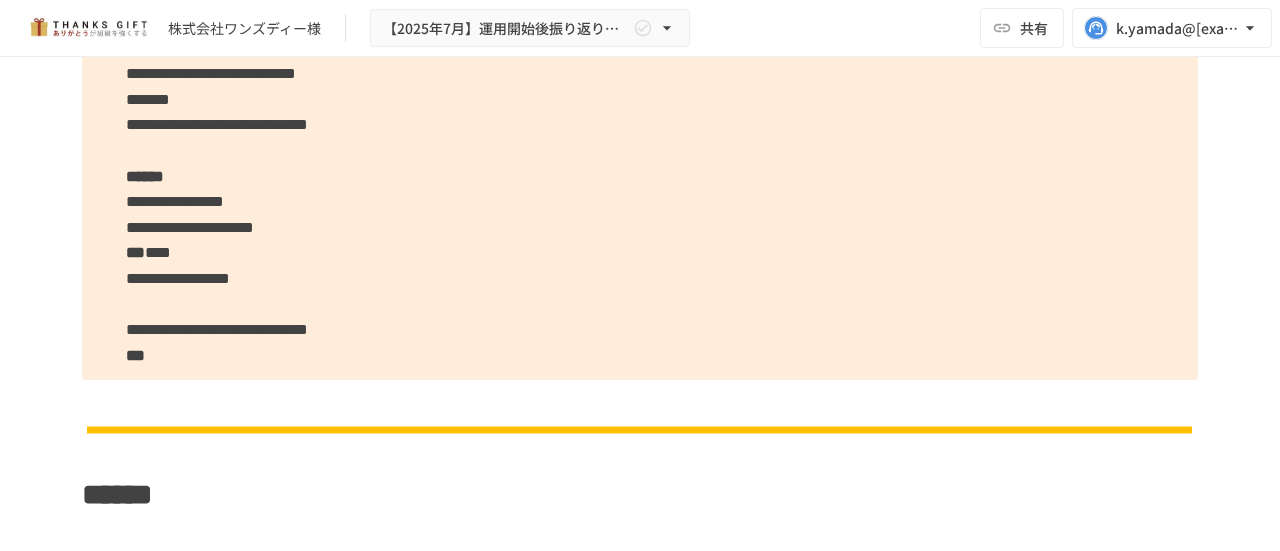 scroll, scrollTop: 6828, scrollLeft: 0, axis: vertical 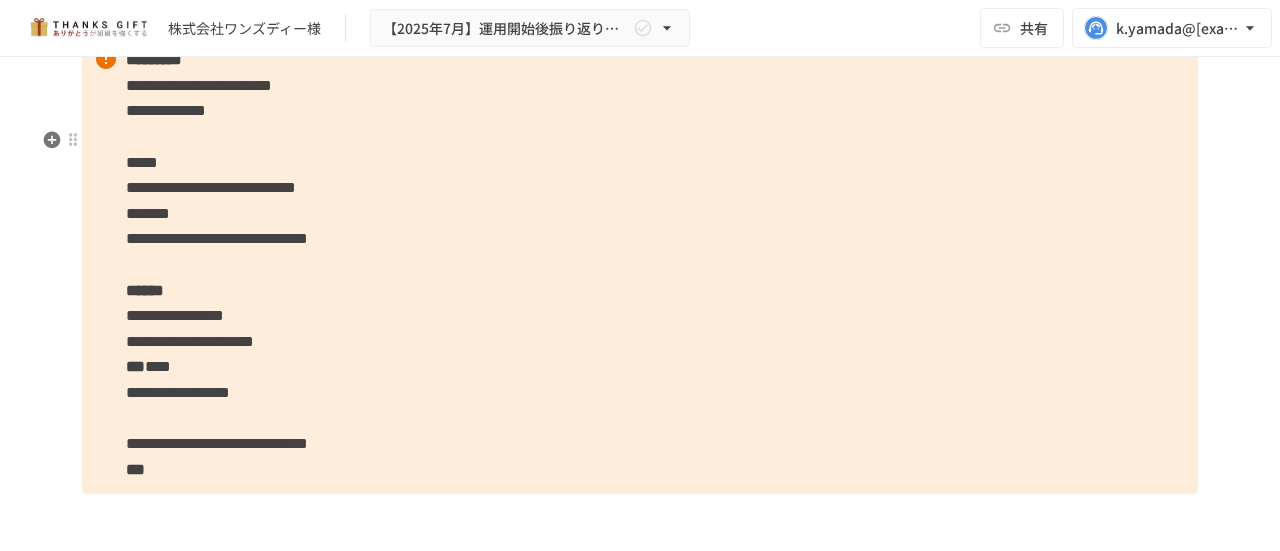 click on "**********" at bounding box center [640, 264] 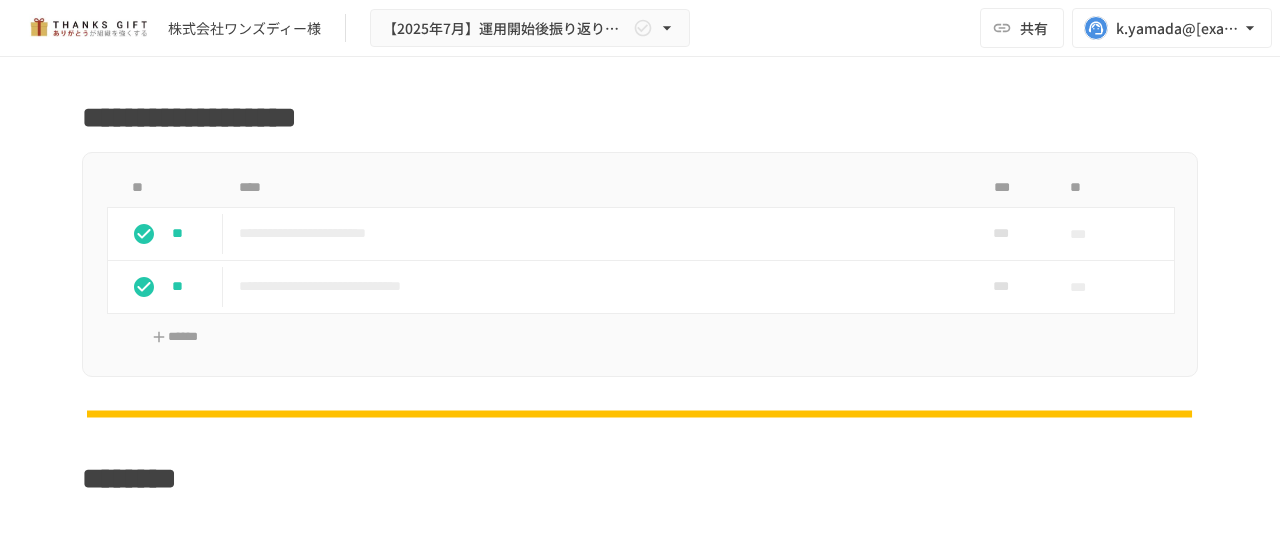 scroll, scrollTop: 0, scrollLeft: 0, axis: both 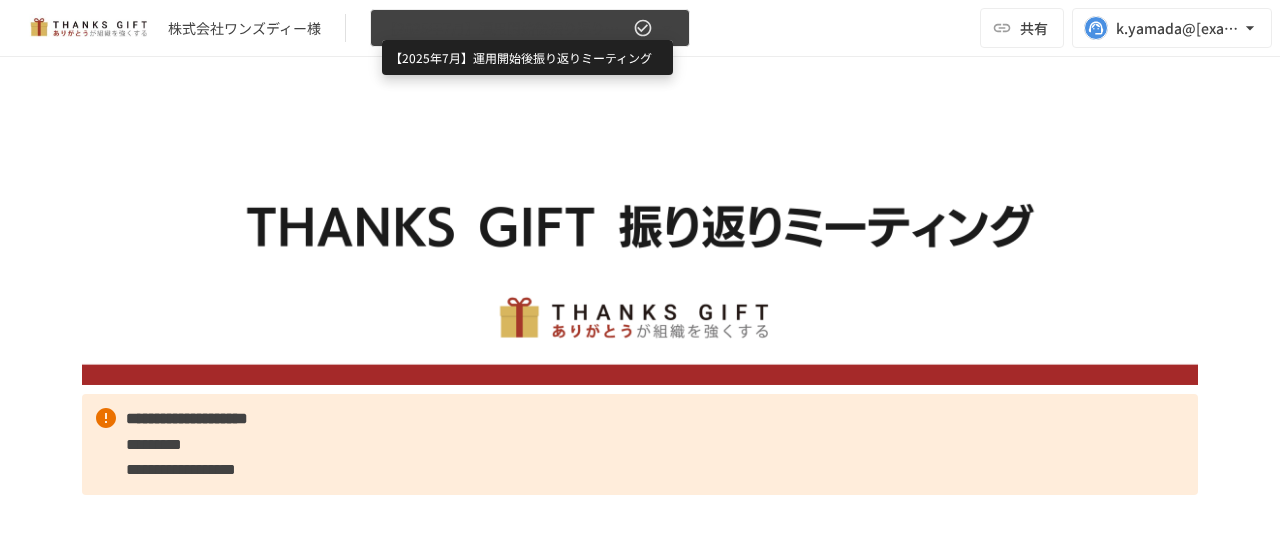 click on "【2025年7月】運用開始後振り返りミーティング" at bounding box center [506, 28] 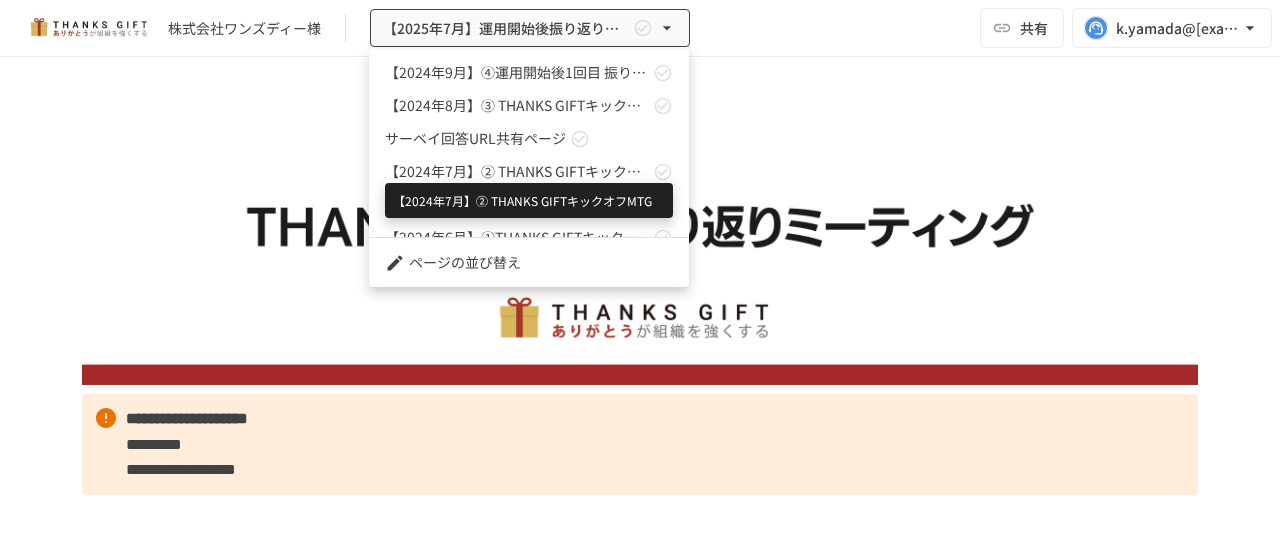scroll, scrollTop: 420, scrollLeft: 0, axis: vertical 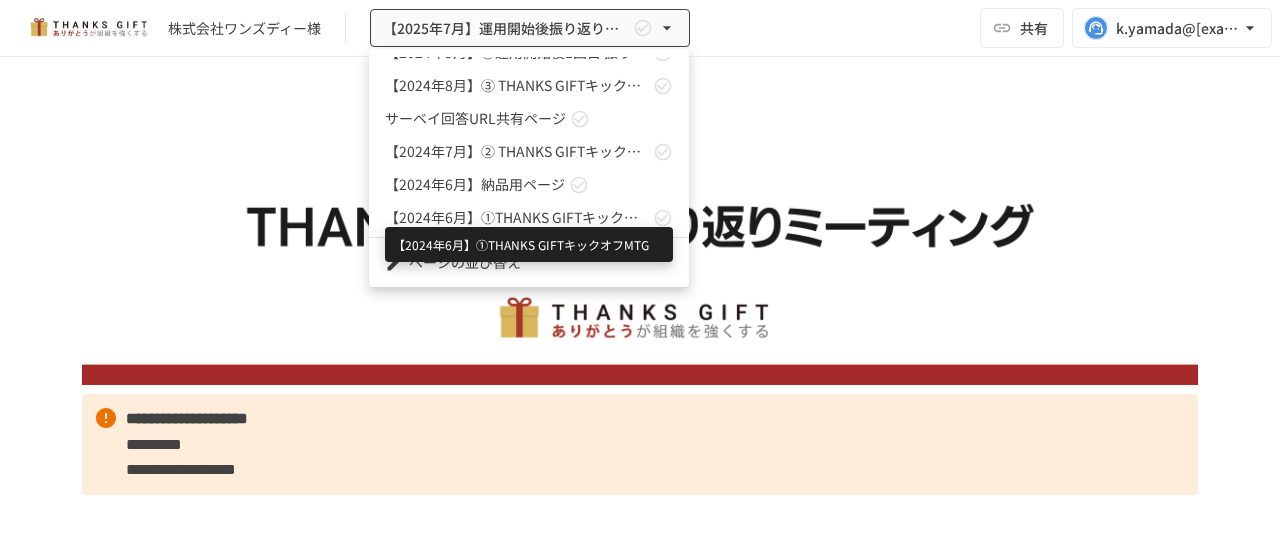 click on "【2024年6月】①THANKS GIFTキックオフMTG" at bounding box center [517, 217] 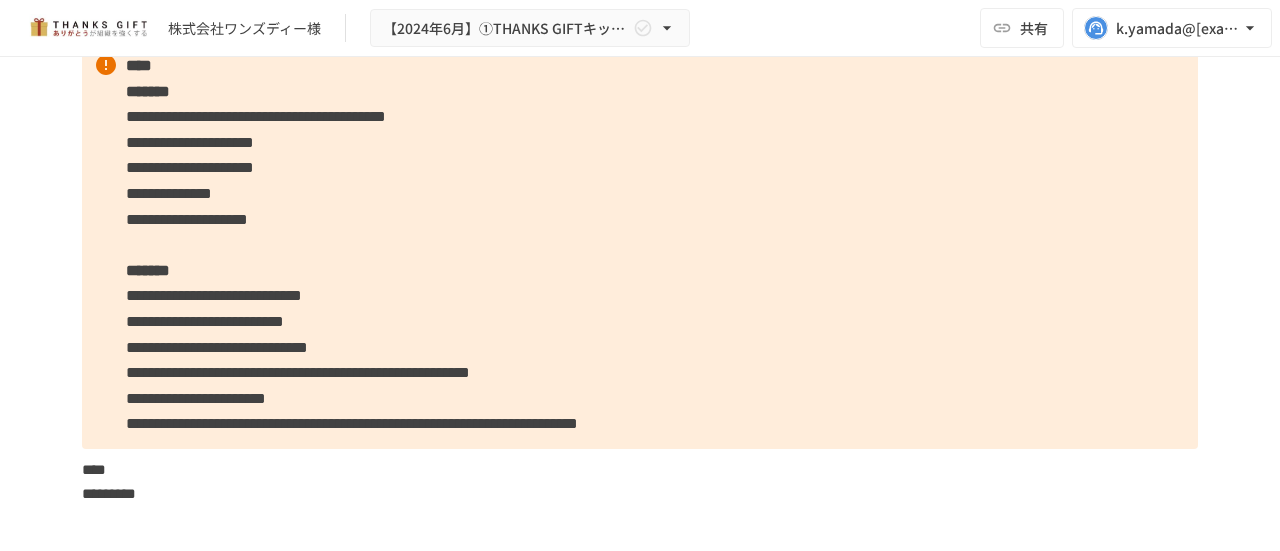 scroll, scrollTop: 4379, scrollLeft: 0, axis: vertical 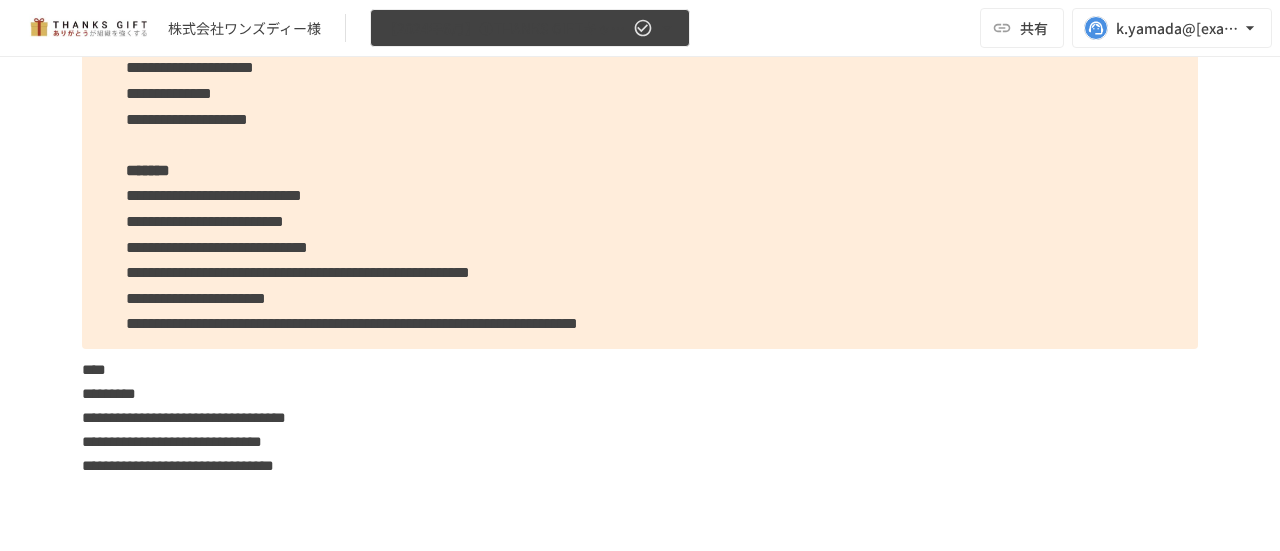 click on "【2024年6月】①THANKS GIFTキックオフMTG" at bounding box center [530, 28] 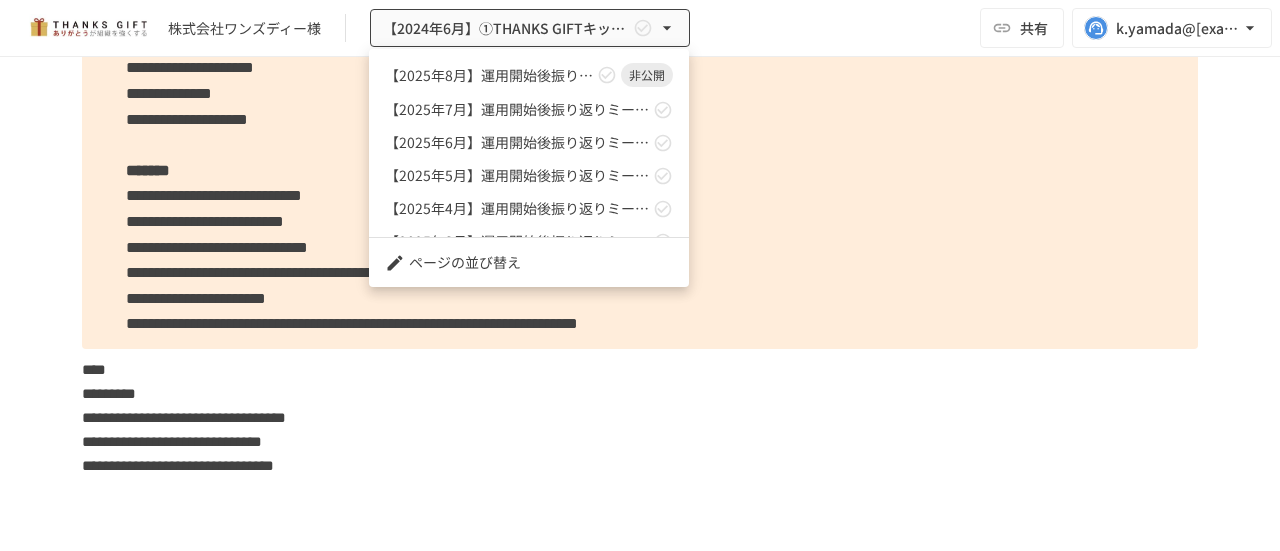 click at bounding box center [640, 275] 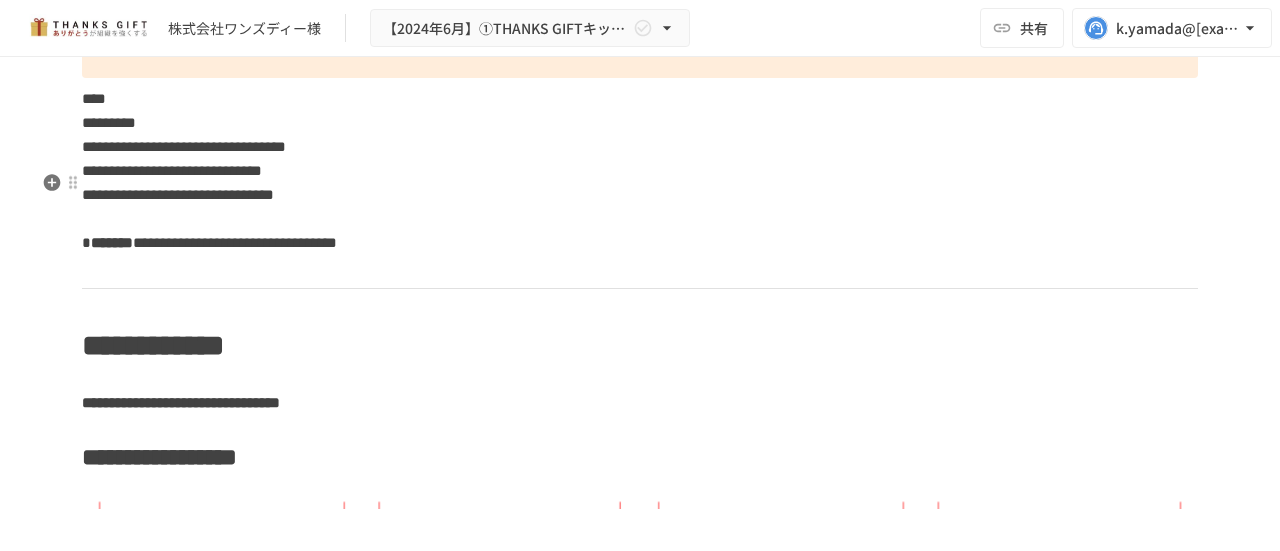 scroll, scrollTop: 4679, scrollLeft: 0, axis: vertical 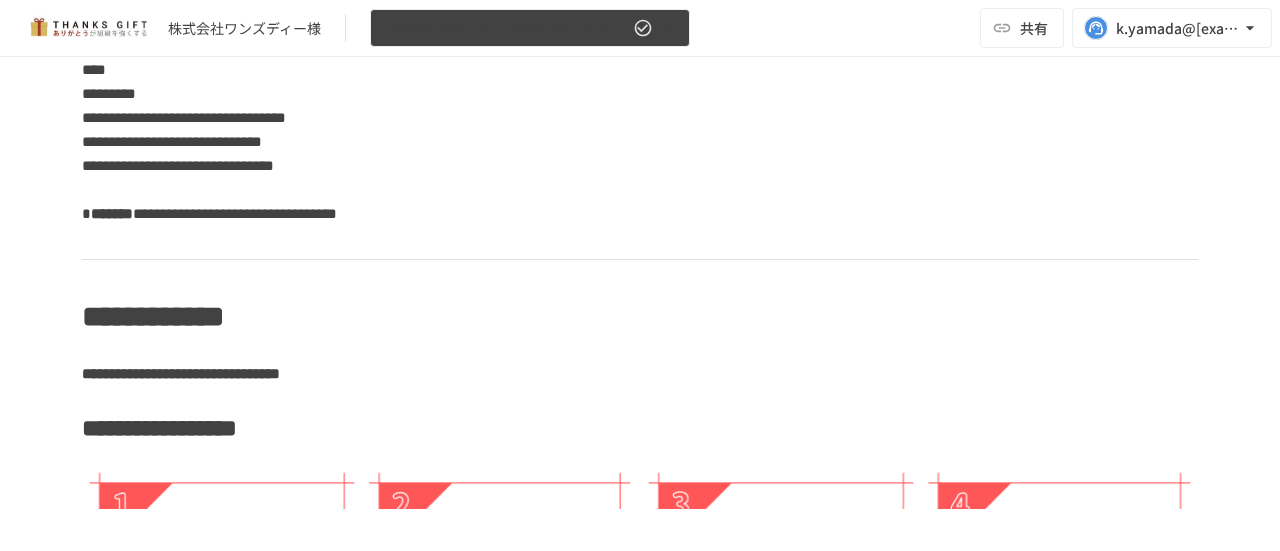 click on "【2024年6月】①THANKS GIFTキックオフMTG" at bounding box center (506, 28) 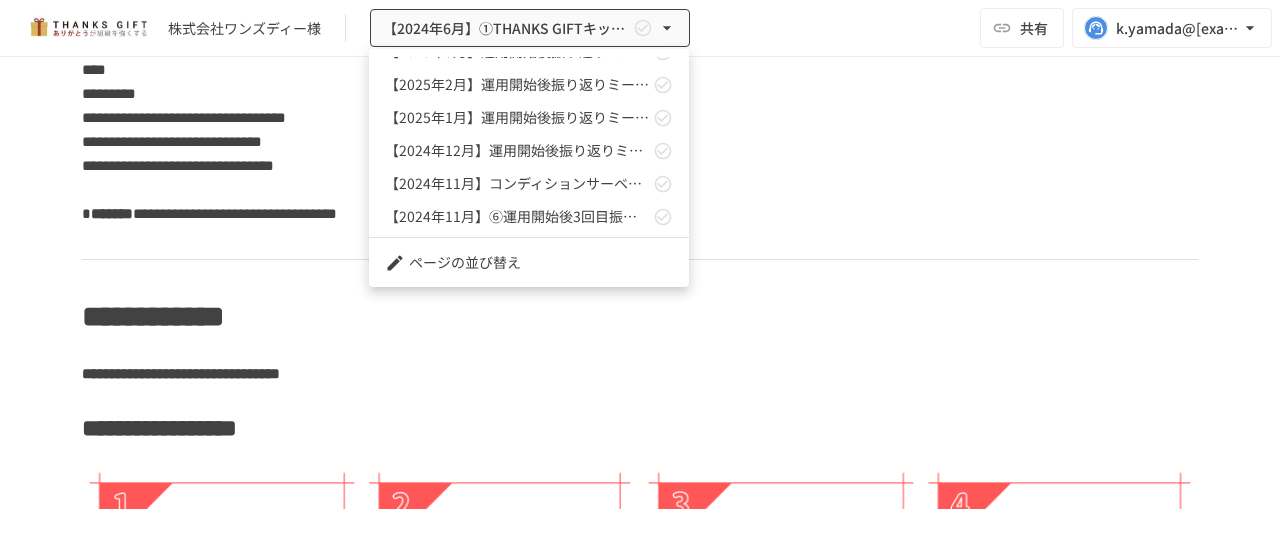 scroll, scrollTop: 200, scrollLeft: 0, axis: vertical 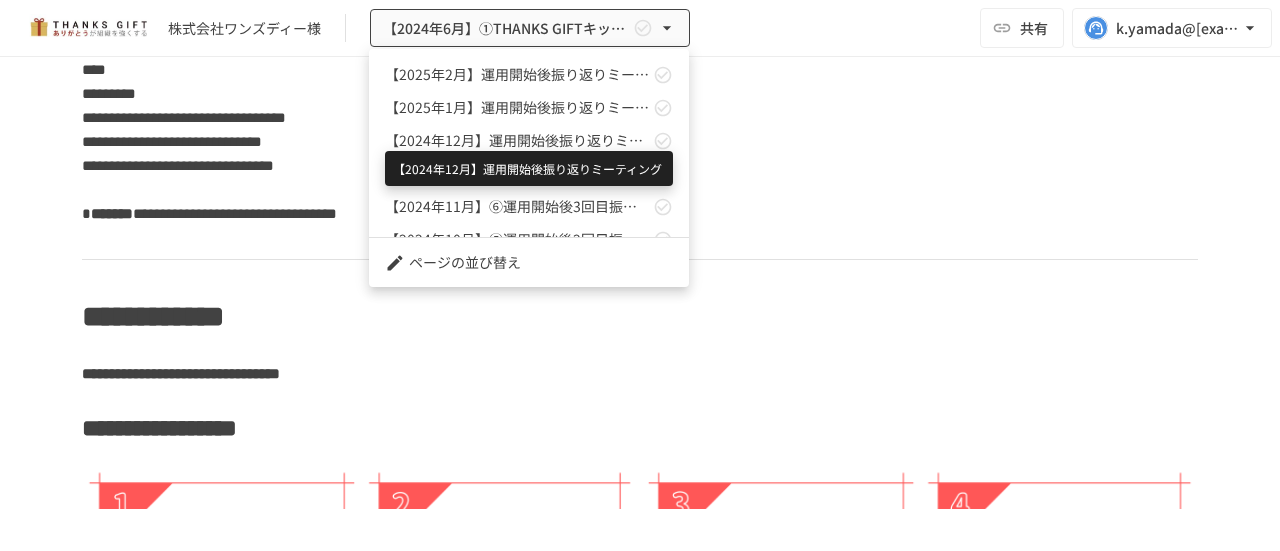 click on "【2024年12月】運用開始後振り返りミーティング" at bounding box center [517, 140] 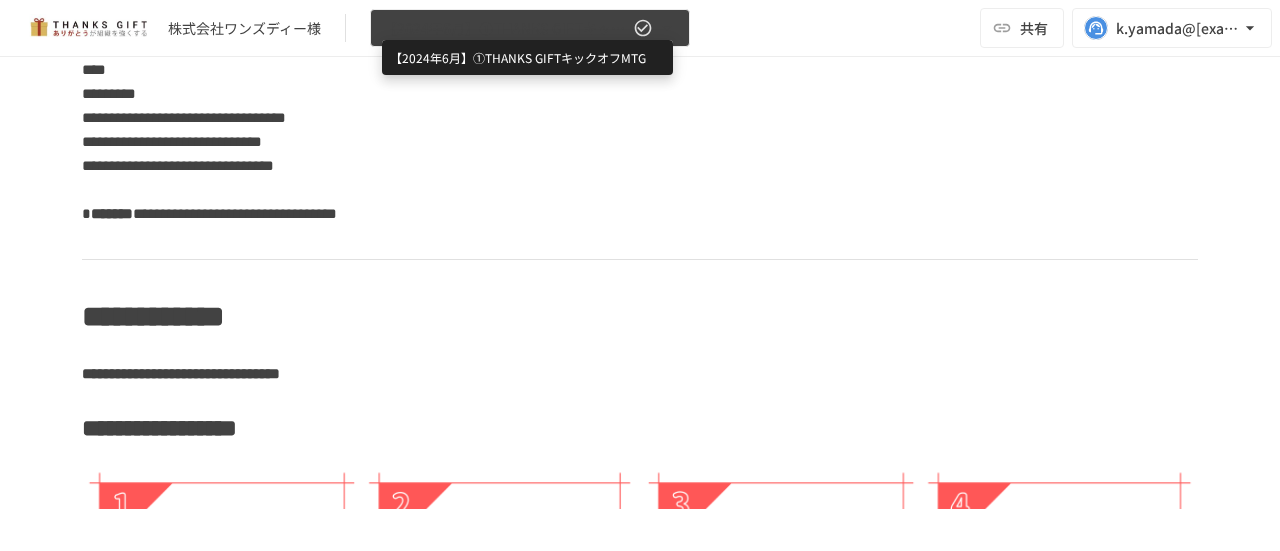 click on "【2024年6月】①THANKS GIFTキックオフMTG" at bounding box center (506, 28) 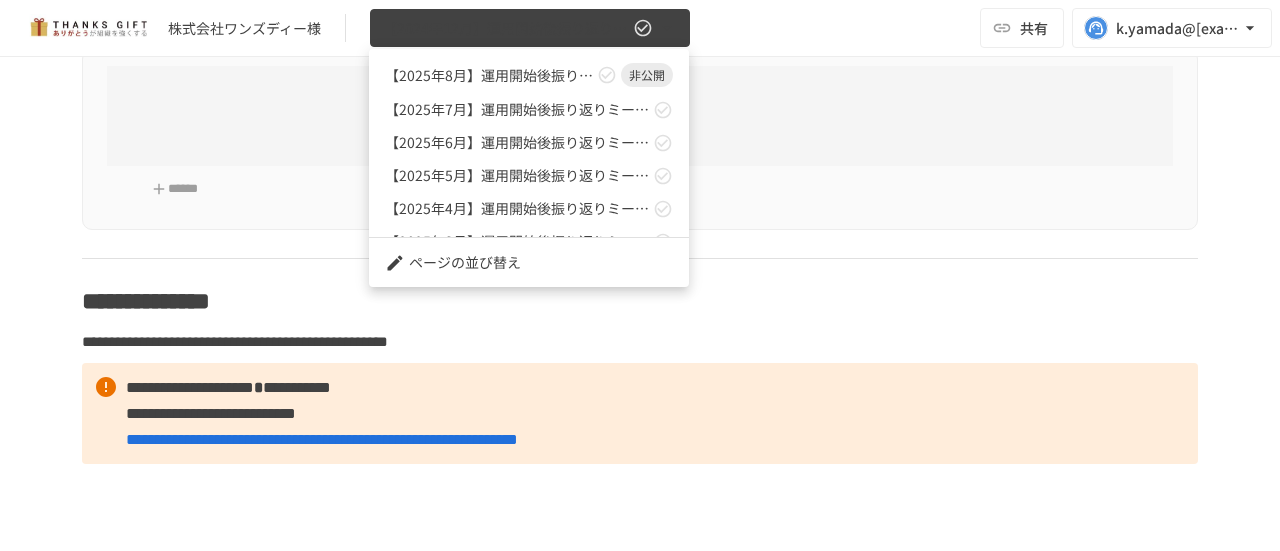 scroll, scrollTop: 4513, scrollLeft: 0, axis: vertical 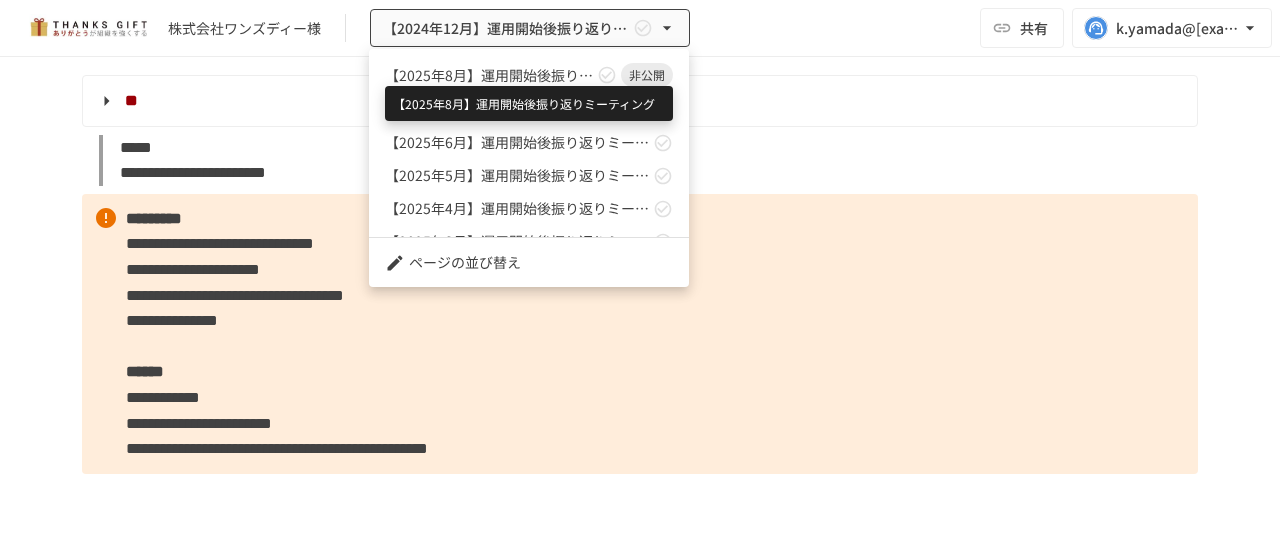 click on "【2025年8月】運用開始後振り返りミーティング" at bounding box center (489, 75) 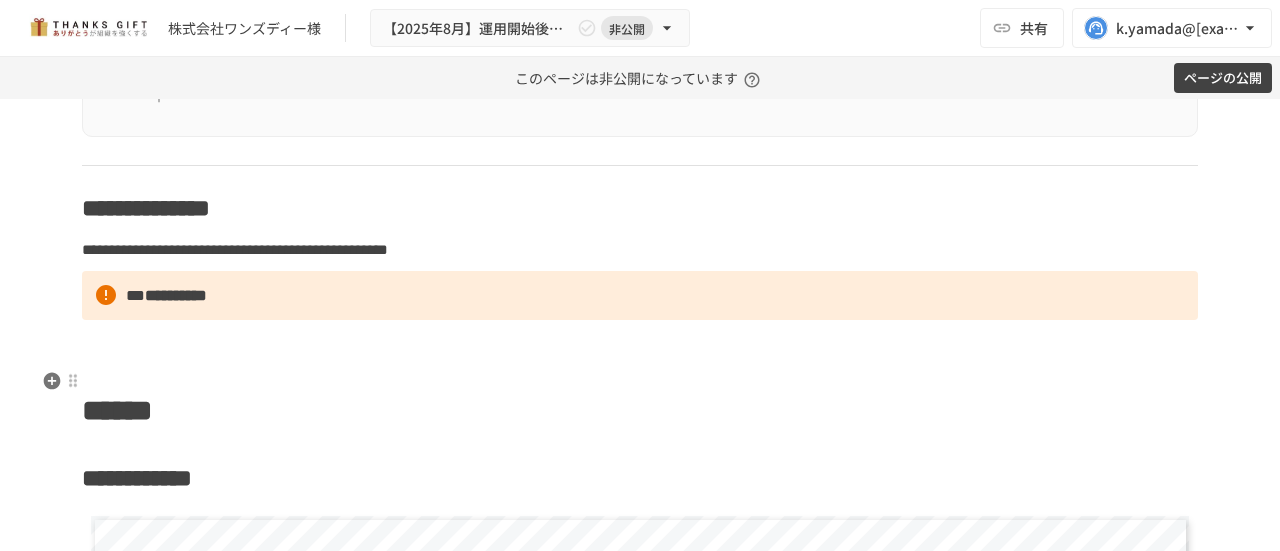 scroll, scrollTop: 8753, scrollLeft: 0, axis: vertical 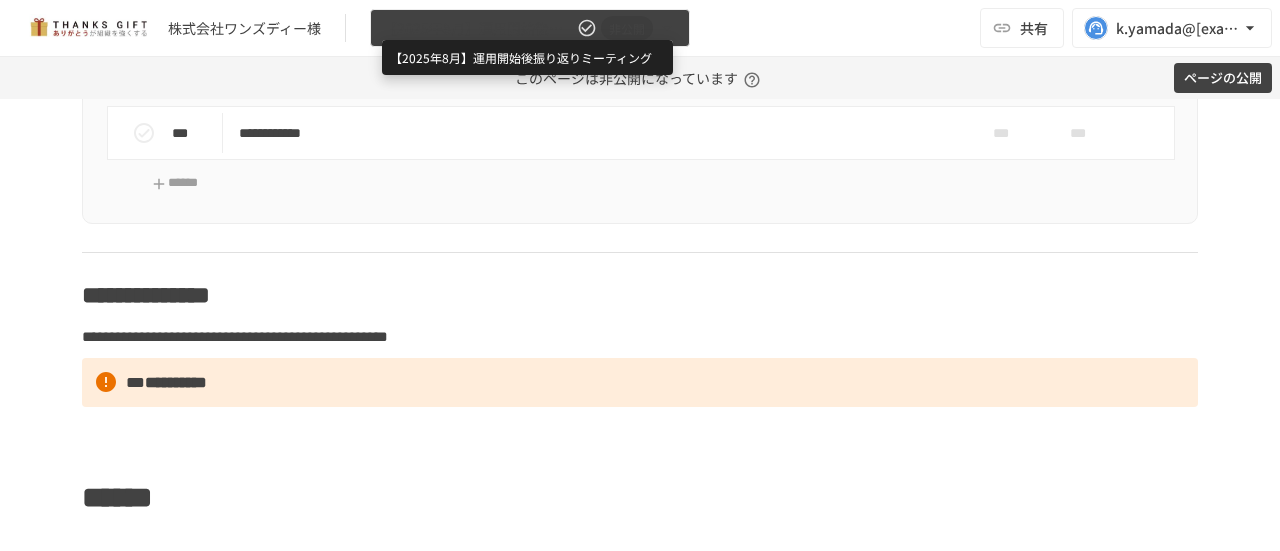click on "【2025年8月】運用開始後振り返りミーティング" at bounding box center (478, 28) 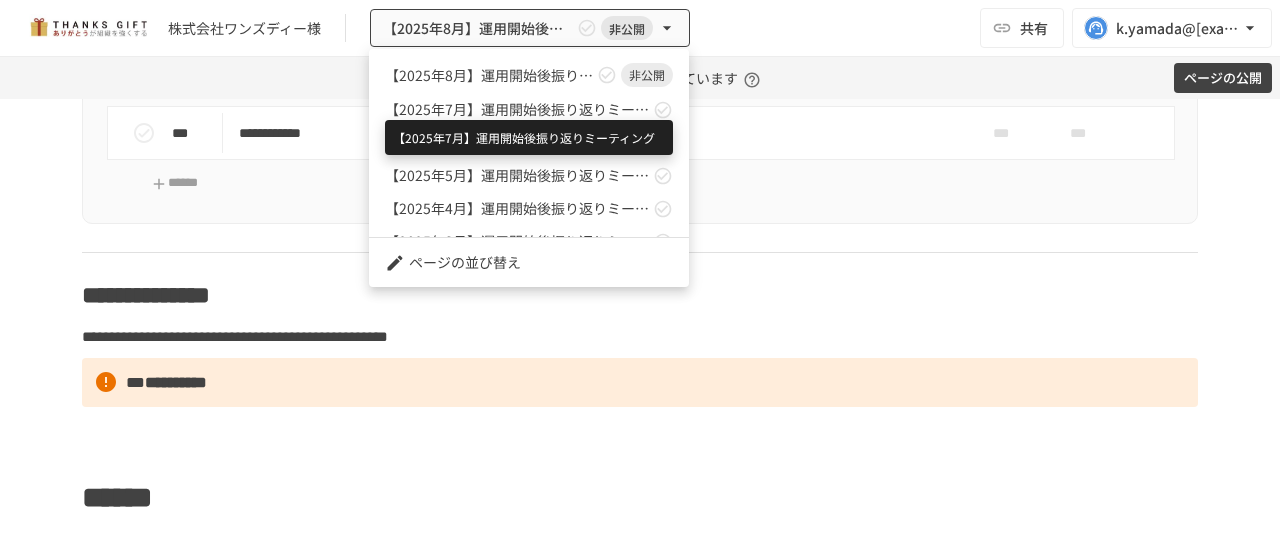 click on "【2025年7月】運用開始後振り返りミーティング" at bounding box center (517, 109) 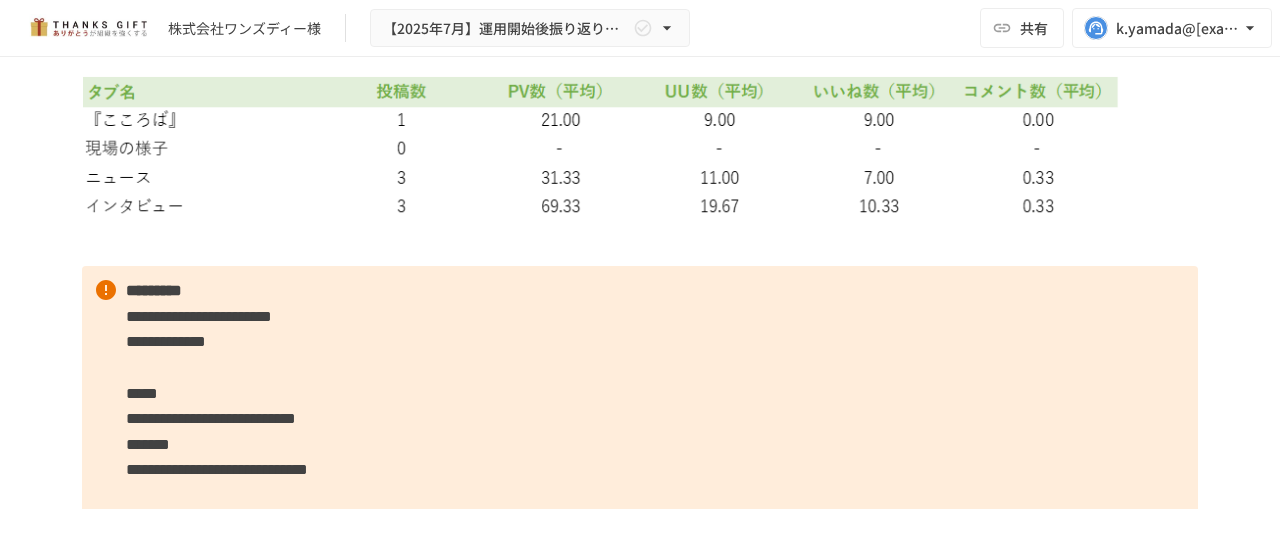scroll, scrollTop: 6712, scrollLeft: 0, axis: vertical 